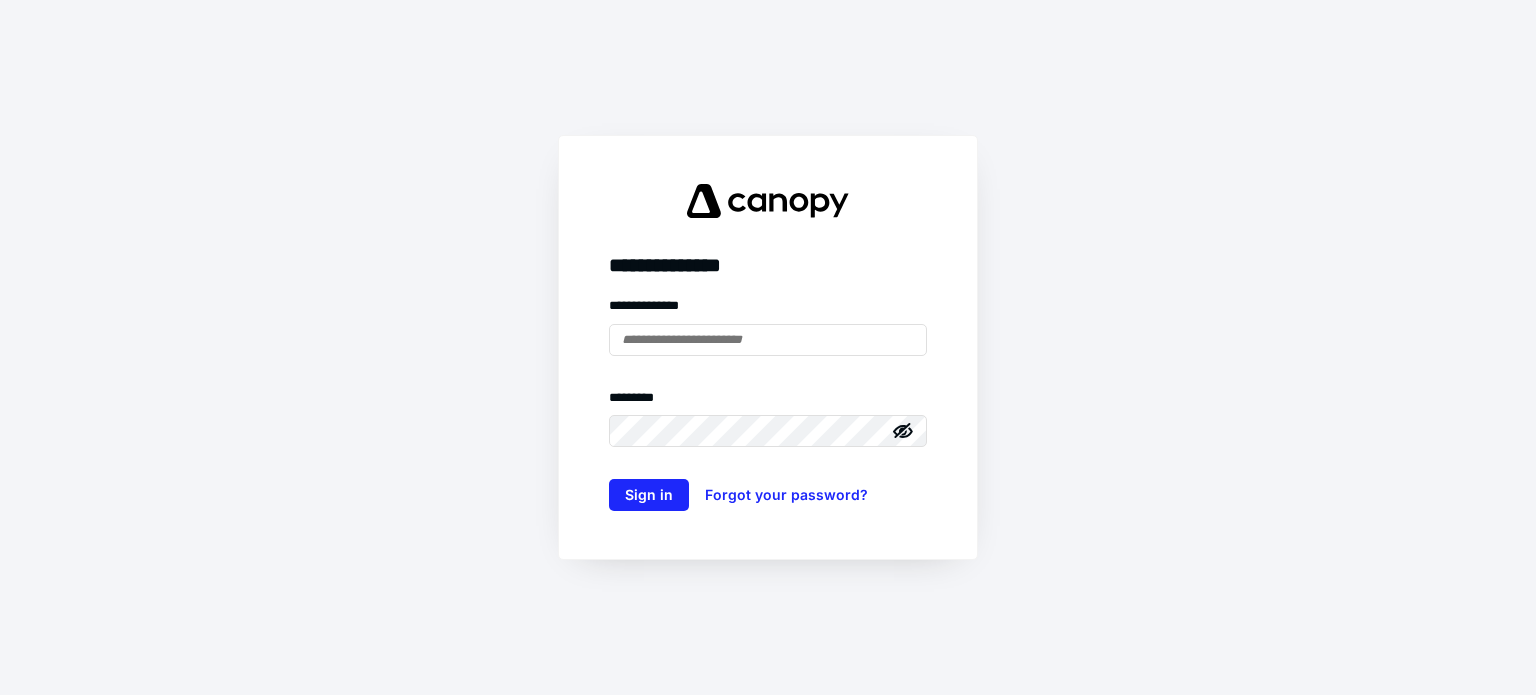 scroll, scrollTop: 0, scrollLeft: 0, axis: both 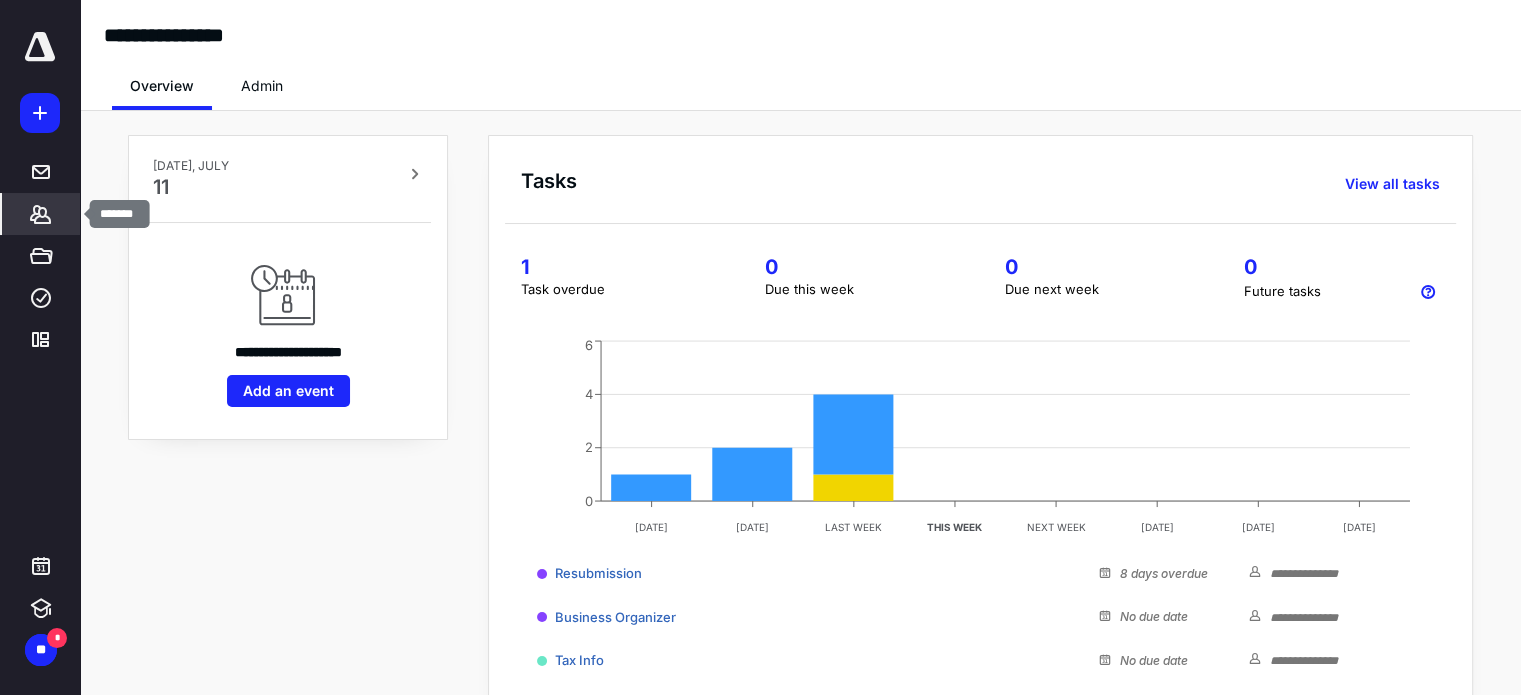 click 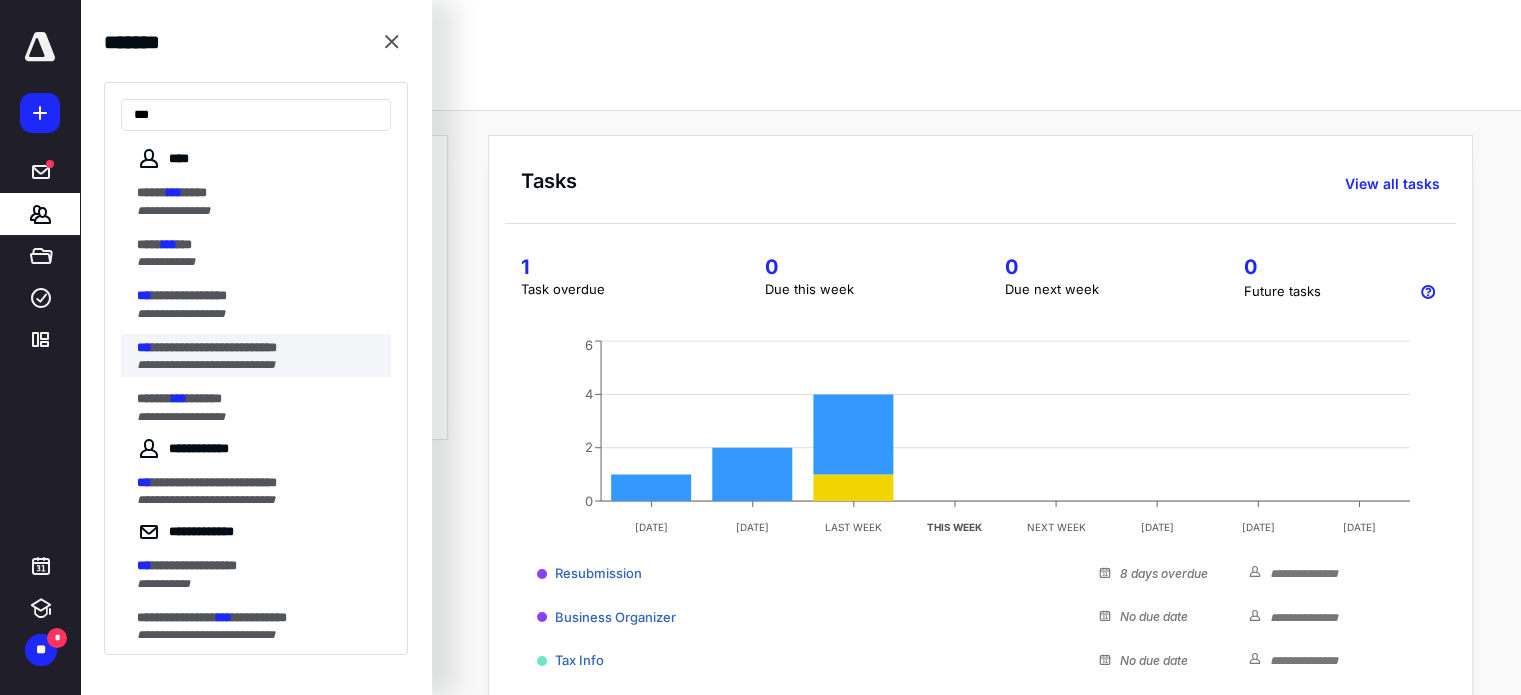 type on "***" 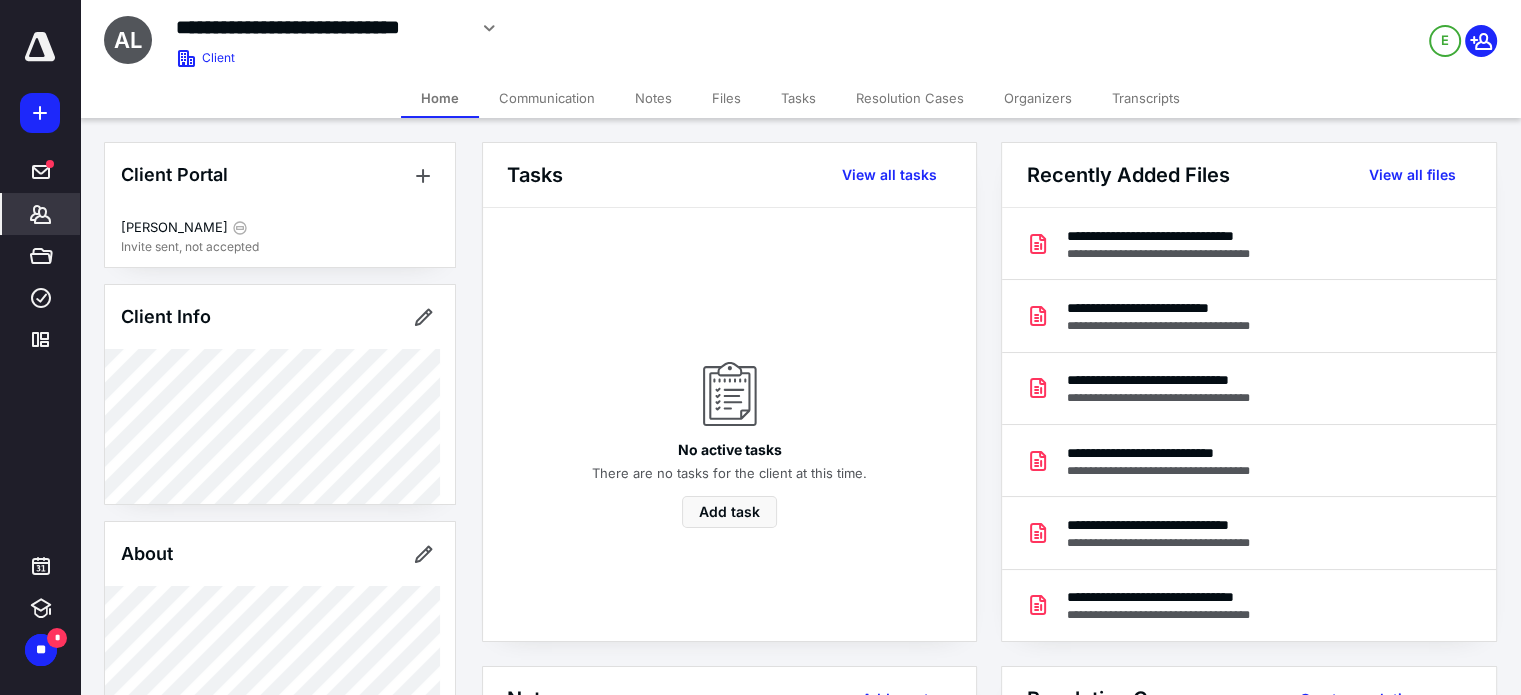 click on "Transcripts" at bounding box center [1146, 98] 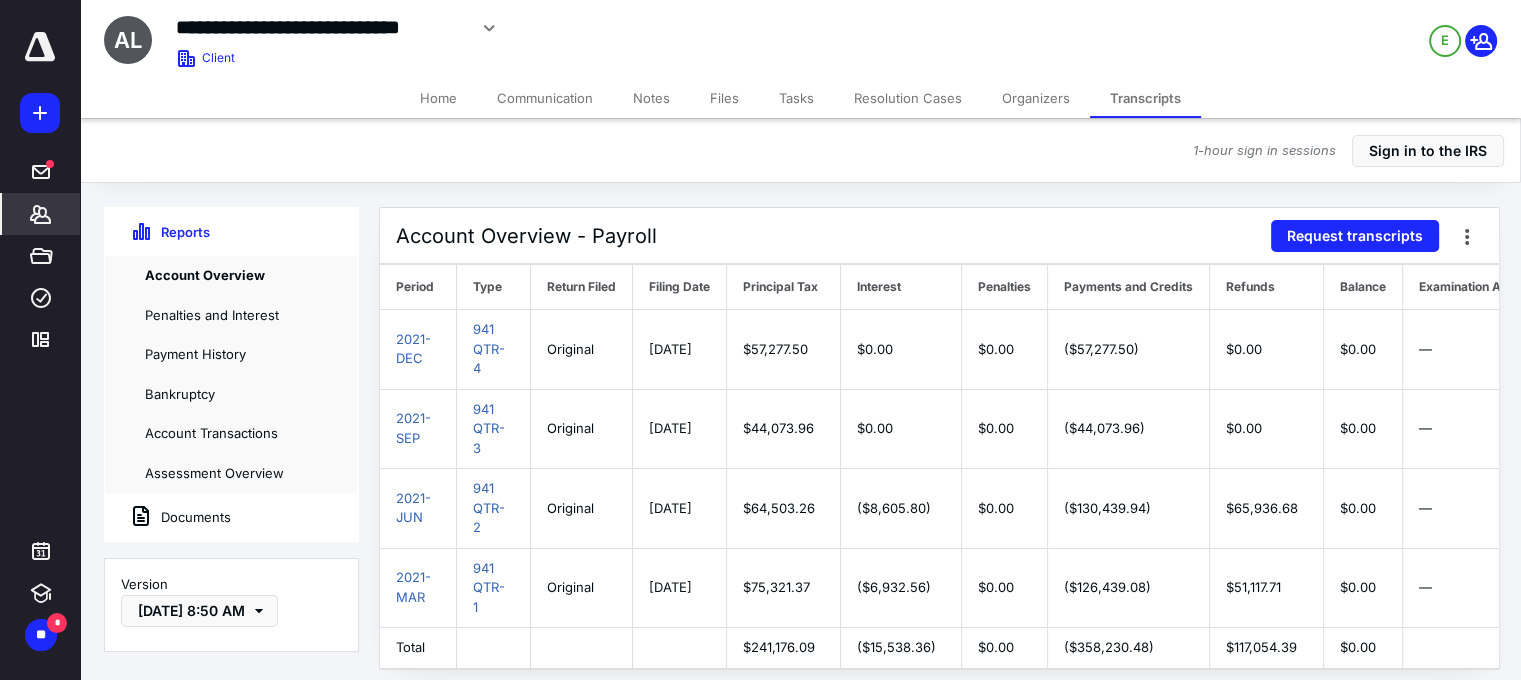 click on "Documents" at bounding box center [168, 517] 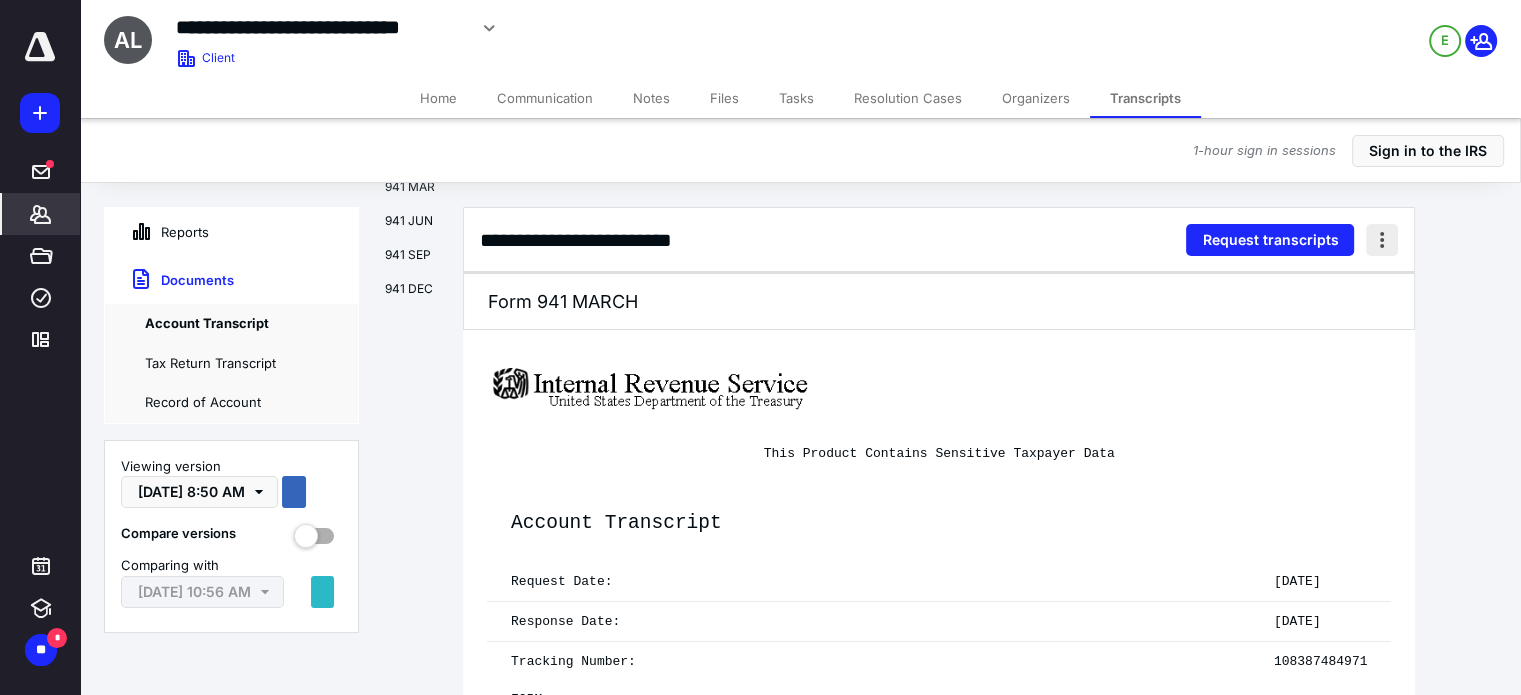 click at bounding box center (1382, 240) 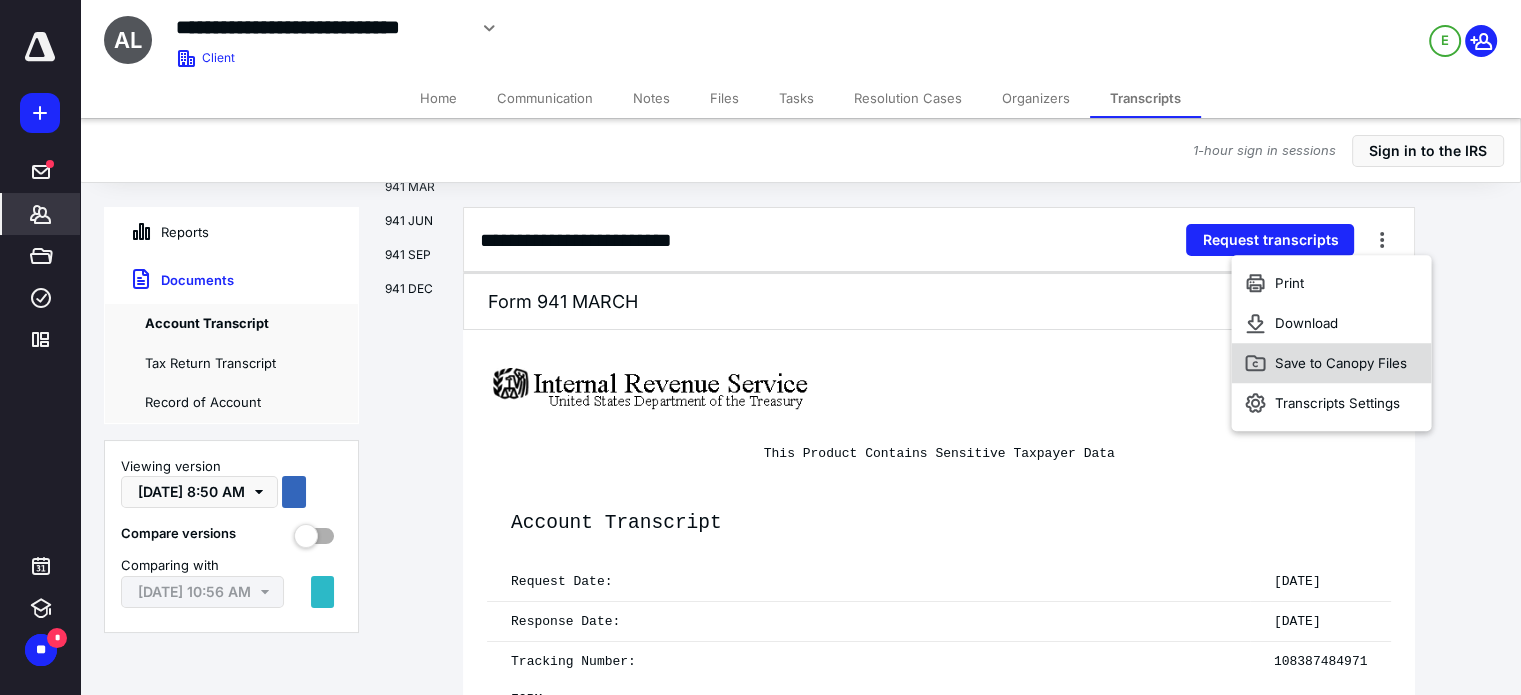 click on "Save to Canopy Files" at bounding box center (1341, 363) 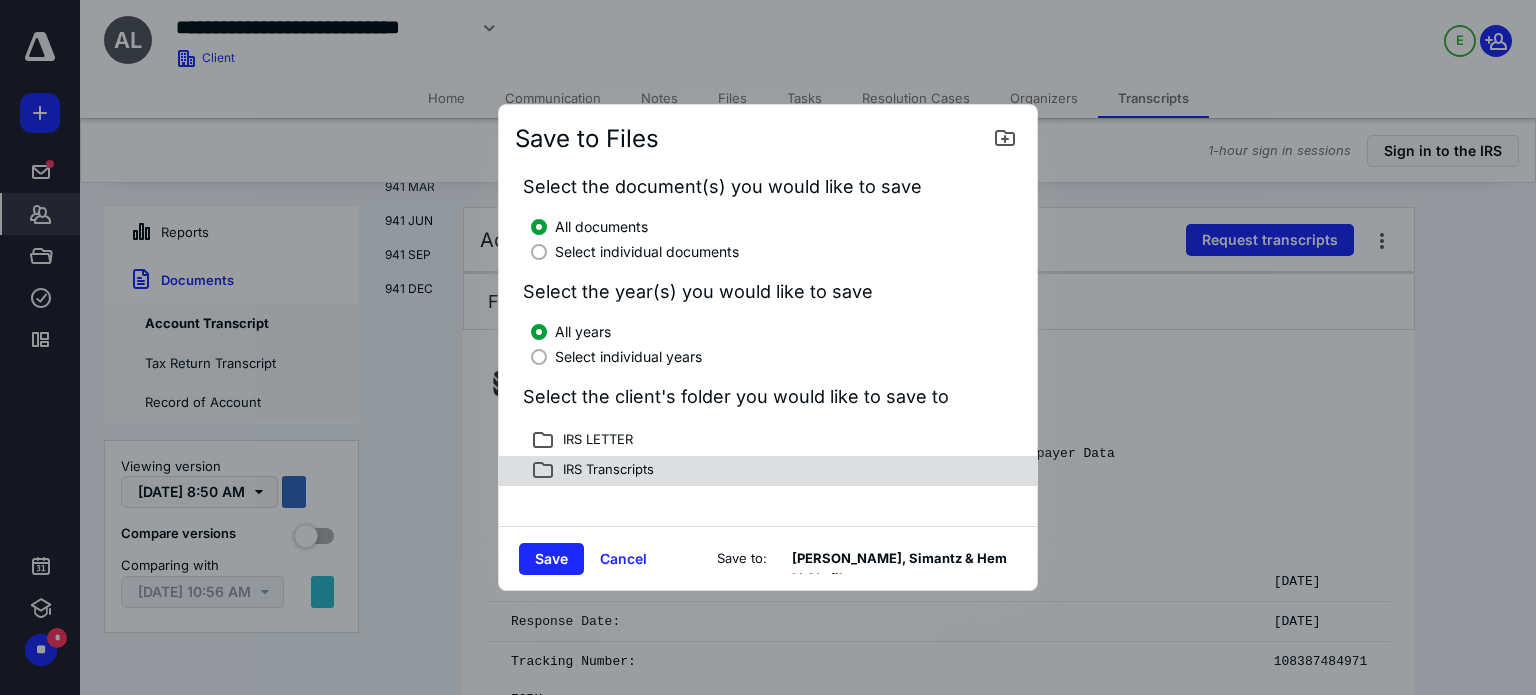 click on "IRS Transcripts" at bounding box center (768, 471) 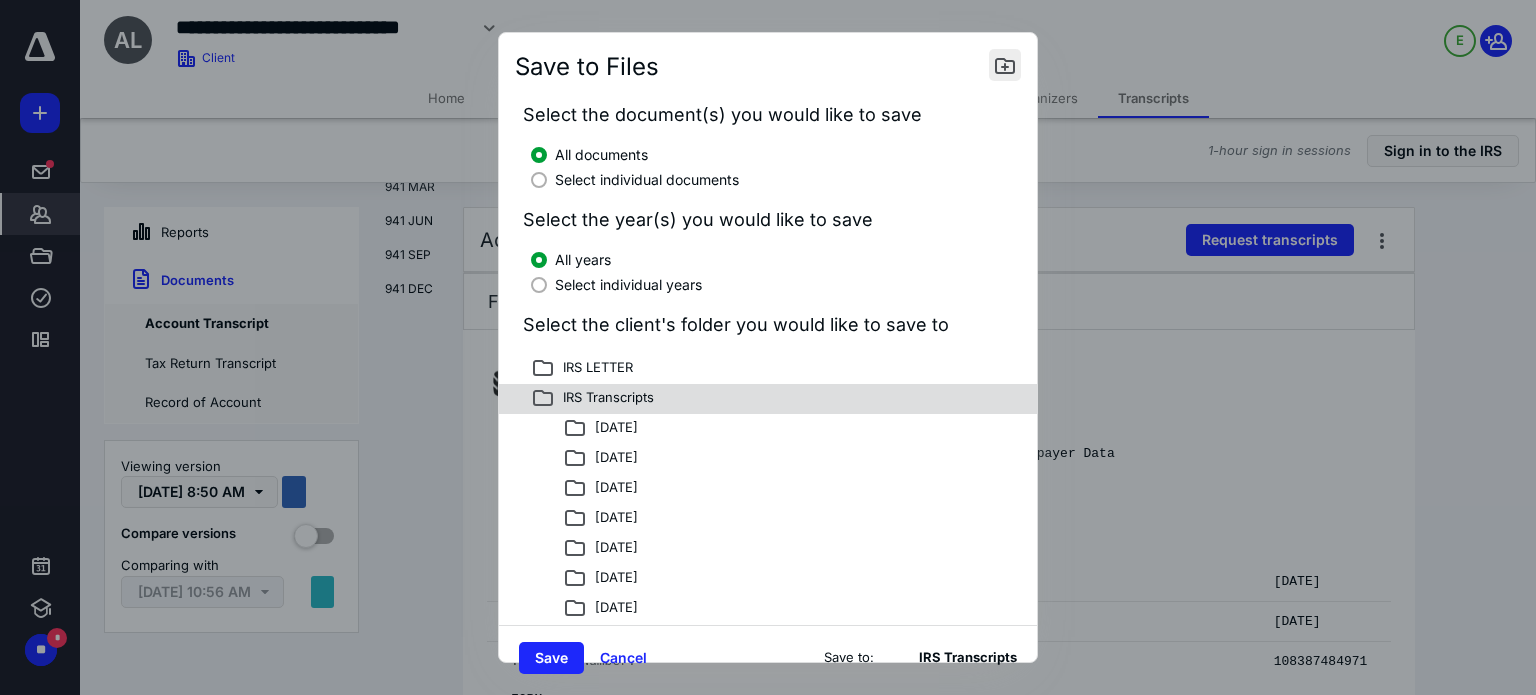 click at bounding box center [1005, 65] 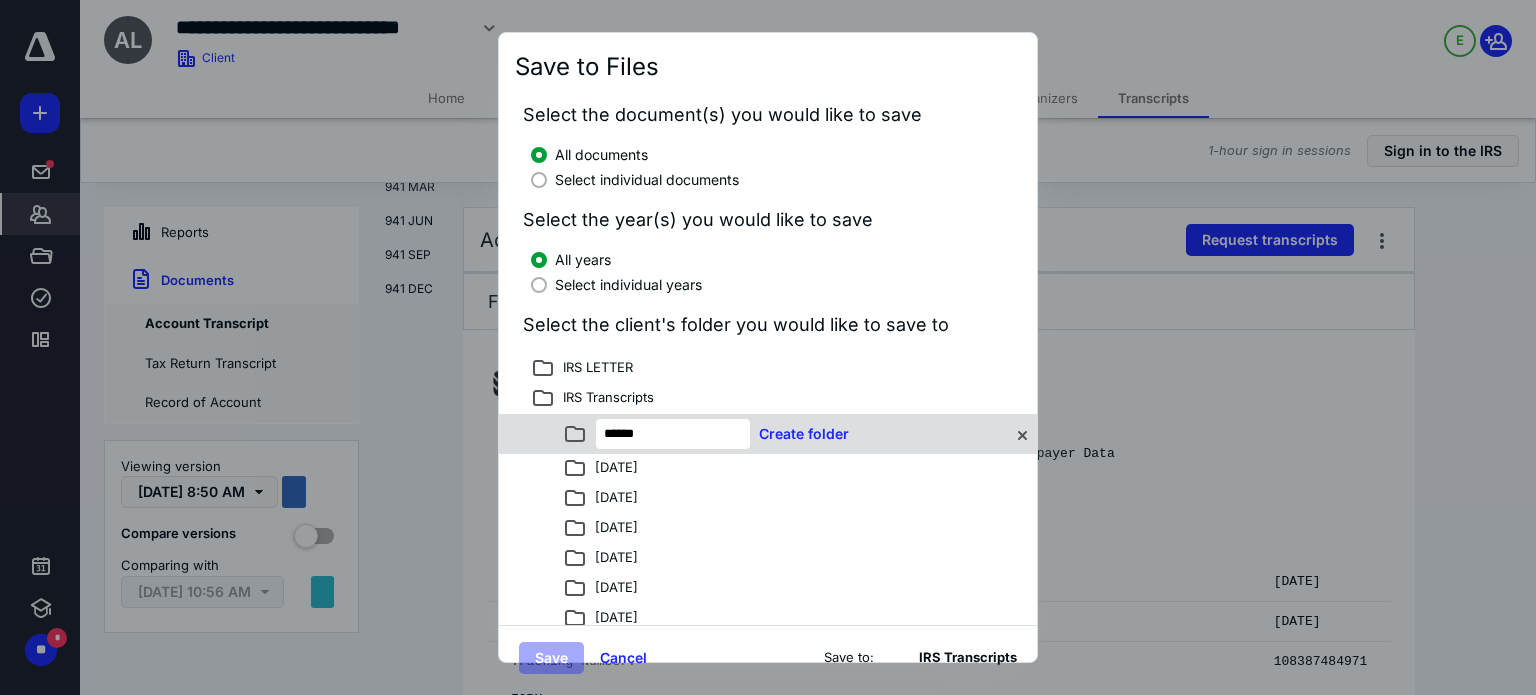type on "******" 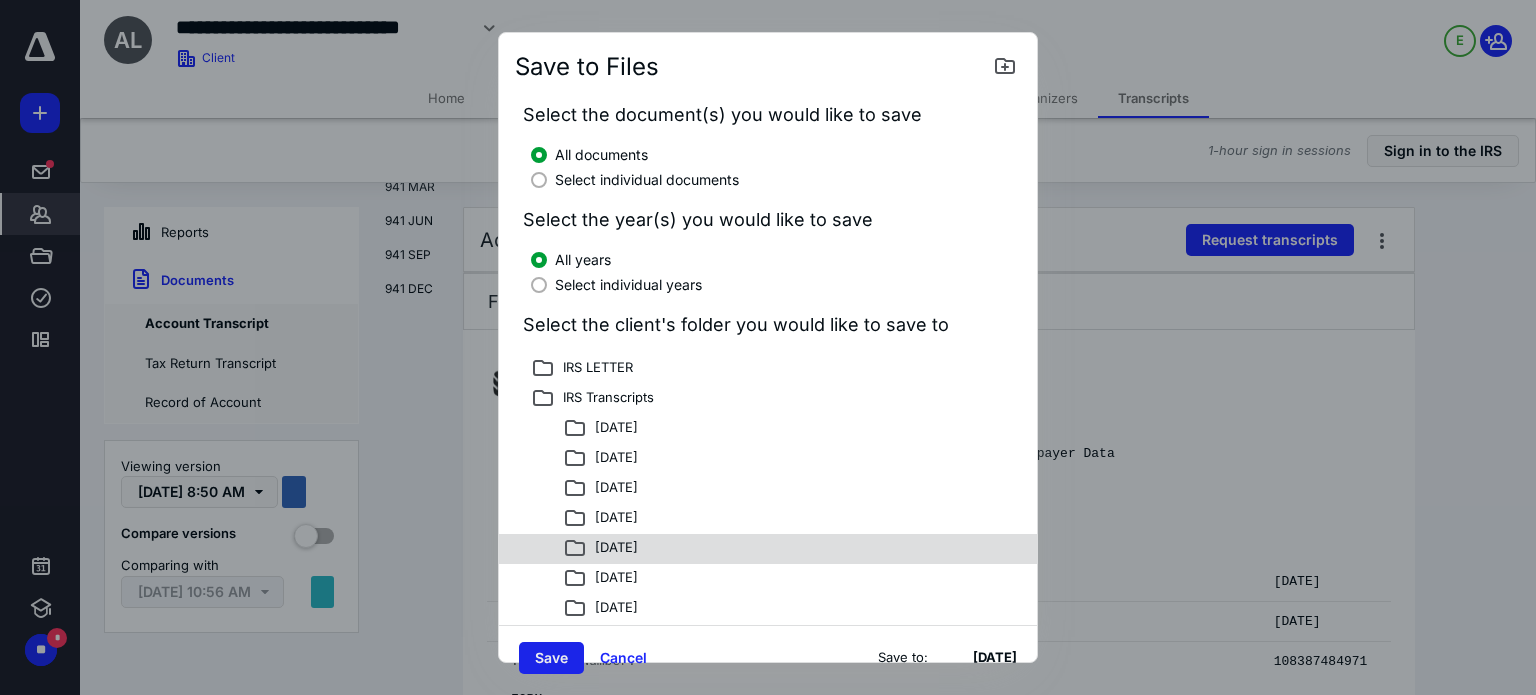 click on "Save" at bounding box center [551, 658] 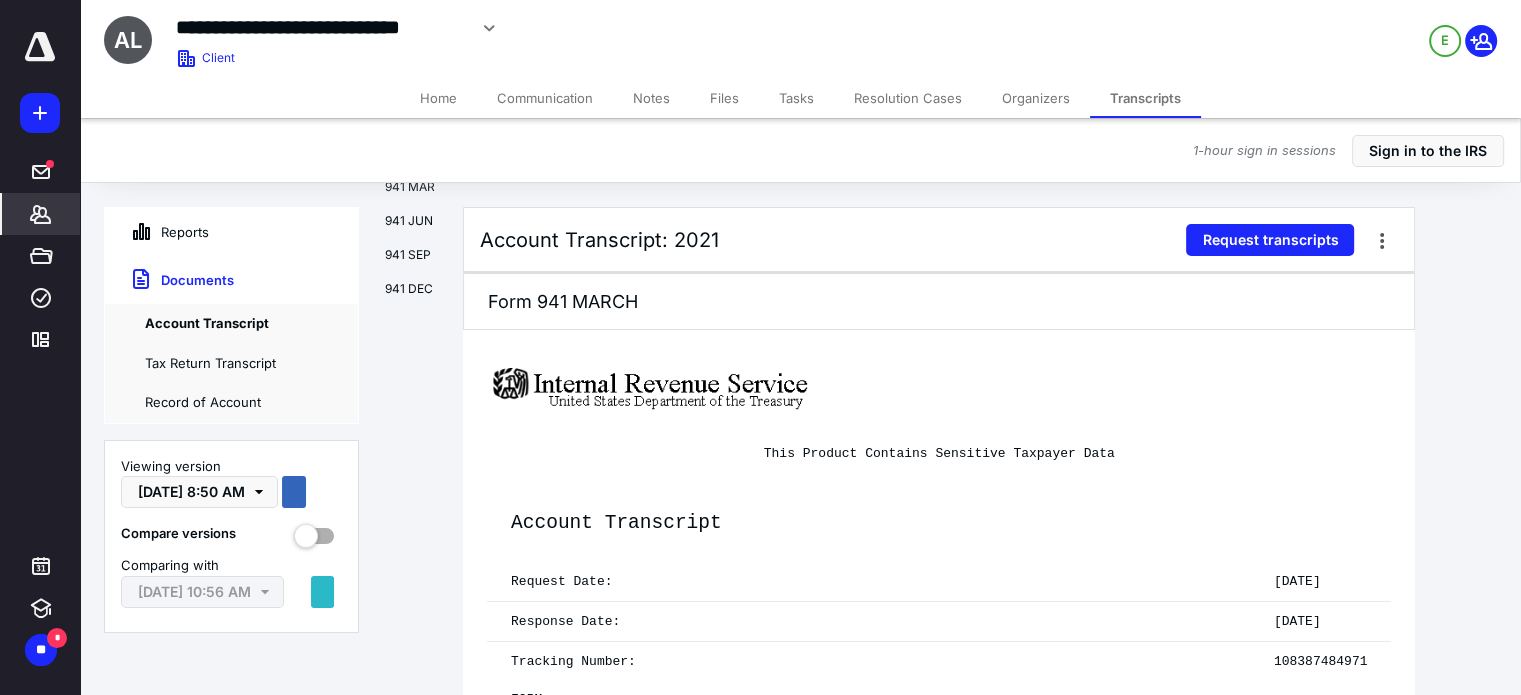 click on "Files" at bounding box center [724, 98] 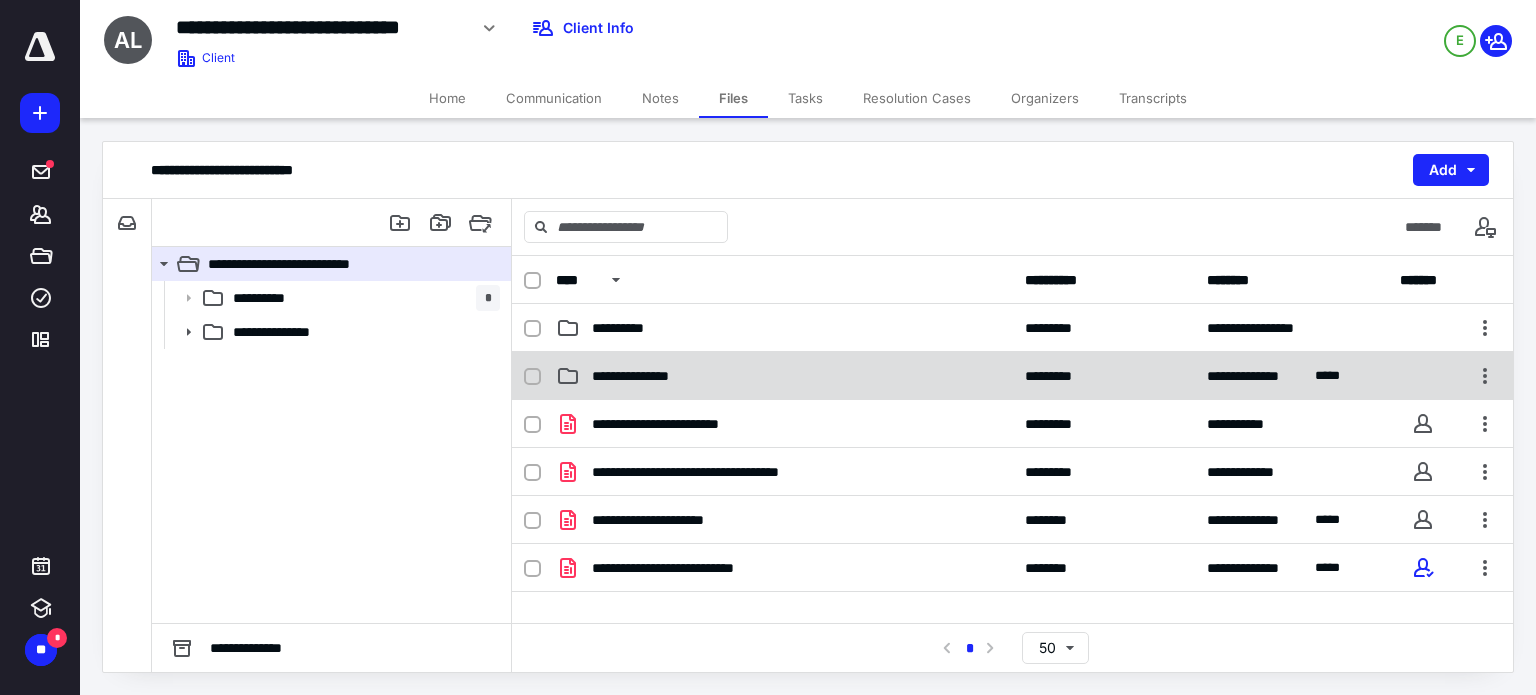 click on "**********" at bounding box center (784, 376) 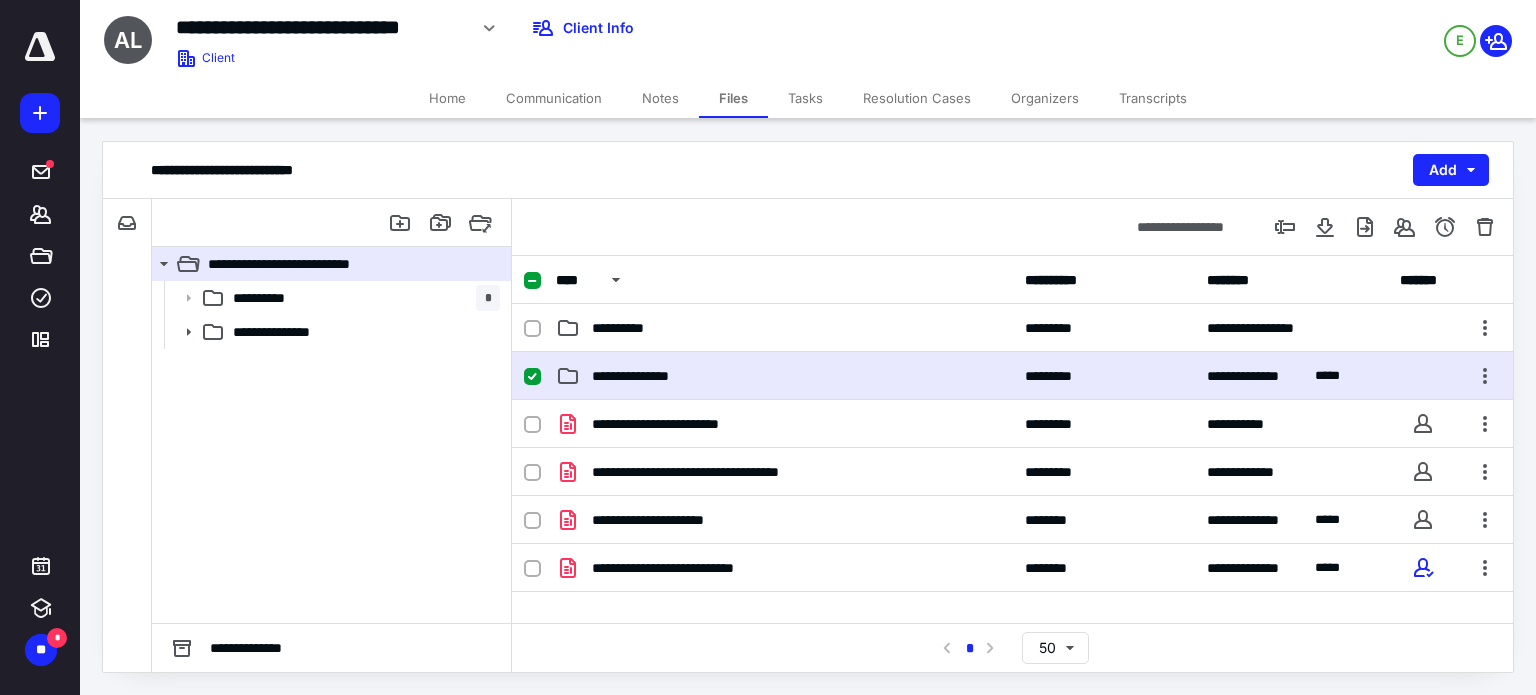click on "**********" at bounding box center [784, 376] 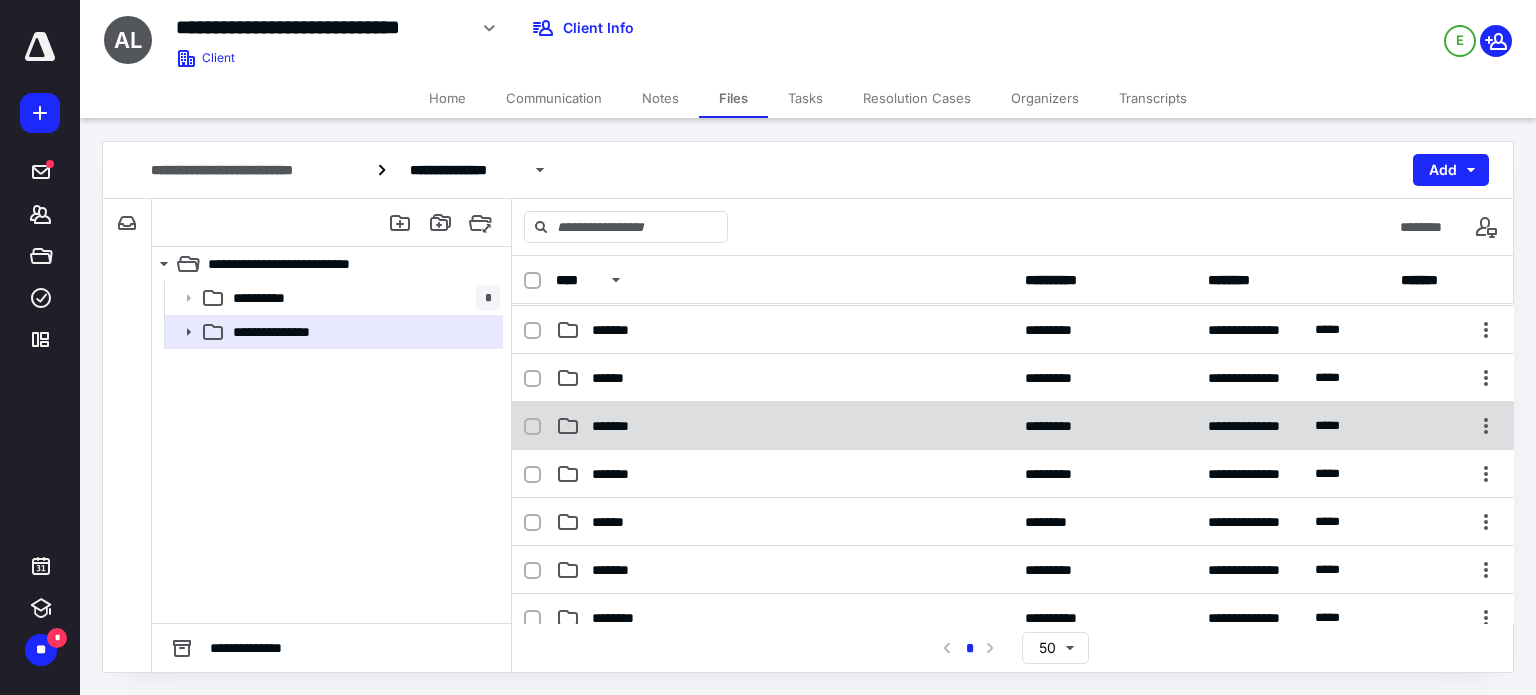 scroll, scrollTop: 300, scrollLeft: 0, axis: vertical 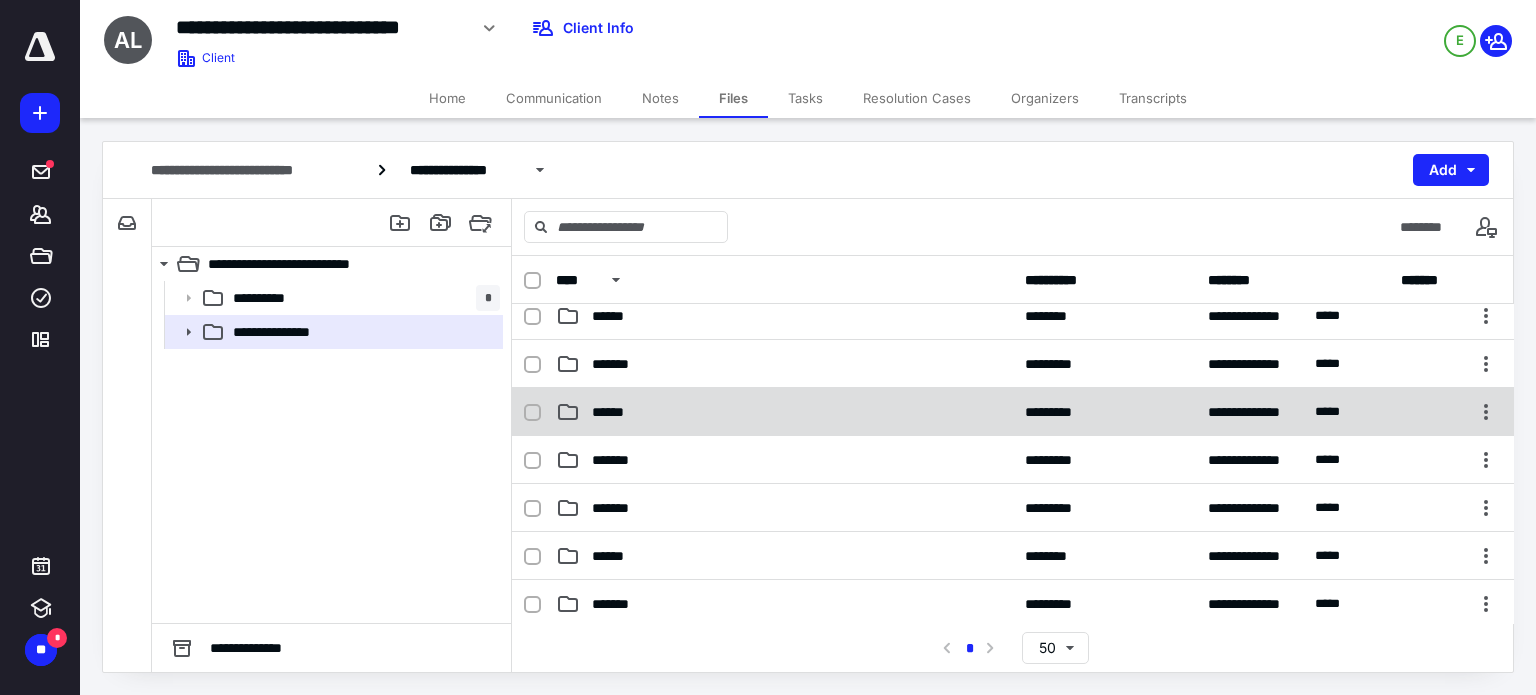click on "******" at bounding box center [784, 412] 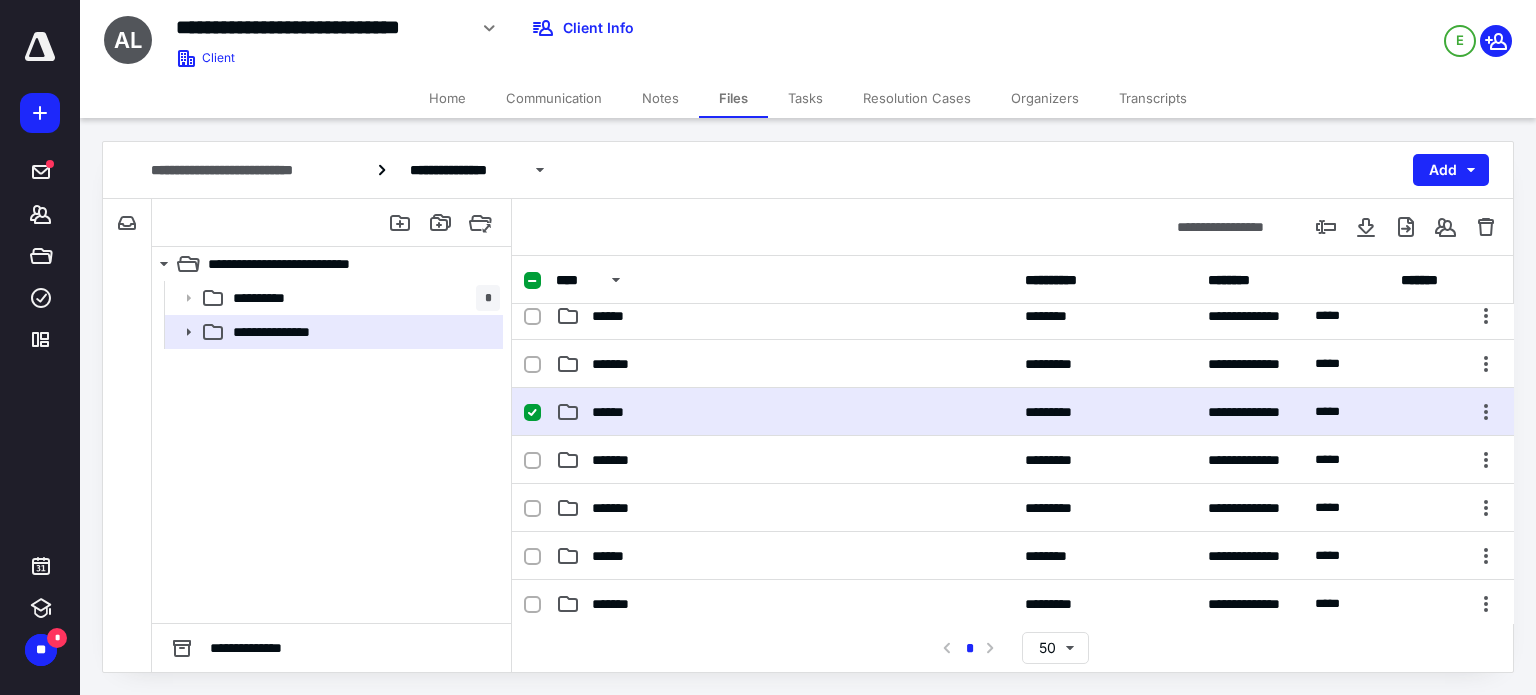 click on "******" at bounding box center [784, 412] 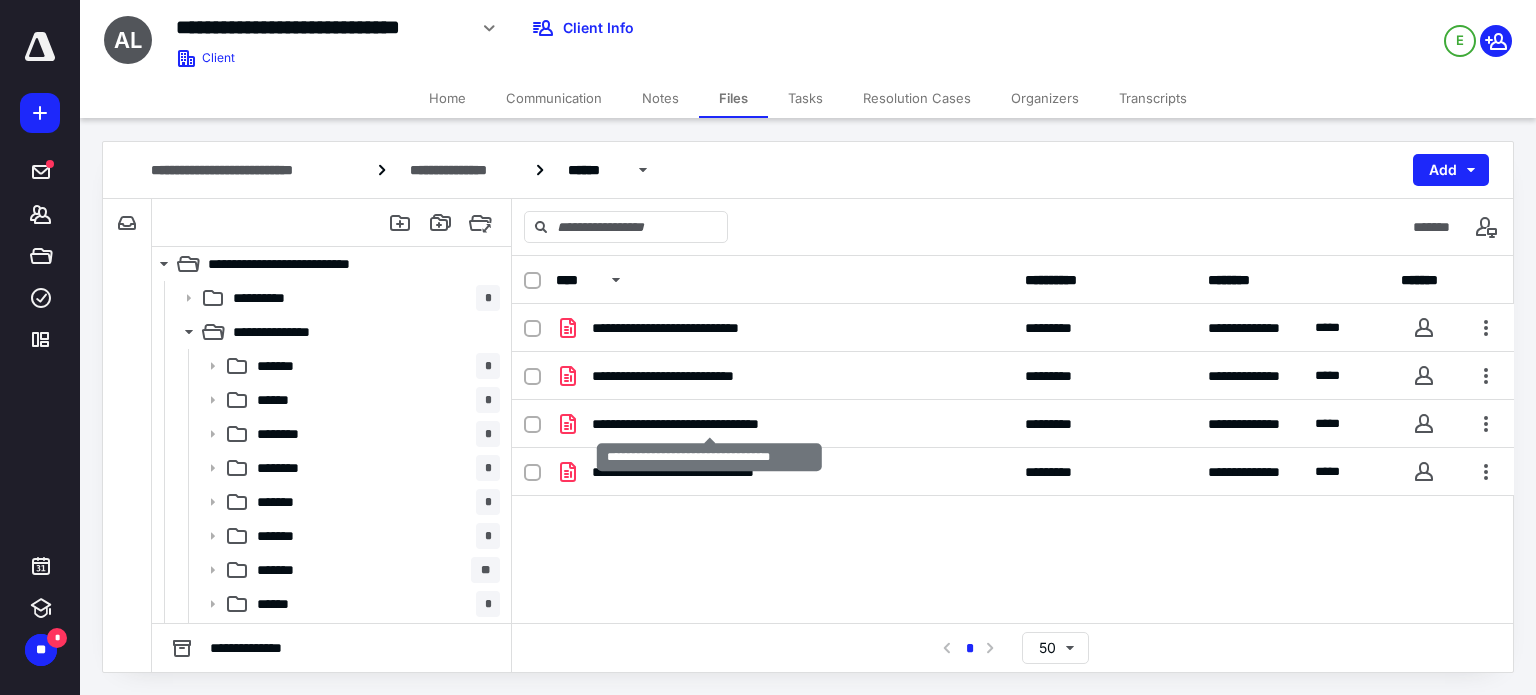 click on "**********" at bounding box center (709, 424) 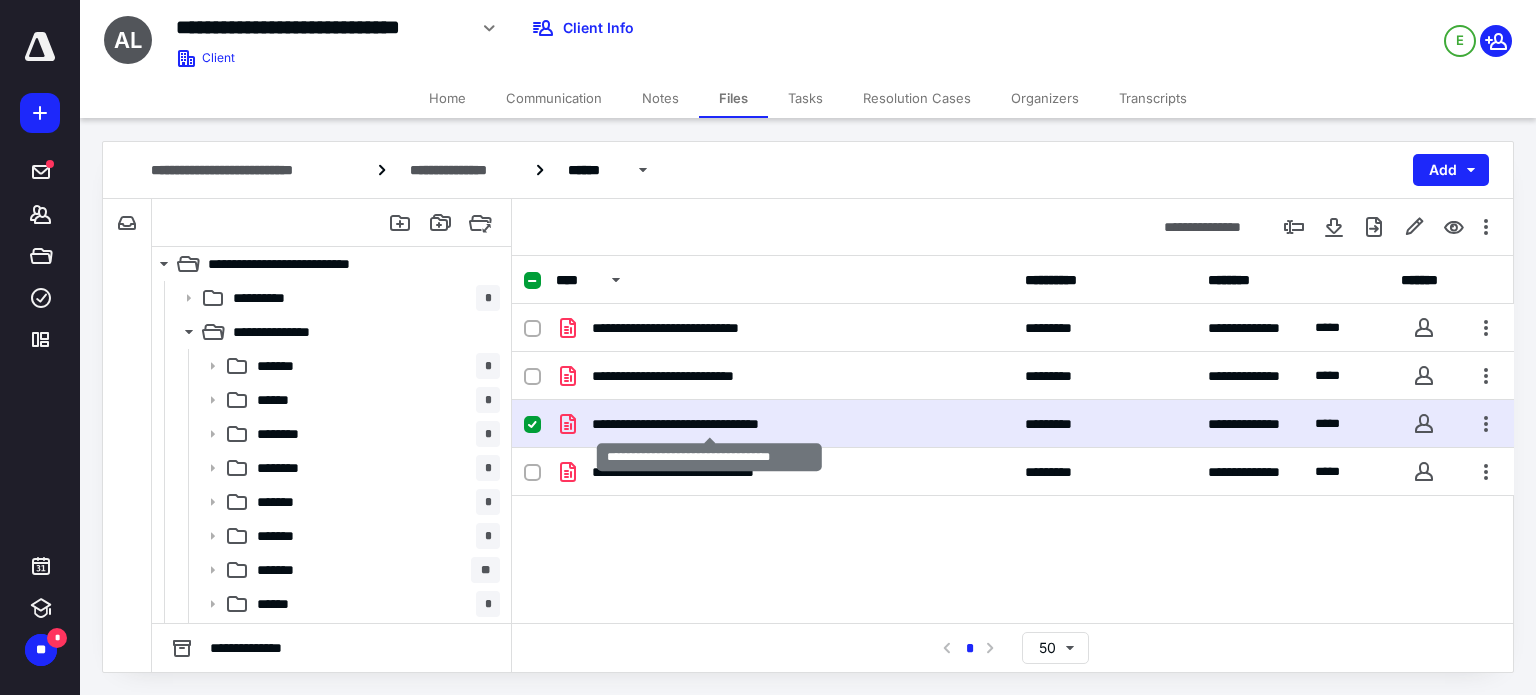 click on "**********" at bounding box center [709, 424] 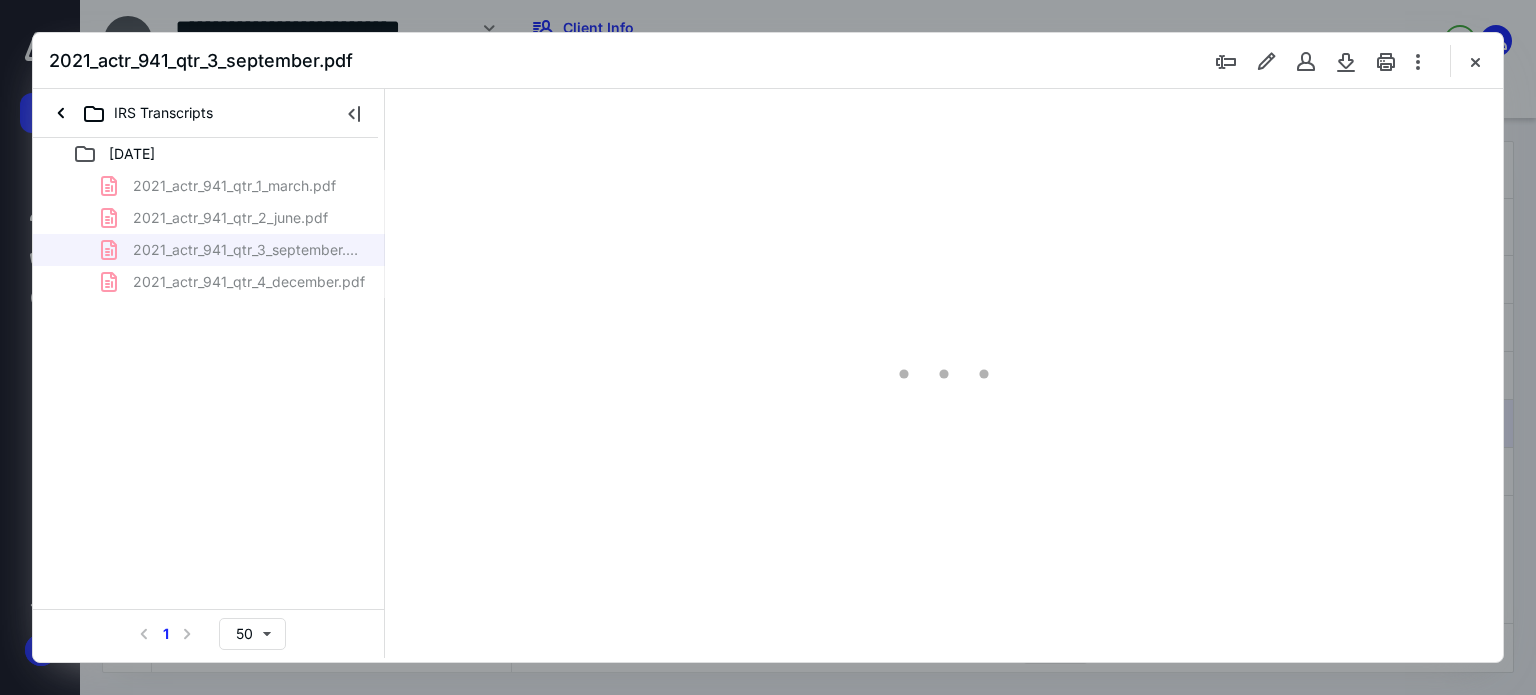 scroll, scrollTop: 0, scrollLeft: 0, axis: both 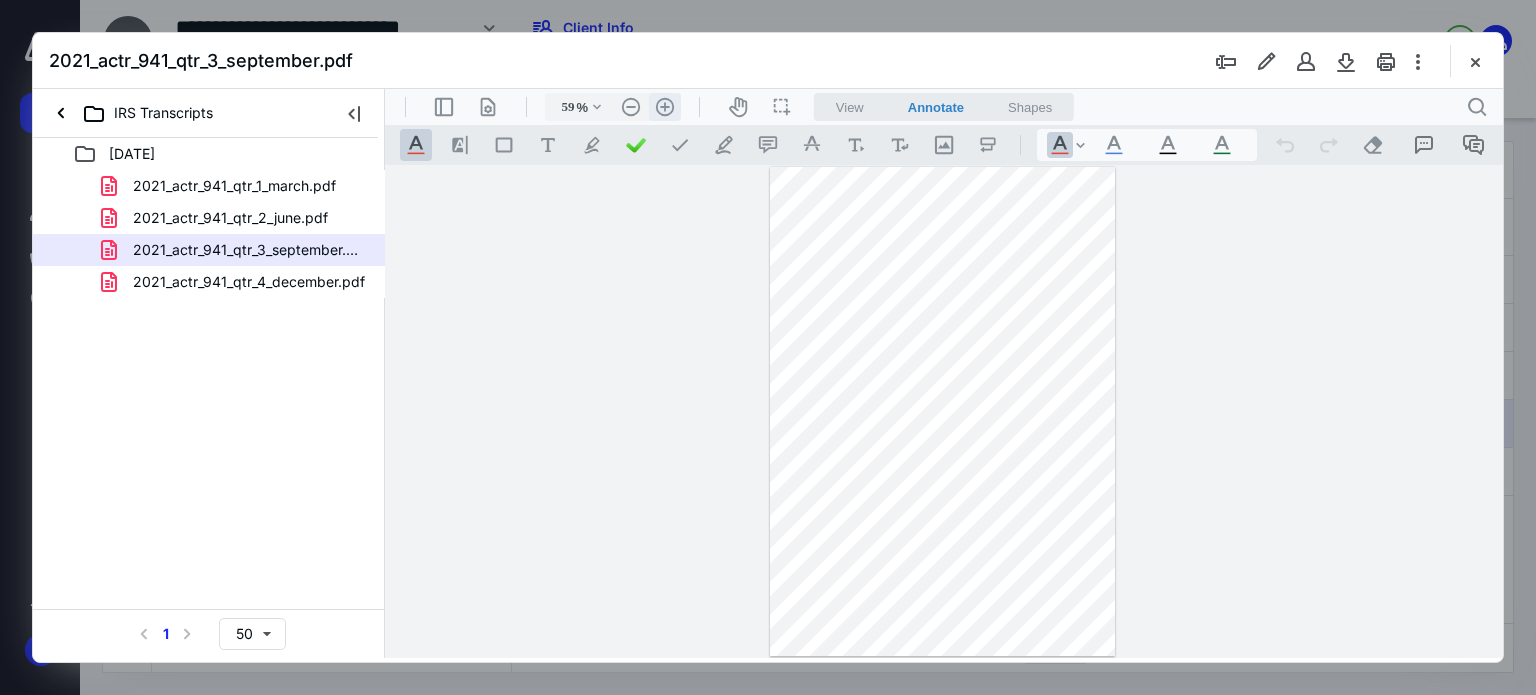 click on ".cls-1{fill:#abb0c4;} icon - header - zoom - in - line" at bounding box center [665, 107] 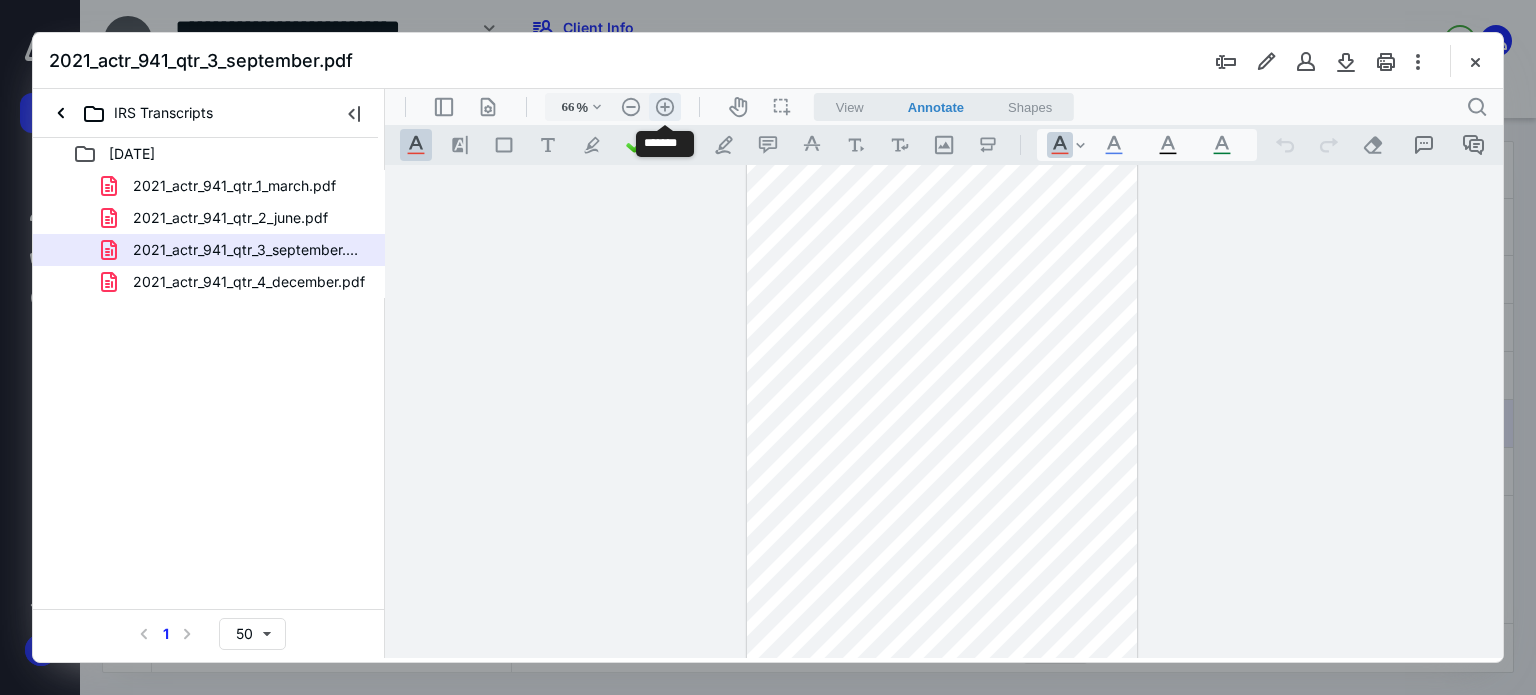 click on ".cls-1{fill:#abb0c4;} icon - header - zoom - in - line" at bounding box center [665, 107] 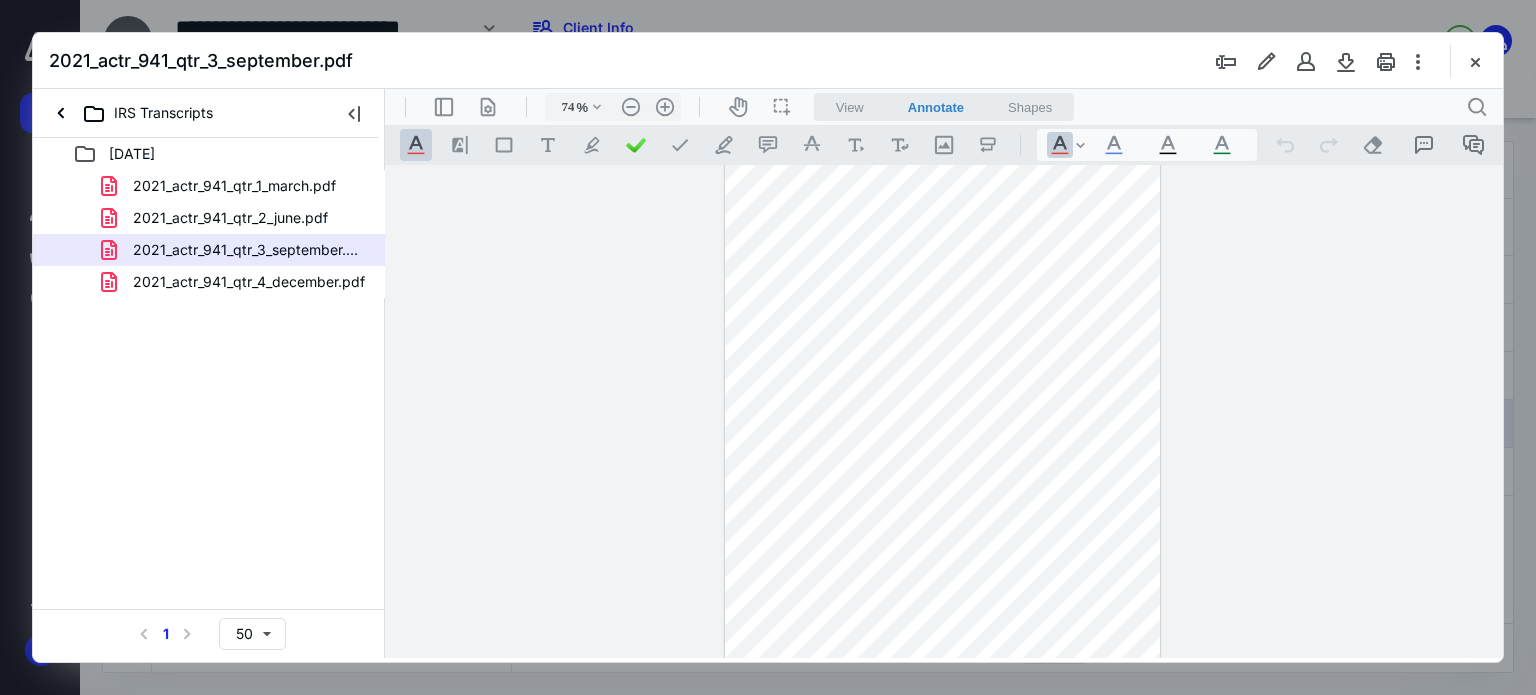 scroll, scrollTop: 127, scrollLeft: 0, axis: vertical 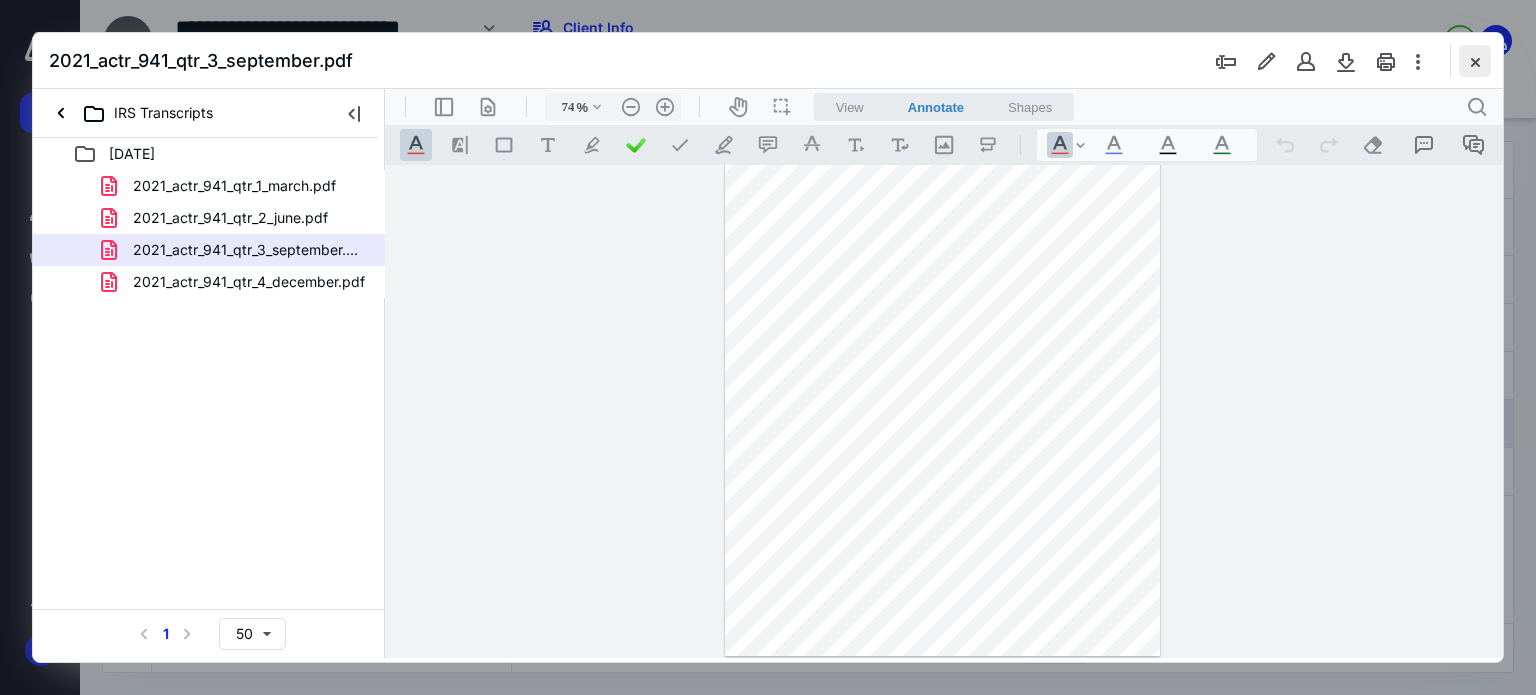 click at bounding box center [1475, 61] 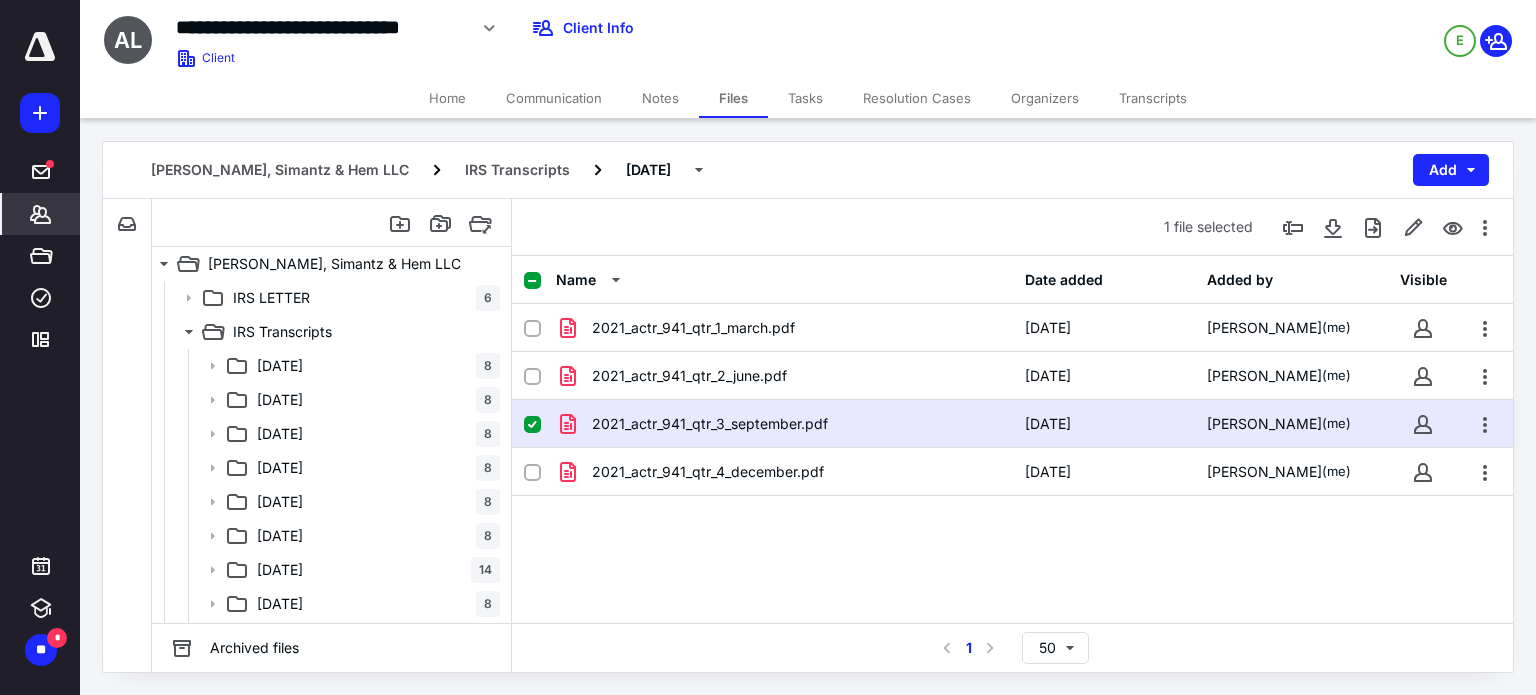 click 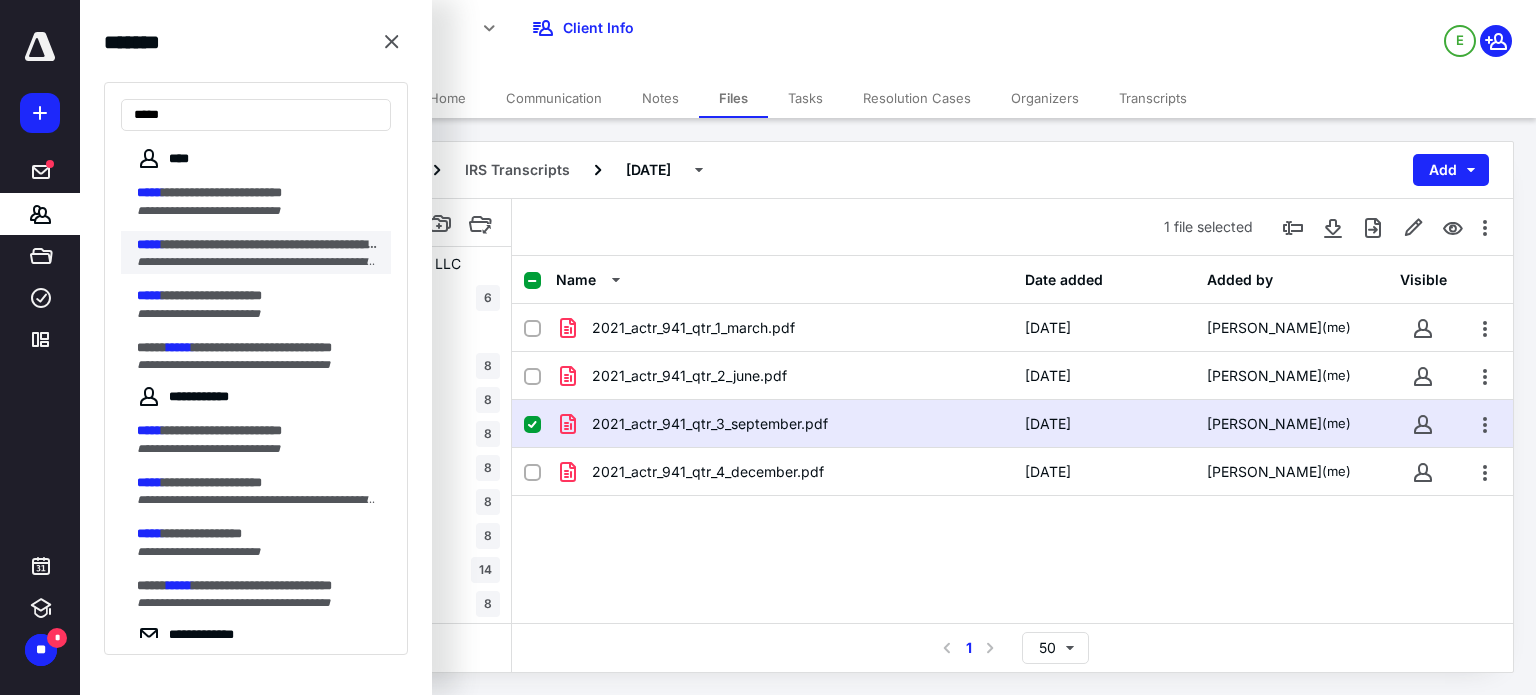 type on "*****" 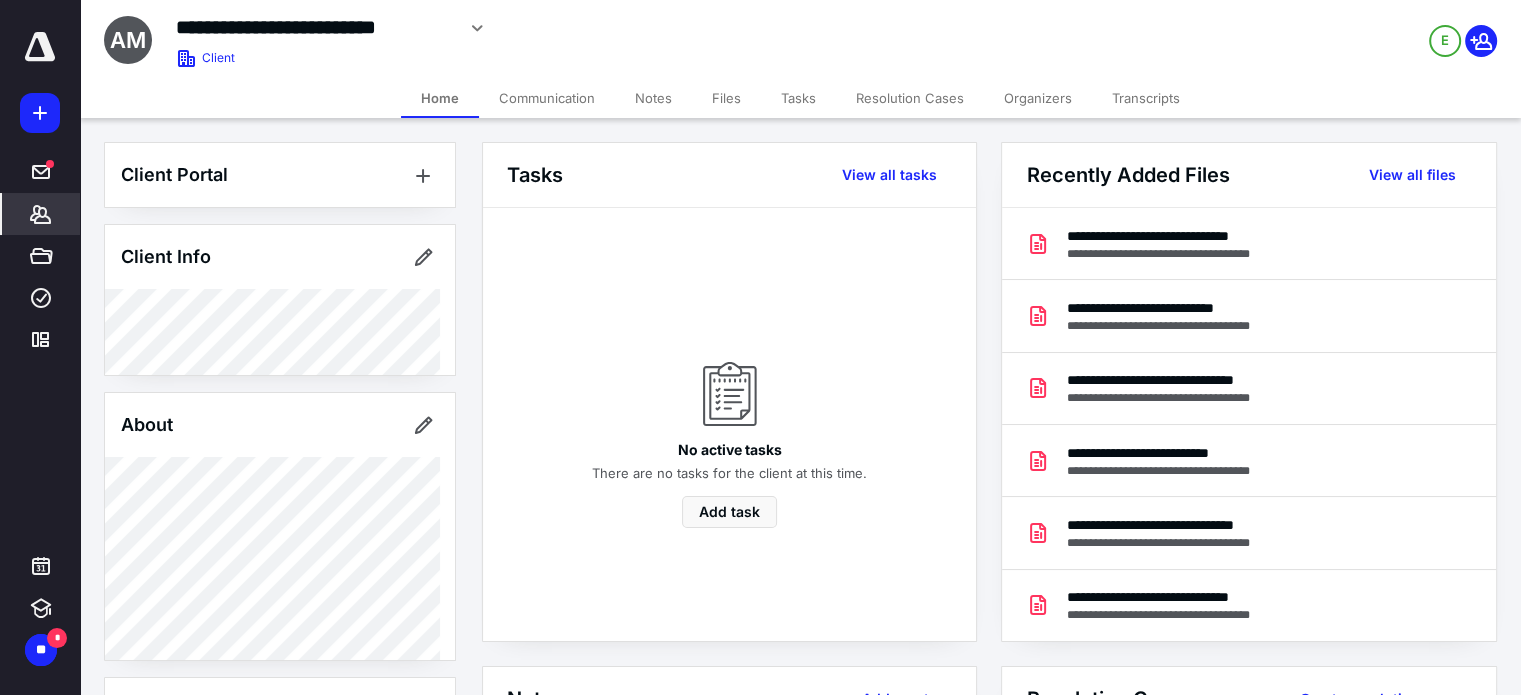 click on "Transcripts" at bounding box center (1146, 98) 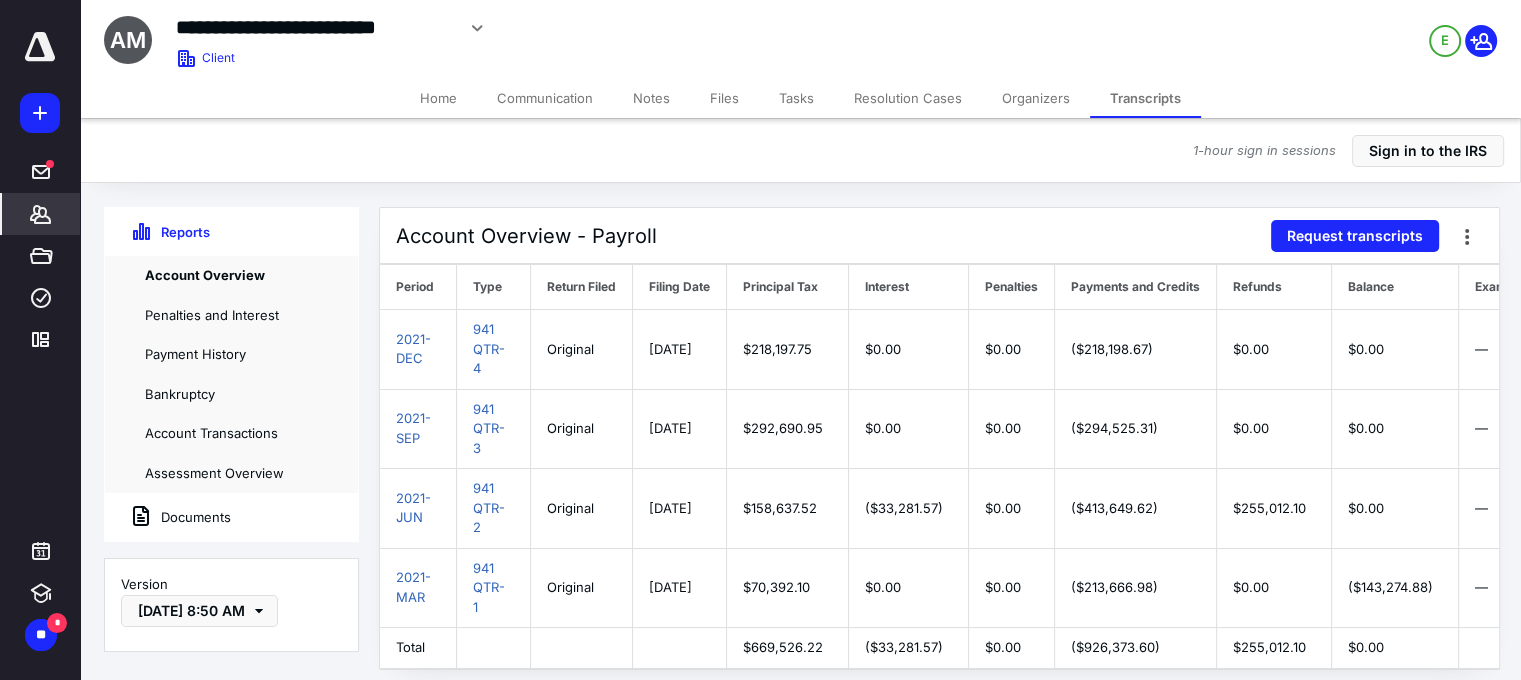 click on "Documents" at bounding box center [168, 517] 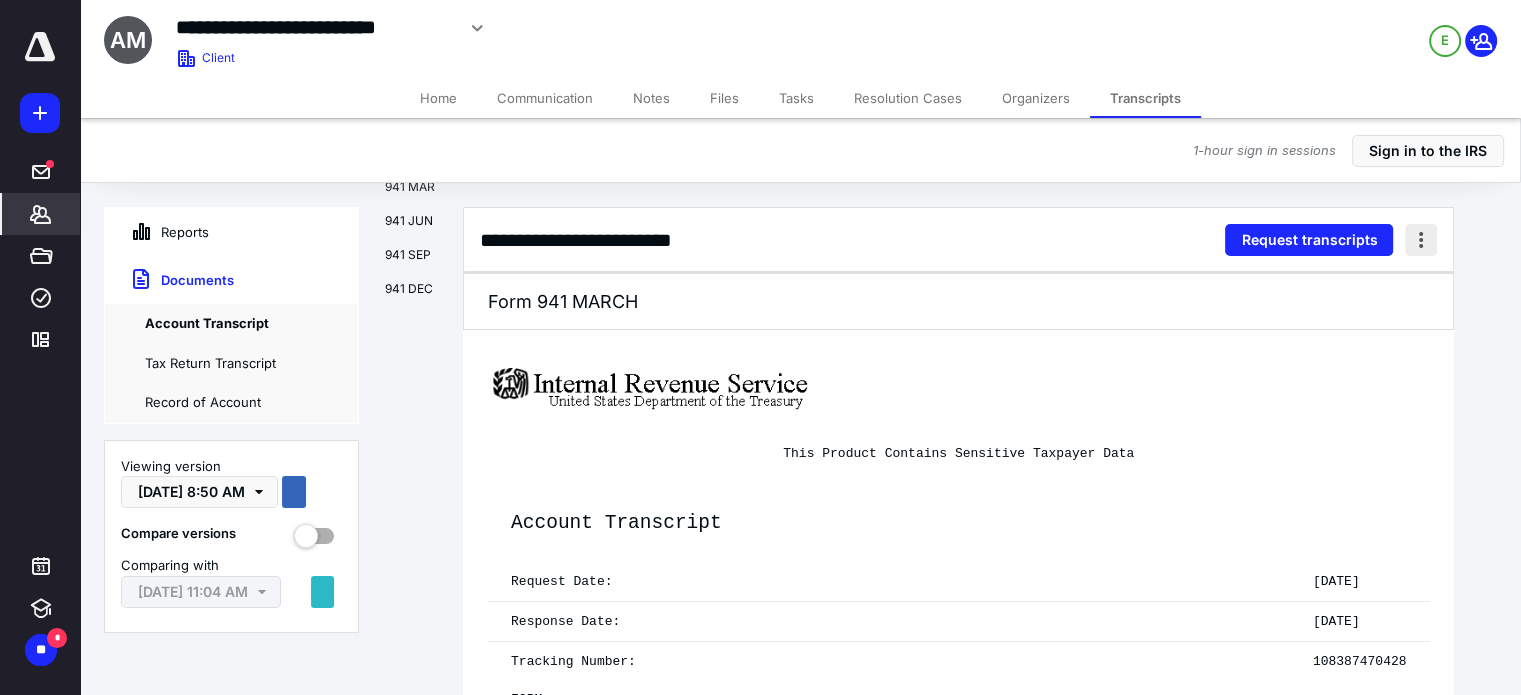 click at bounding box center (1421, 240) 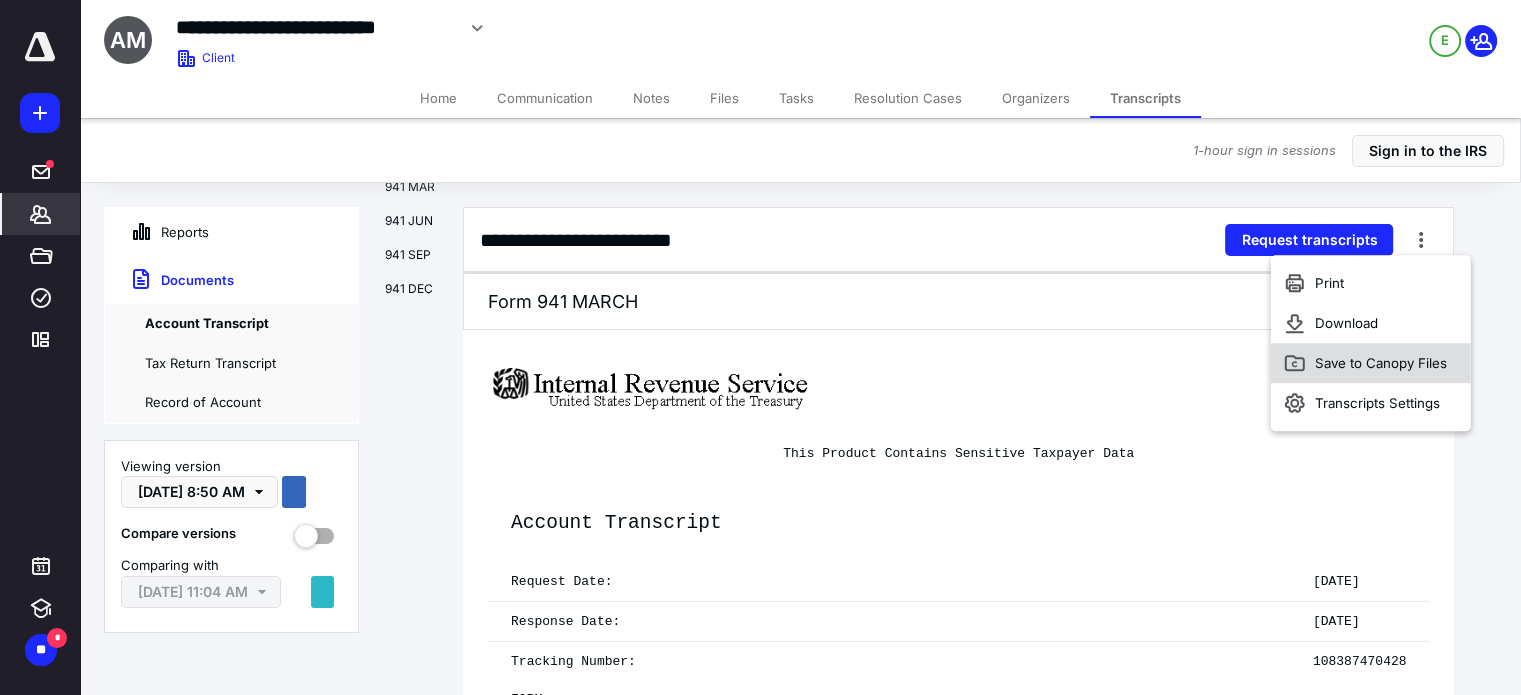 click on "Save to Canopy Files" at bounding box center [1370, 363] 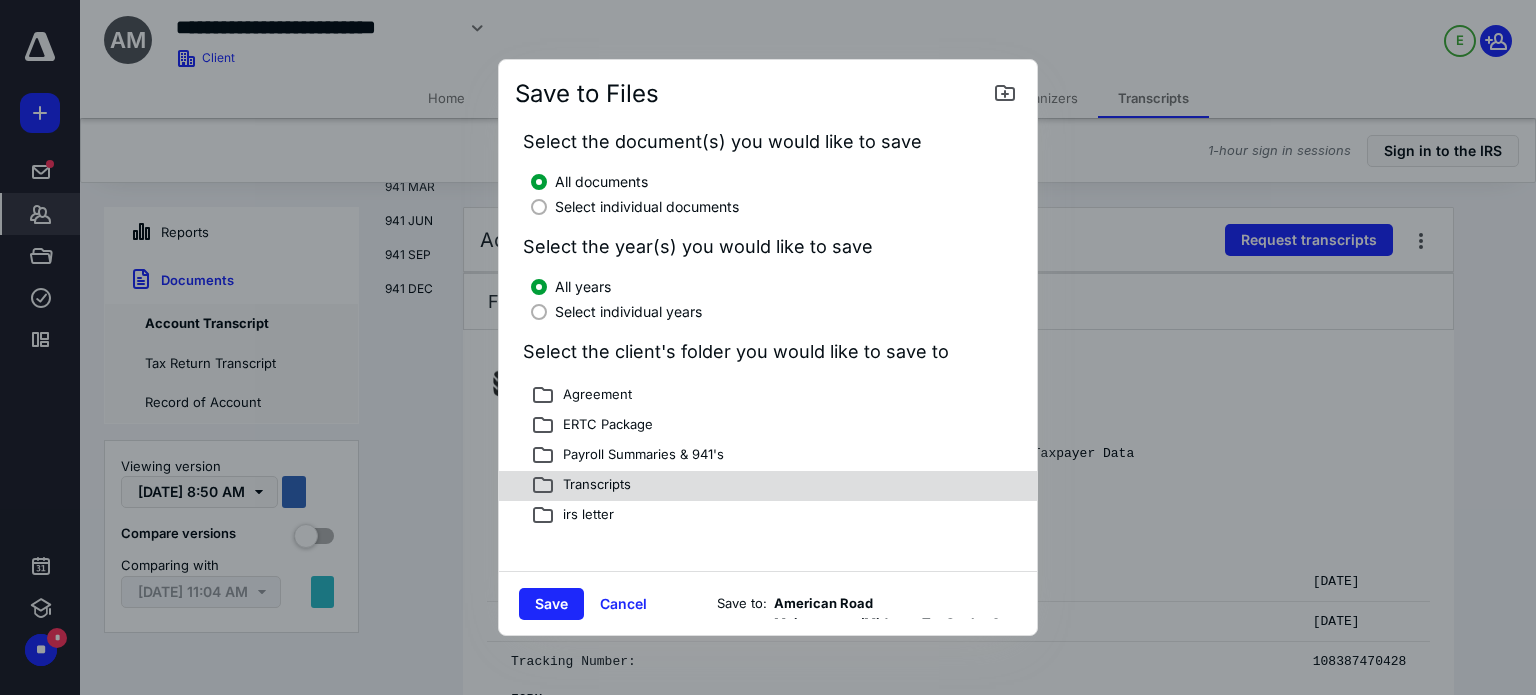 click on "Transcripts" at bounding box center [768, 486] 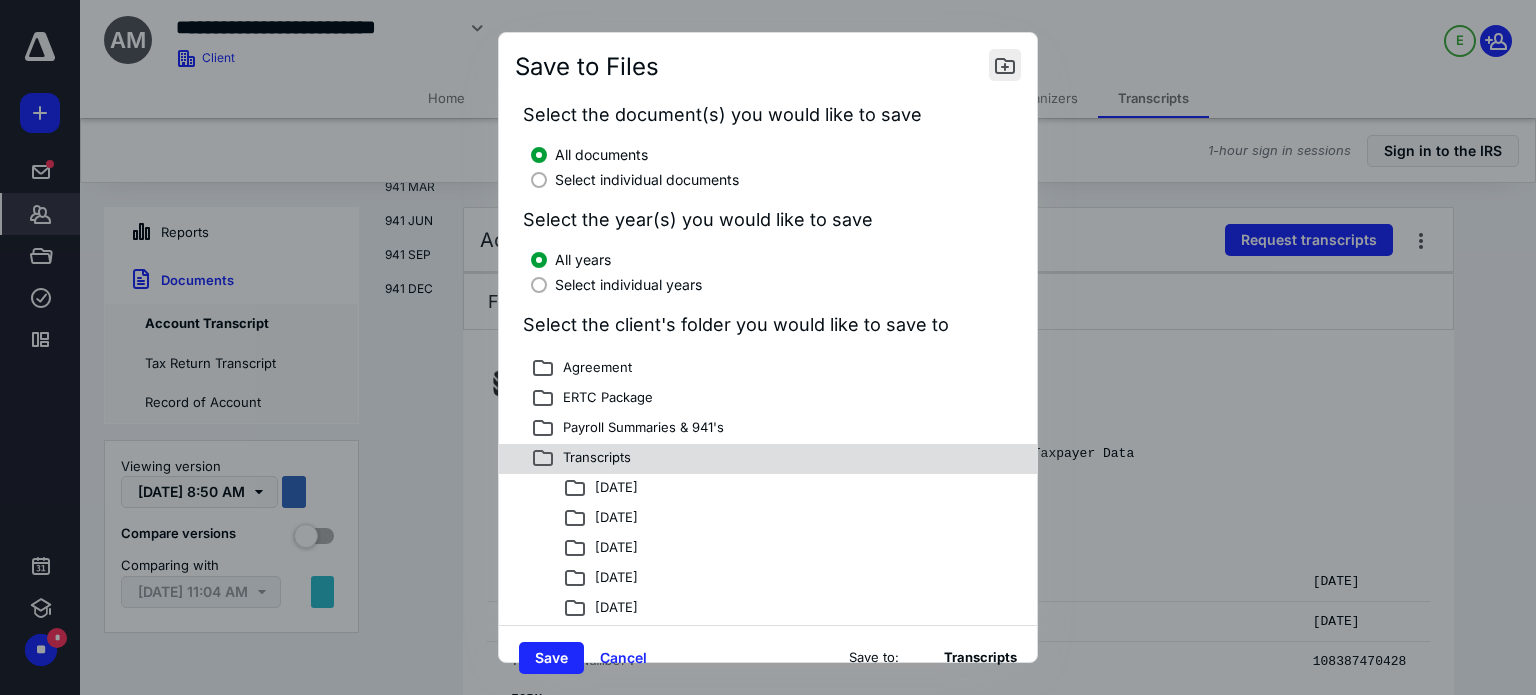 click at bounding box center (1005, 65) 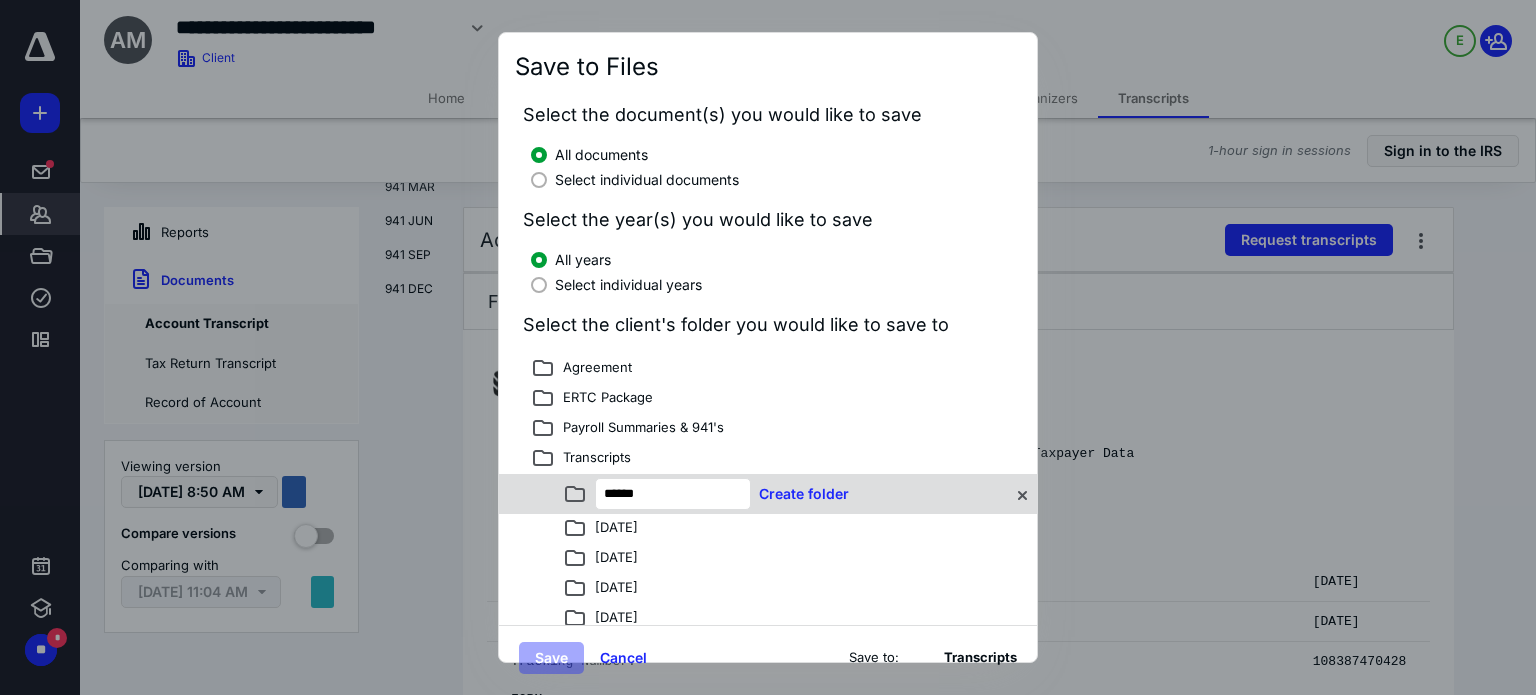 type on "******" 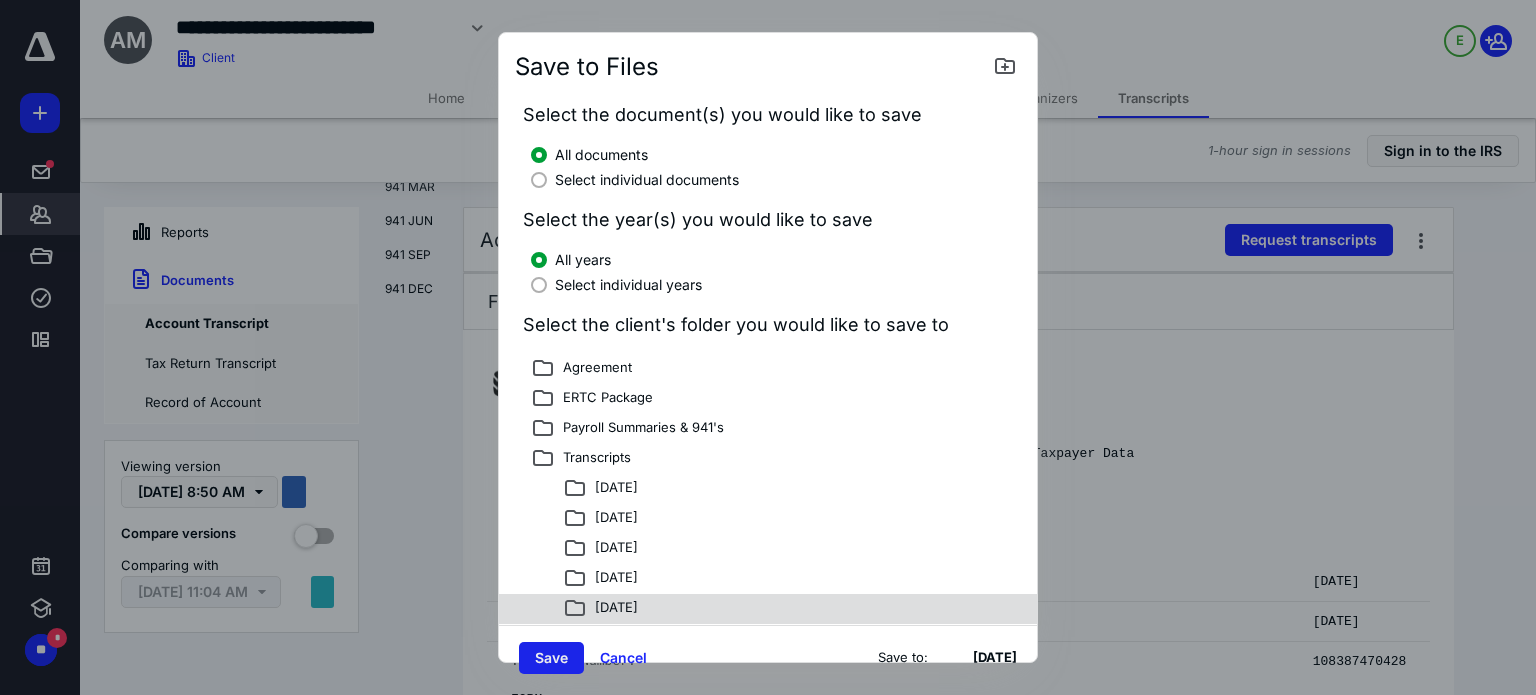 click on "Save" at bounding box center (551, 658) 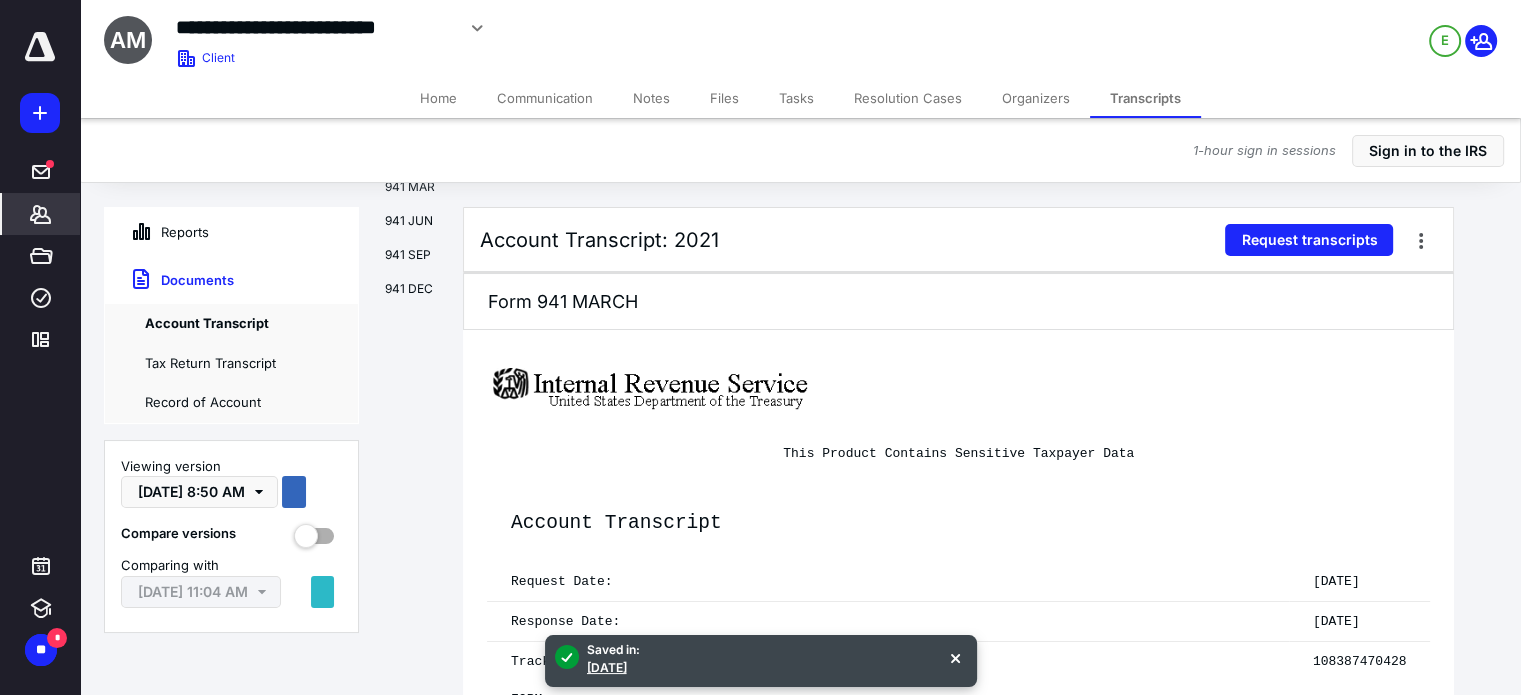 click on "Files" at bounding box center [724, 98] 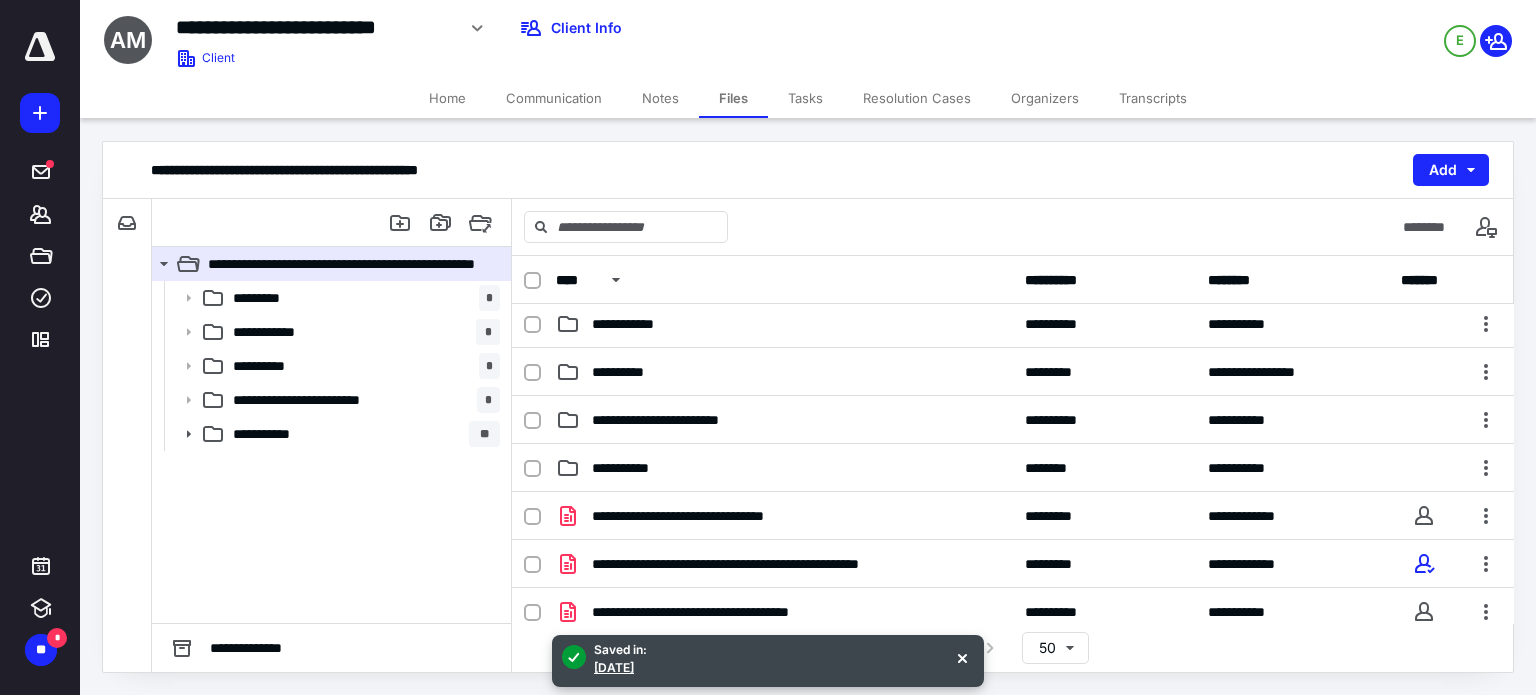 scroll, scrollTop: 100, scrollLeft: 0, axis: vertical 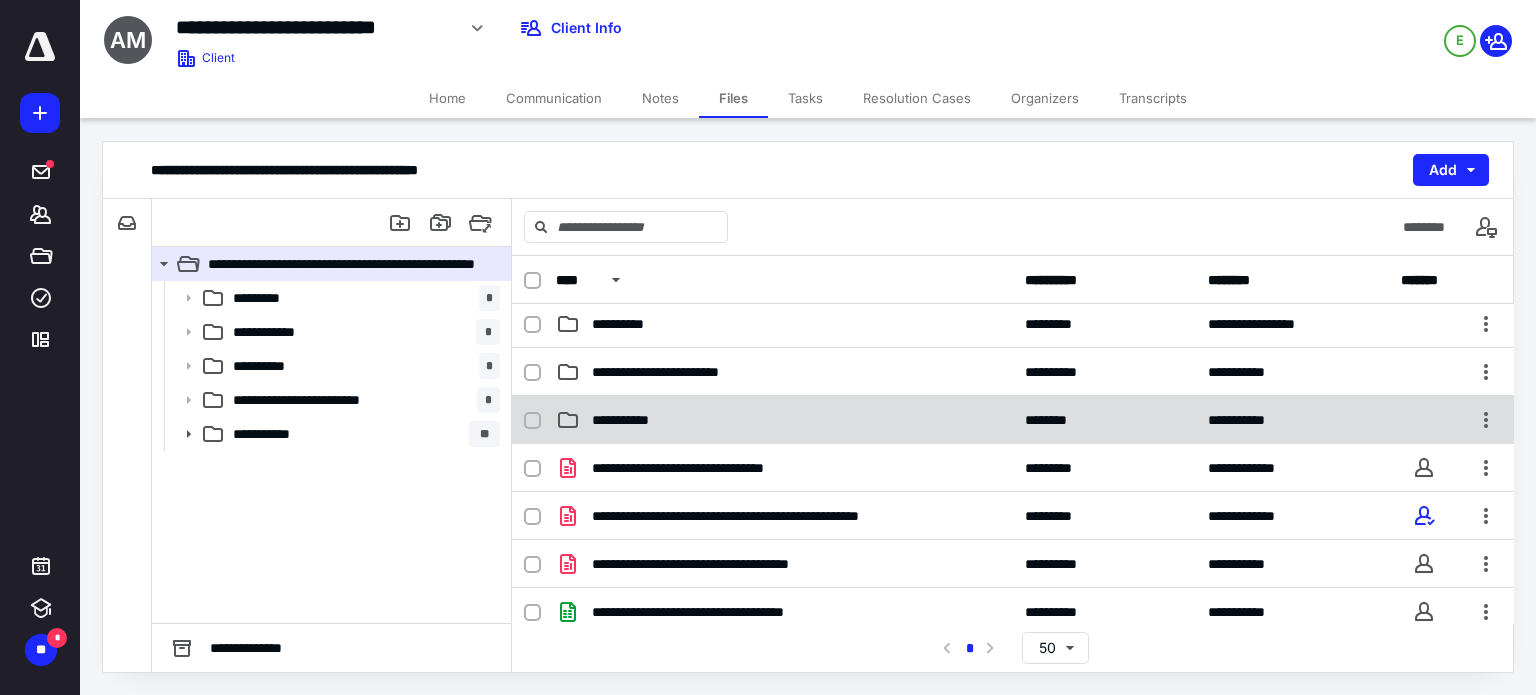 click on "**********" at bounding box center (784, 420) 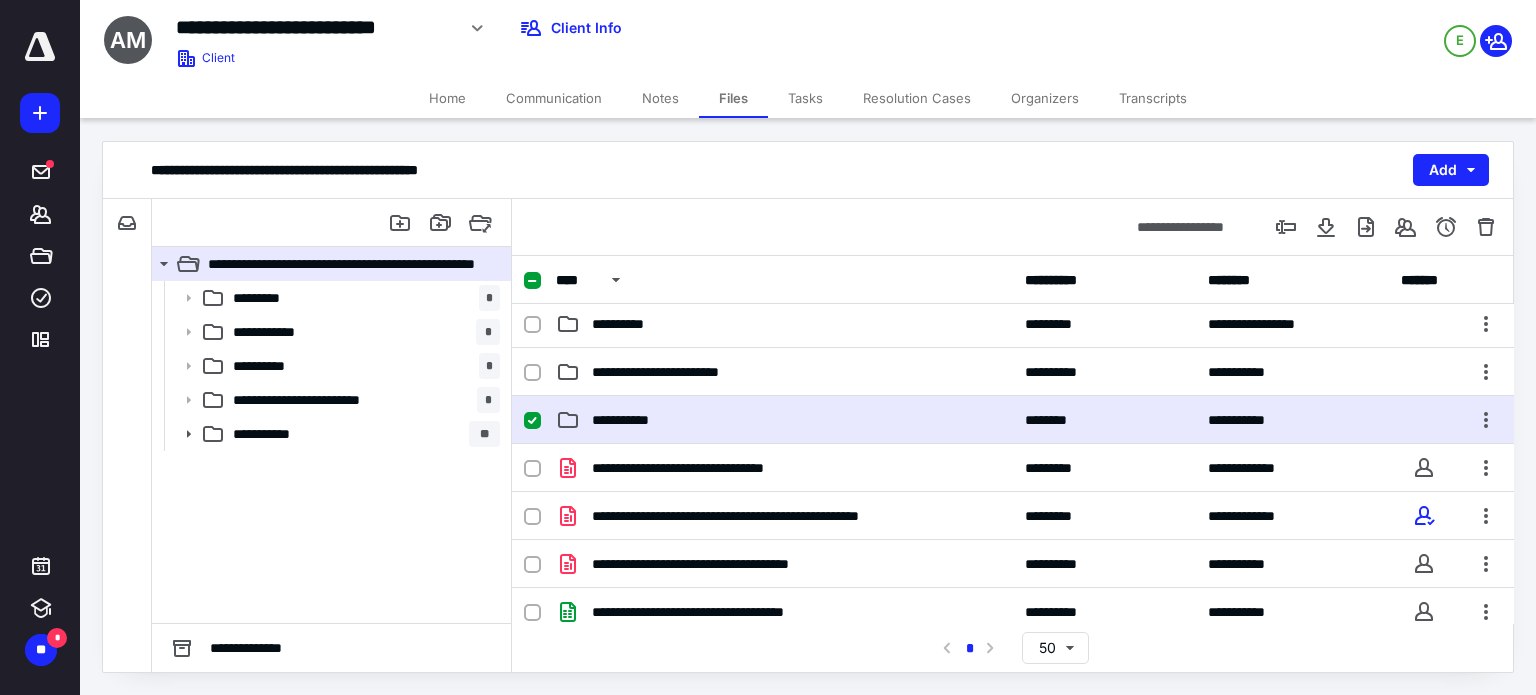click on "**********" at bounding box center [784, 420] 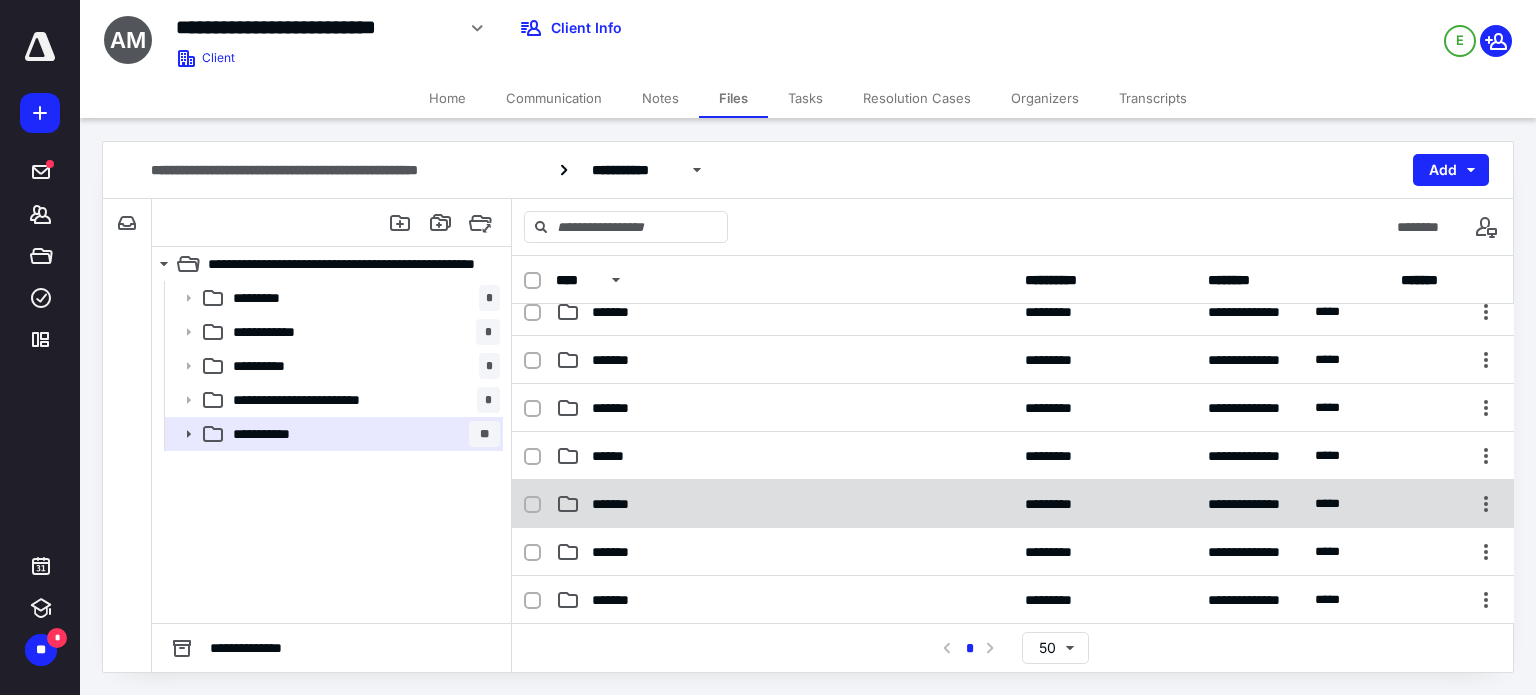 scroll, scrollTop: 400, scrollLeft: 0, axis: vertical 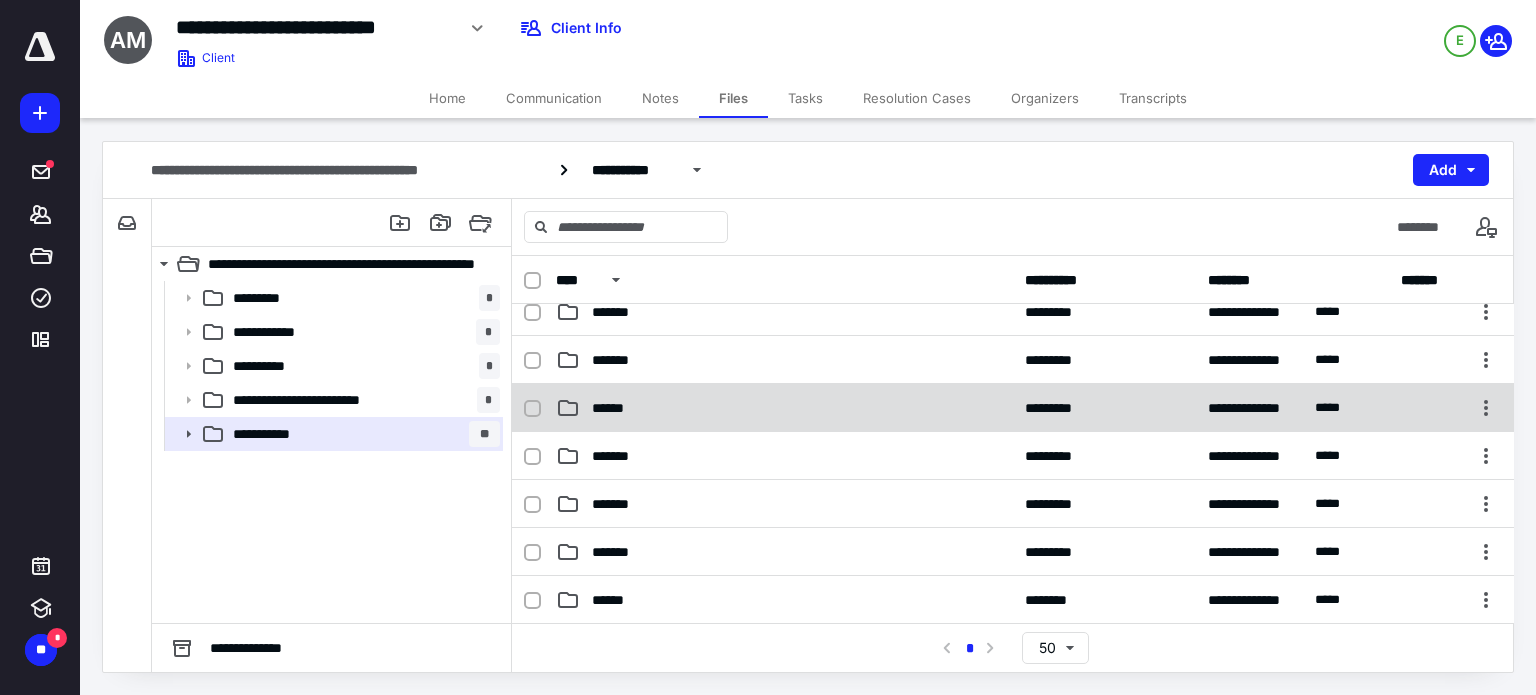 click on "******" at bounding box center (784, 408) 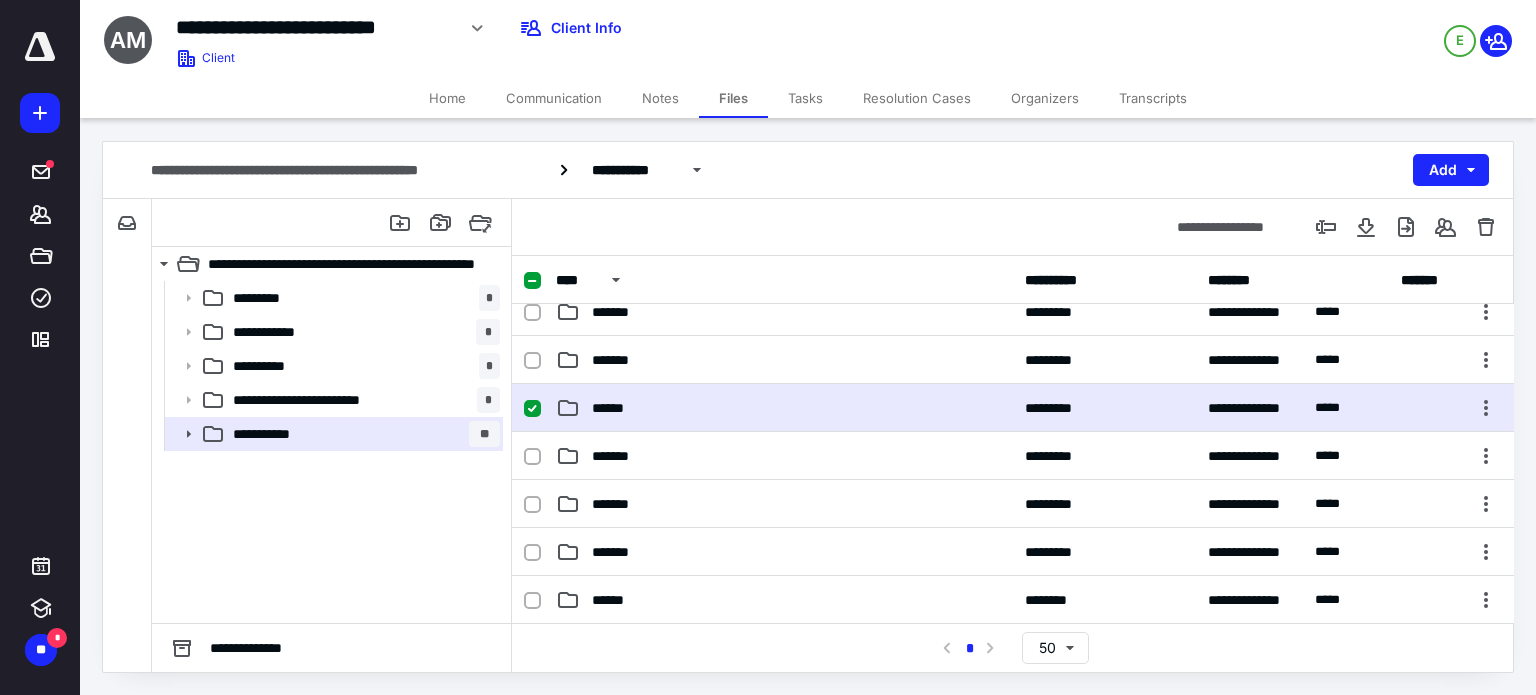 click on "******" at bounding box center (784, 408) 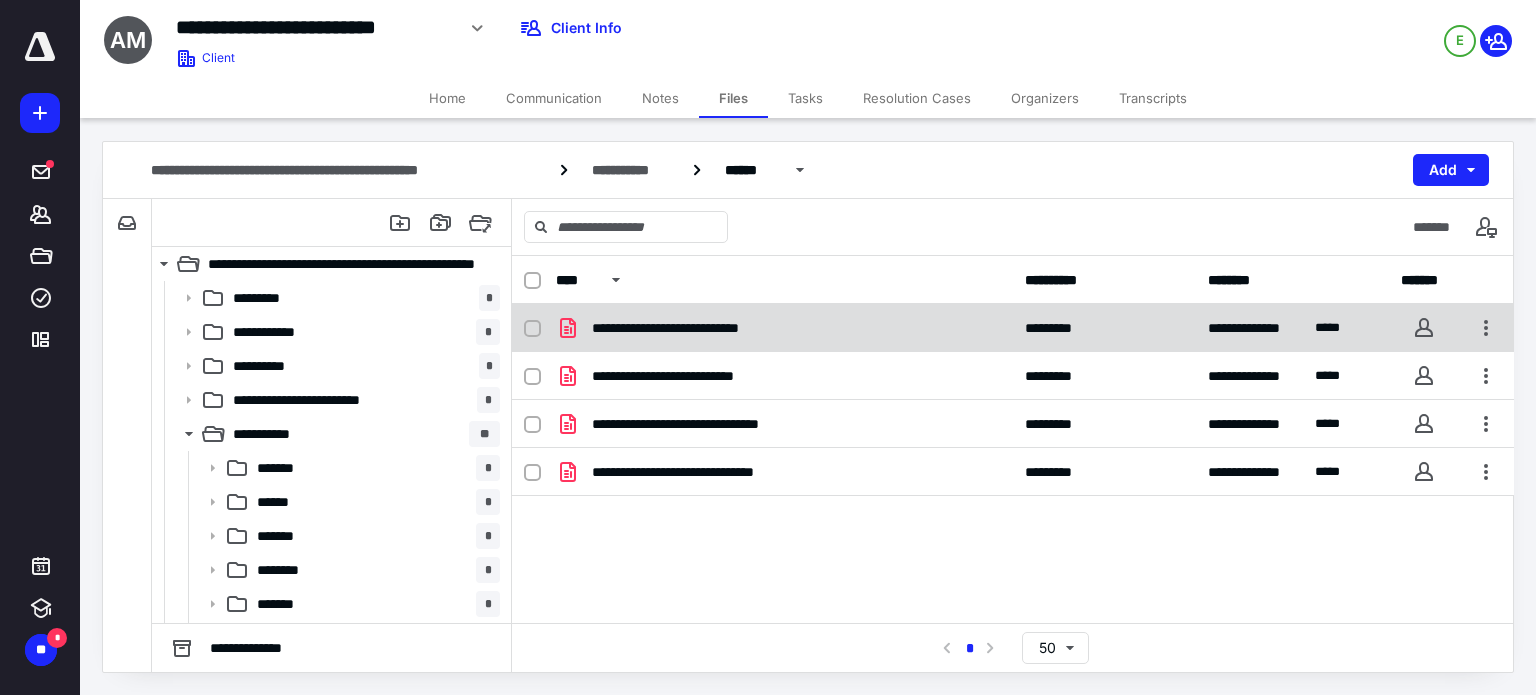 click on "**********" at bounding box center (784, 328) 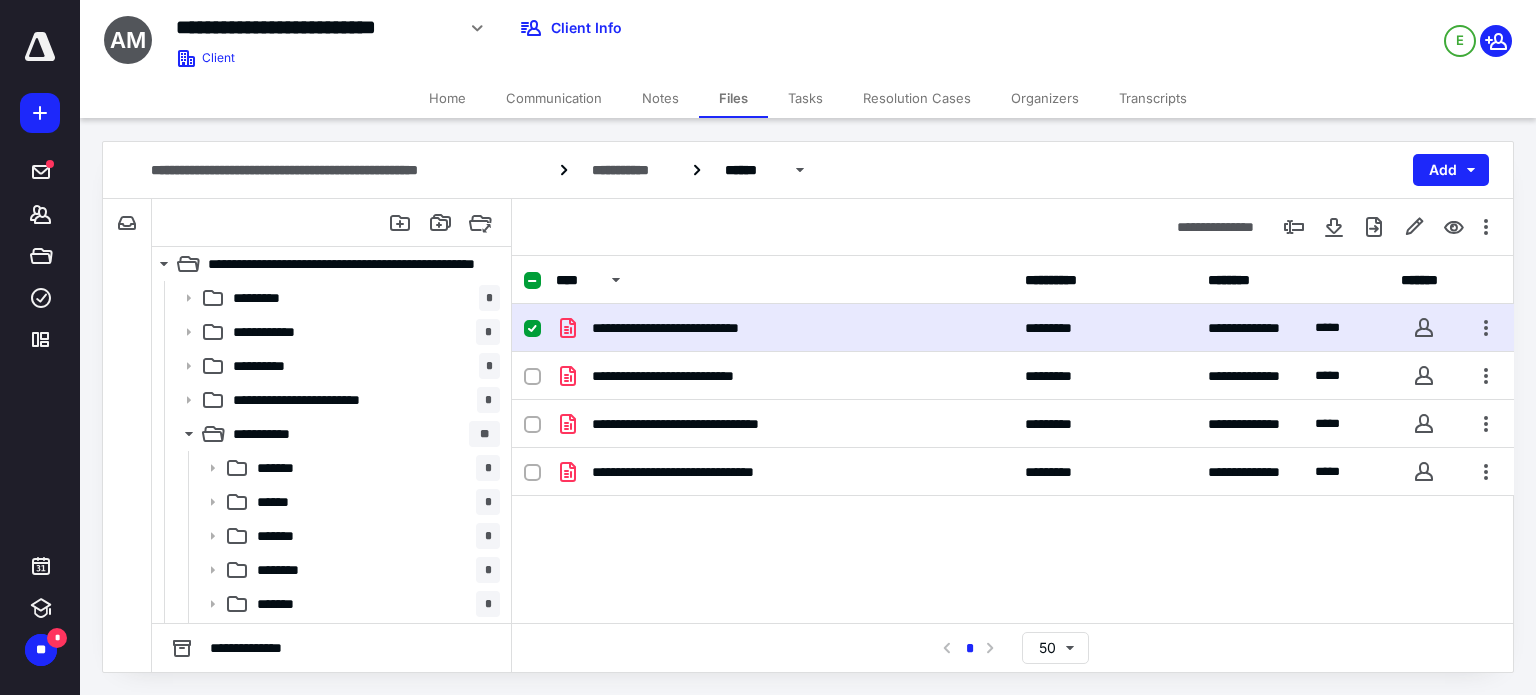 click on "**********" at bounding box center [784, 328] 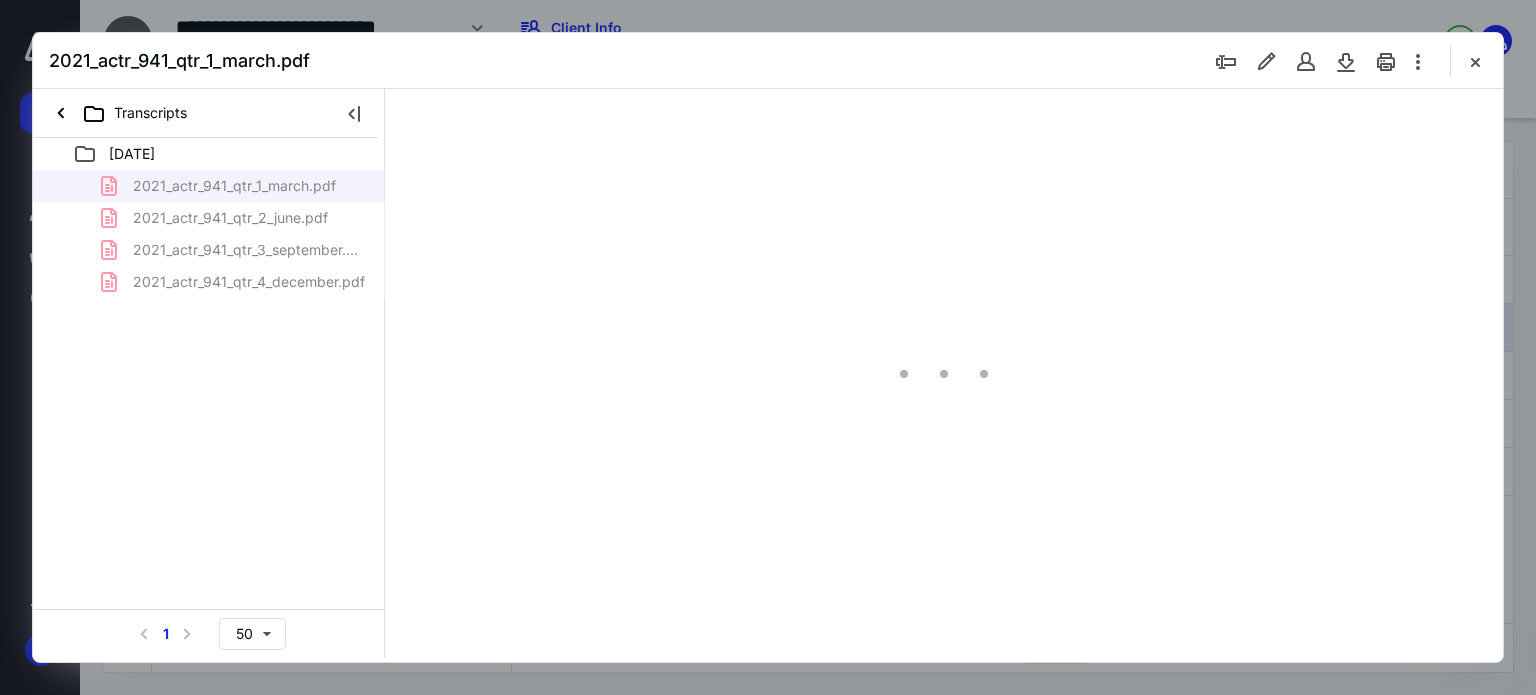 scroll, scrollTop: 0, scrollLeft: 0, axis: both 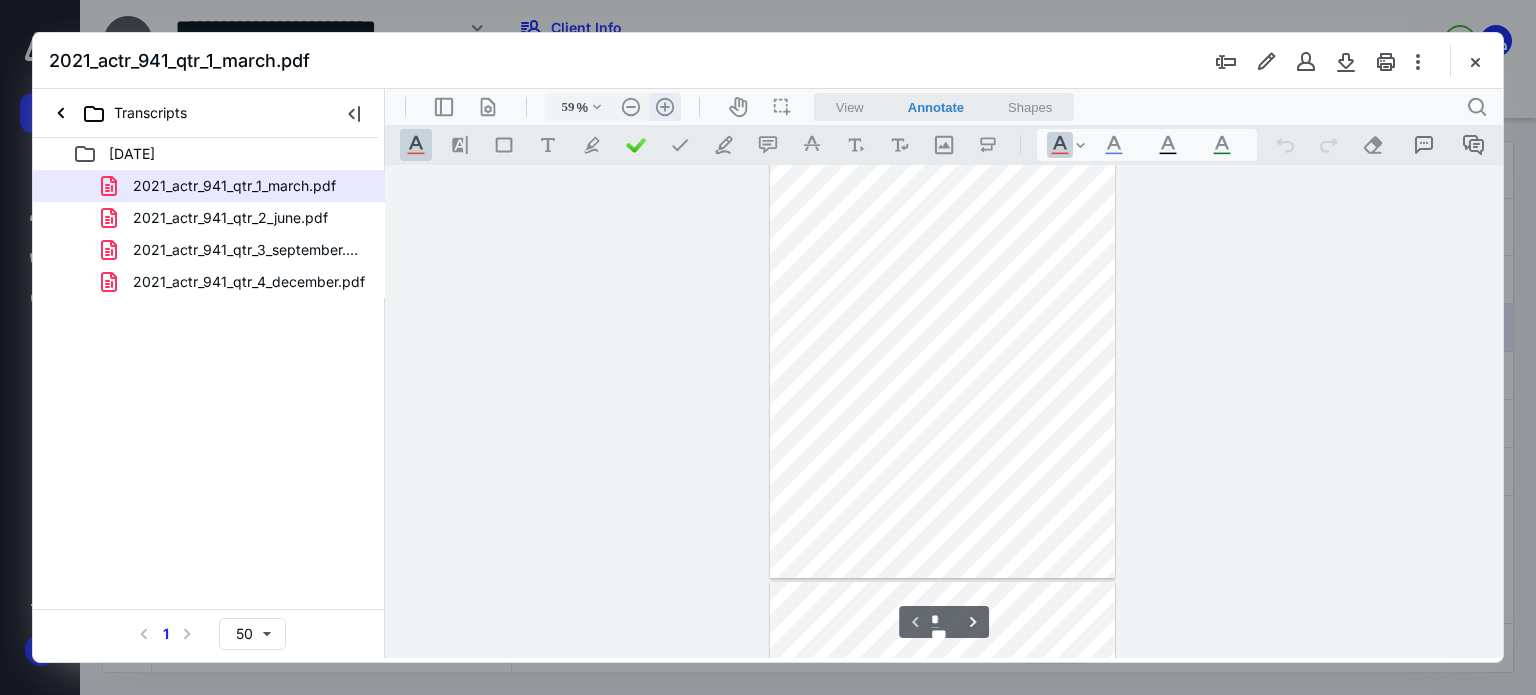 click on ".cls-1{fill:#abb0c4;} icon - header - zoom - in - line" at bounding box center (665, 107) 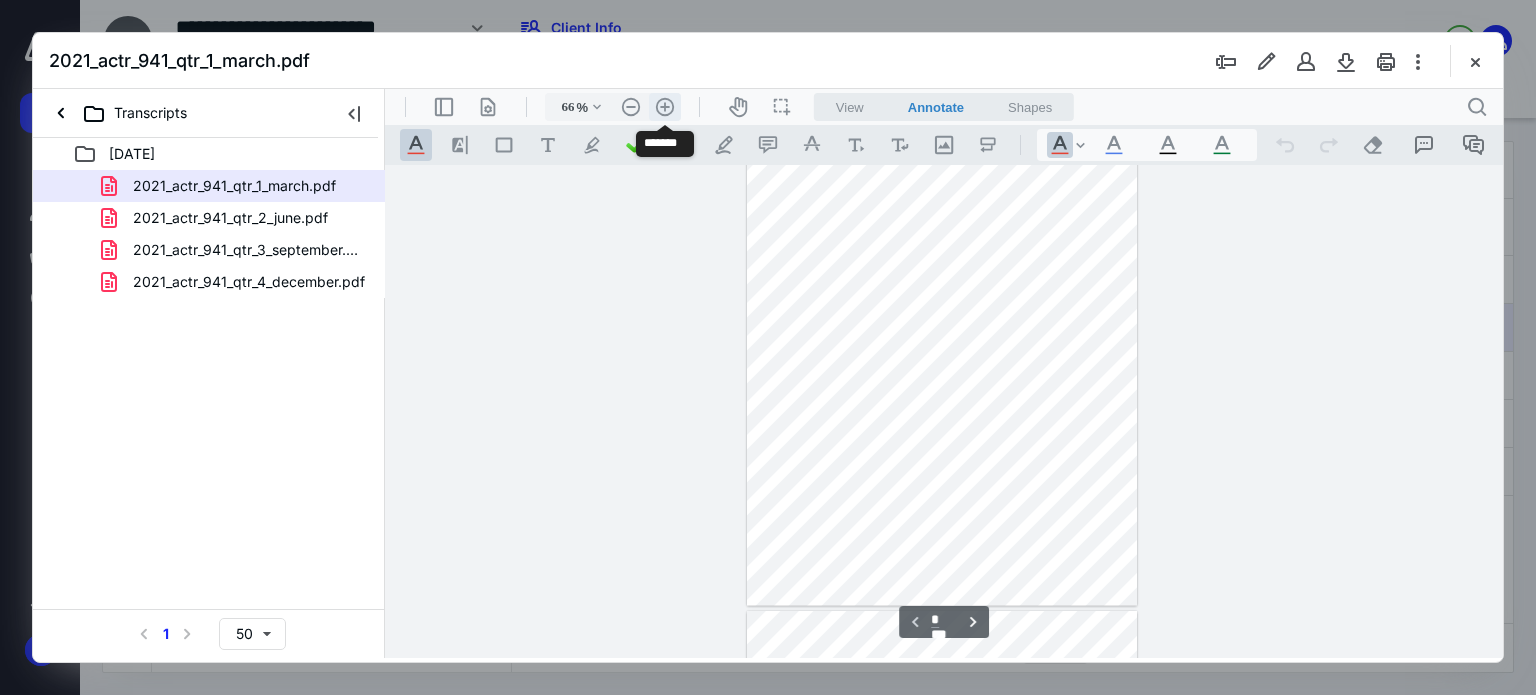 click on ".cls-1{fill:#abb0c4;} icon - header - zoom - in - line" at bounding box center [665, 107] 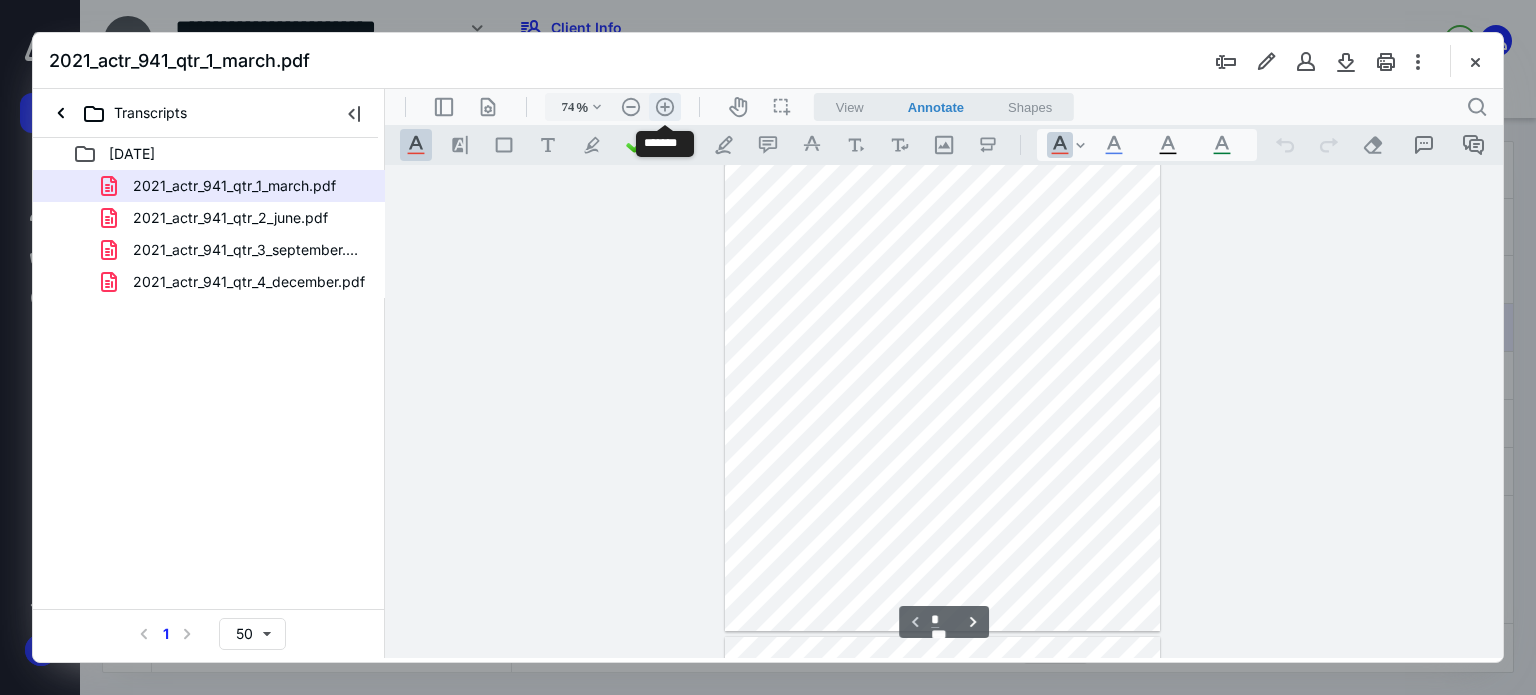 click on ".cls-1{fill:#abb0c4;} icon - header - zoom - in - line" at bounding box center (665, 107) 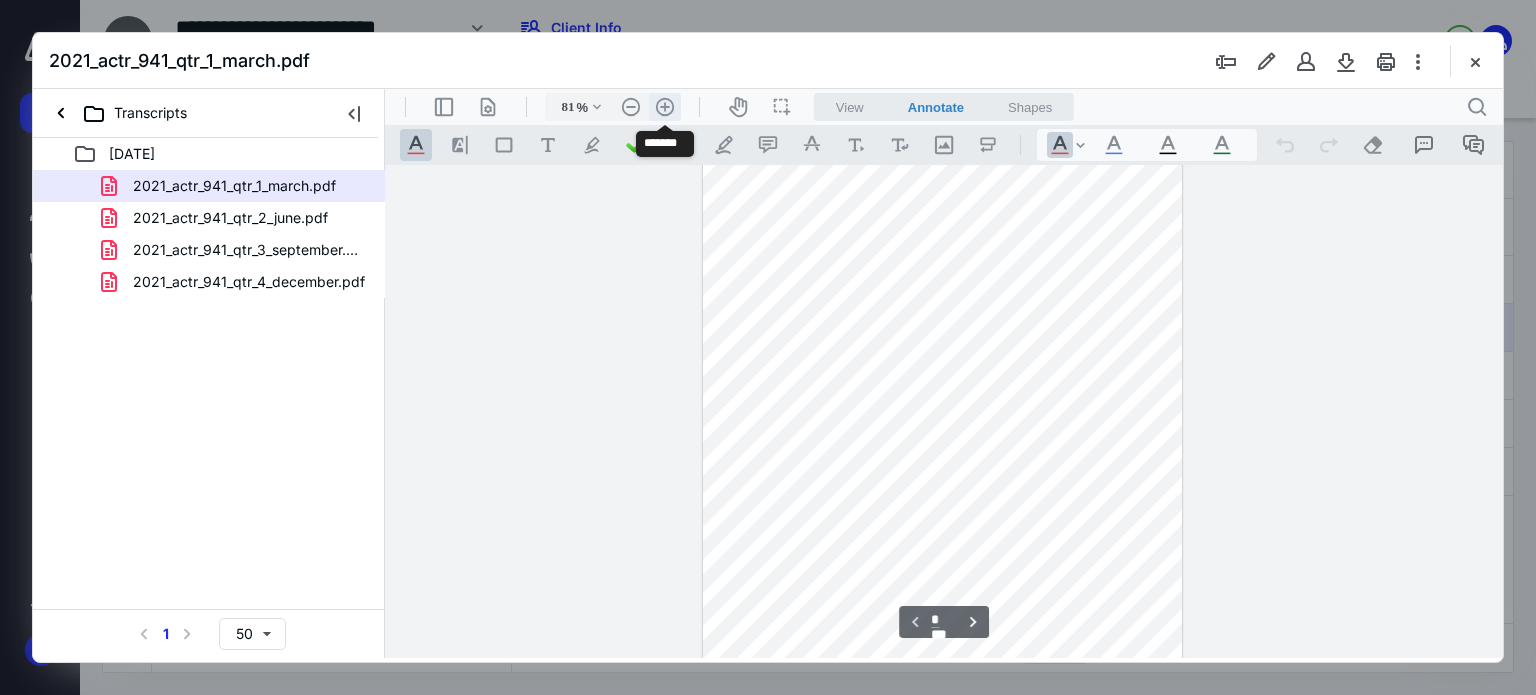 click on ".cls-1{fill:#abb0c4;} icon - header - zoom - in - line" at bounding box center [665, 107] 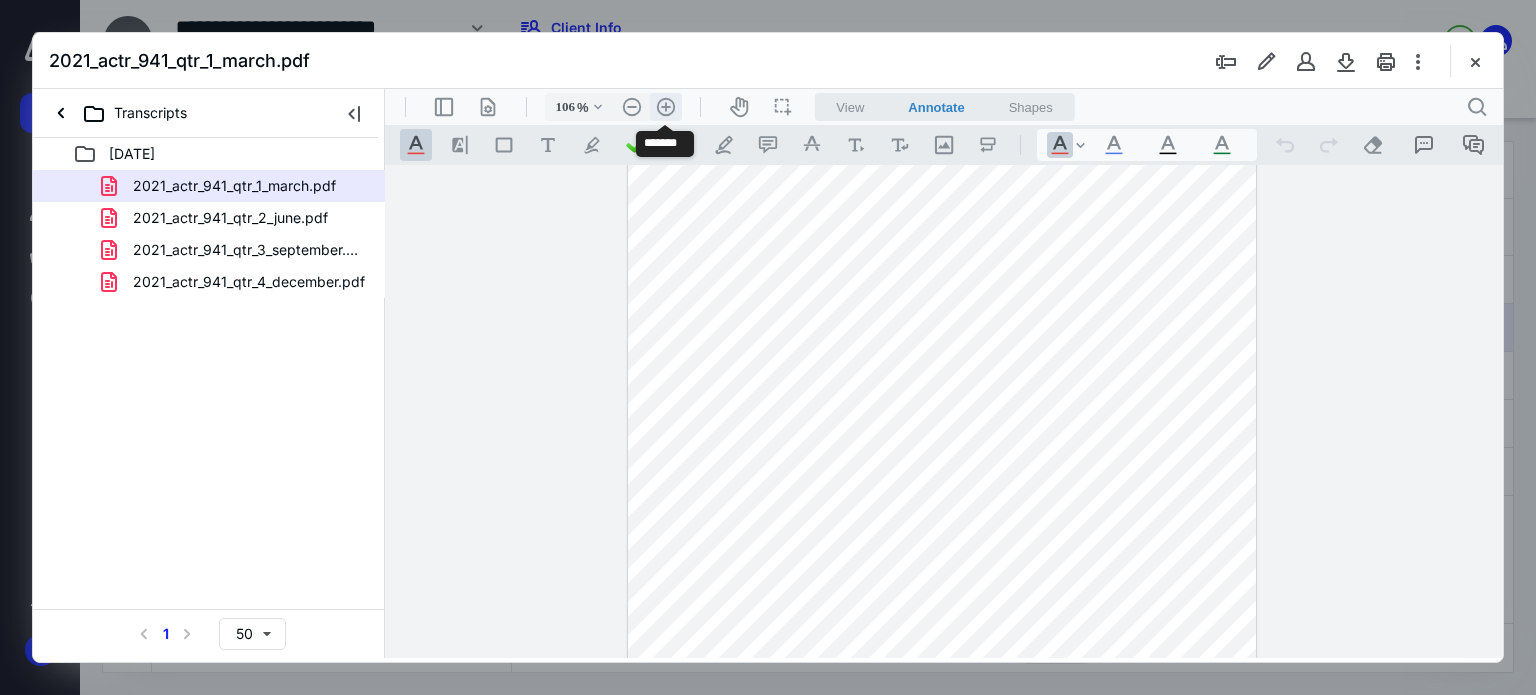 click on ".cls-1{fill:#abb0c4;} icon - header - zoom - in - line" at bounding box center (666, 107) 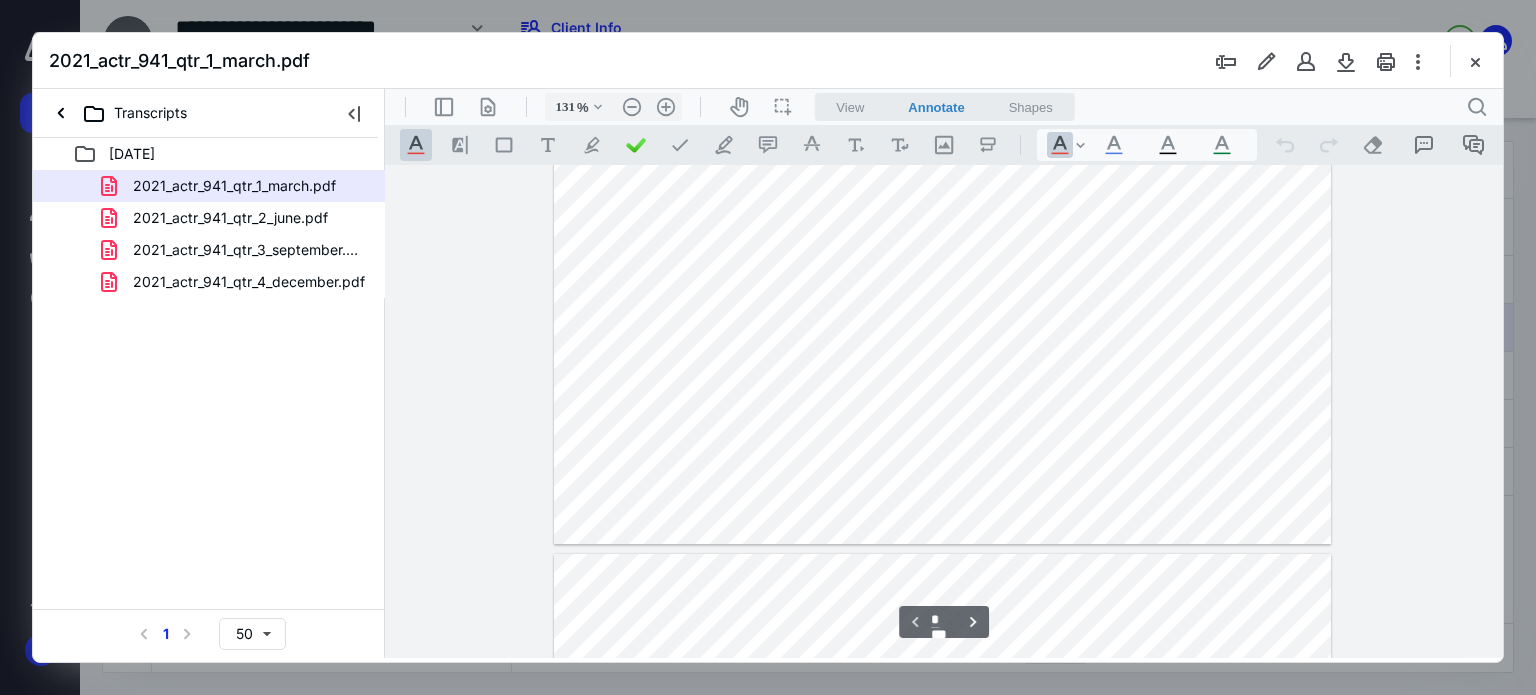 scroll, scrollTop: 735, scrollLeft: 0, axis: vertical 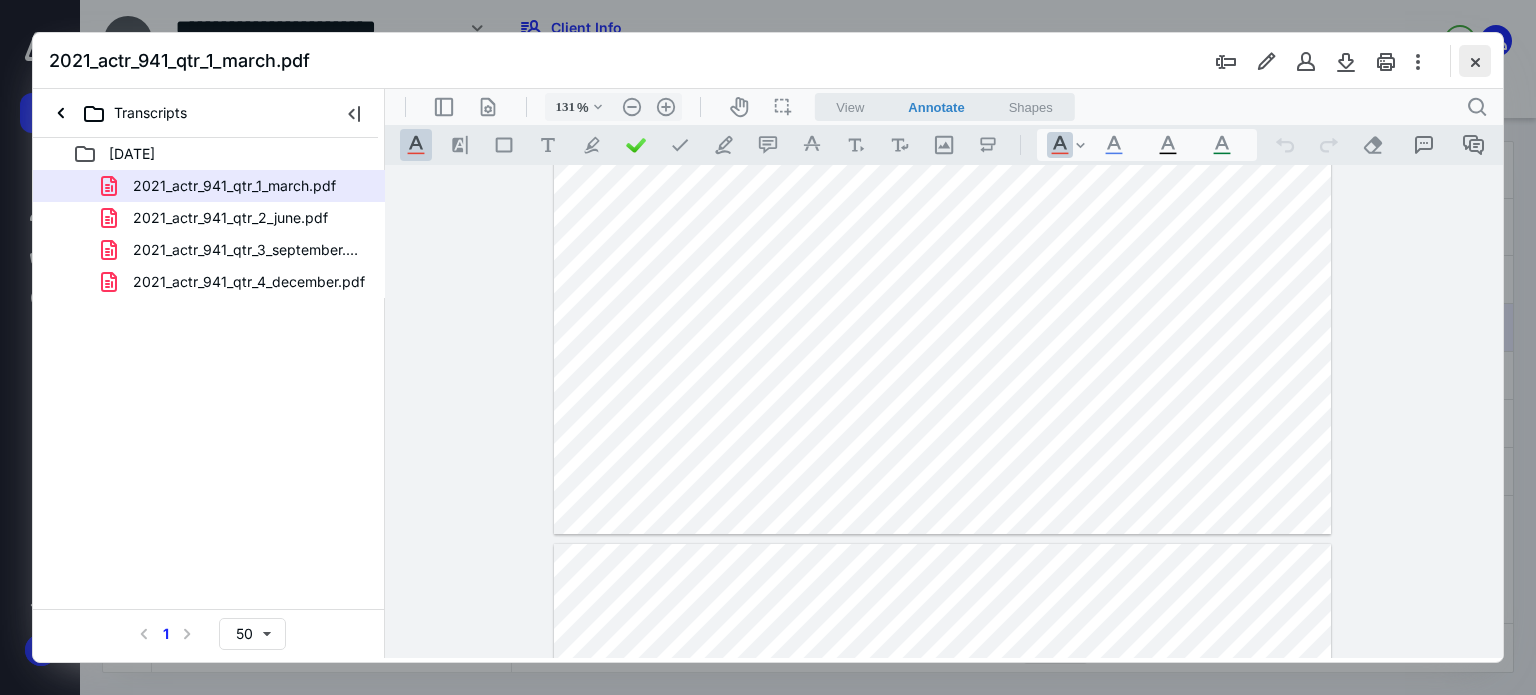 click at bounding box center (1475, 61) 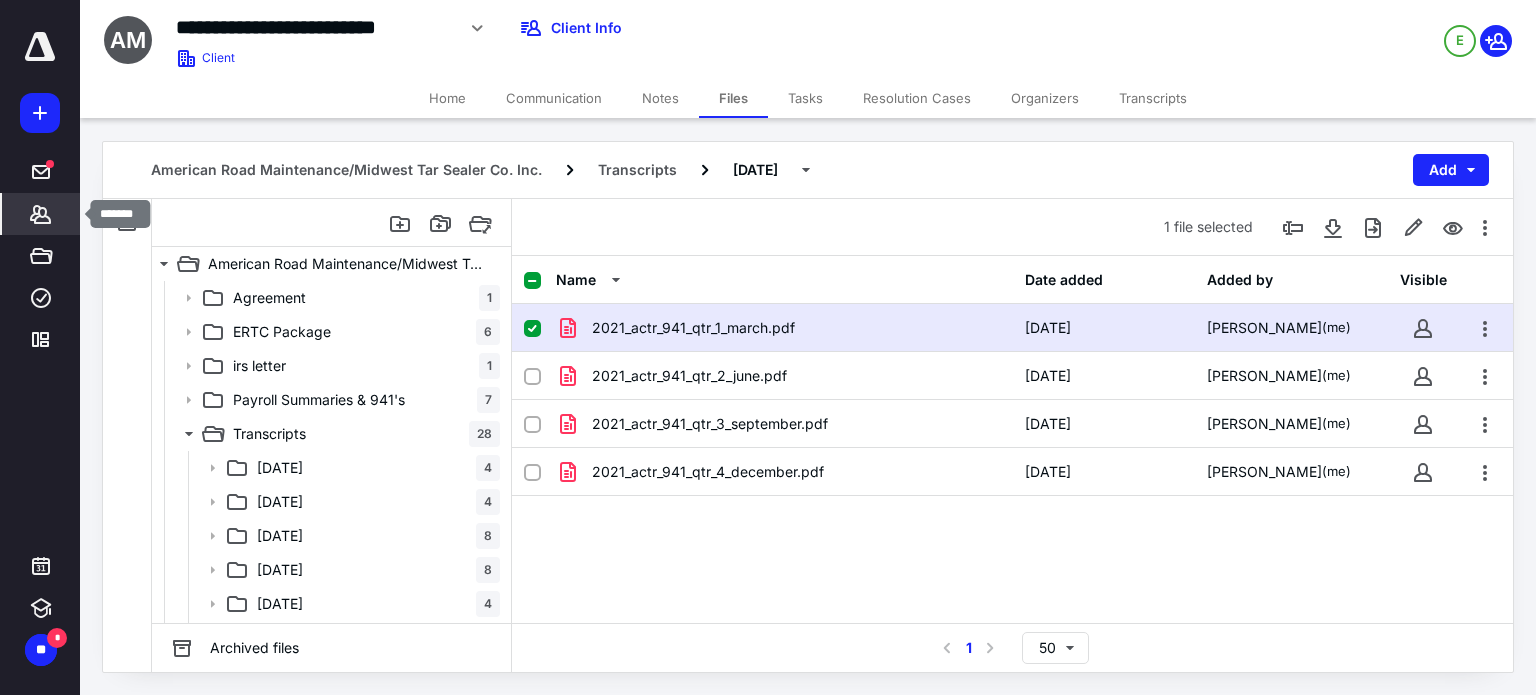 click on "*******" at bounding box center (41, 214) 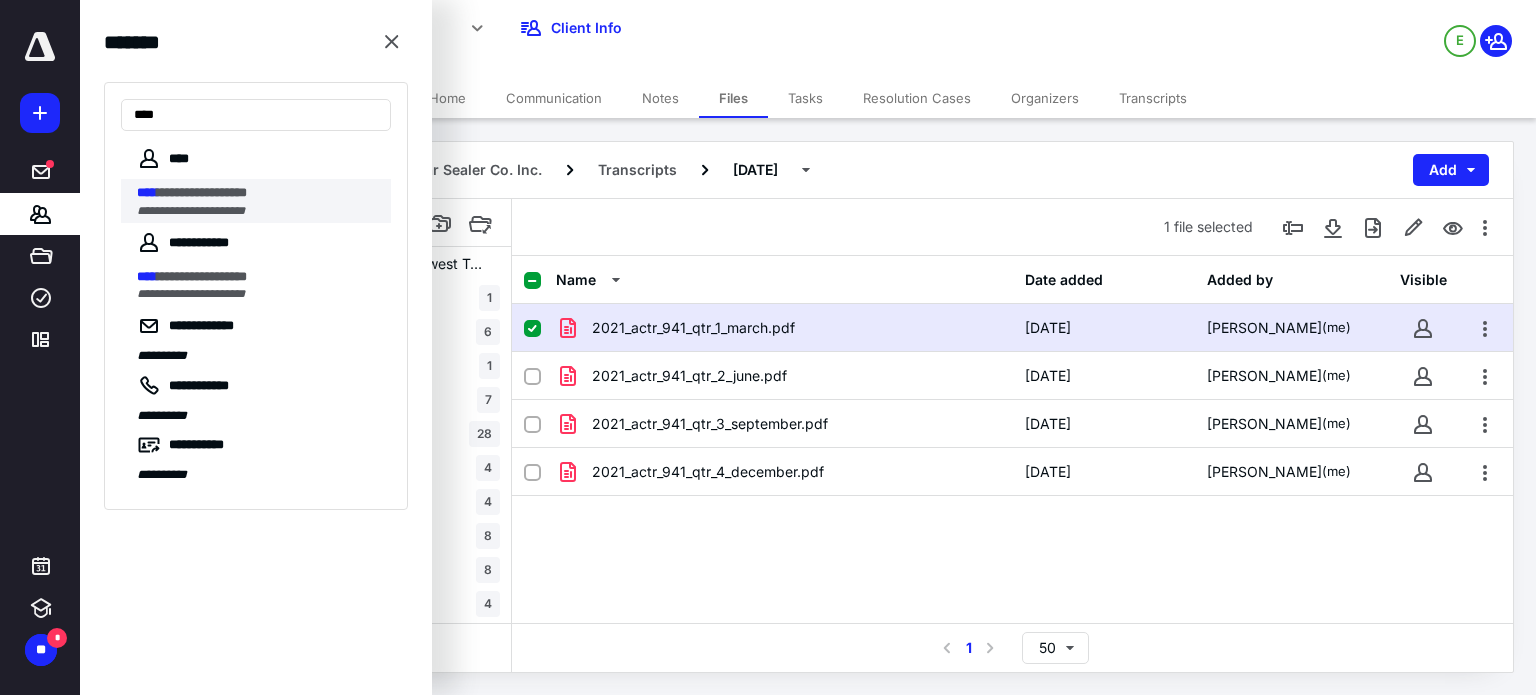 type on "****" 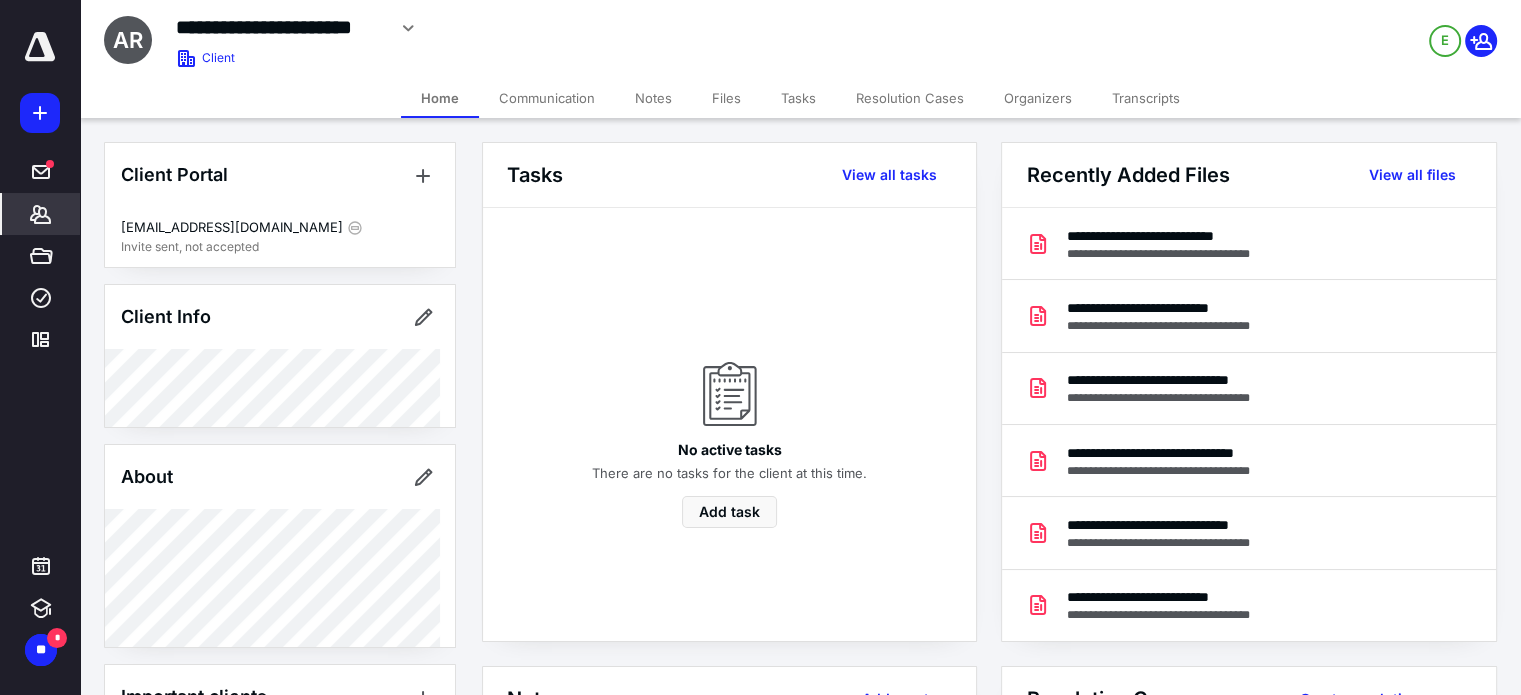 click on "Transcripts" at bounding box center [1146, 98] 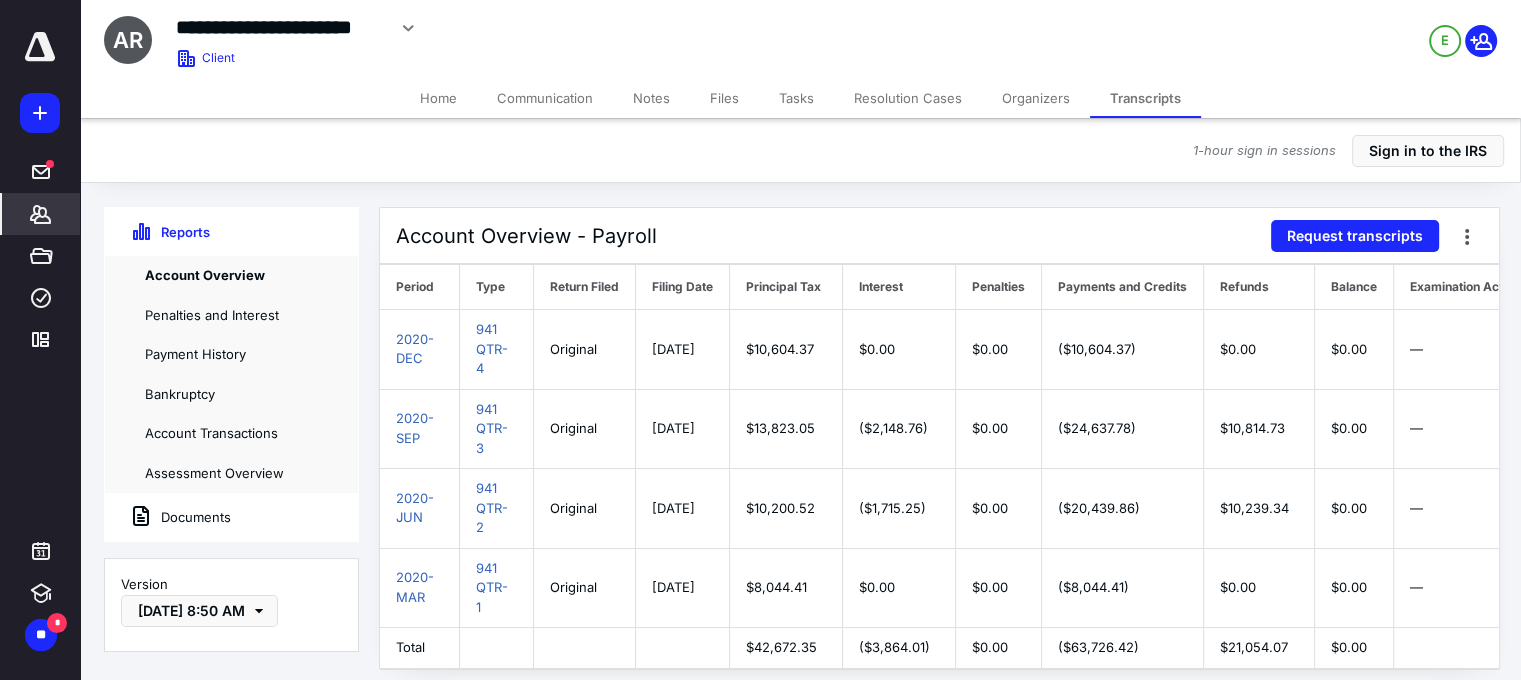 click on "Documents" at bounding box center (168, 517) 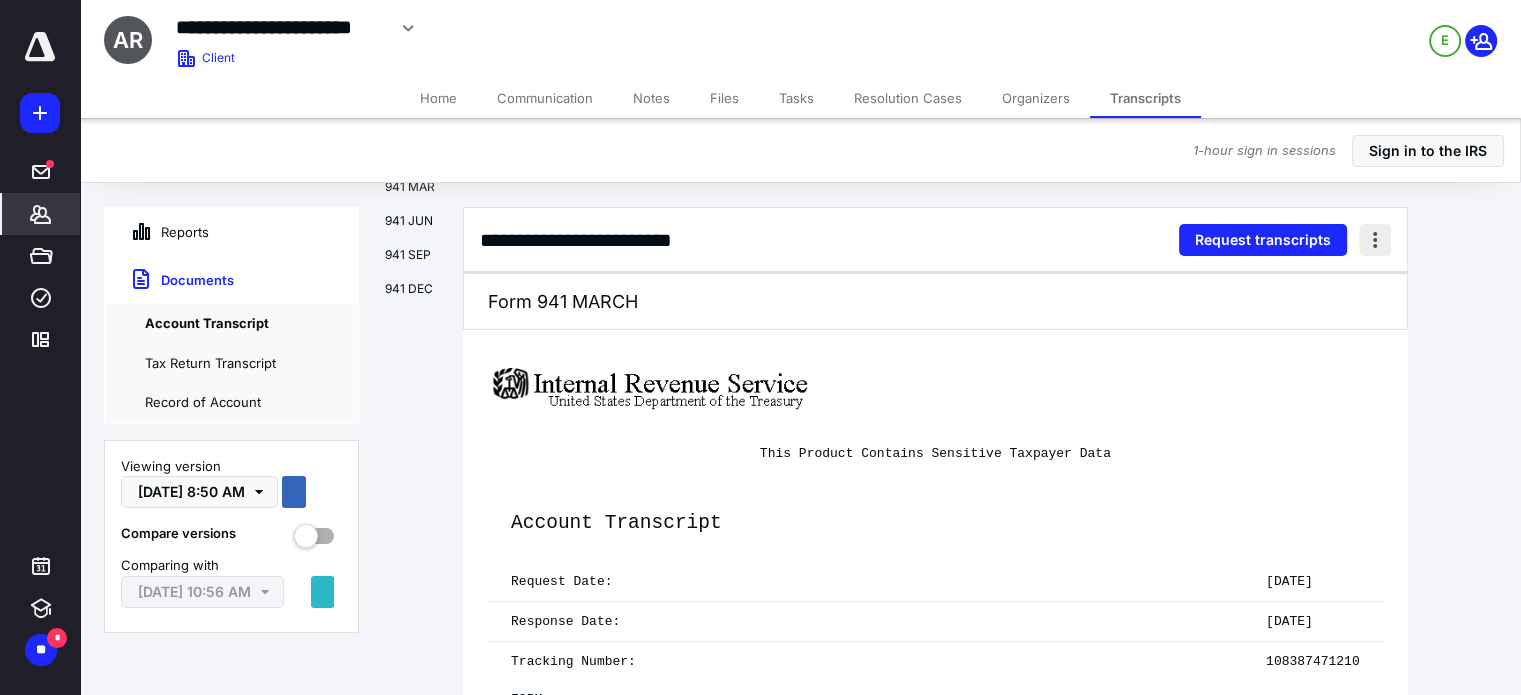 click at bounding box center (1375, 240) 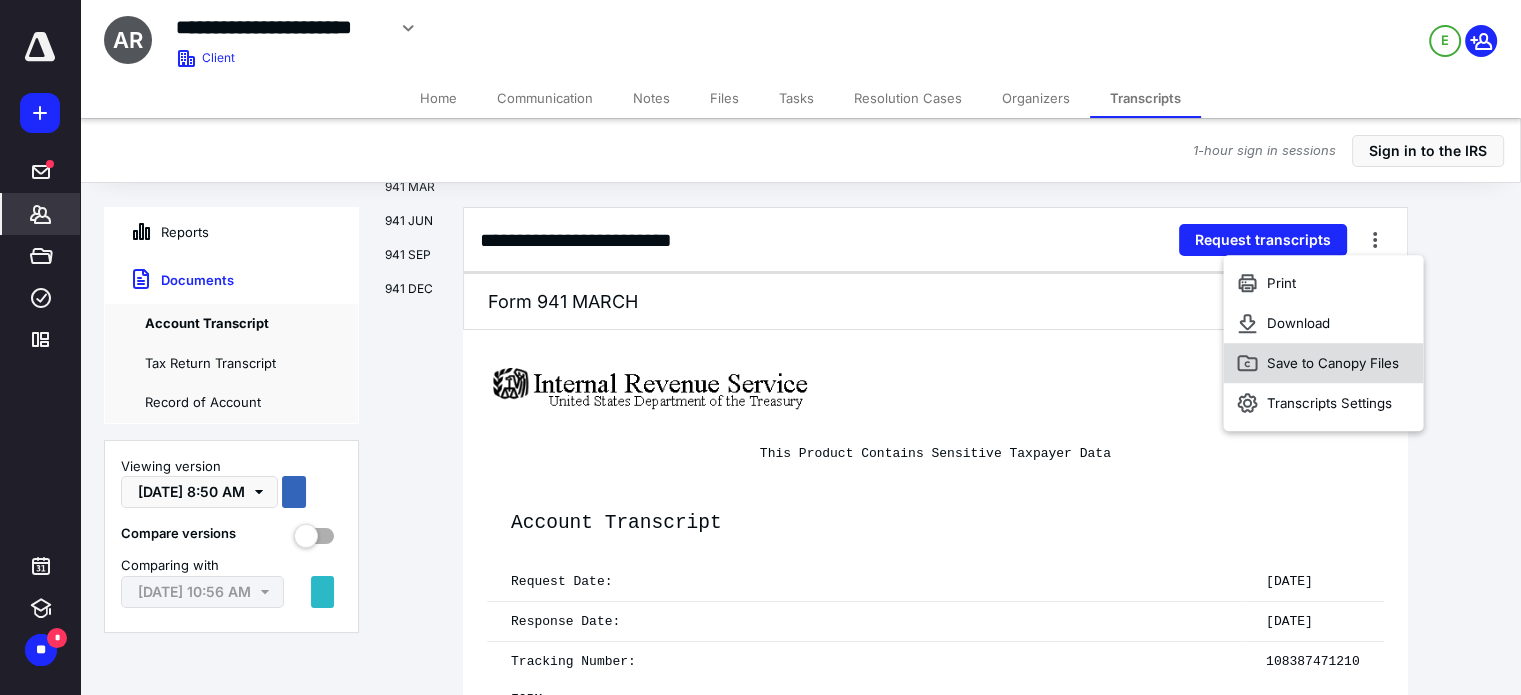click on "Save to Canopy Files" at bounding box center [1323, 363] 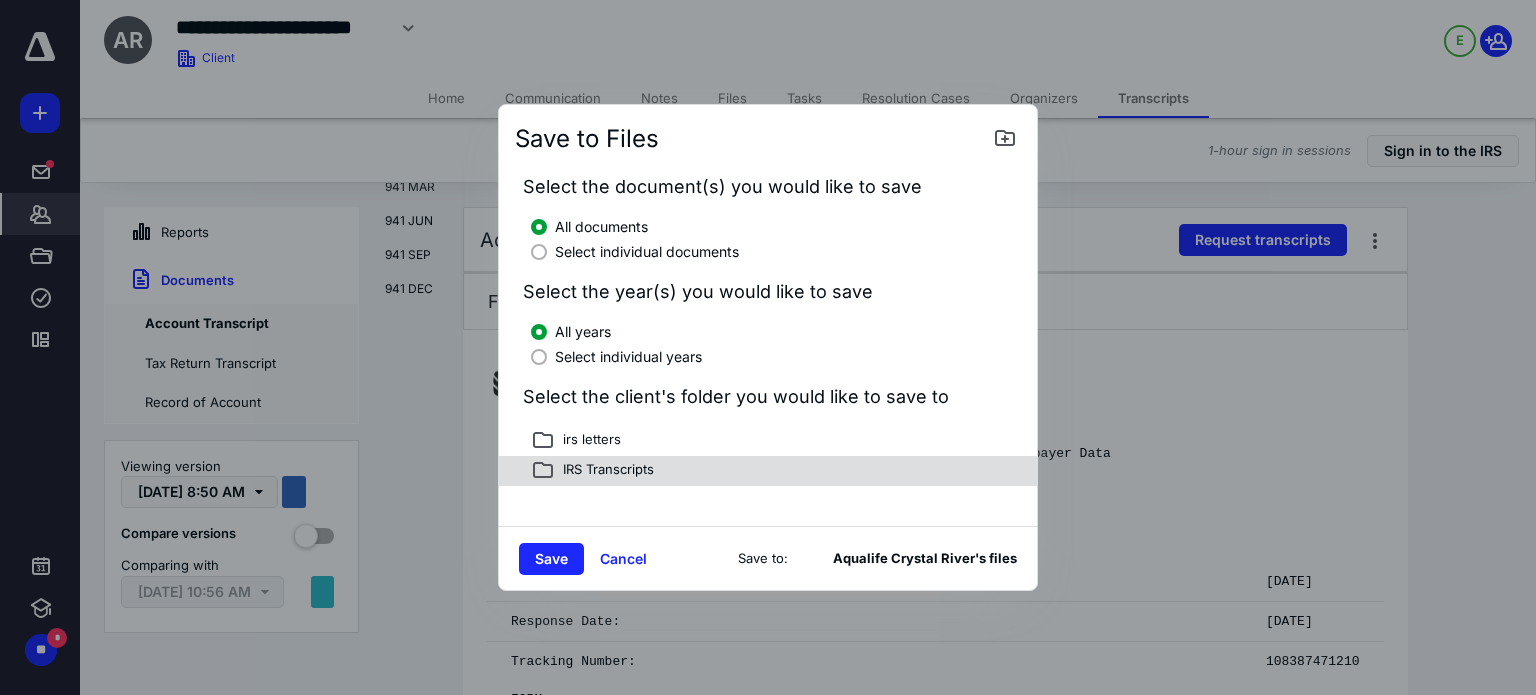 click on "IRS Transcripts" at bounding box center (604, 471) 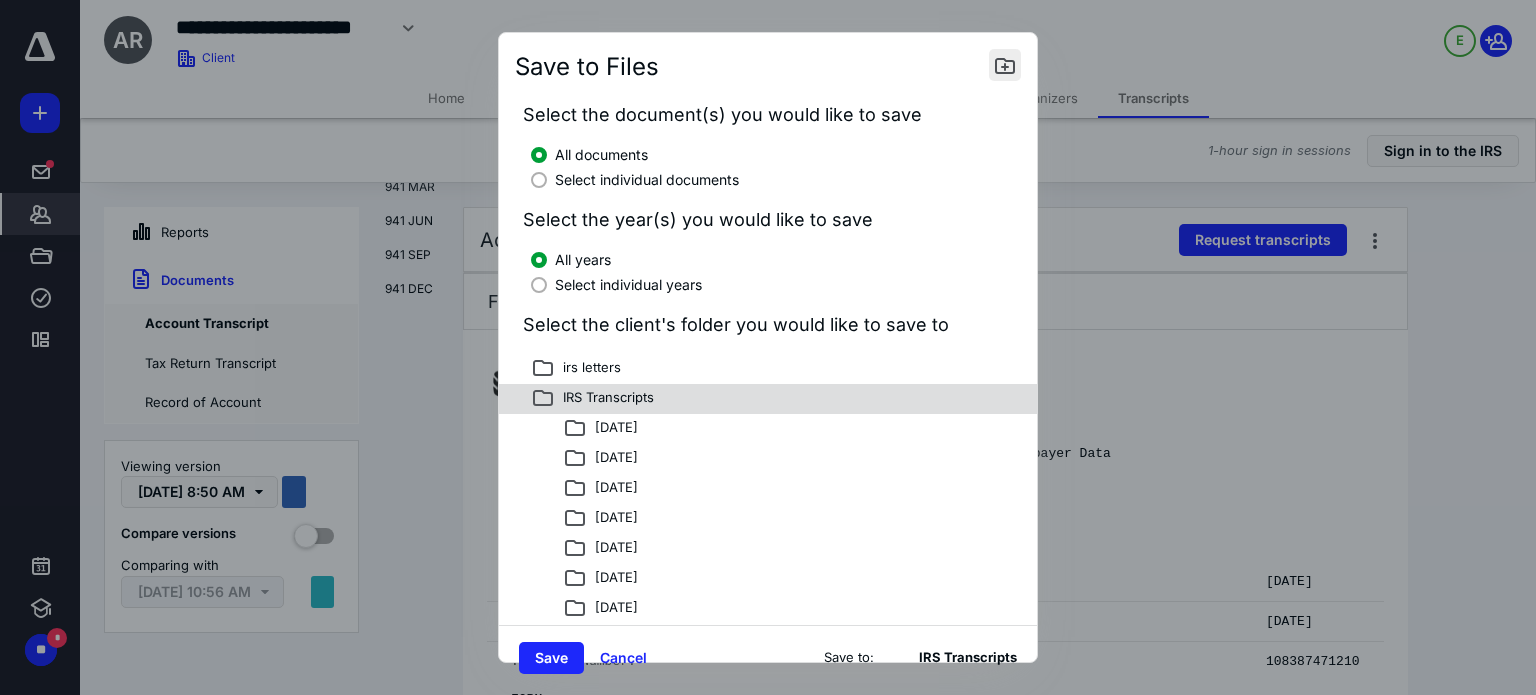 click at bounding box center [1005, 65] 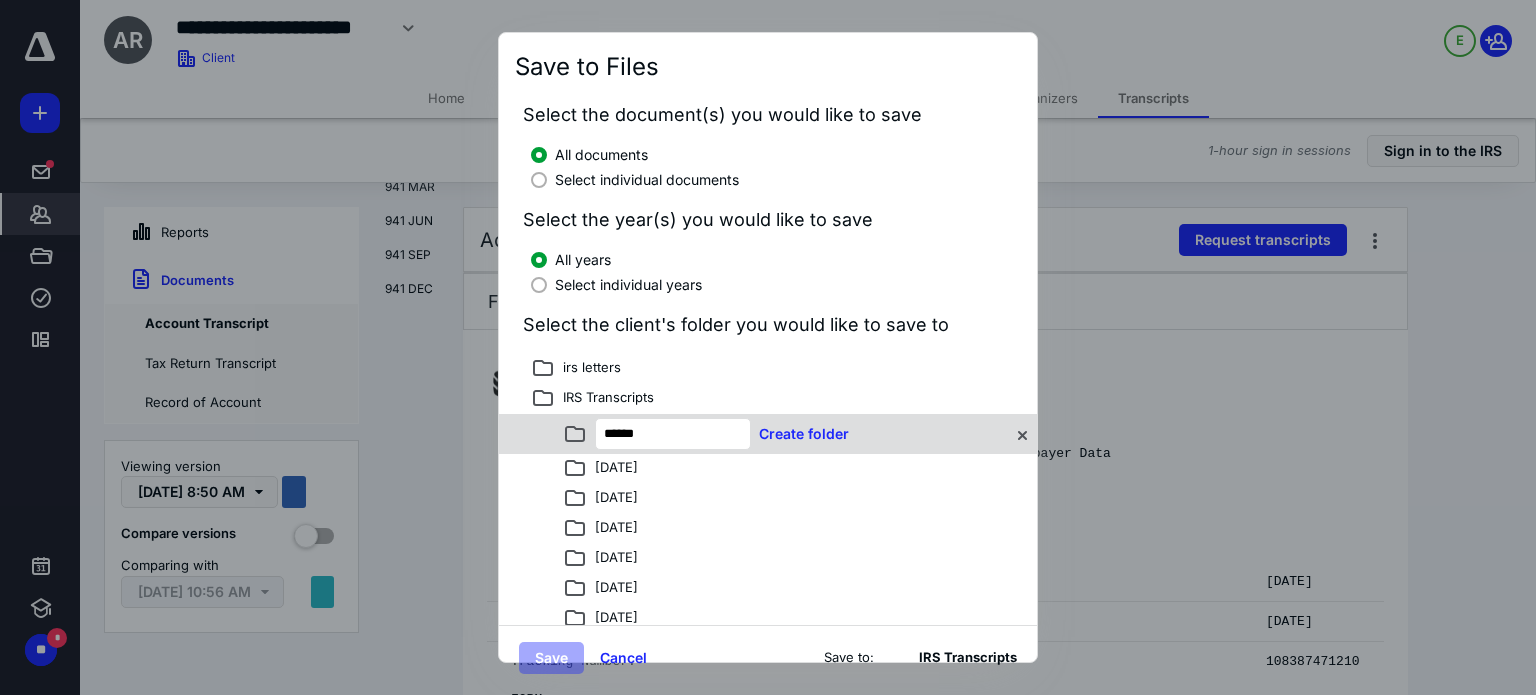 type on "******" 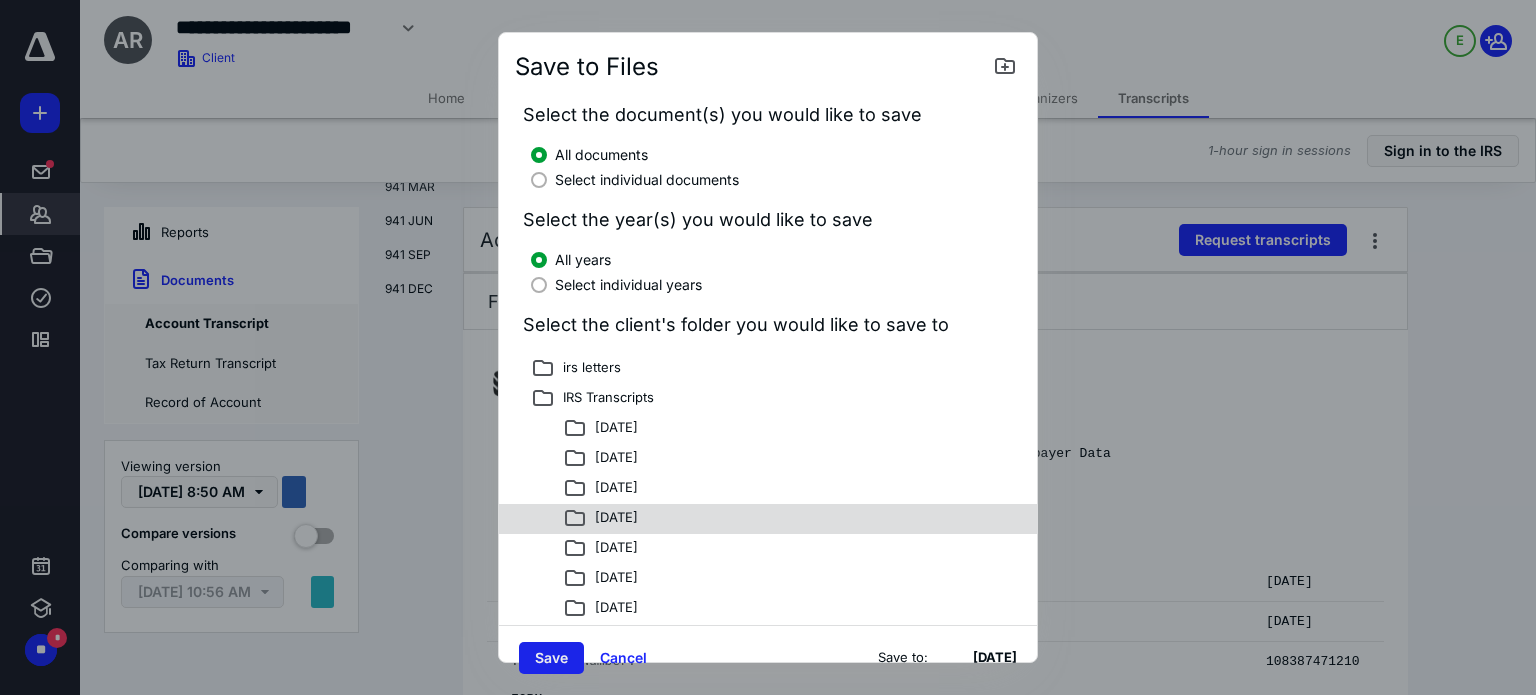 click on "Save" at bounding box center (551, 658) 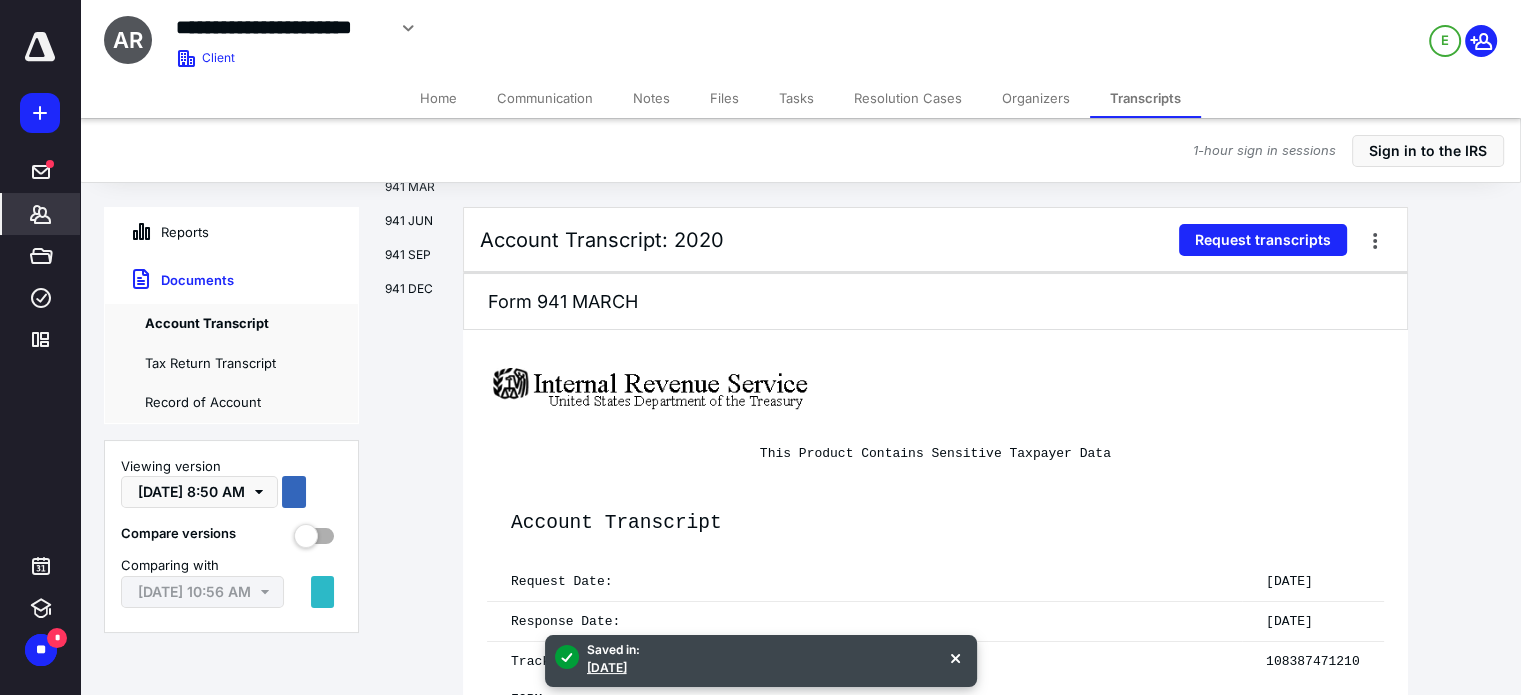 click on "Files" at bounding box center [724, 98] 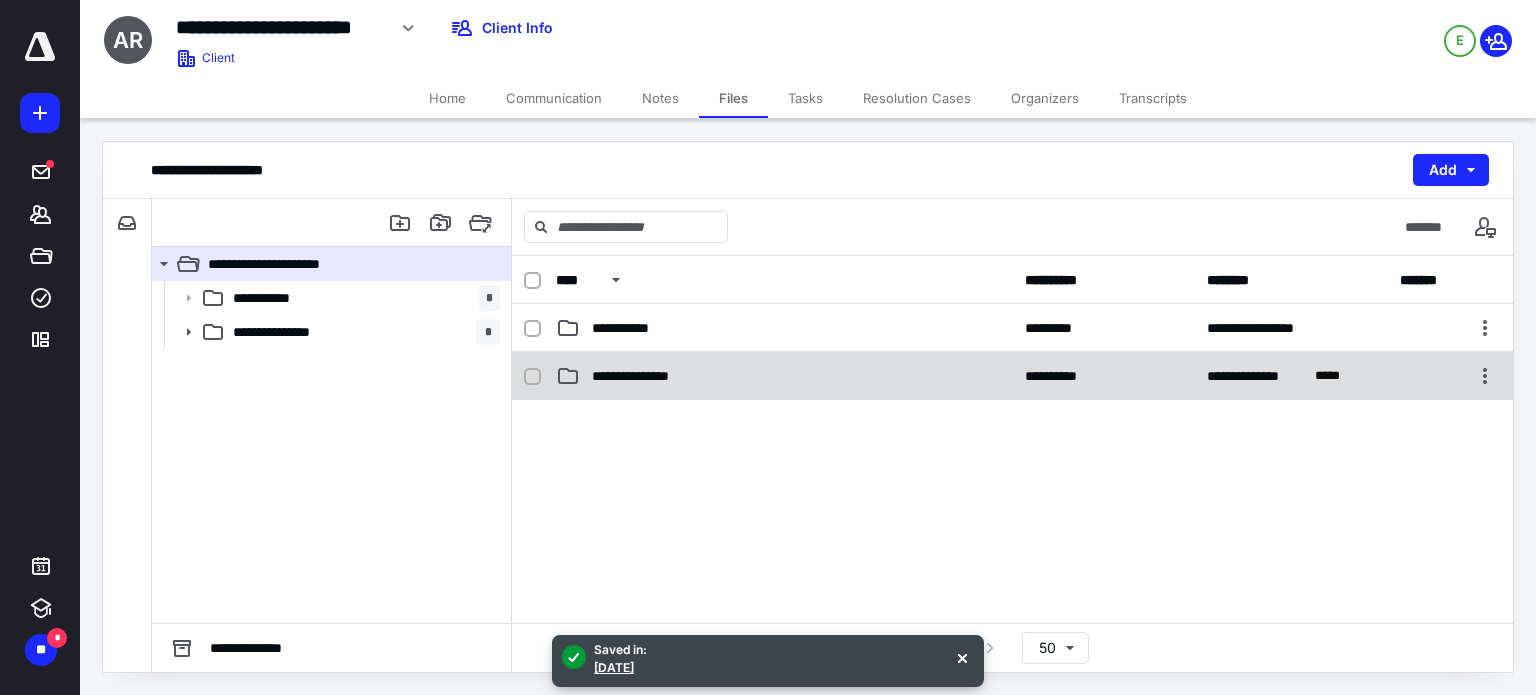 click on "**********" at bounding box center (1012, 376) 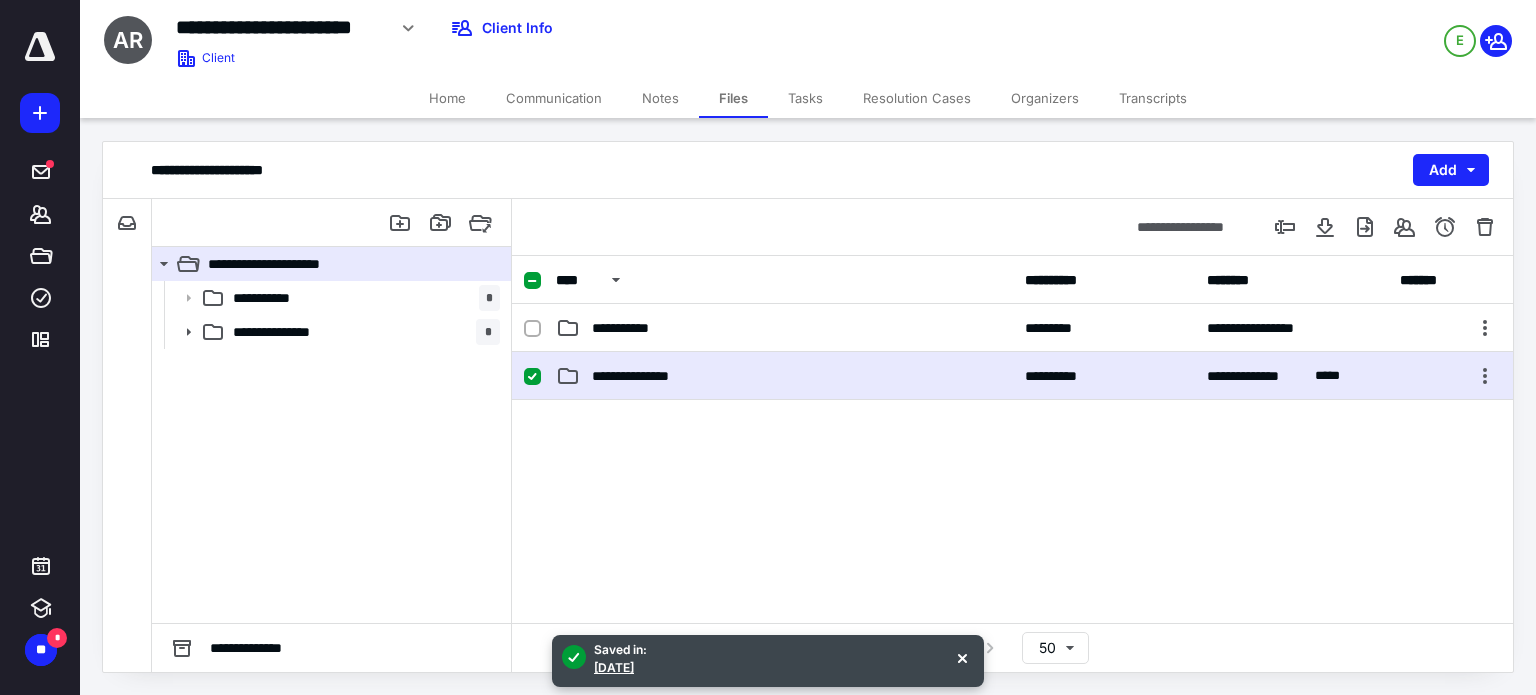 click on "**********" at bounding box center (1012, 376) 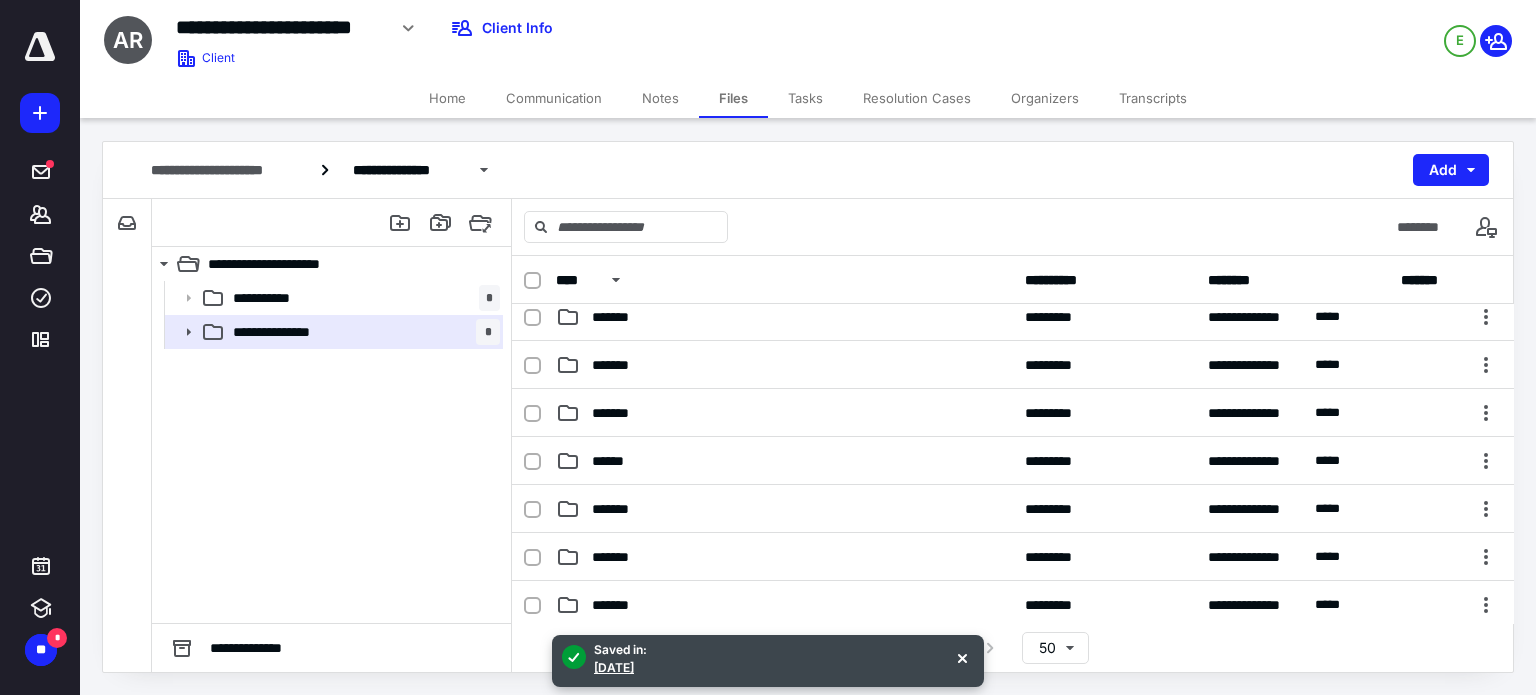 scroll, scrollTop: 800, scrollLeft: 0, axis: vertical 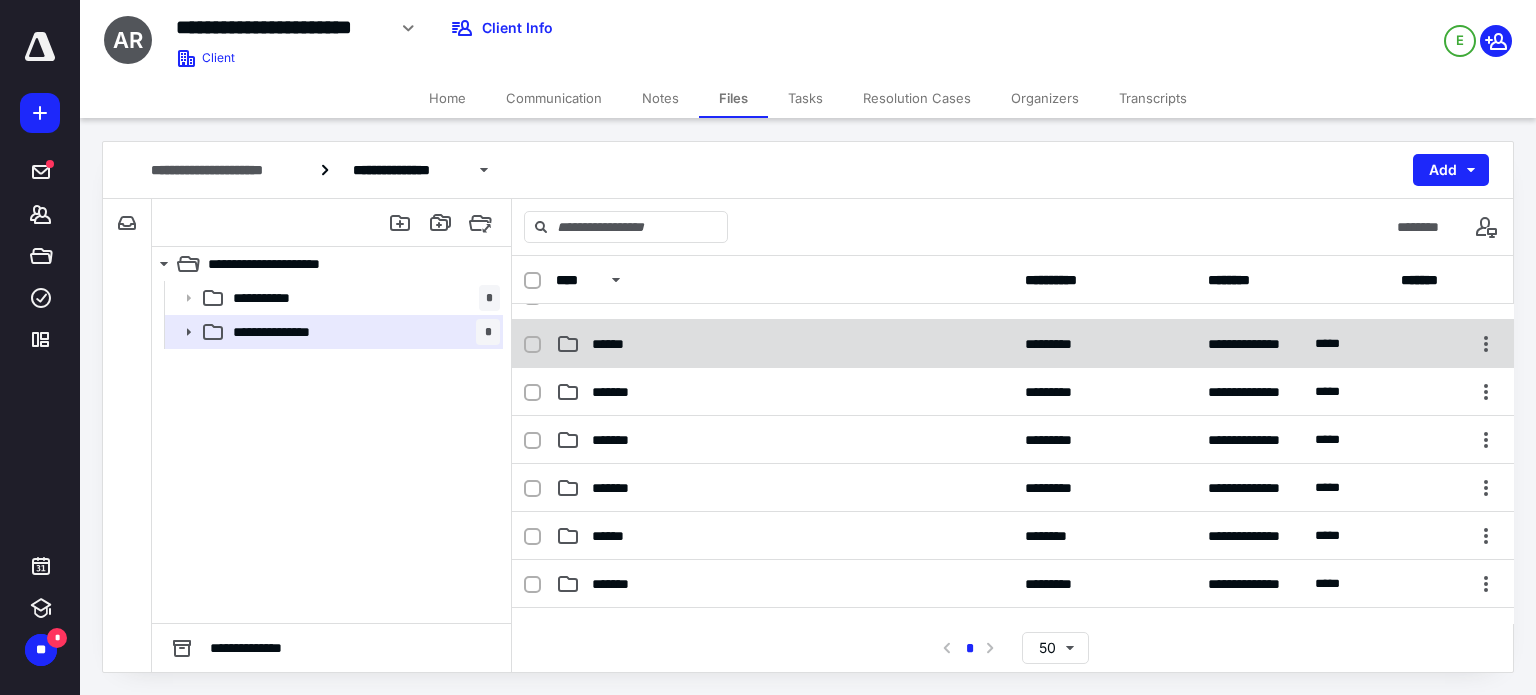 click on "******" at bounding box center (784, 344) 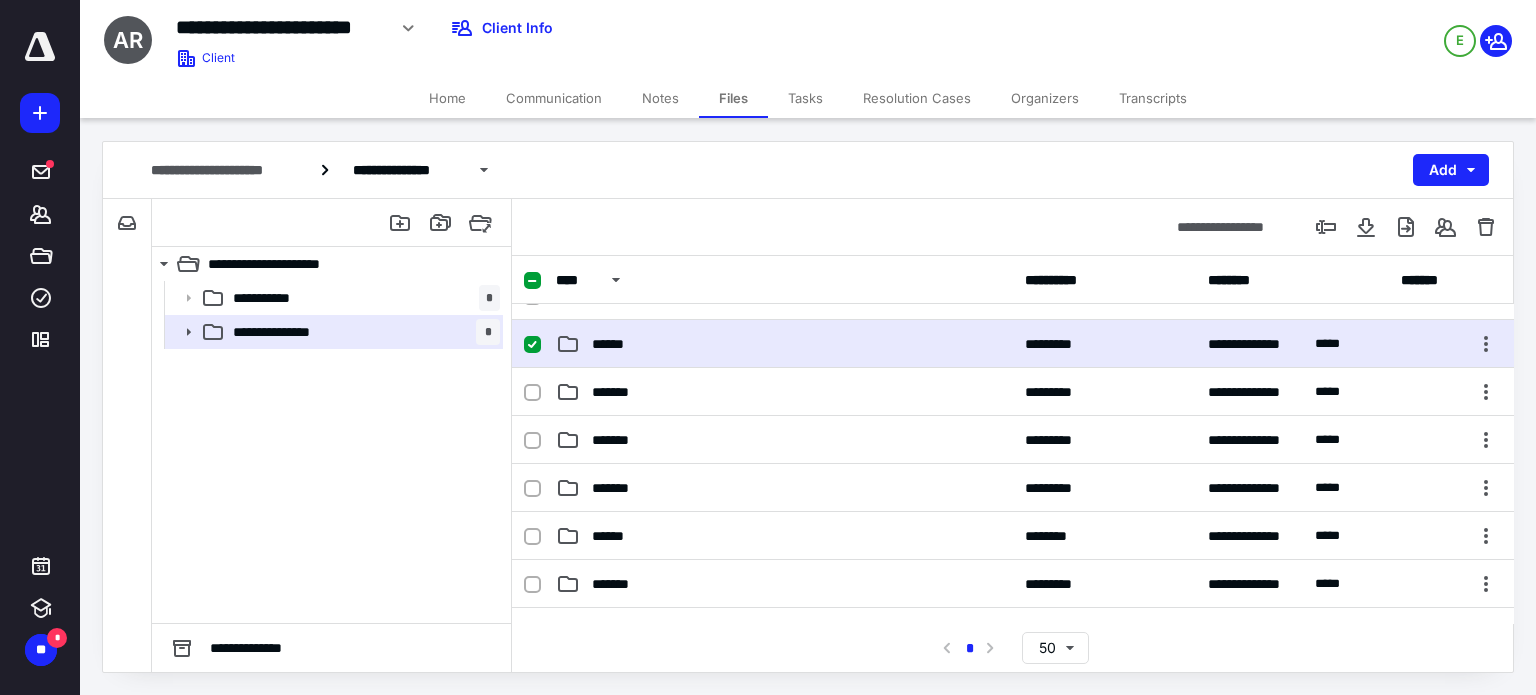 click on "******" at bounding box center (784, 344) 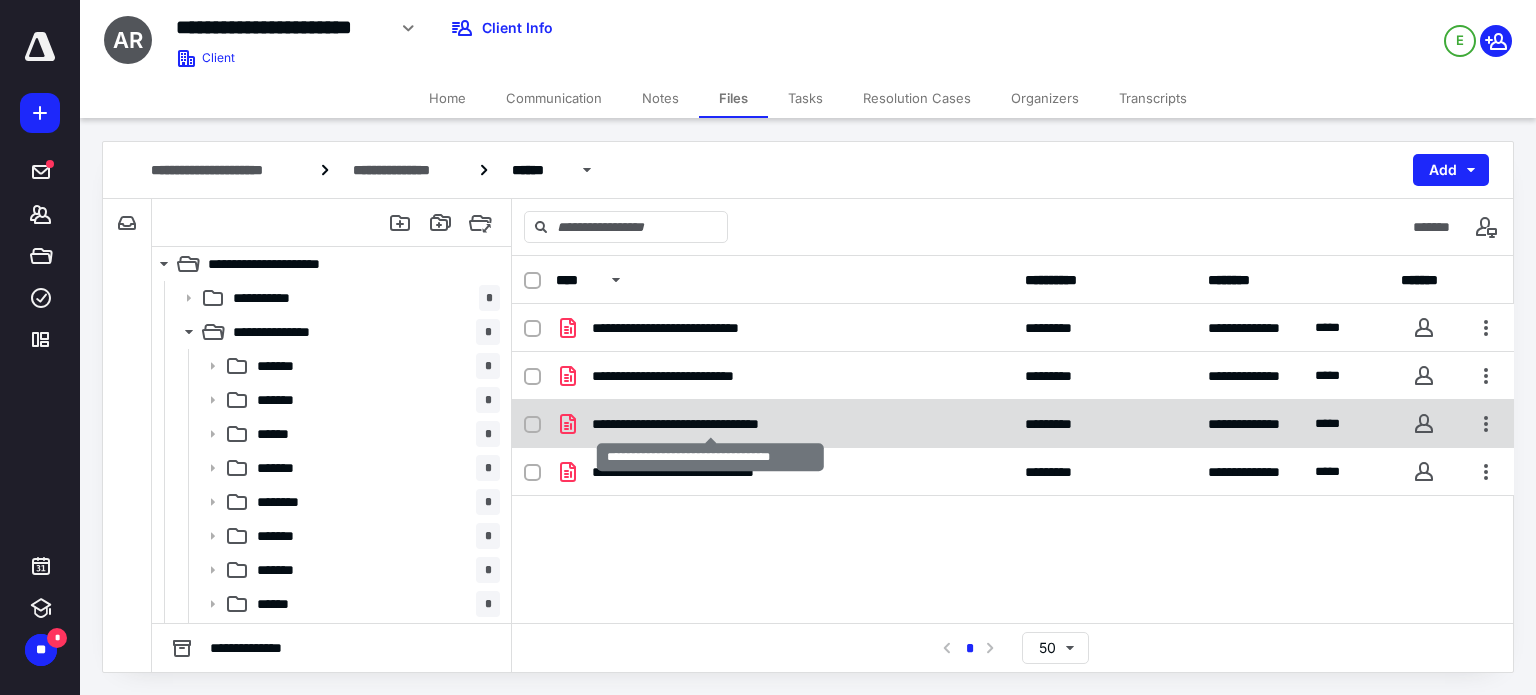 click on "**********" at bounding box center (710, 424) 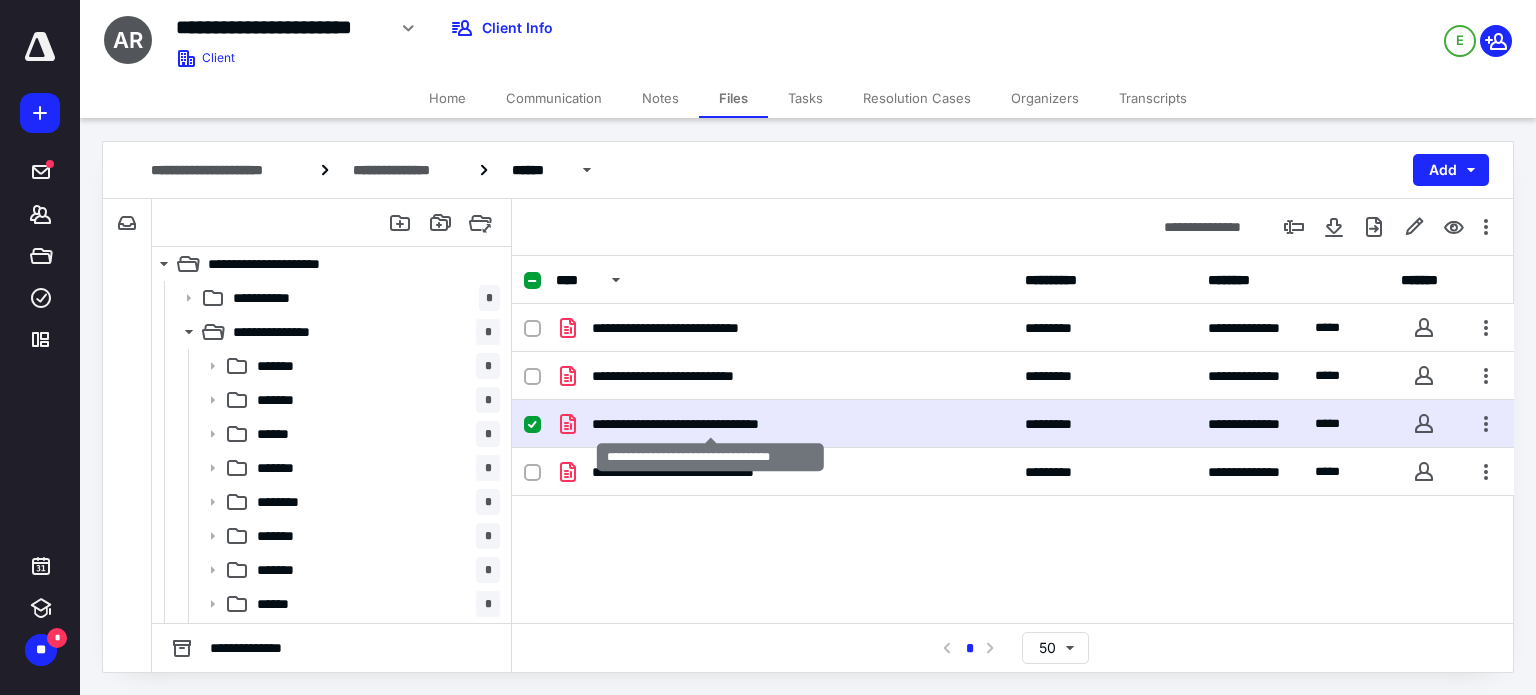 click on "**********" at bounding box center [710, 424] 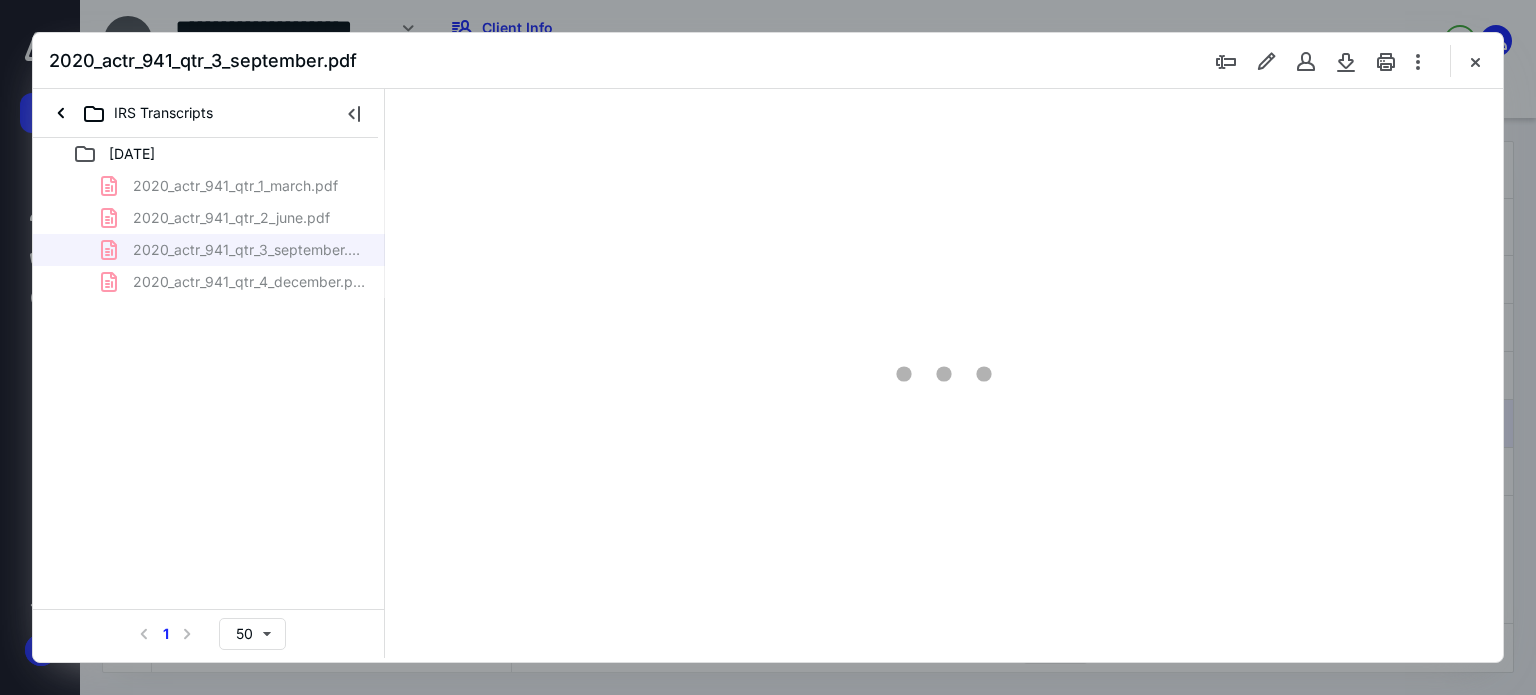 scroll, scrollTop: 0, scrollLeft: 0, axis: both 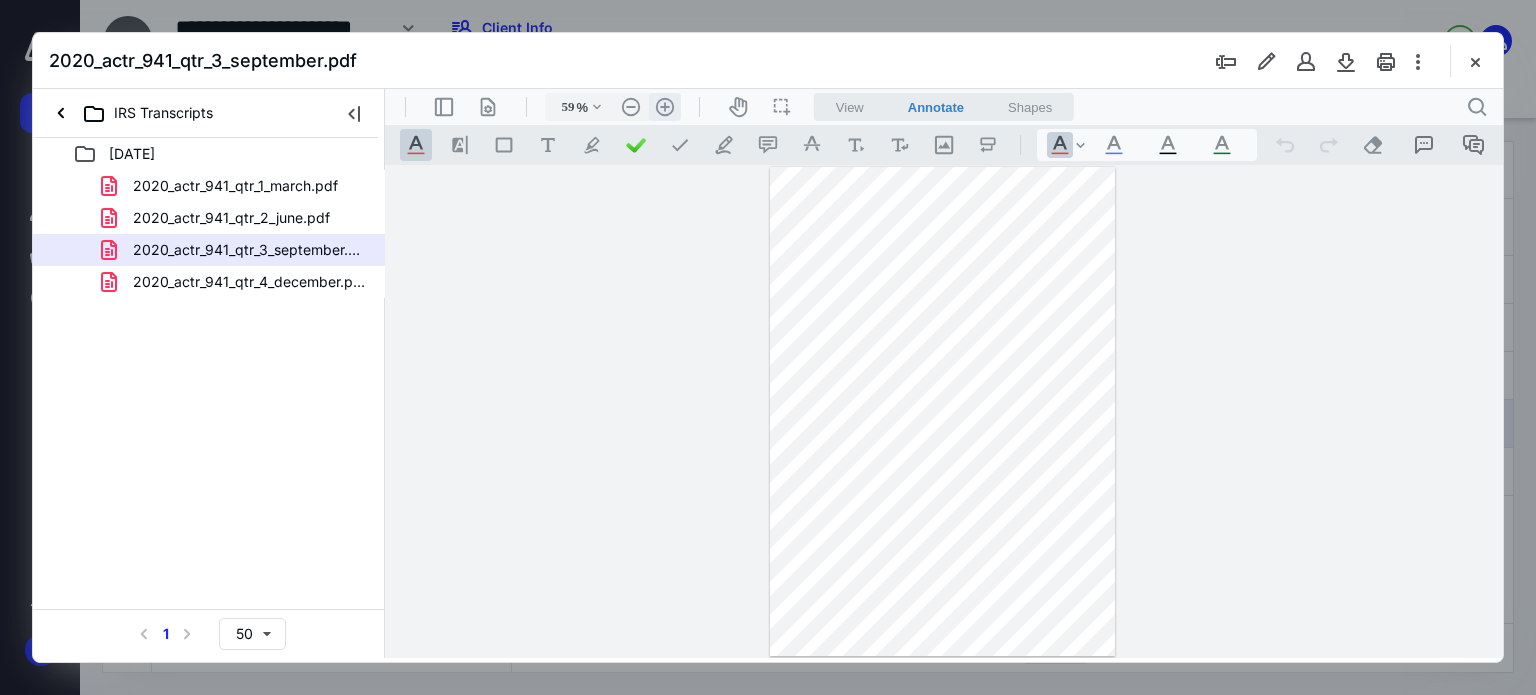 click on ".cls-1{fill:#abb0c4;} icon - header - zoom - in - line" at bounding box center [665, 107] 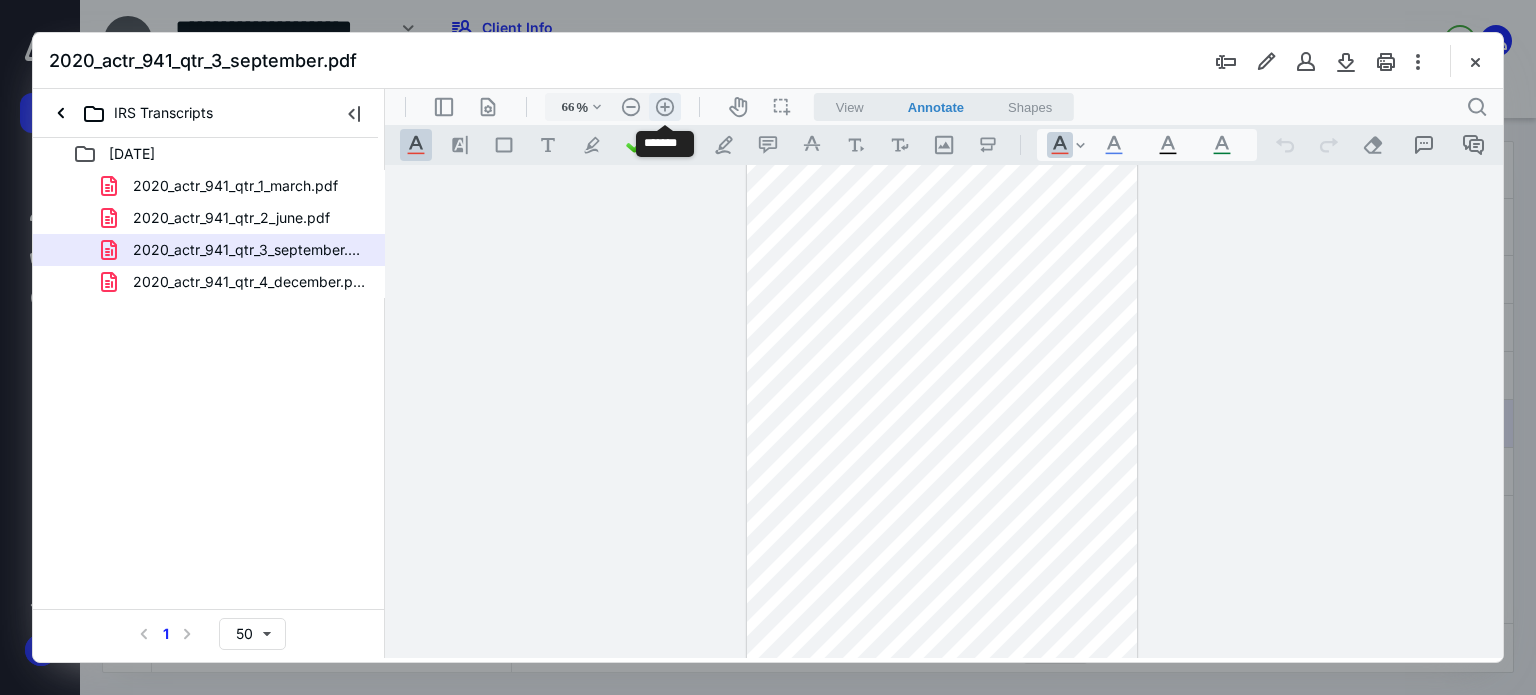 click on ".cls-1{fill:#abb0c4;} icon - header - zoom - in - line" at bounding box center [665, 107] 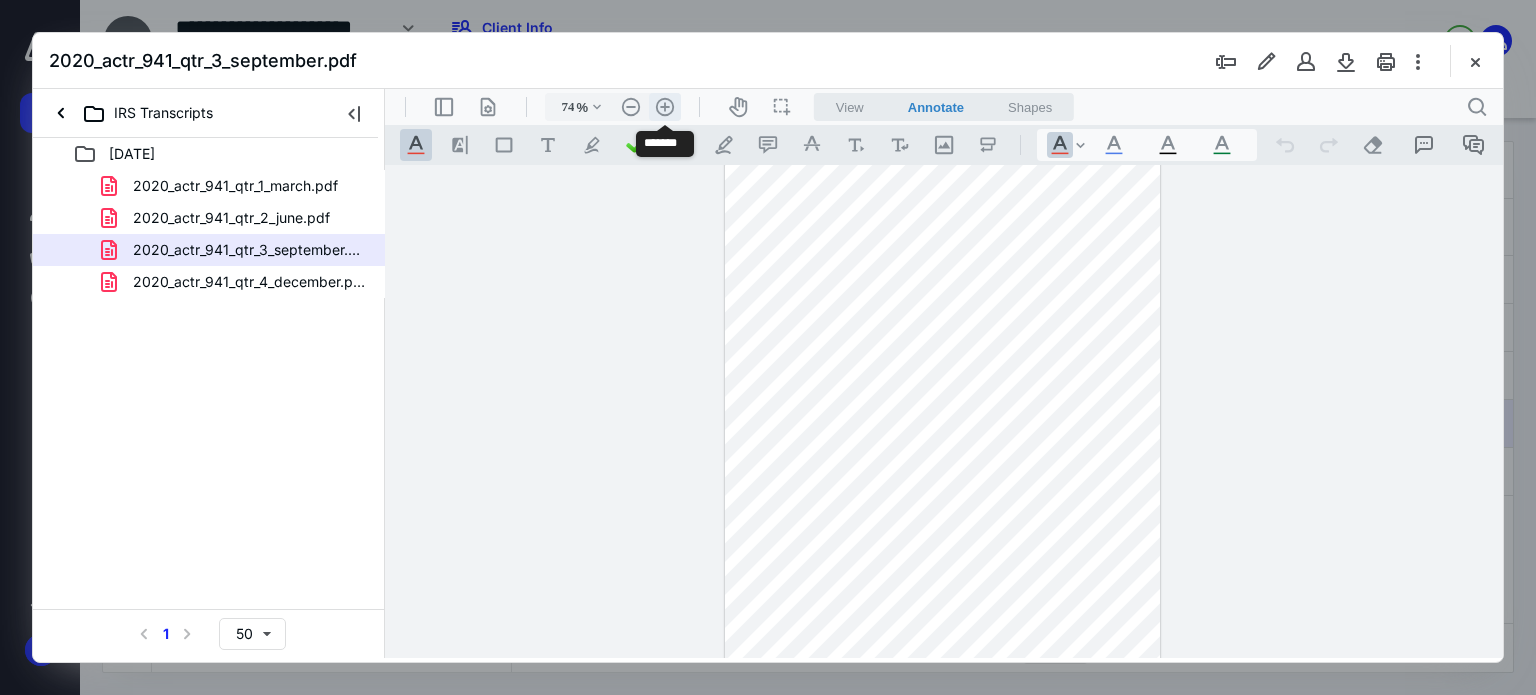 click on ".cls-1{fill:#abb0c4;} icon - header - zoom - in - line" at bounding box center (665, 107) 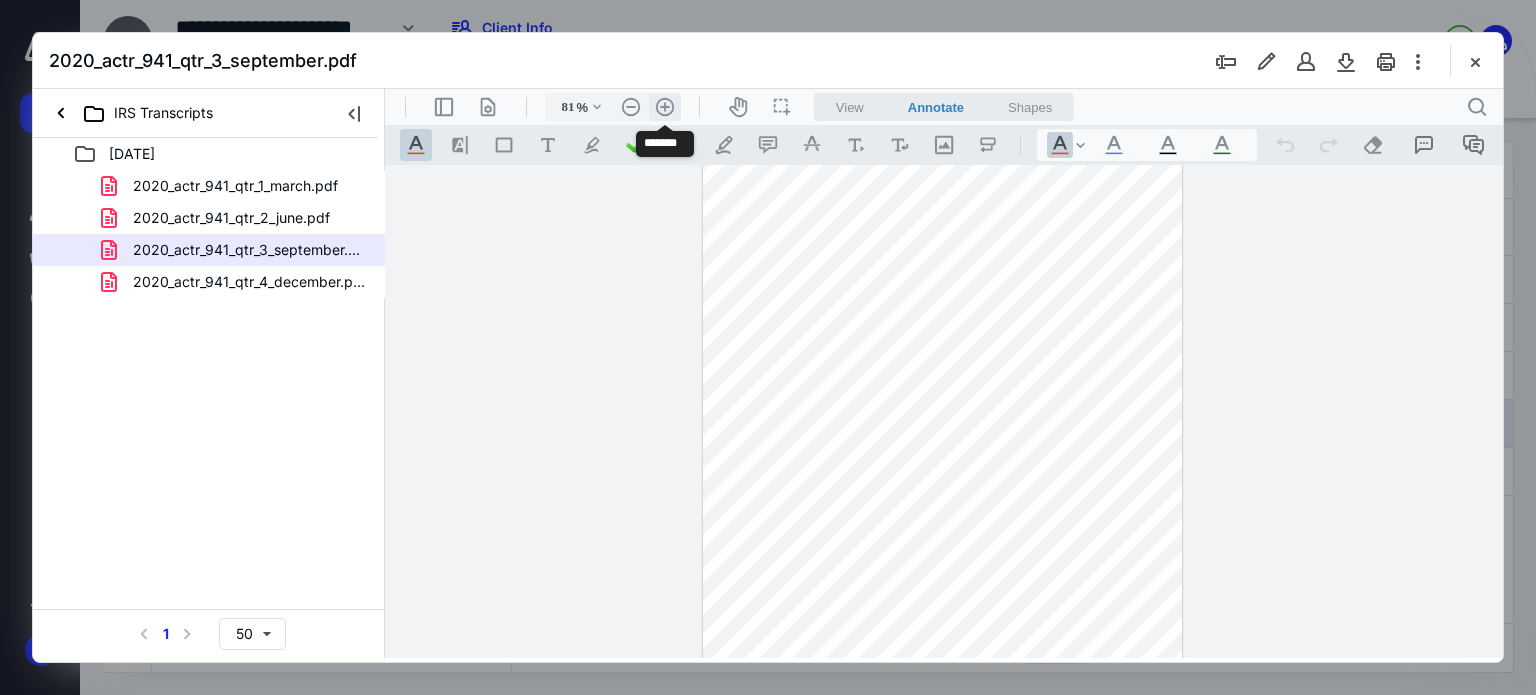 click on ".cls-1{fill:#abb0c4;} icon - header - zoom - in - line" at bounding box center [665, 107] 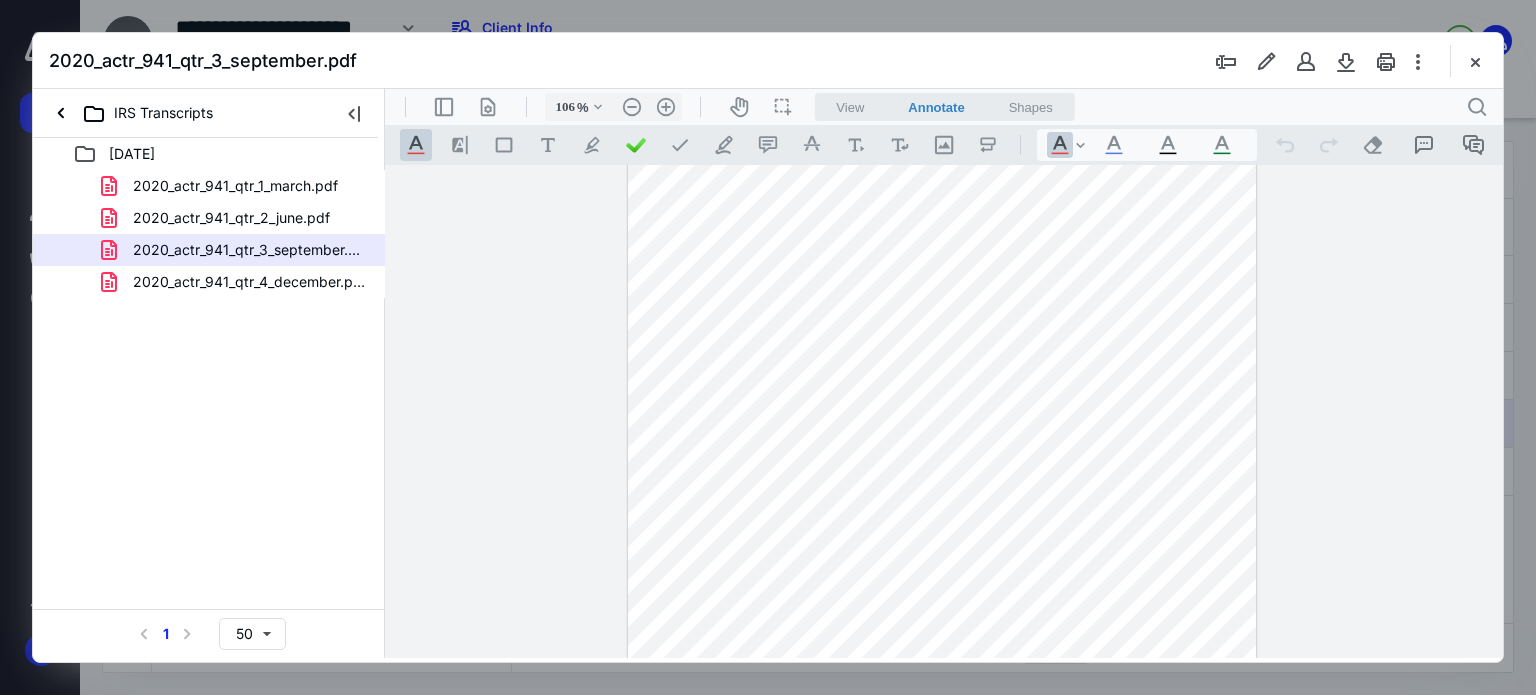 scroll, scrollTop: 403, scrollLeft: 0, axis: vertical 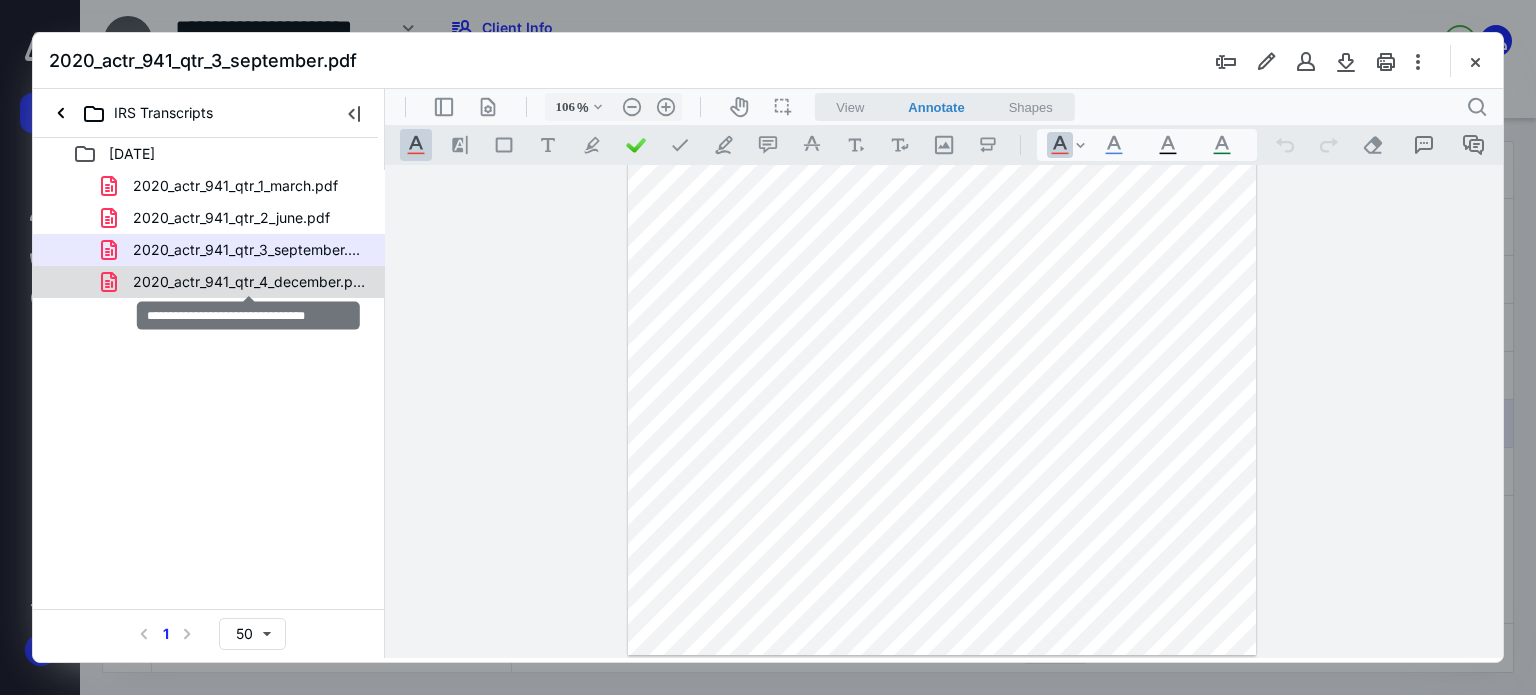 click on "2020_actr_941_qtr_4_december.pdf" at bounding box center [249, 282] 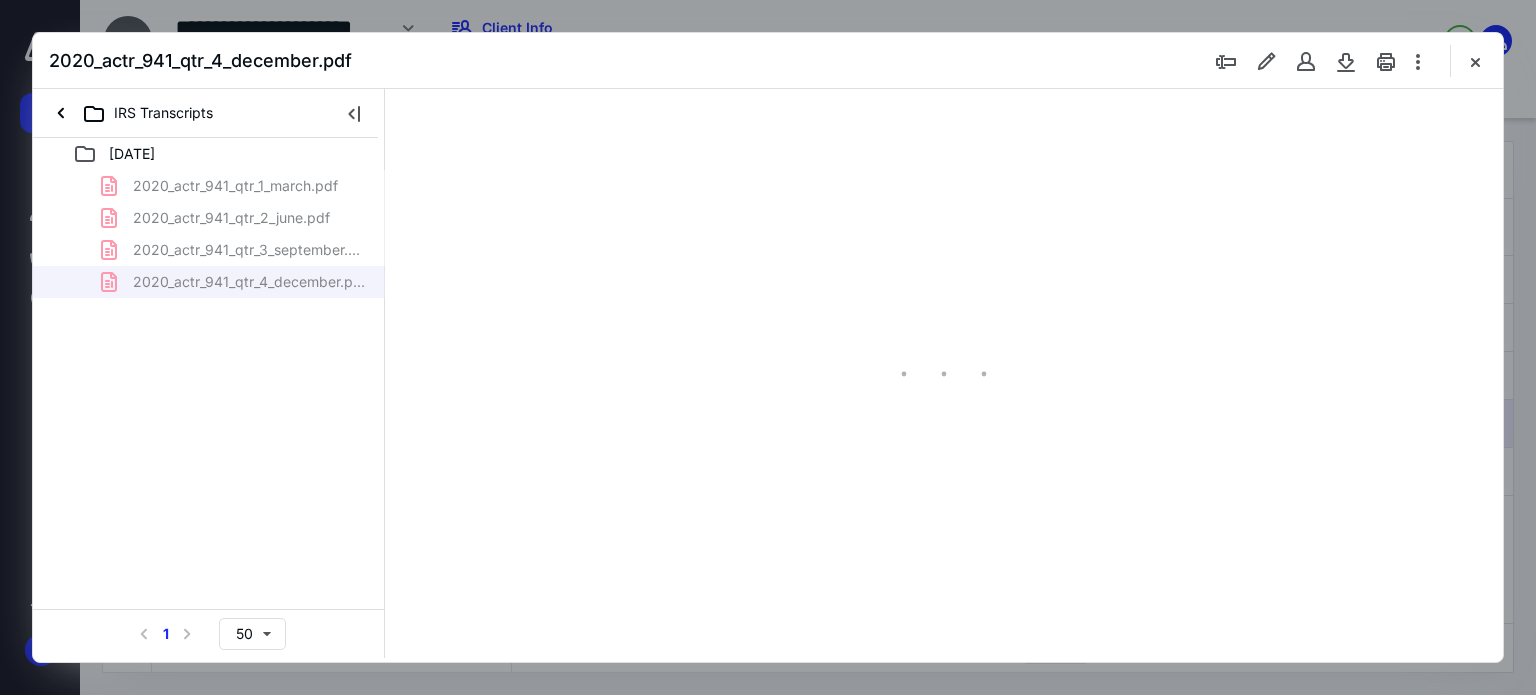 type on "59" 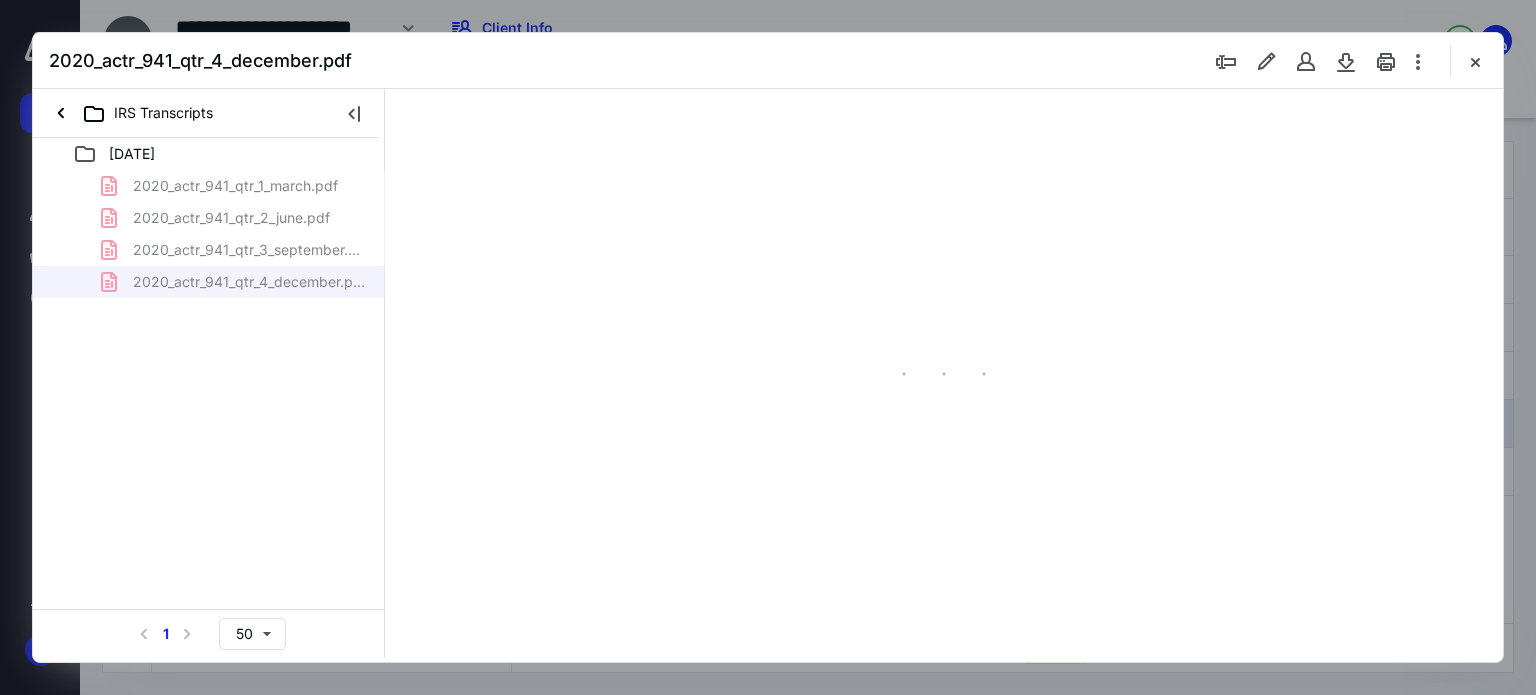 scroll, scrollTop: 0, scrollLeft: 0, axis: both 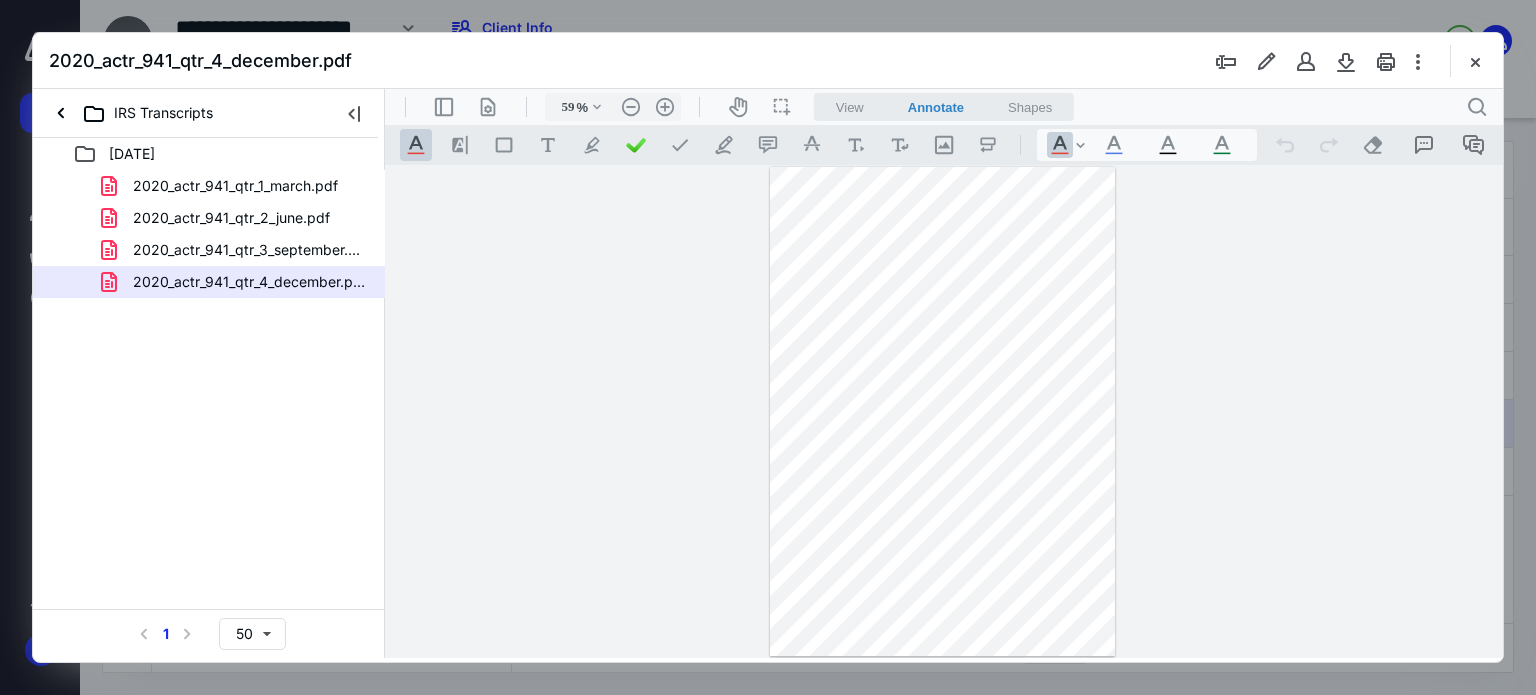 drag, startPoint x: 1472, startPoint y: 57, endPoint x: 1442, endPoint y: 42, distance: 33.54102 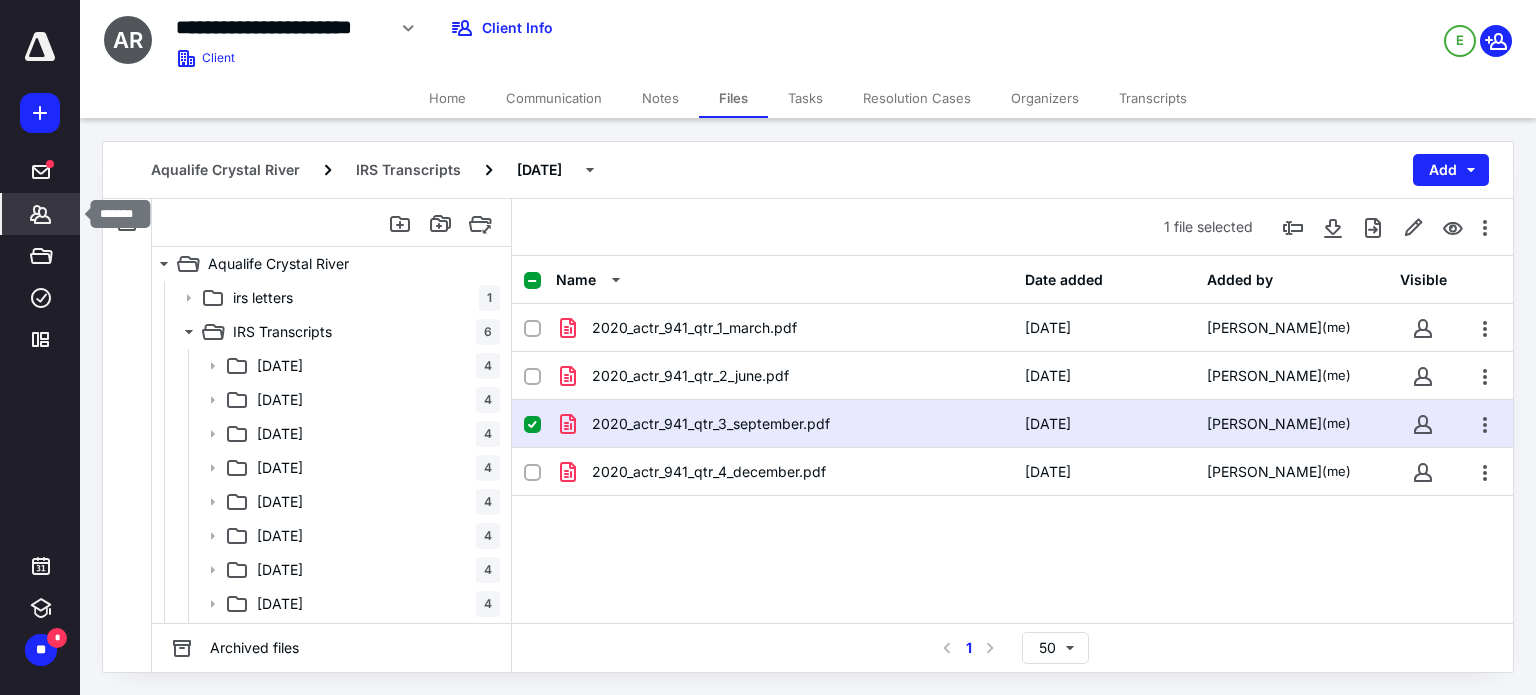click 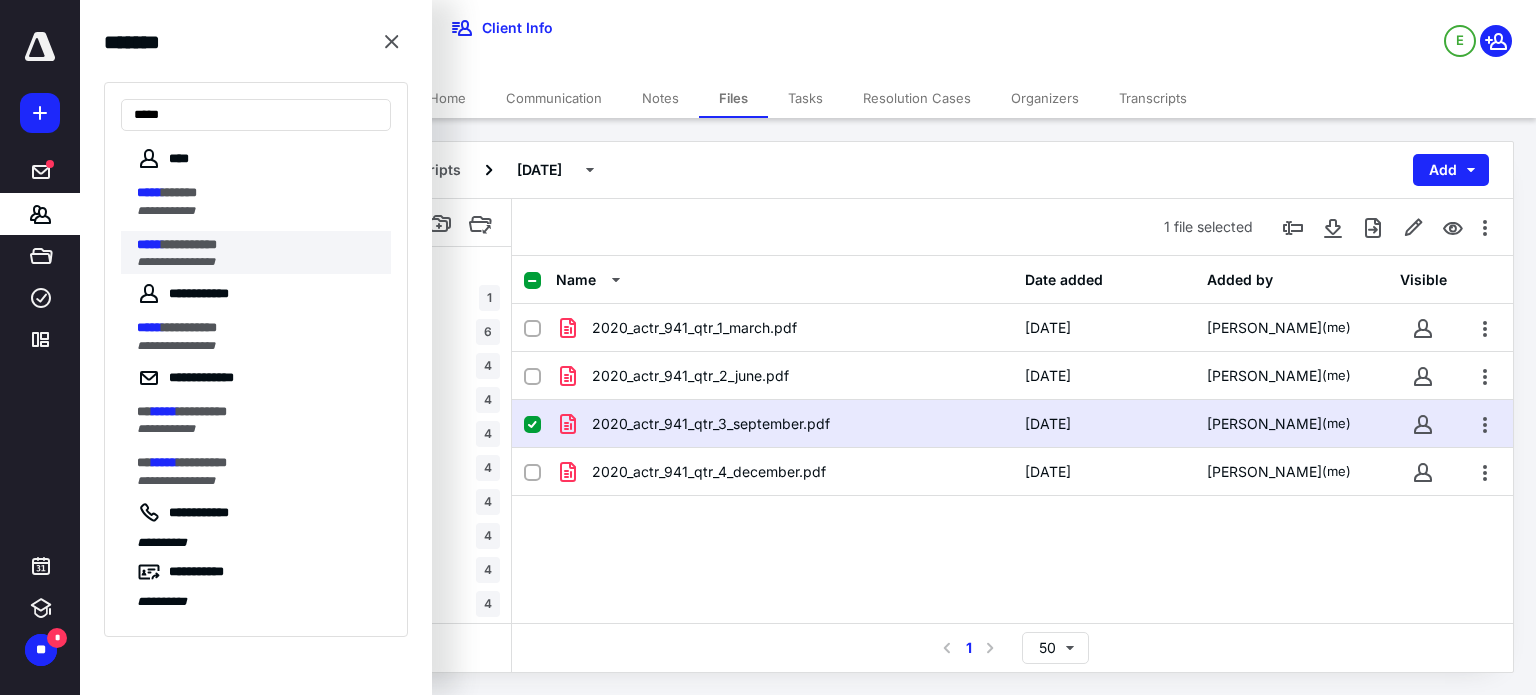 type on "*****" 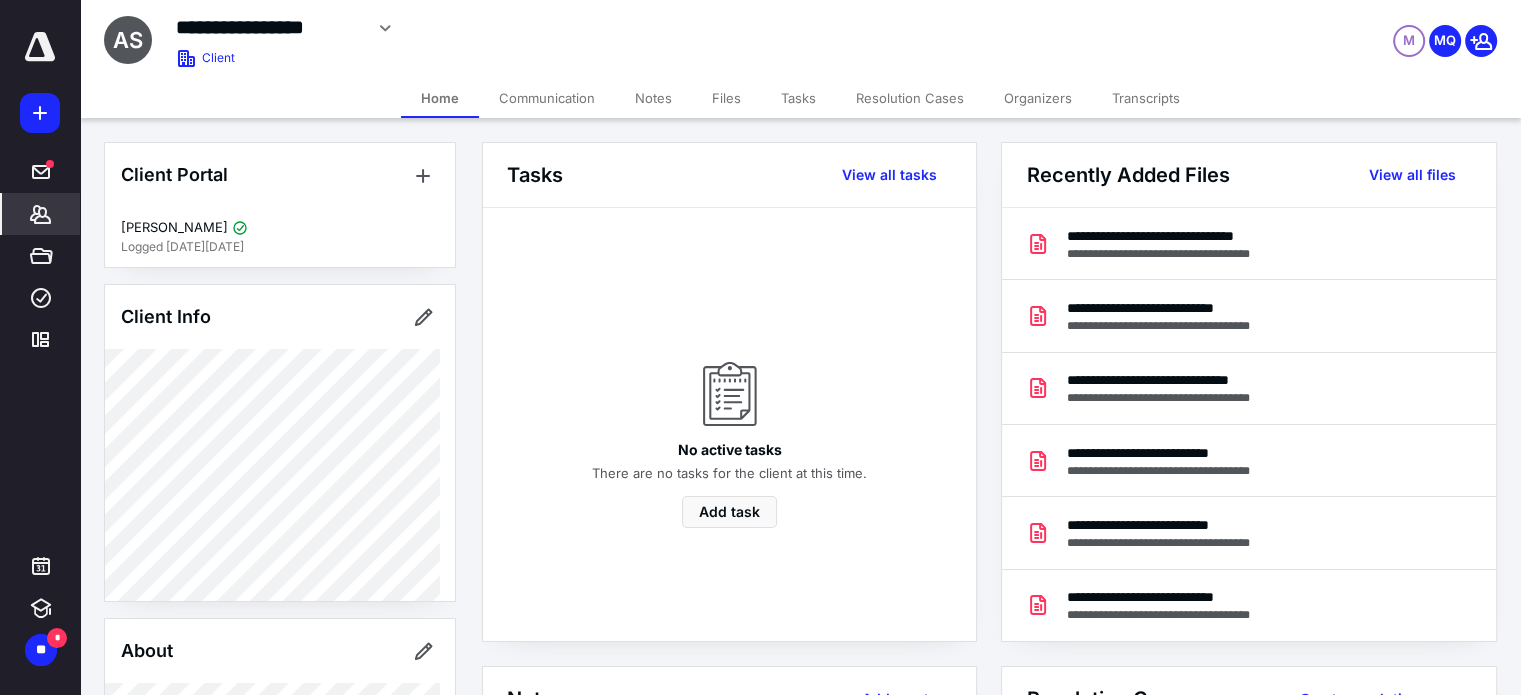 click on "Transcripts" at bounding box center [1146, 98] 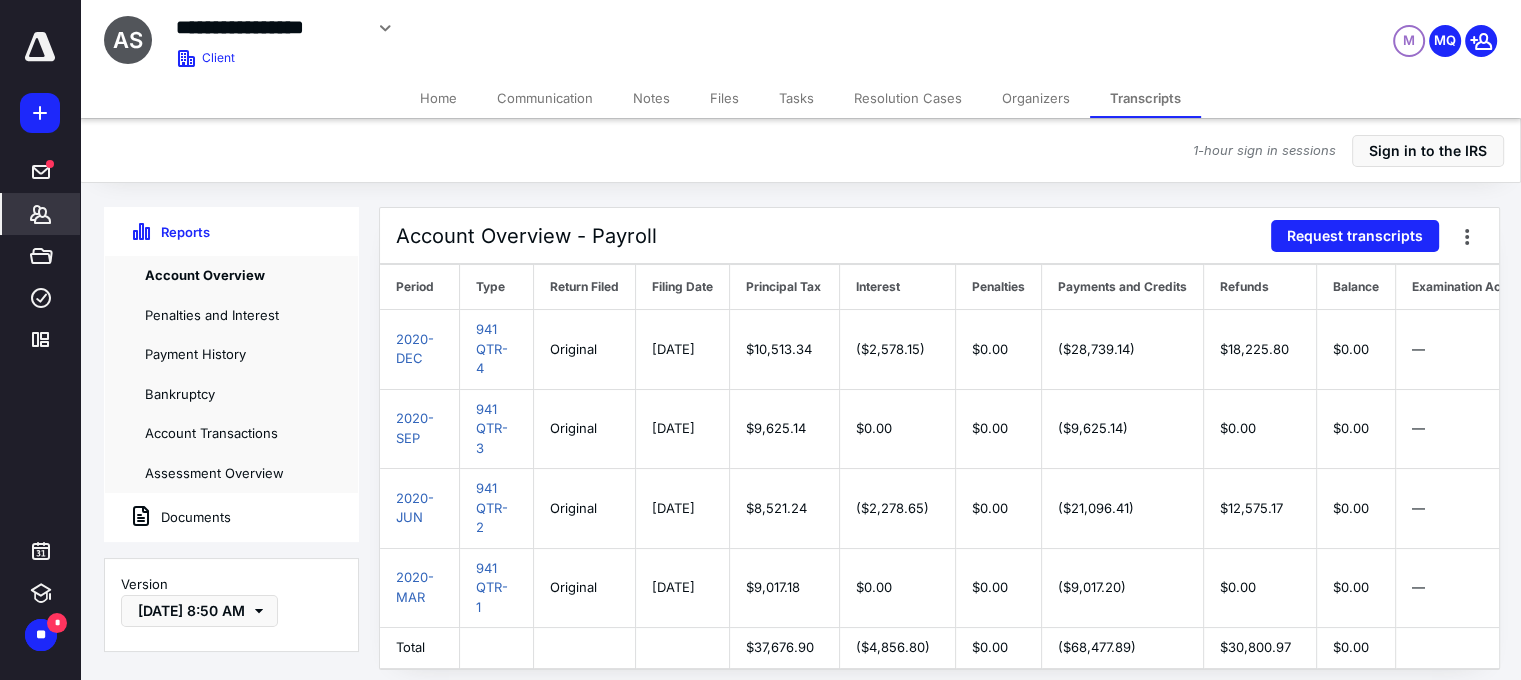 click on "Documents" at bounding box center (168, 517) 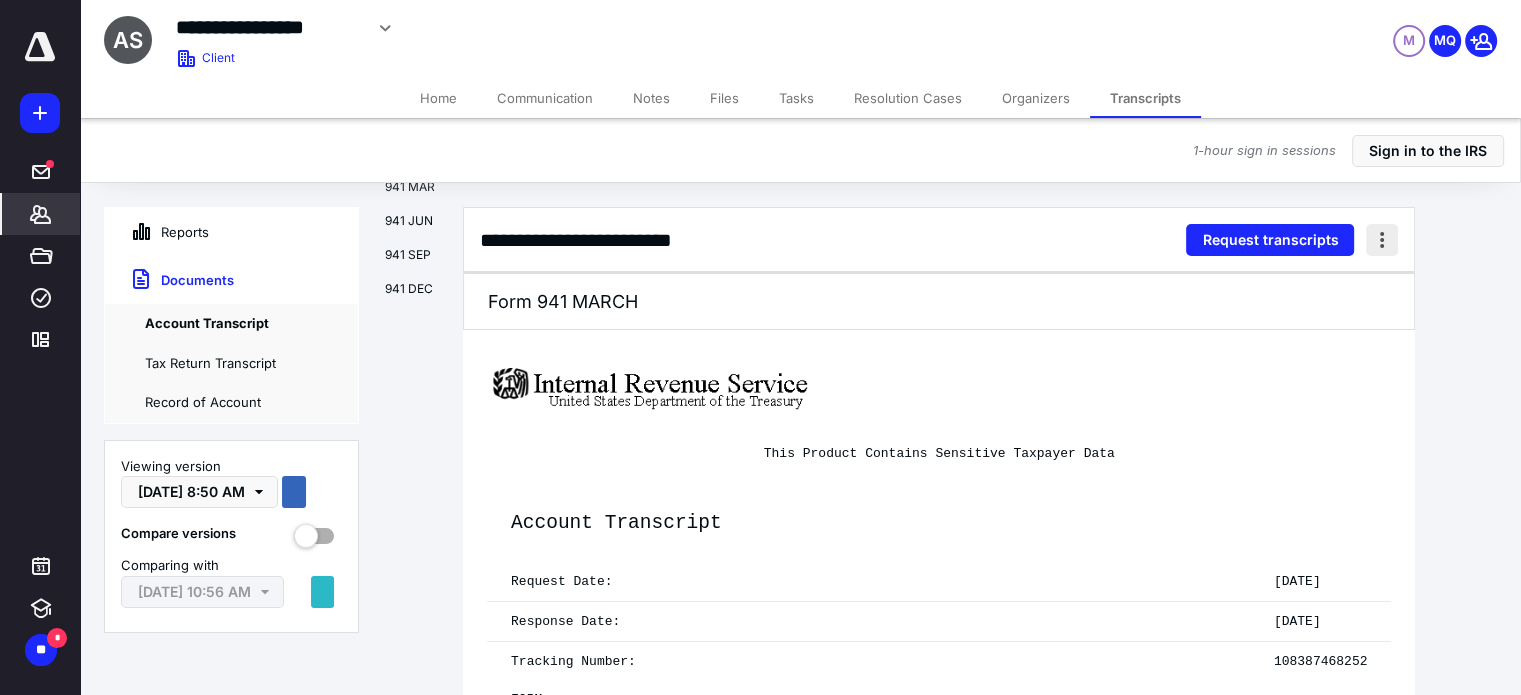click at bounding box center [1382, 240] 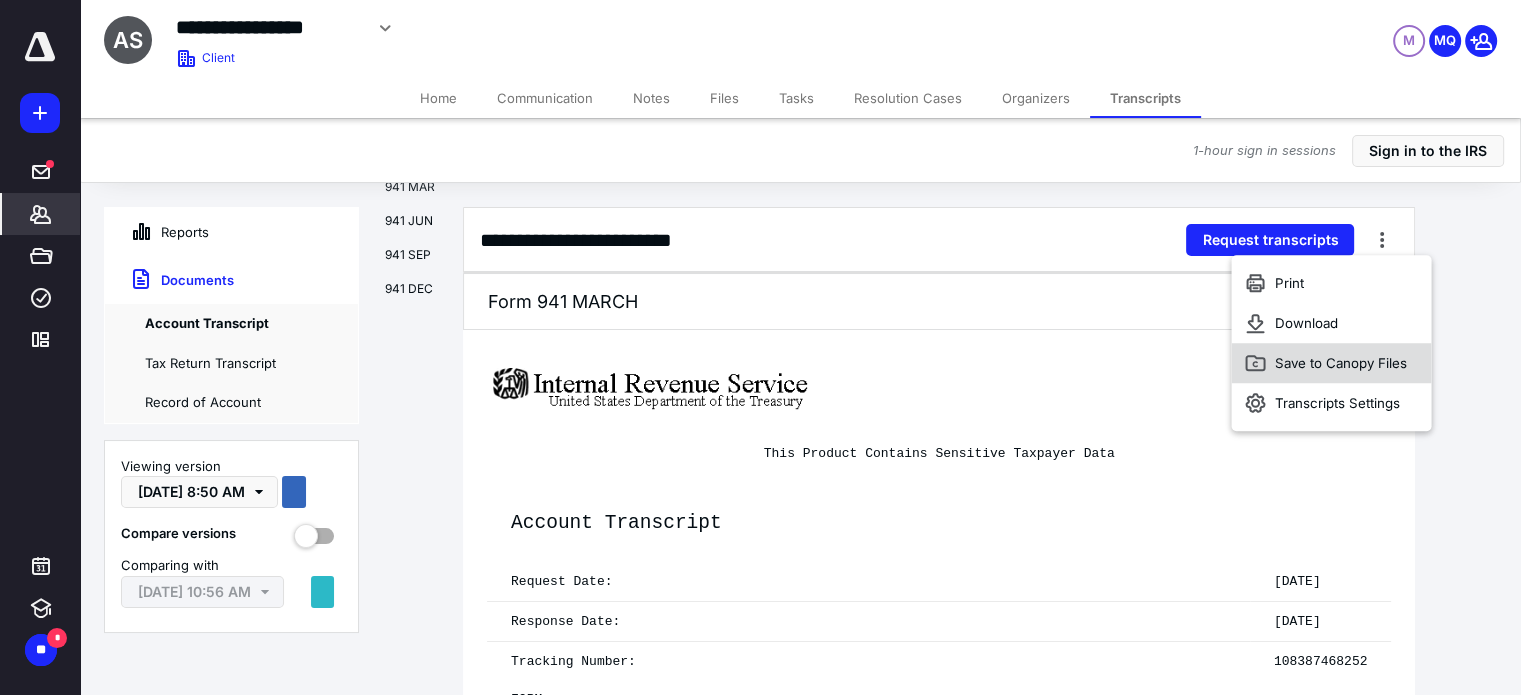 click on "Save to Canopy Files" at bounding box center [1341, 363] 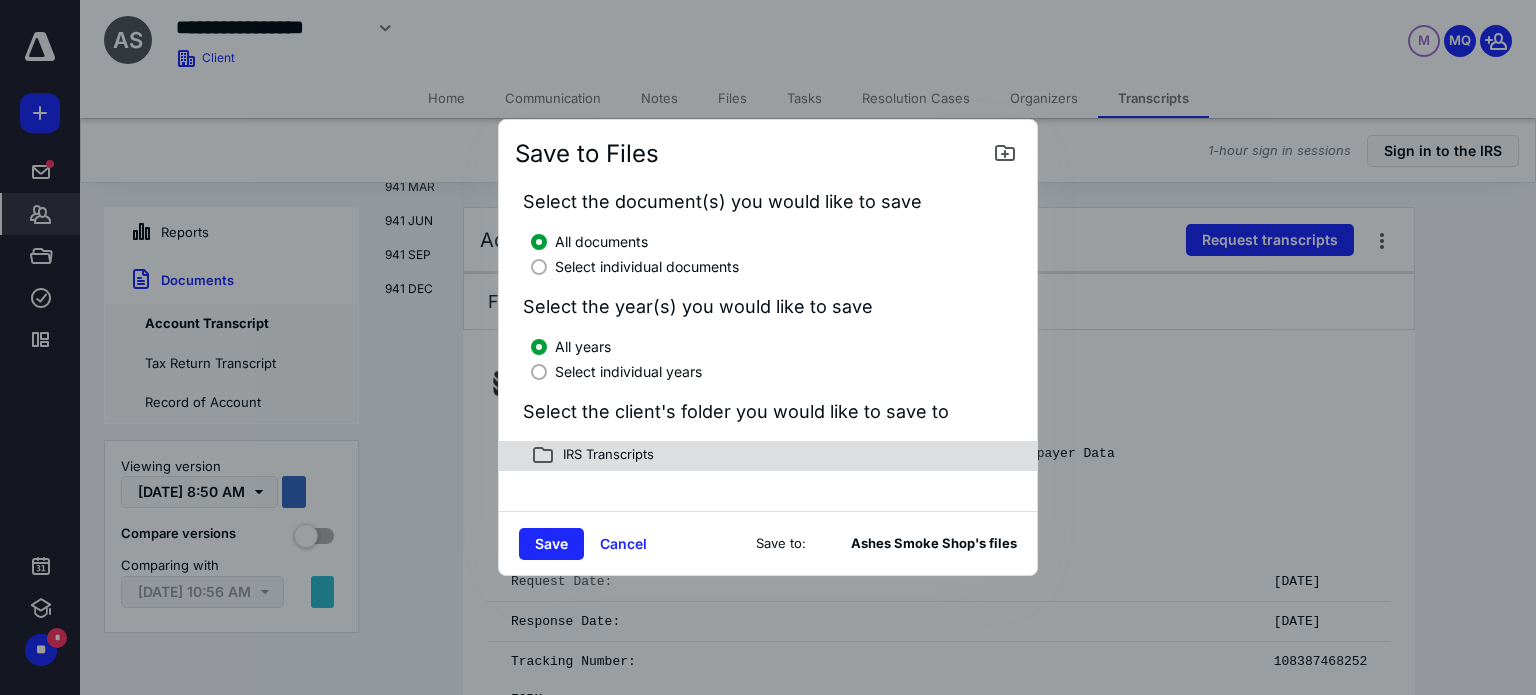 click on "IRS Transcripts" at bounding box center [768, 456] 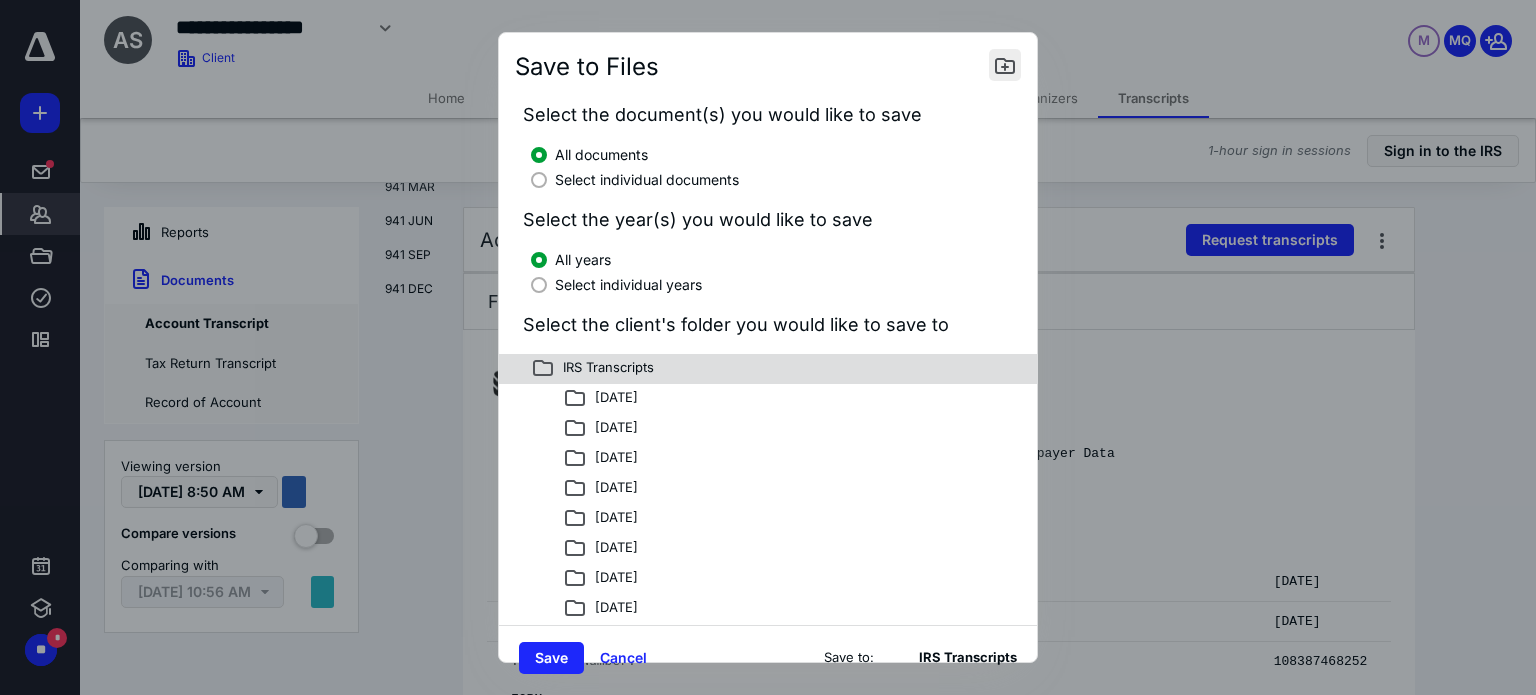 click at bounding box center [1005, 65] 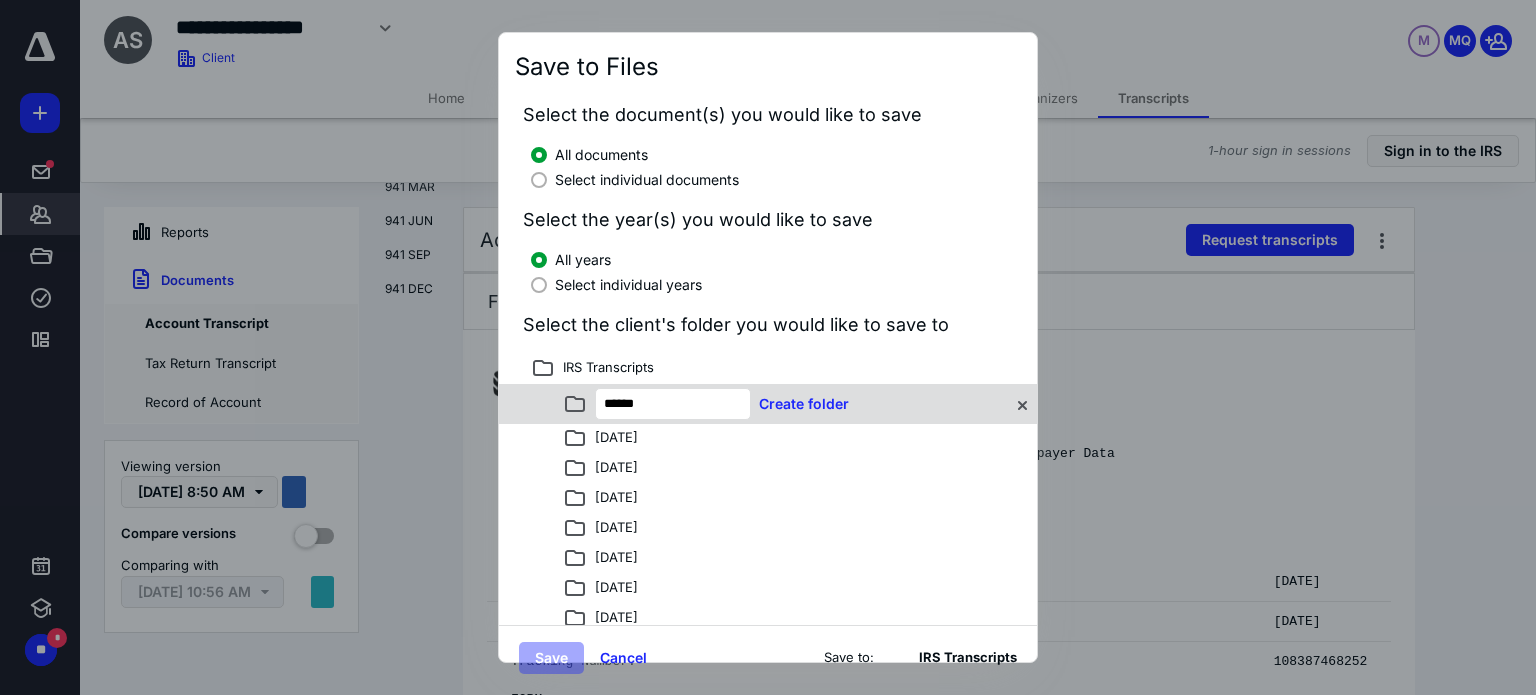 type on "******" 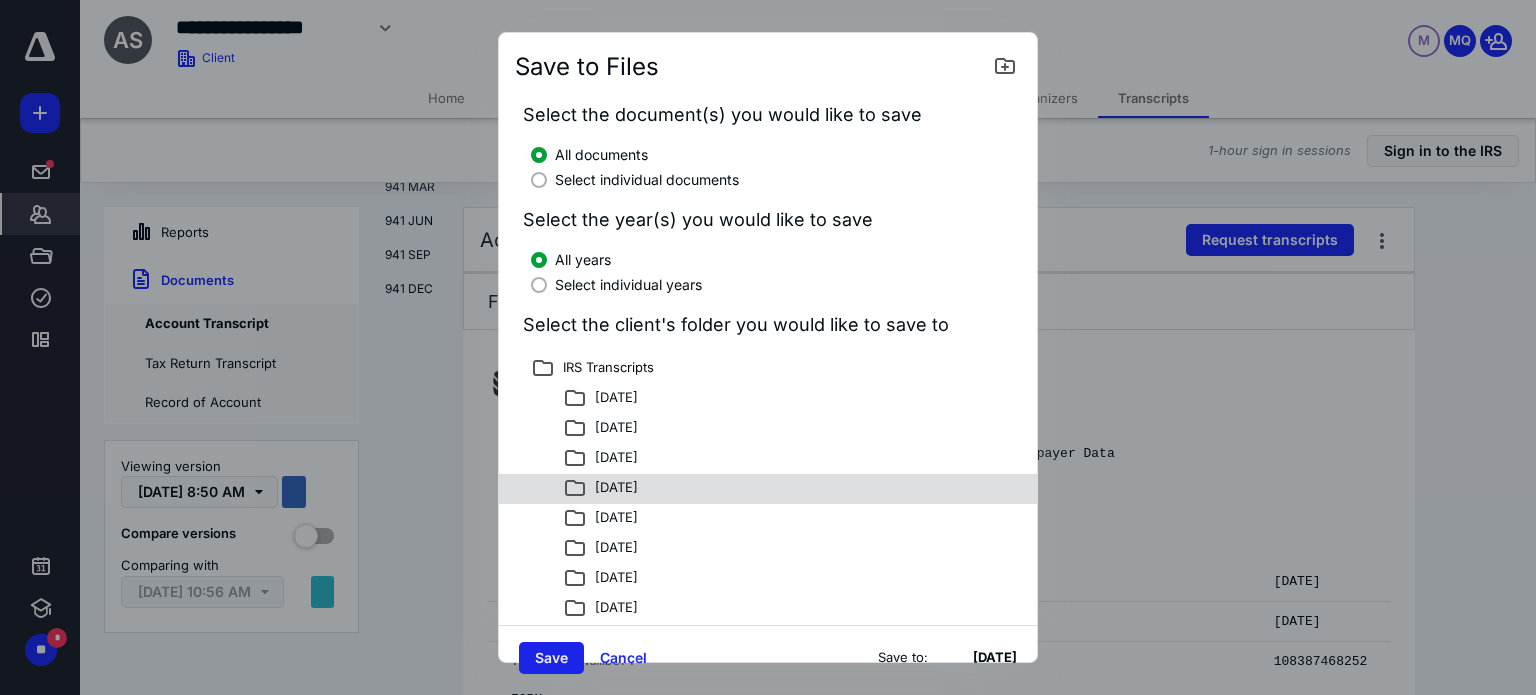 click on "Save" at bounding box center (551, 658) 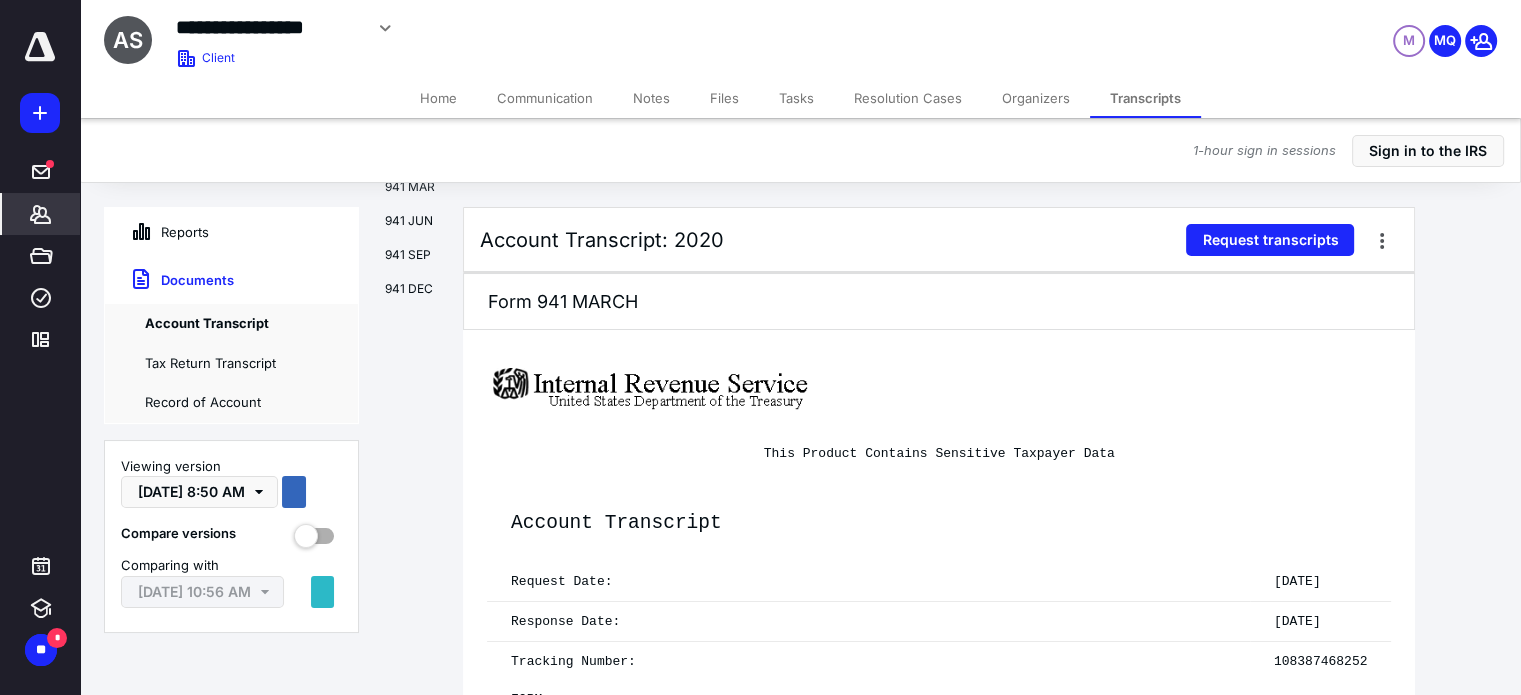 click on "Files" at bounding box center [724, 98] 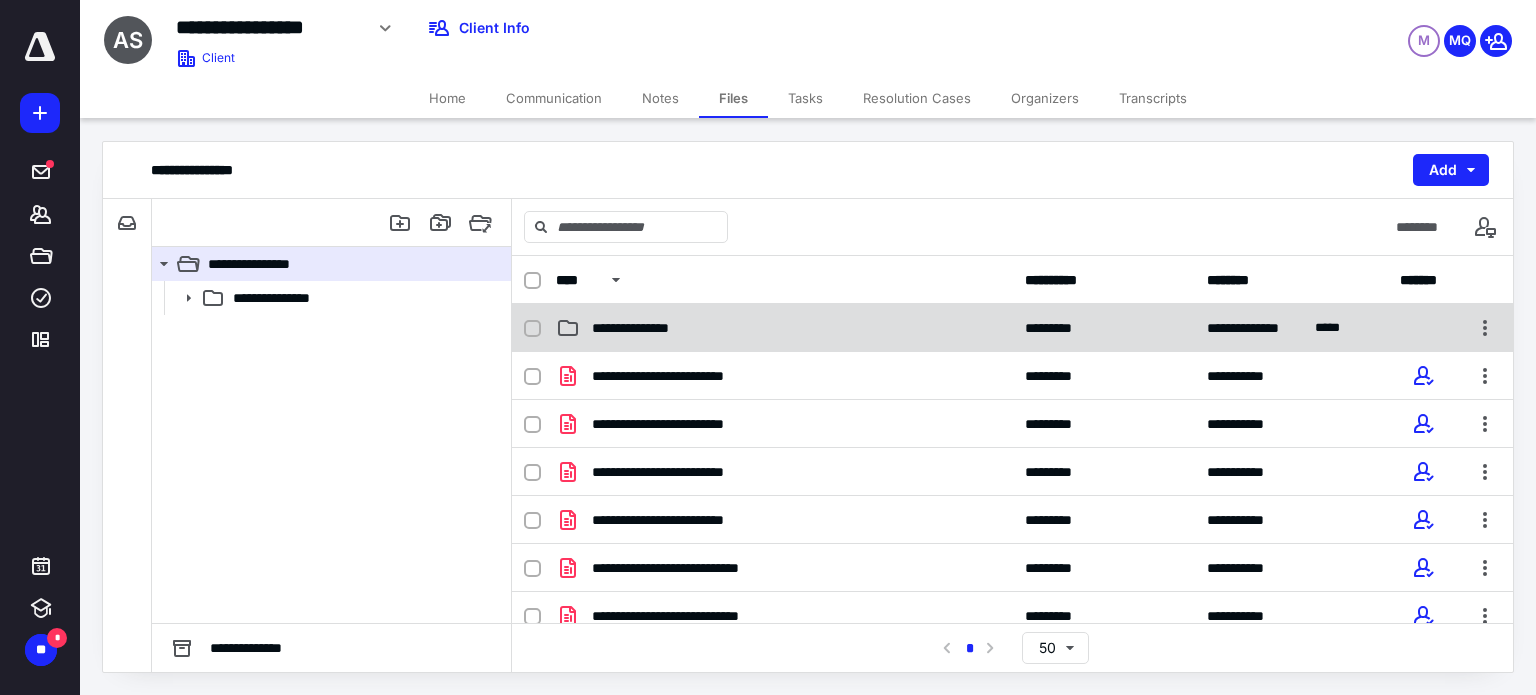 click on "**********" at bounding box center (784, 328) 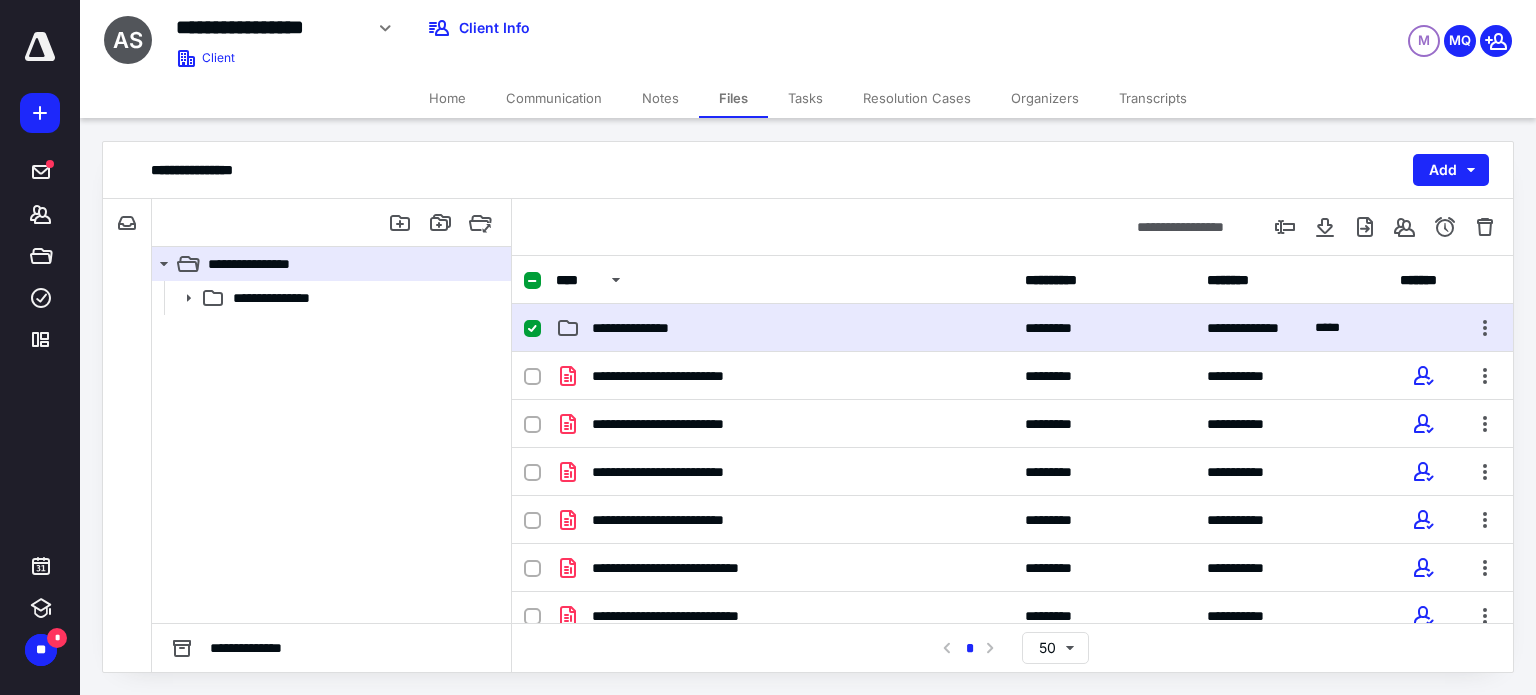 click on "**********" at bounding box center (784, 328) 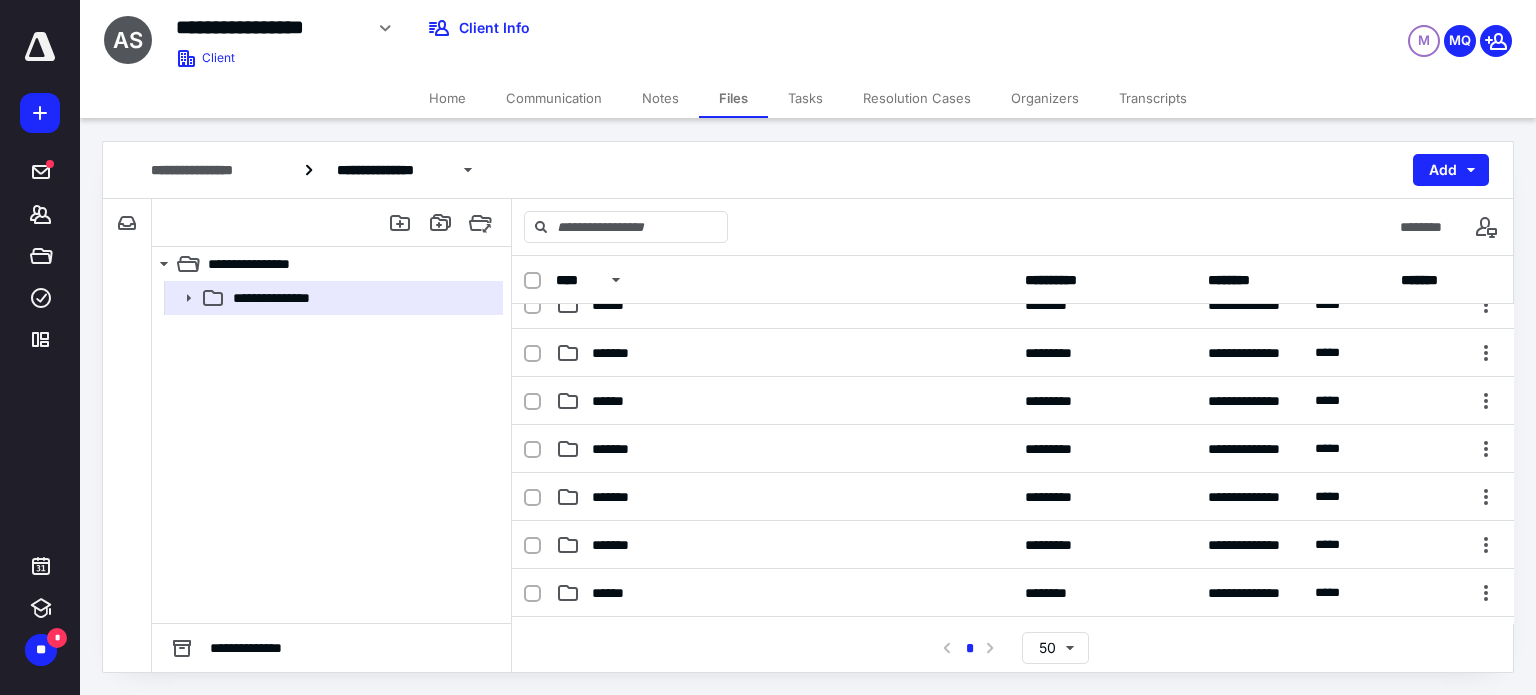 scroll, scrollTop: 300, scrollLeft: 0, axis: vertical 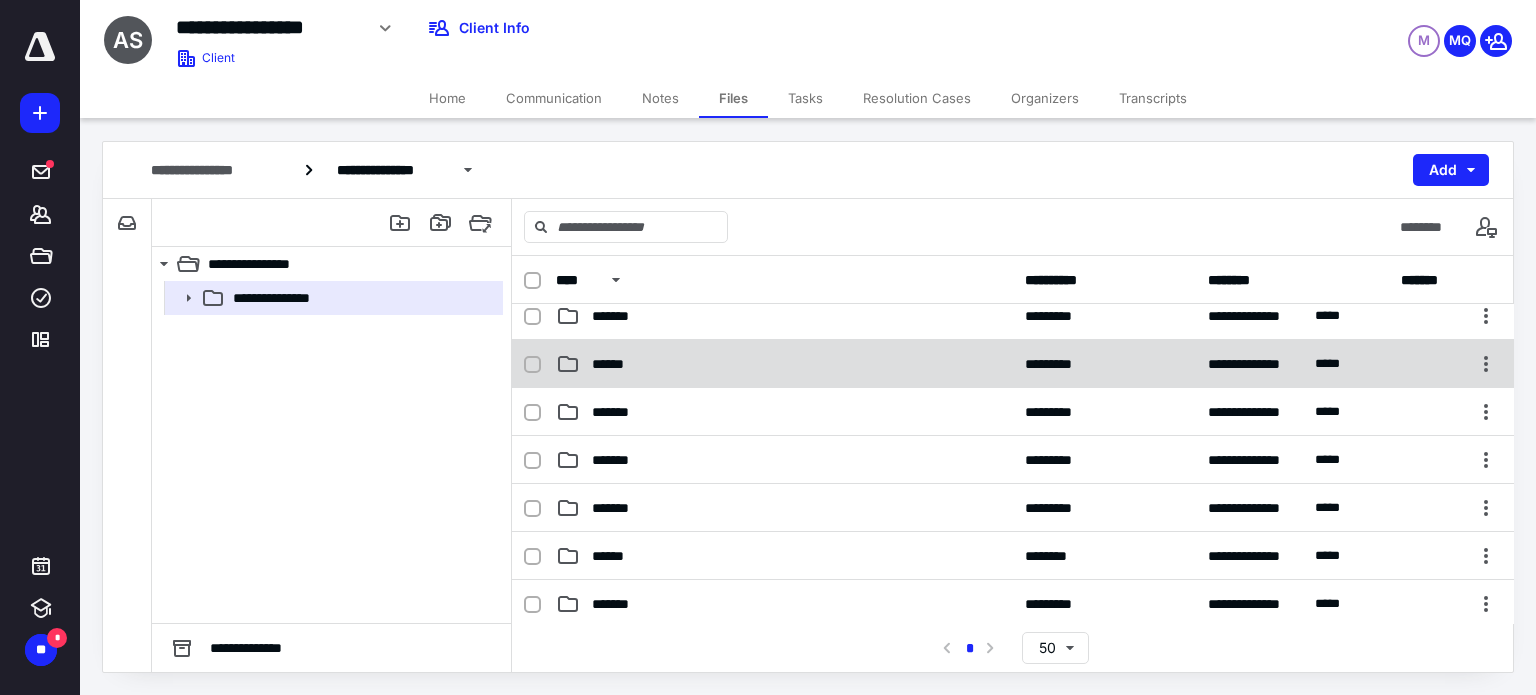 click on "******" at bounding box center (784, 364) 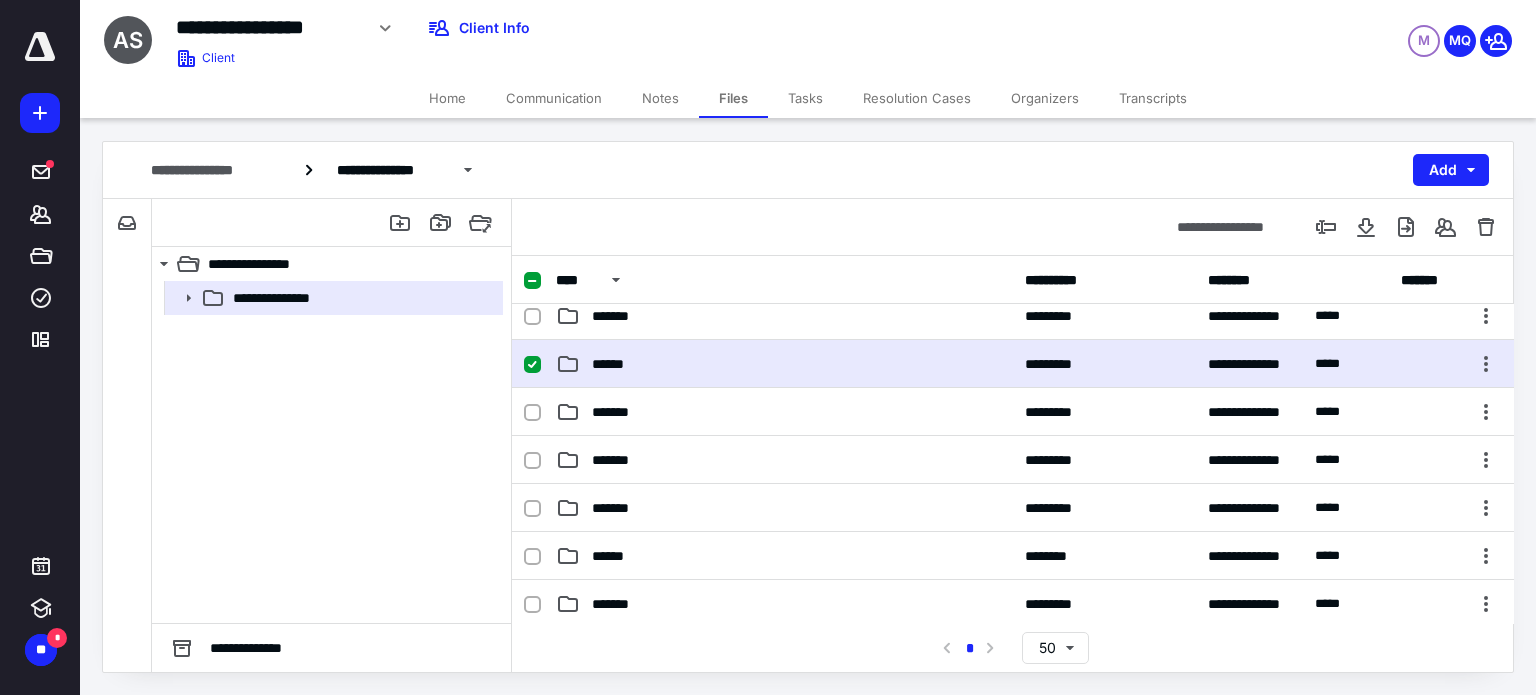 click on "******" at bounding box center [784, 364] 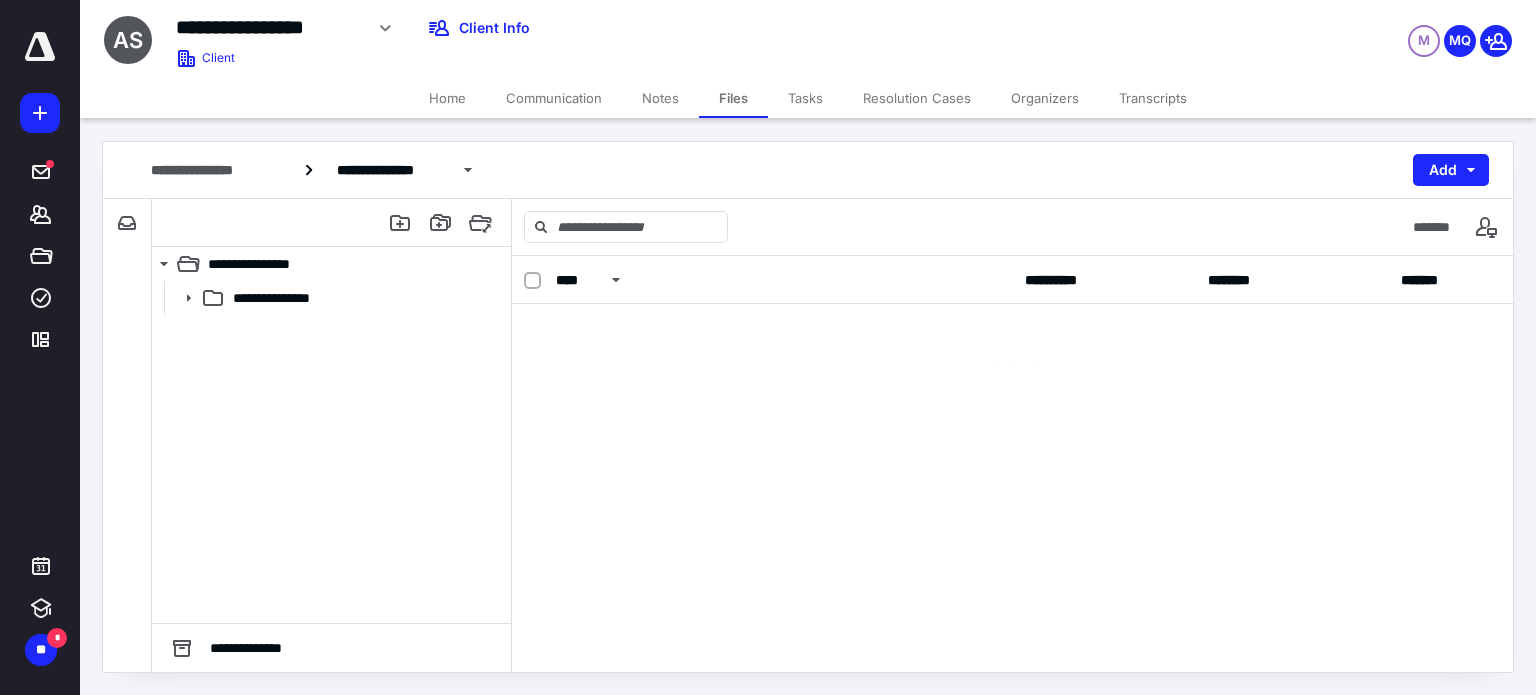 scroll, scrollTop: 0, scrollLeft: 0, axis: both 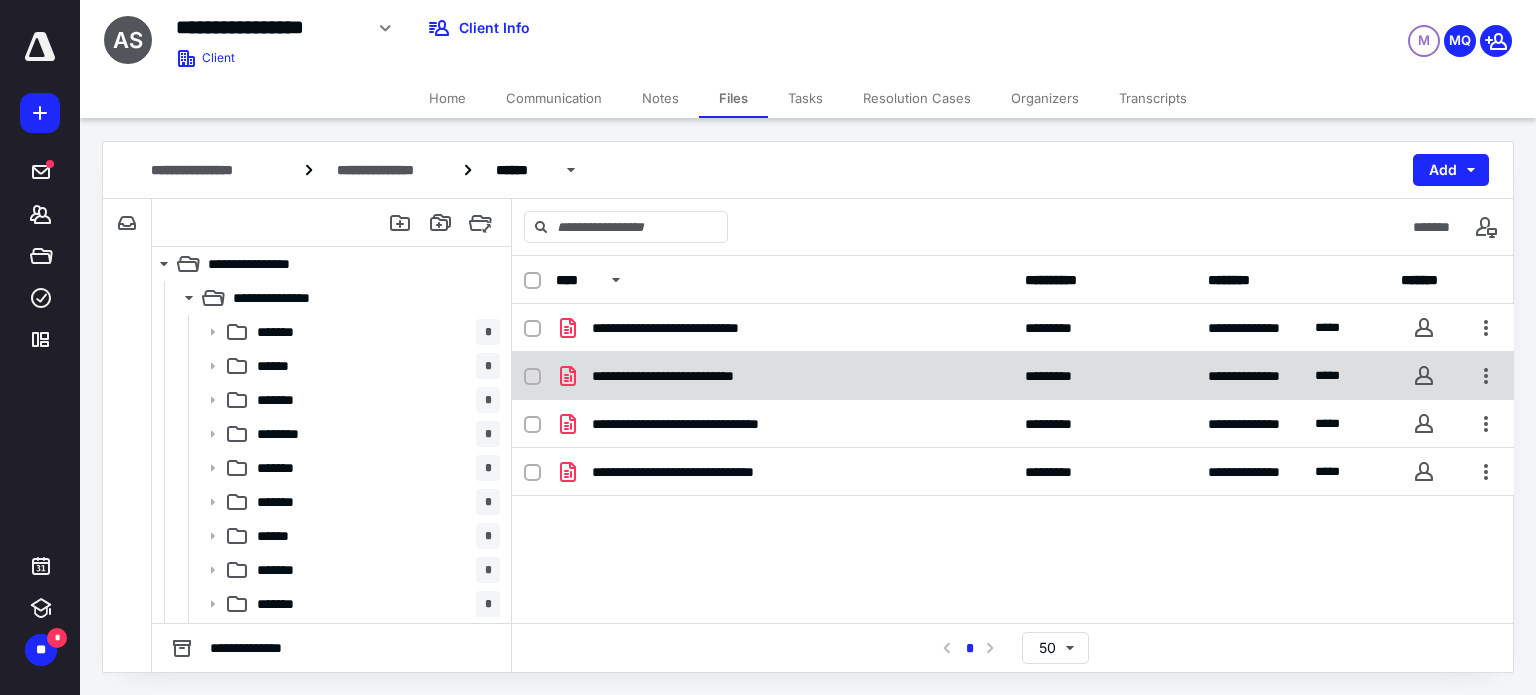 click on "**********" at bounding box center [784, 376] 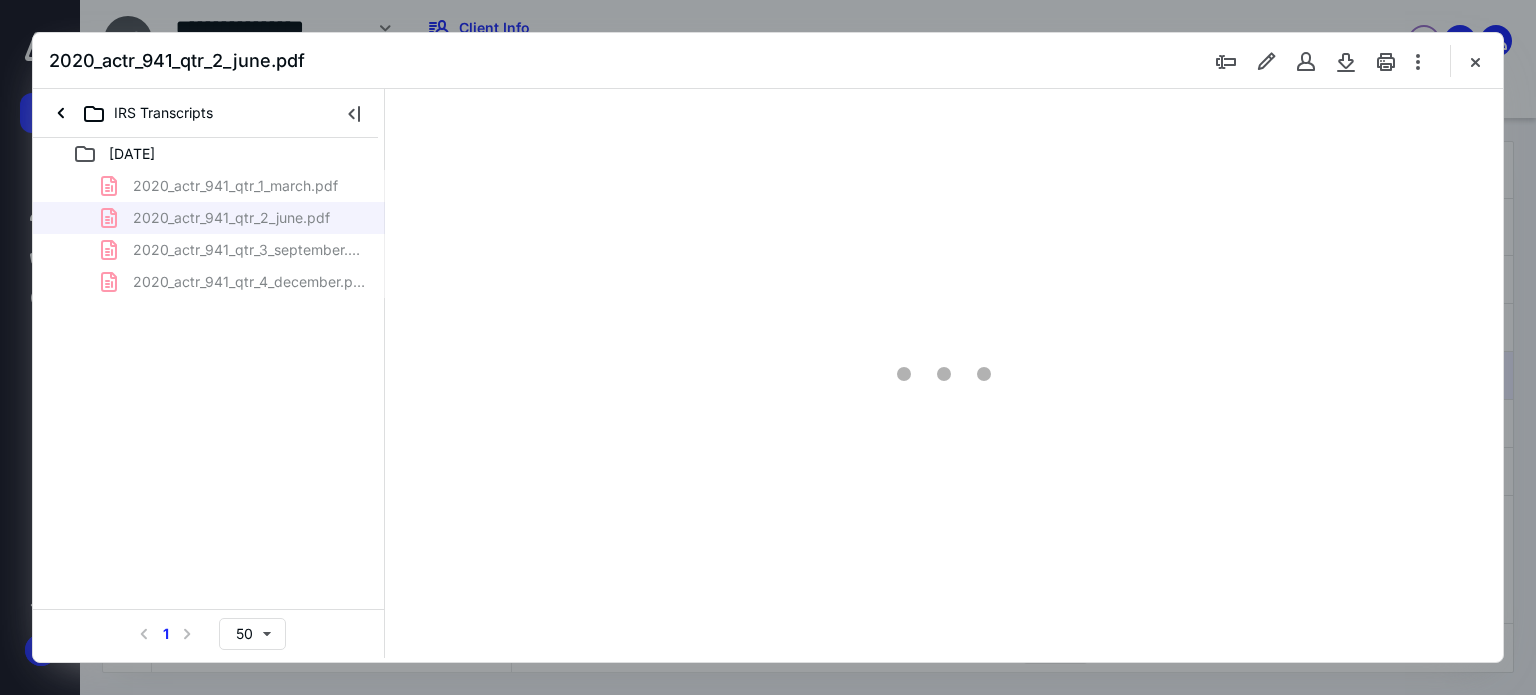 scroll, scrollTop: 0, scrollLeft: 0, axis: both 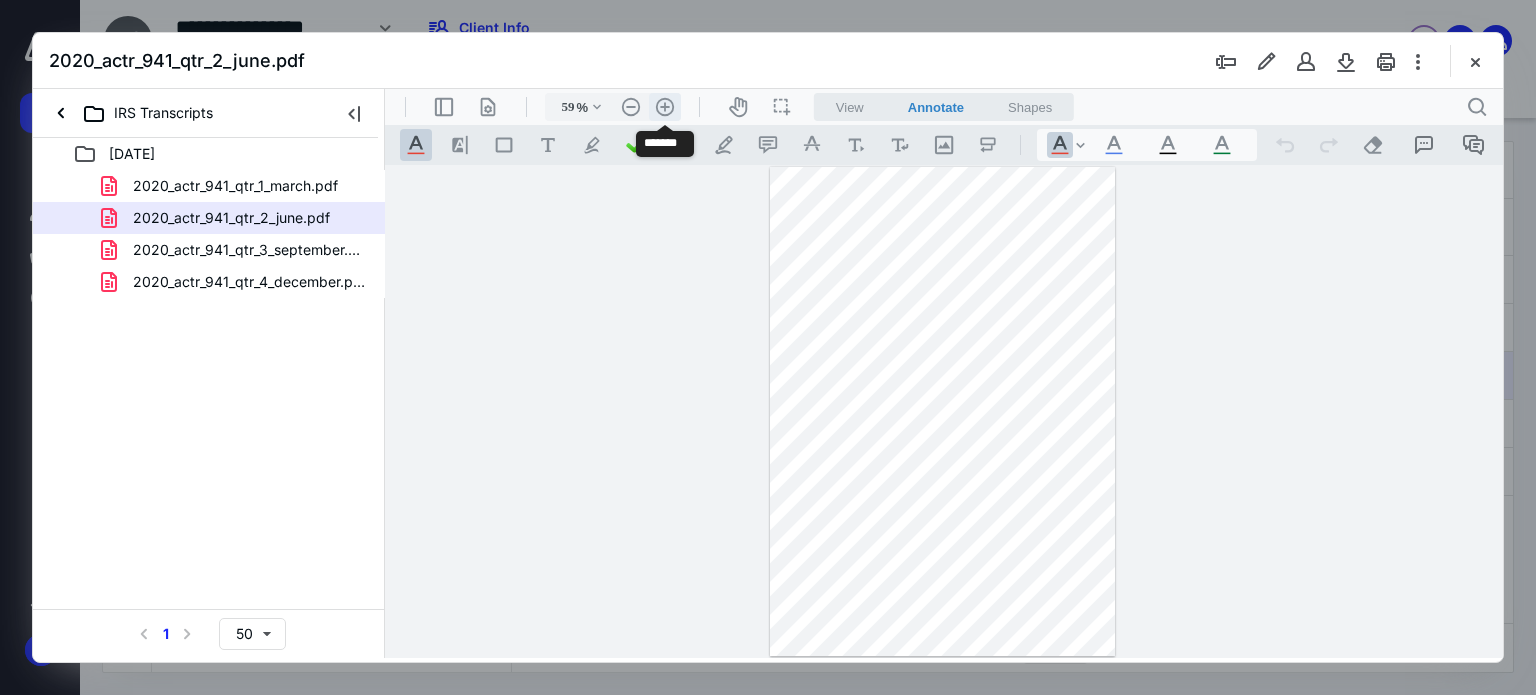 click on ".cls-1{fill:#abb0c4;} icon - header - zoom - in - line" at bounding box center (665, 107) 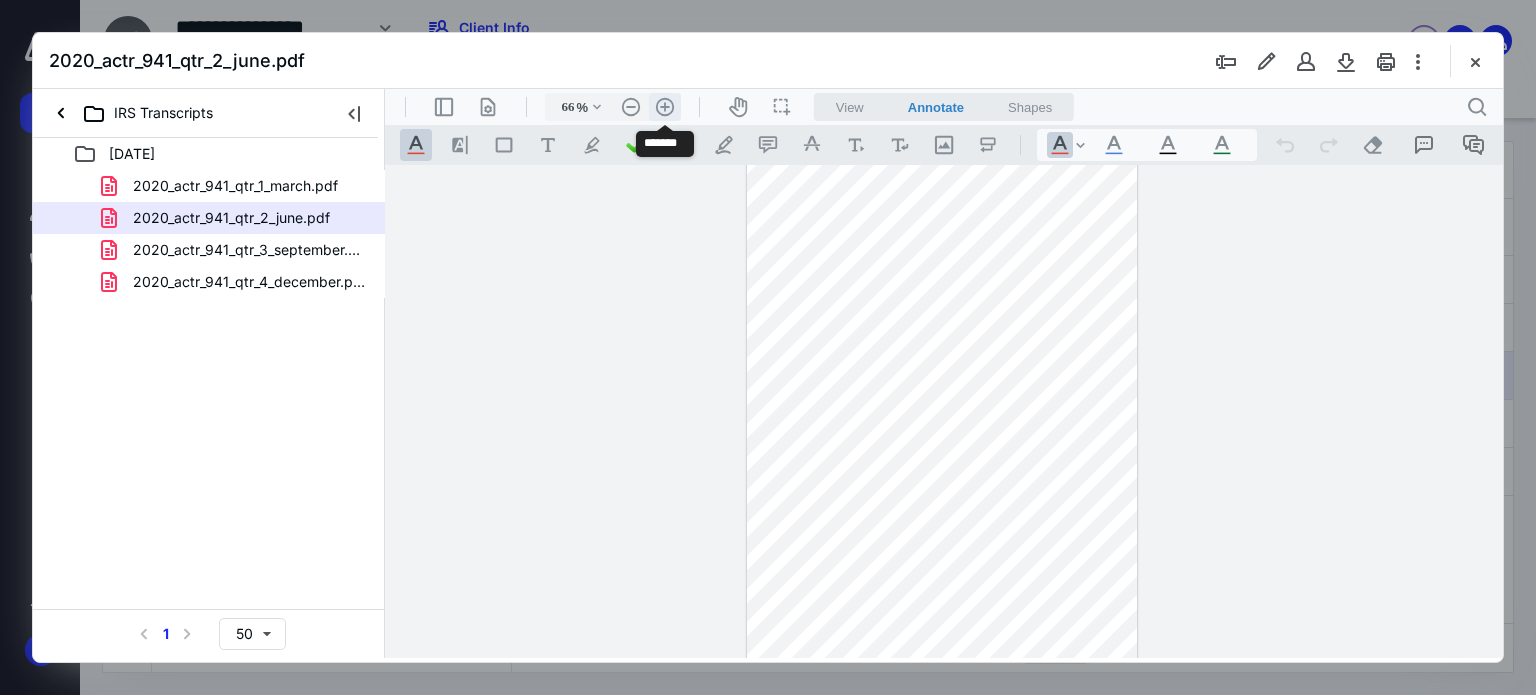 click on ".cls-1{fill:#abb0c4;} icon - header - zoom - in - line" at bounding box center [665, 107] 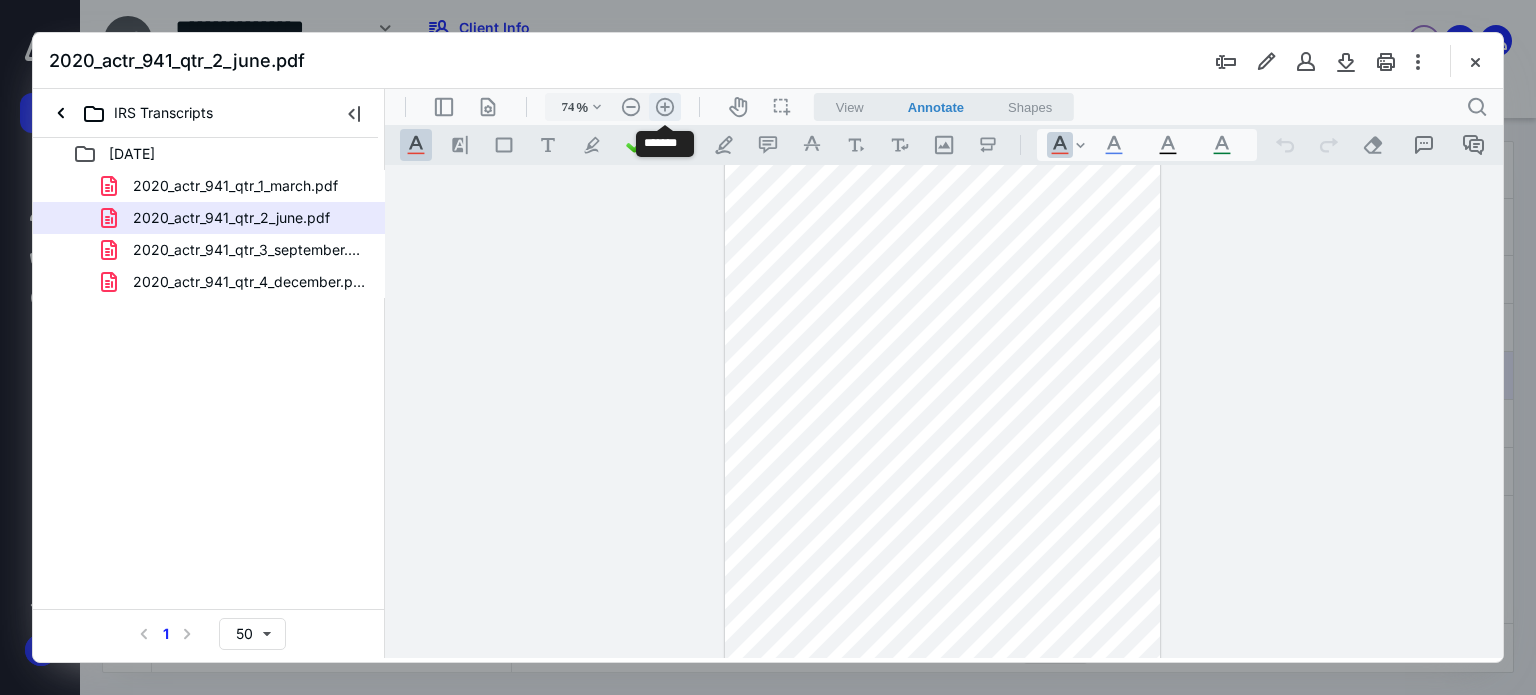 click on ".cls-1{fill:#abb0c4;} icon - header - zoom - in - line" at bounding box center (665, 107) 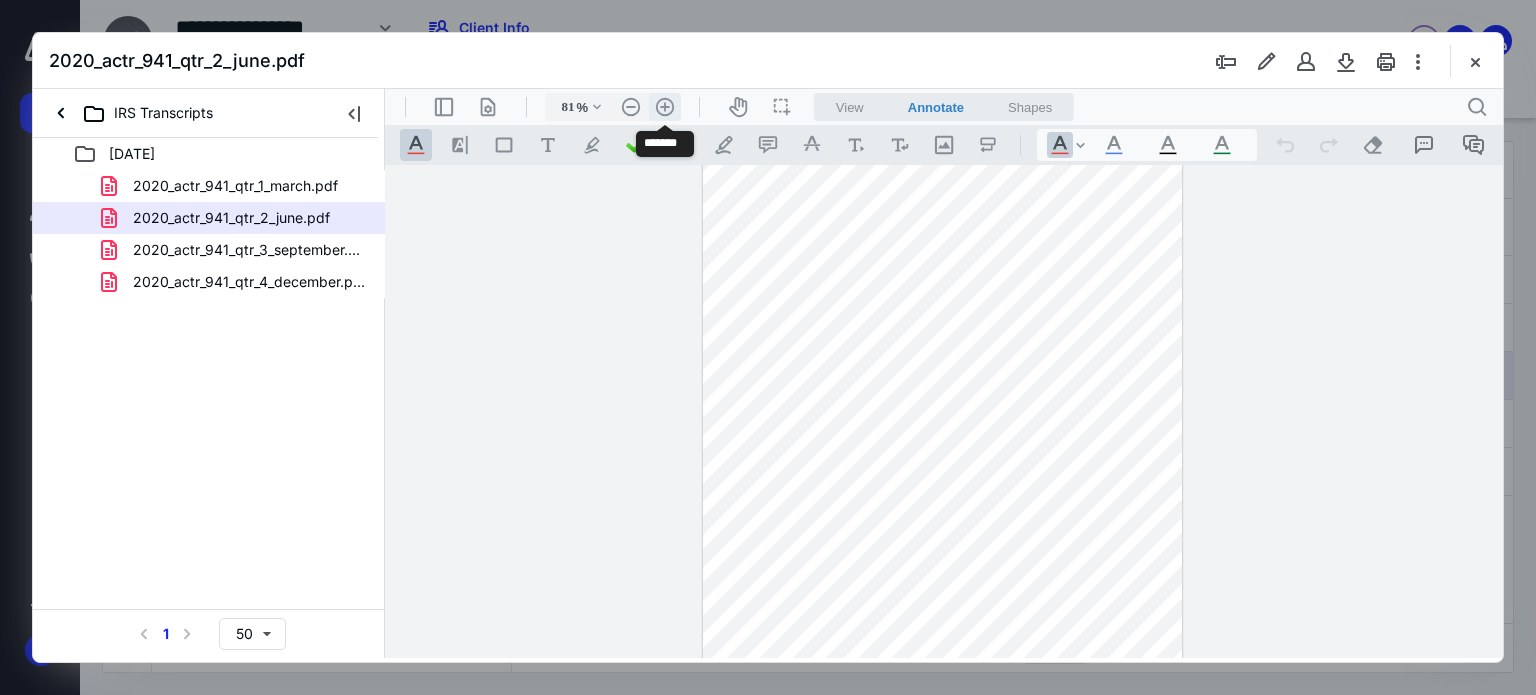 click on ".cls-1{fill:#abb0c4;} icon - header - zoom - in - line" at bounding box center (665, 107) 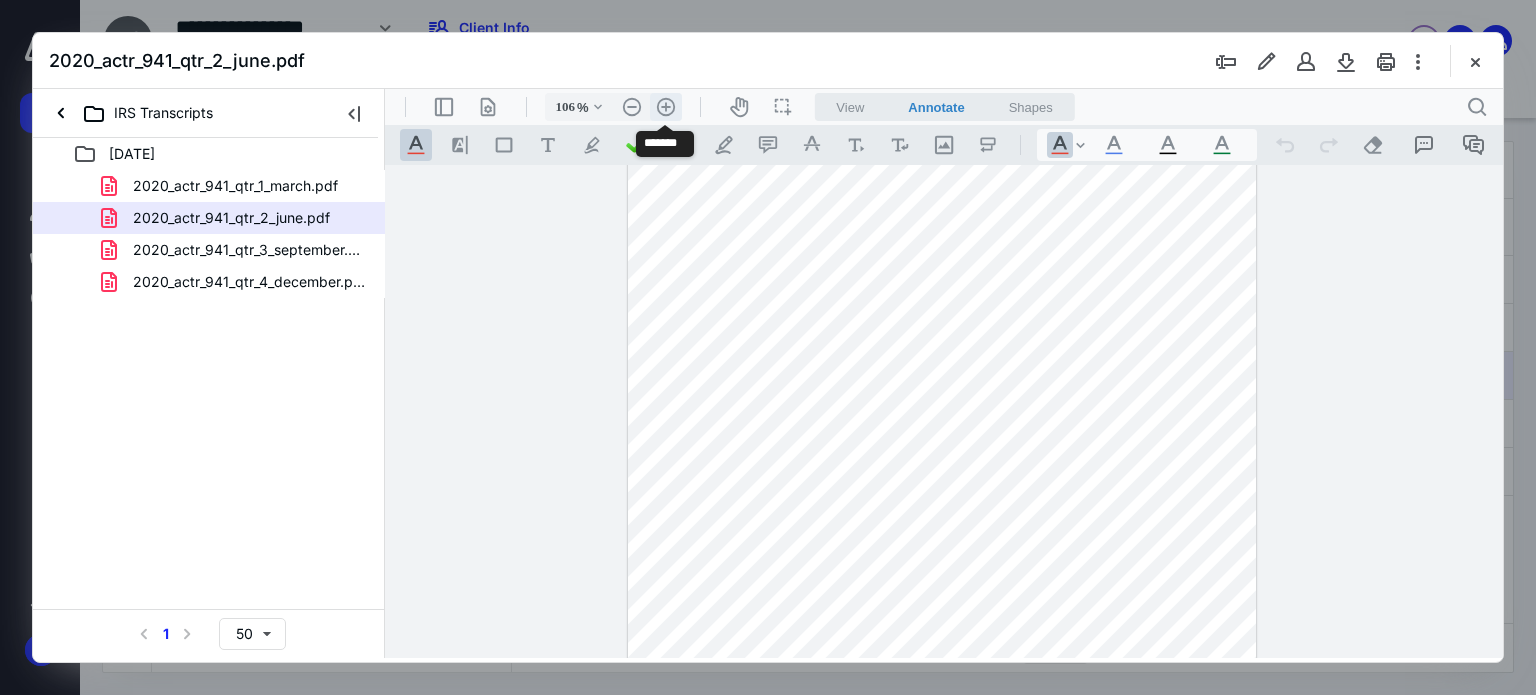 click on ".cls-1{fill:#abb0c4;} icon - header - zoom - in - line" at bounding box center [666, 107] 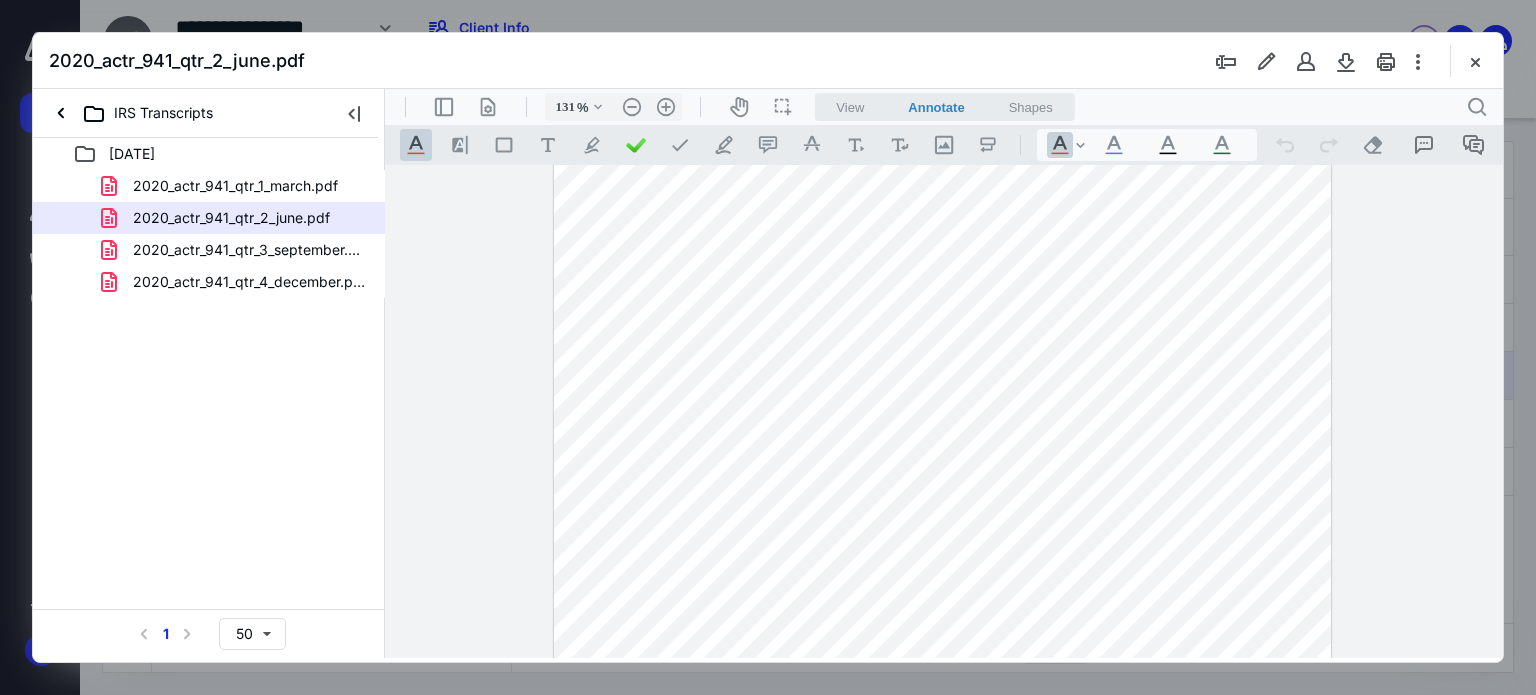 scroll, scrollTop: 615, scrollLeft: 0, axis: vertical 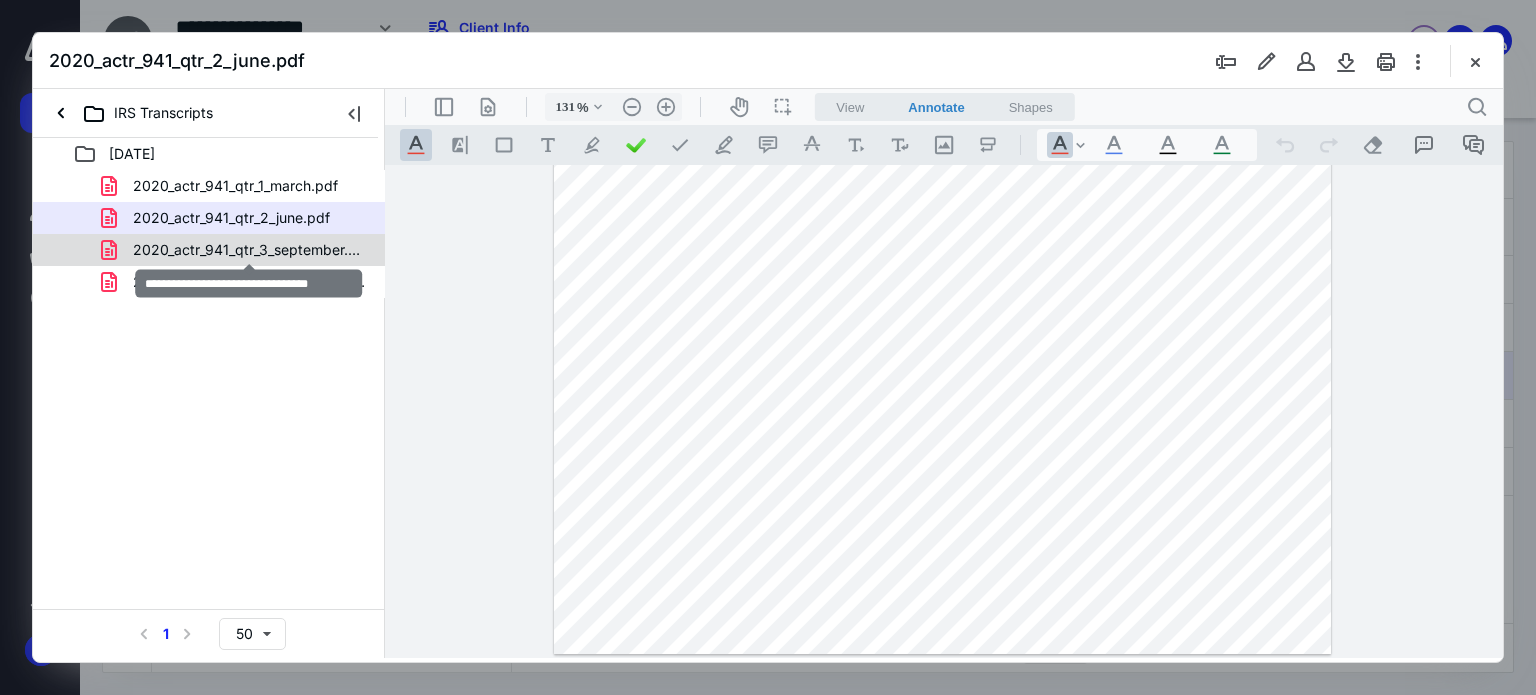 click on "2020_actr_941_qtr_3_september.pdf" at bounding box center [249, 250] 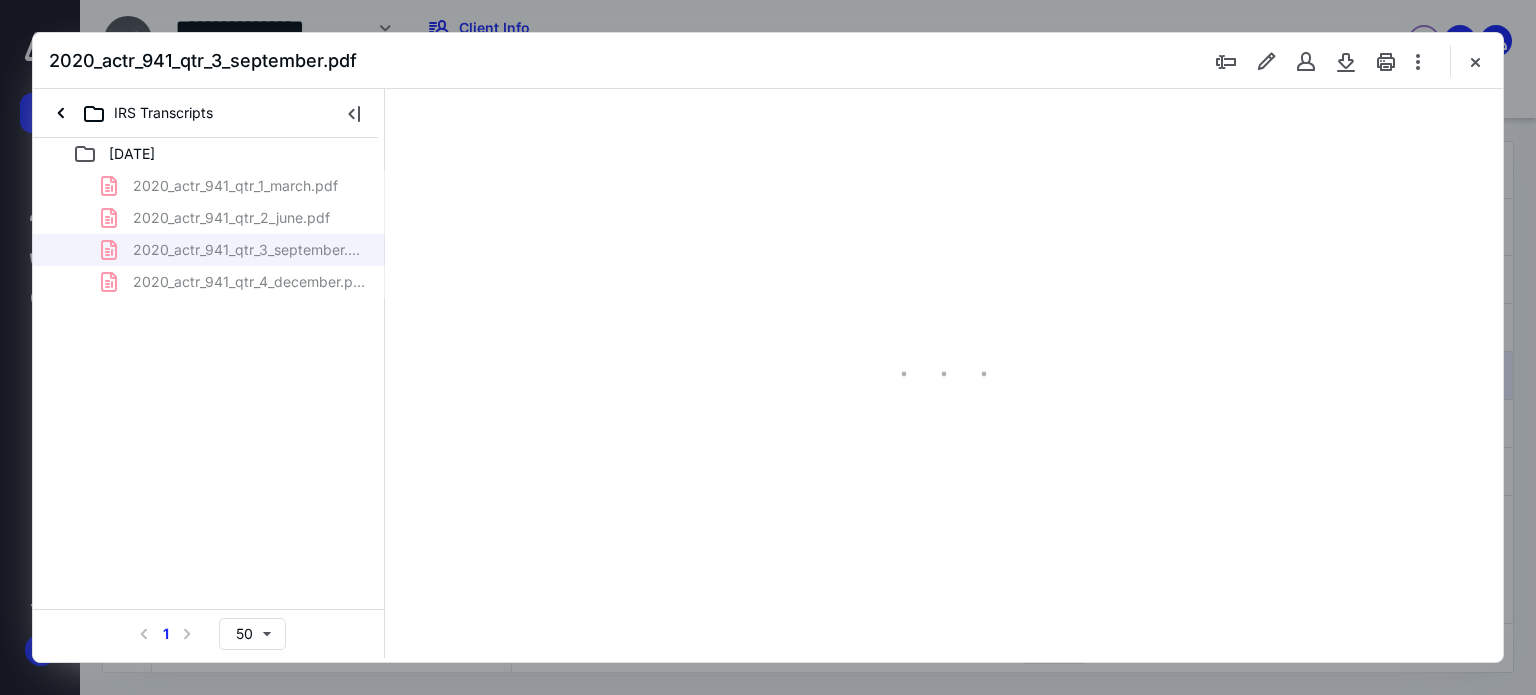 scroll, scrollTop: 0, scrollLeft: 0, axis: both 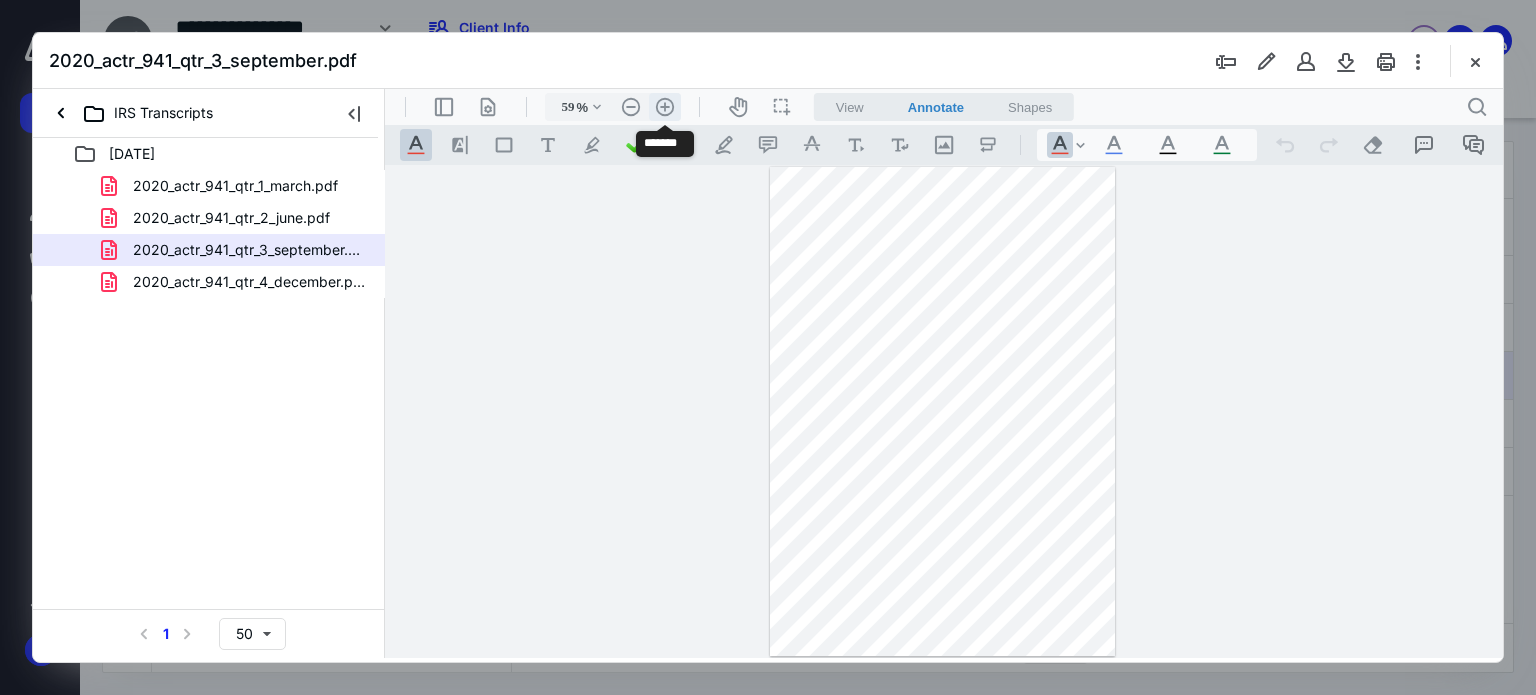 click on ".cls-1{fill:#abb0c4;} icon - header - zoom - in - line" at bounding box center (665, 107) 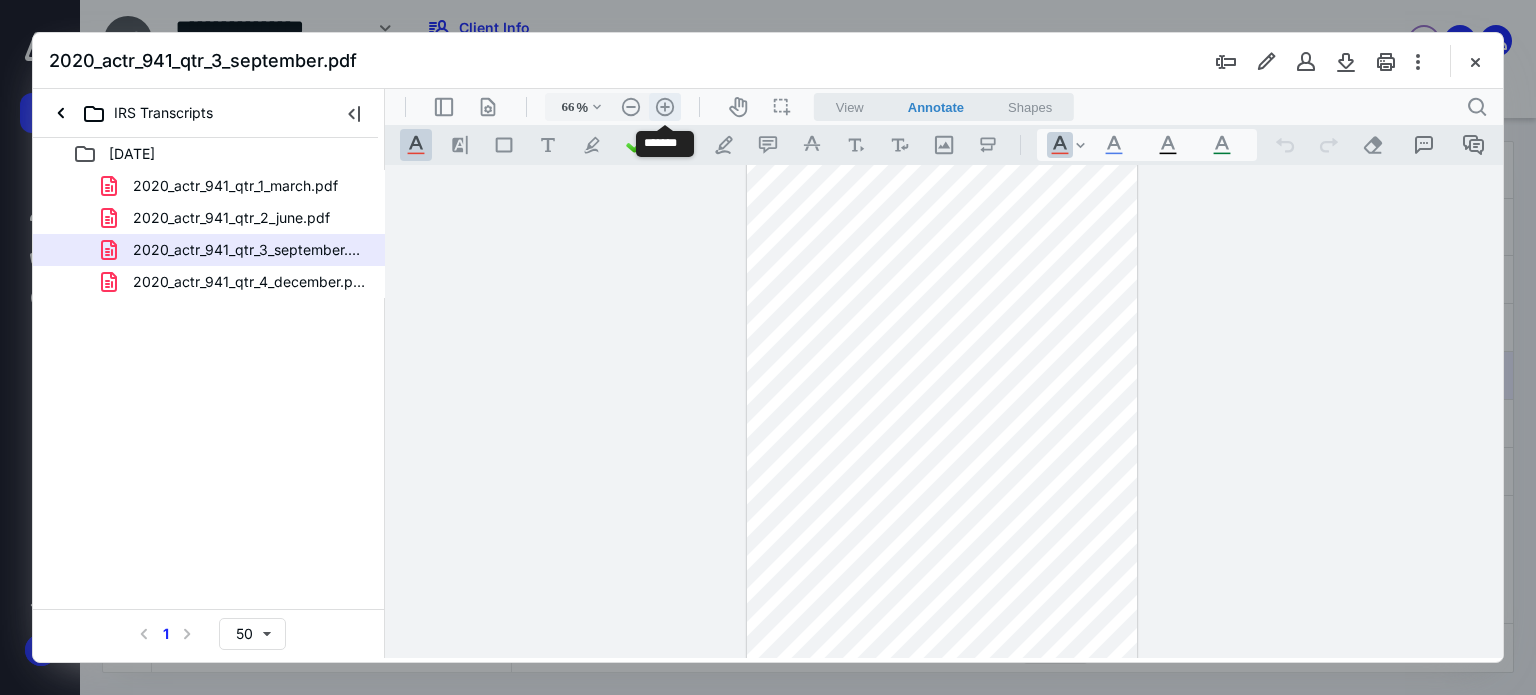 click on ".cls-1{fill:#abb0c4;} icon - header - zoom - in - line" at bounding box center (665, 107) 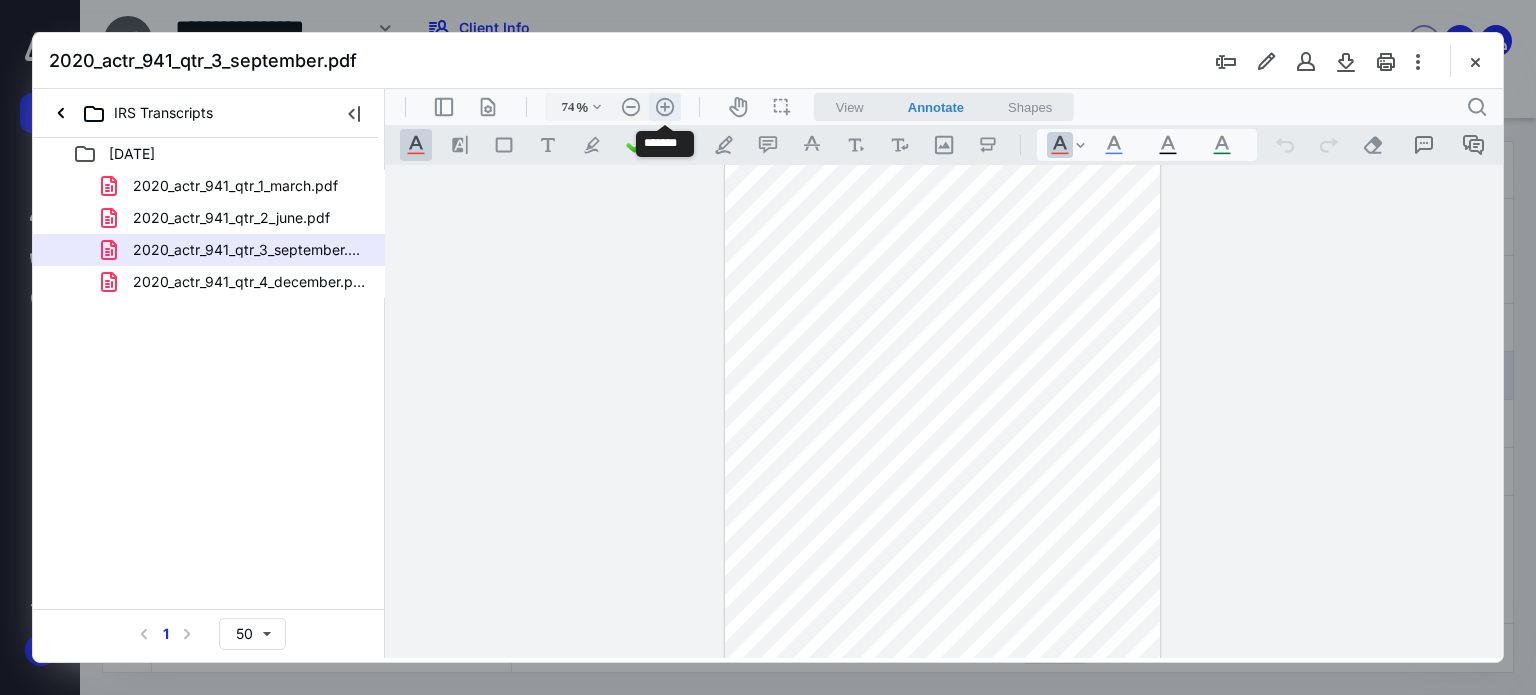 click on ".cls-1{fill:#abb0c4;} icon - header - zoom - in - line" at bounding box center (665, 107) 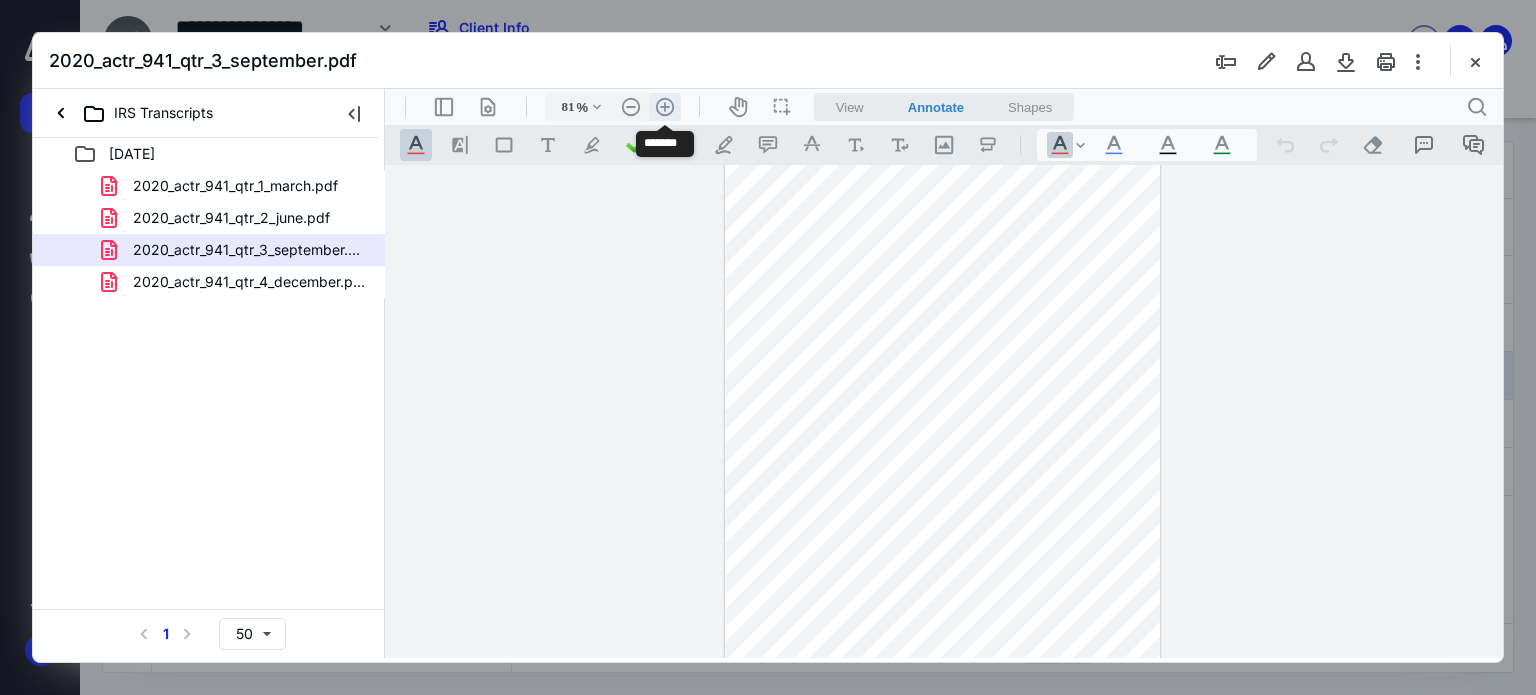 scroll, scrollTop: 81, scrollLeft: 0, axis: vertical 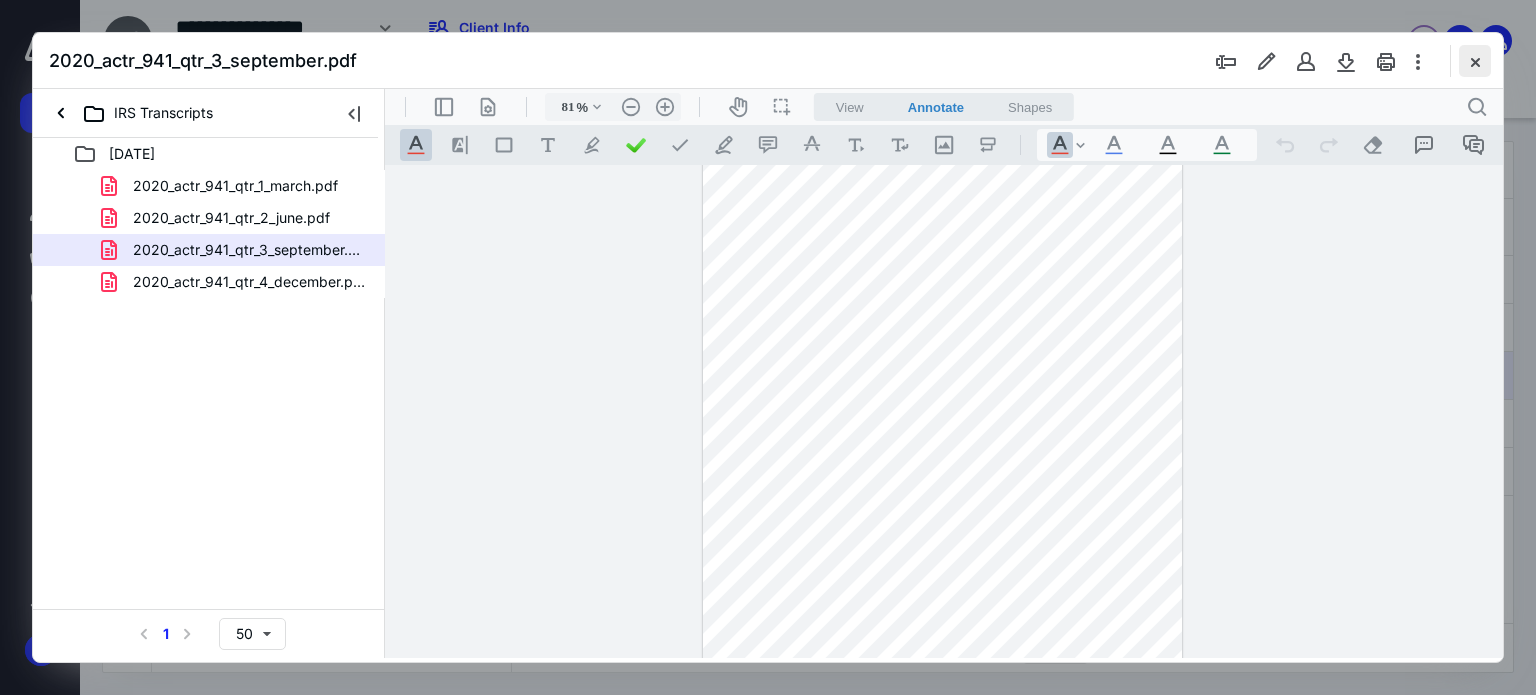 click at bounding box center [1475, 61] 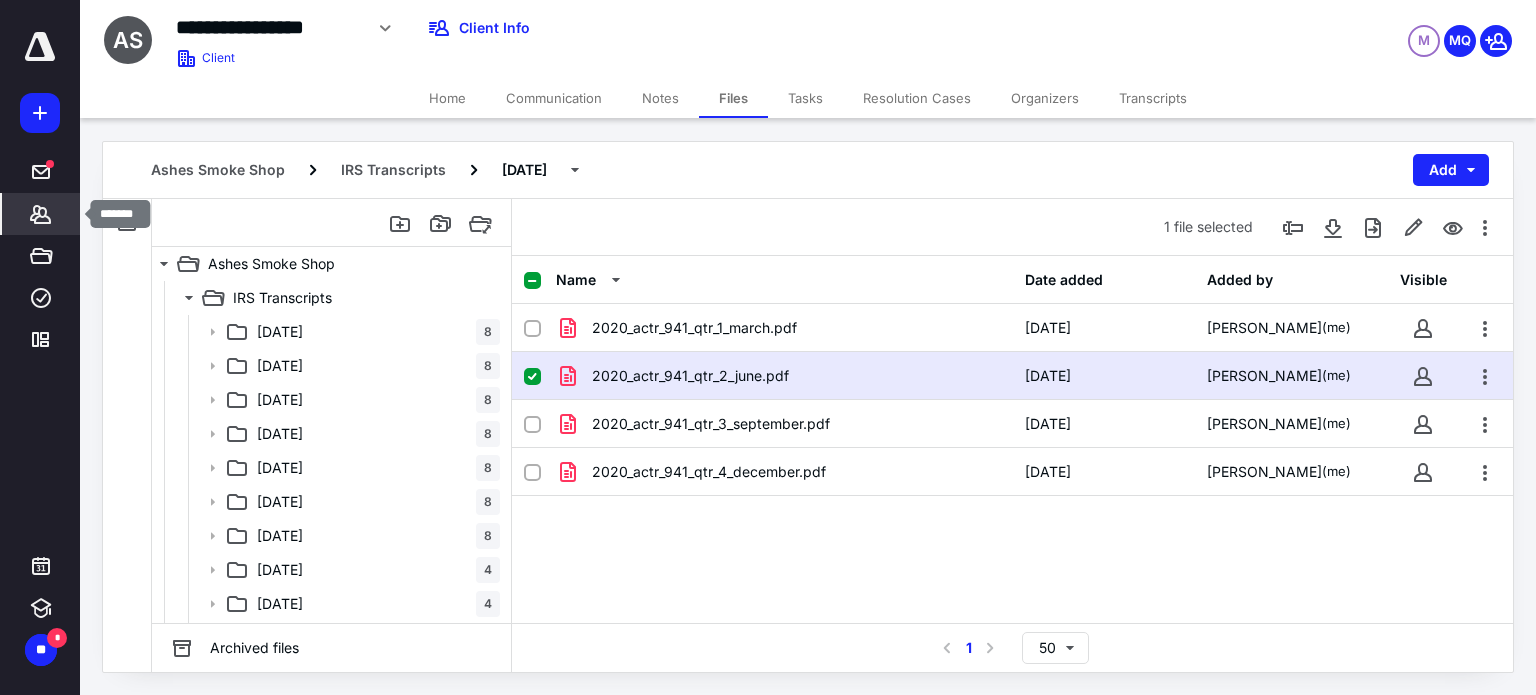 click 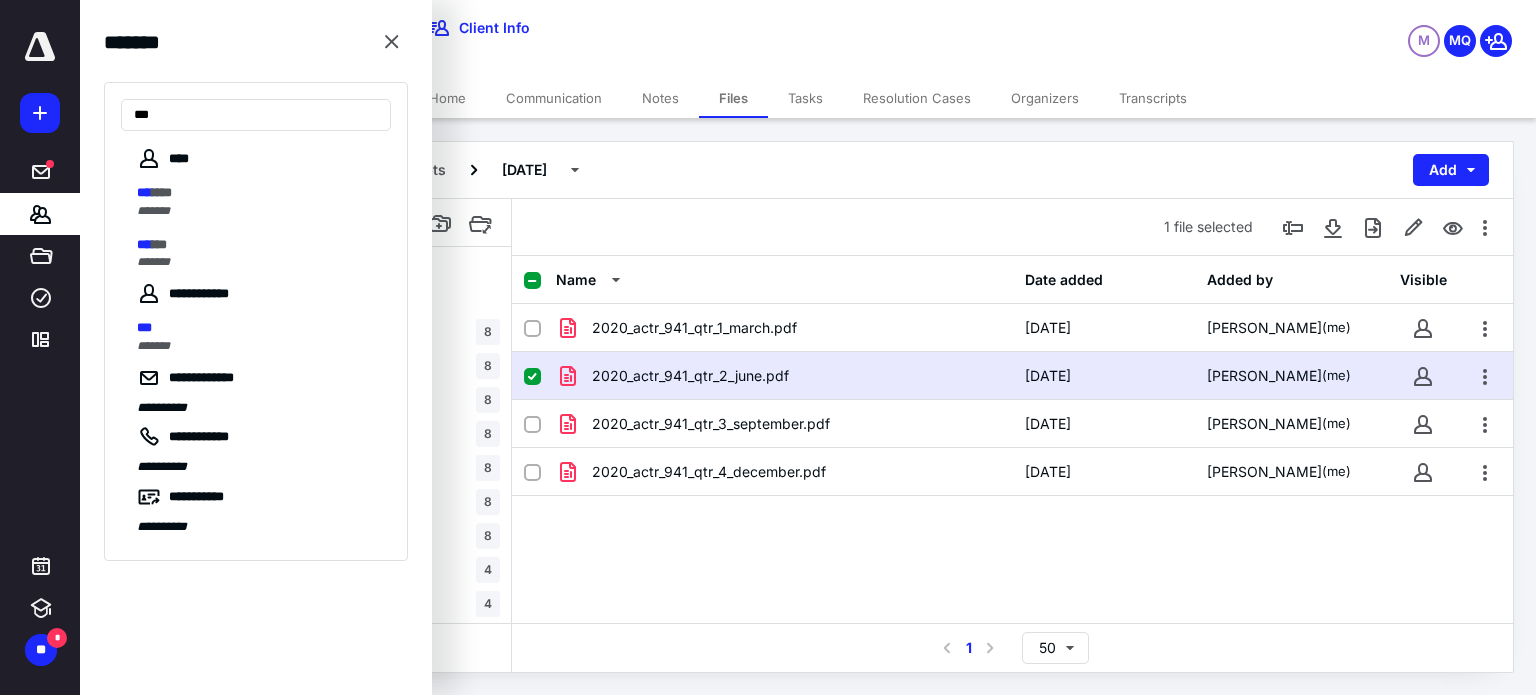type on "***" 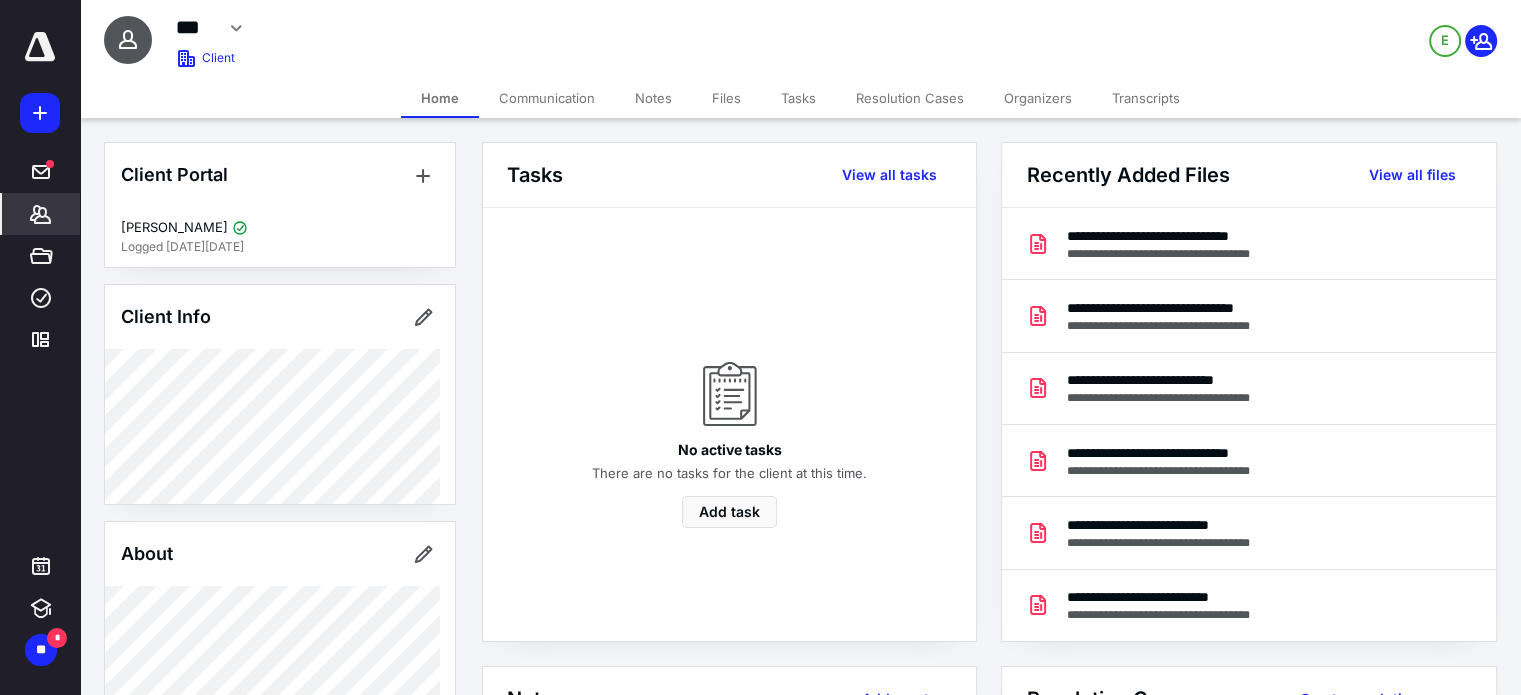 click on "Transcripts" at bounding box center (1146, 98) 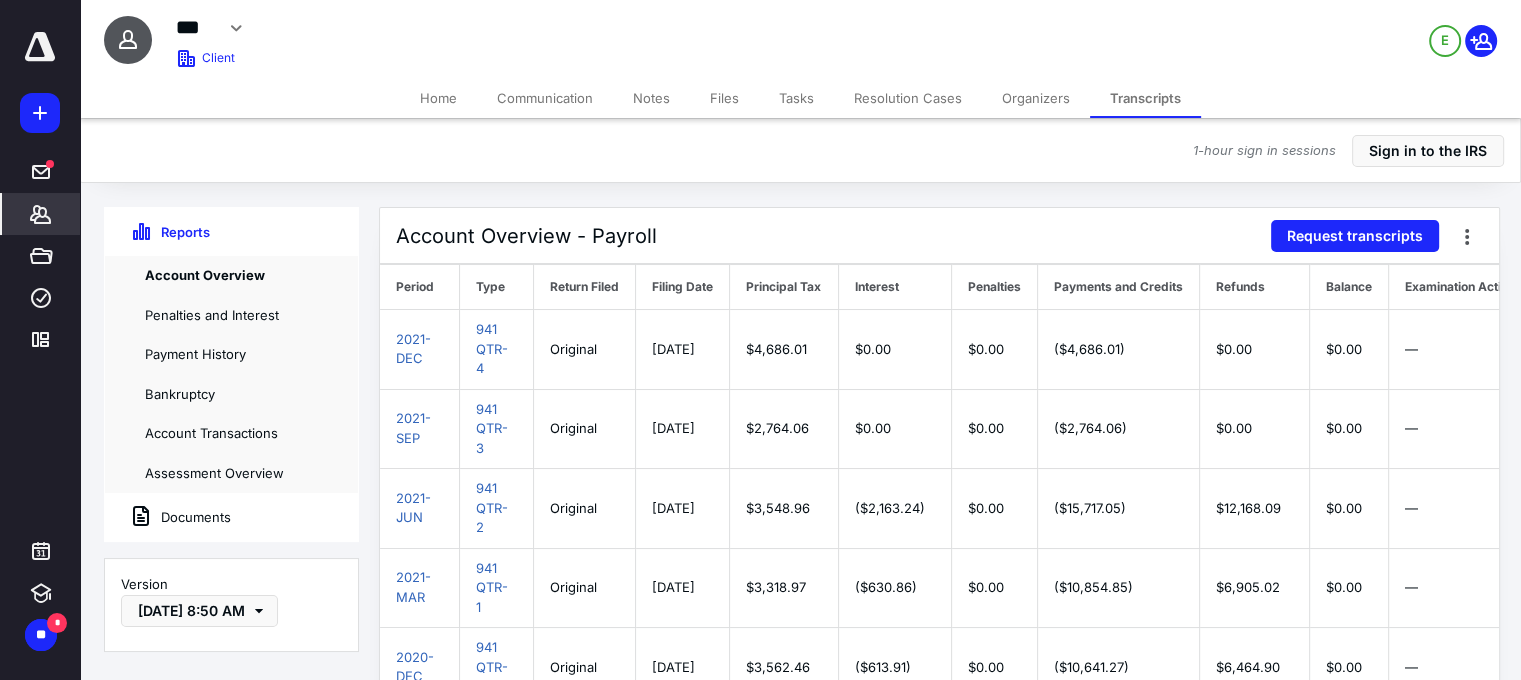 click on "Documents" at bounding box center [168, 517] 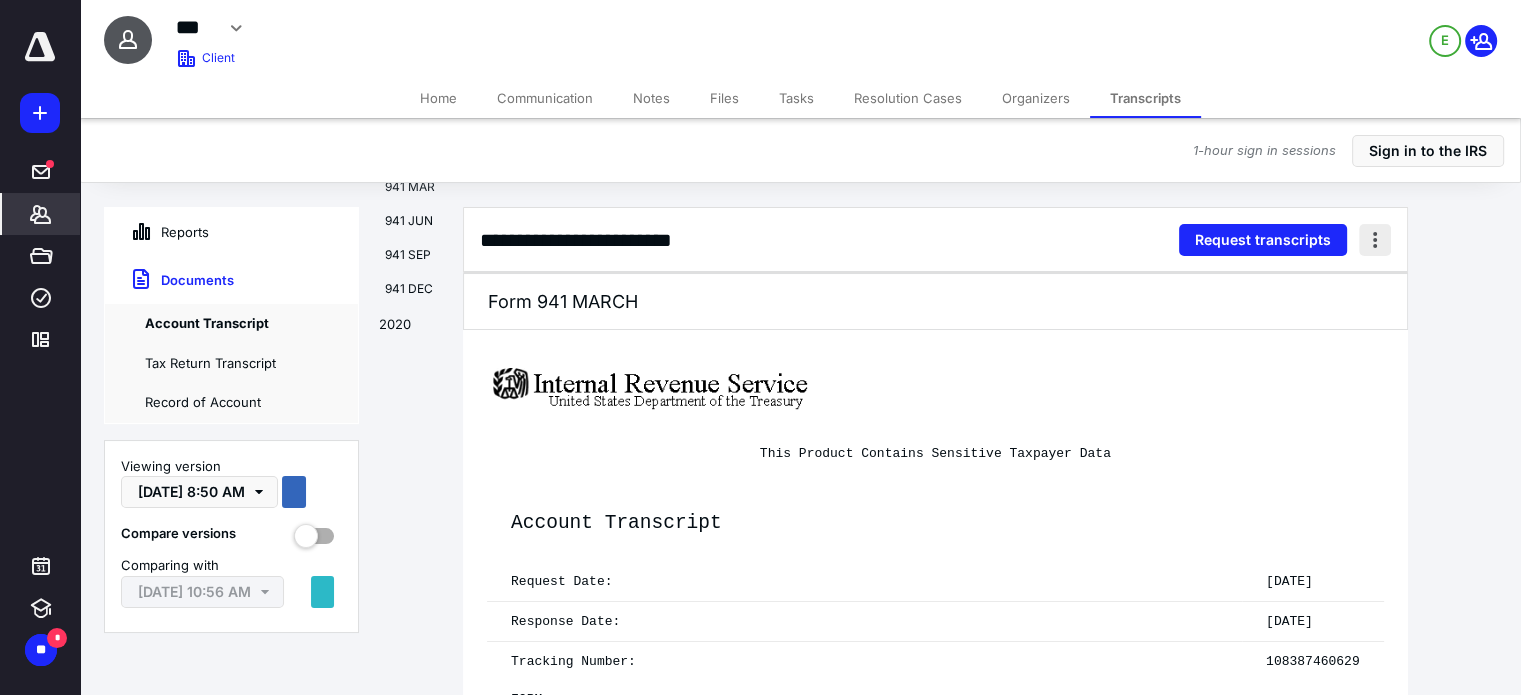 click at bounding box center (1375, 240) 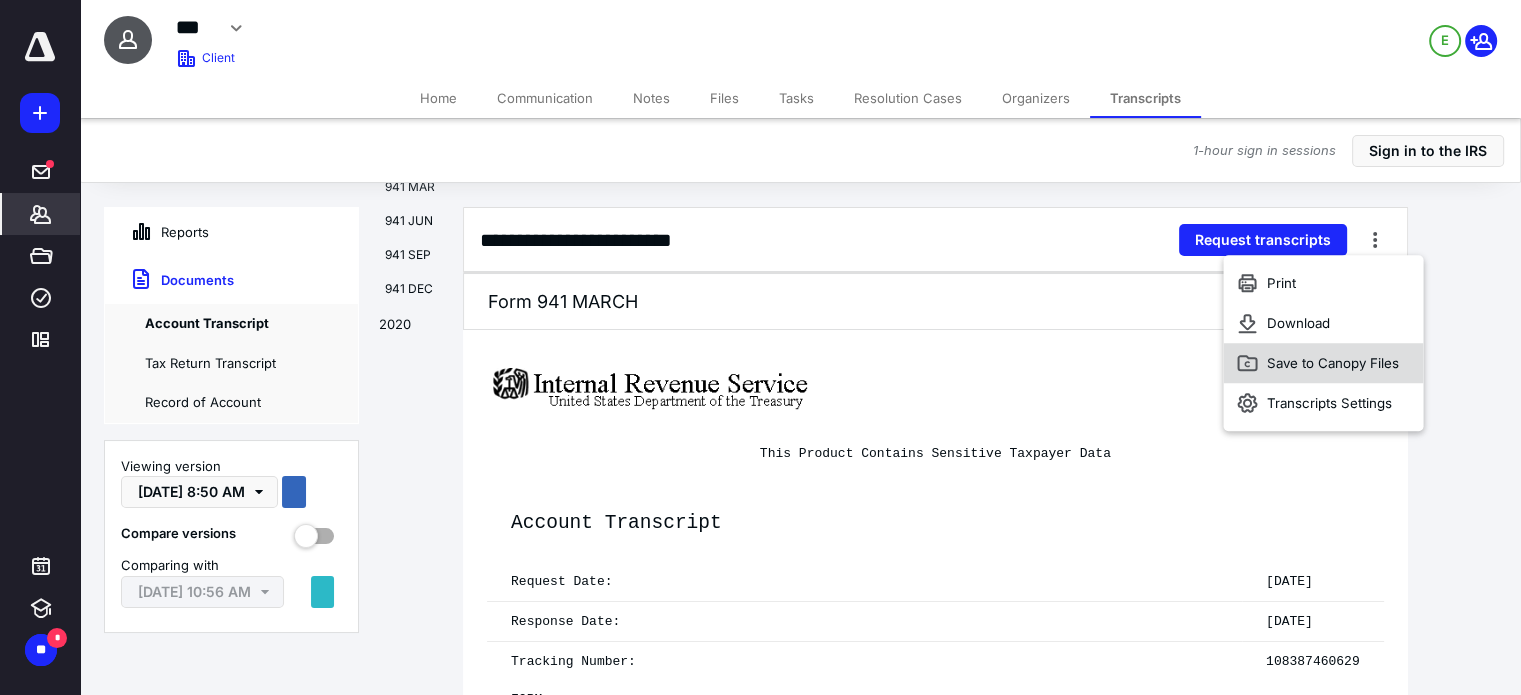 click on "Save to Canopy Files" at bounding box center (1323, 363) 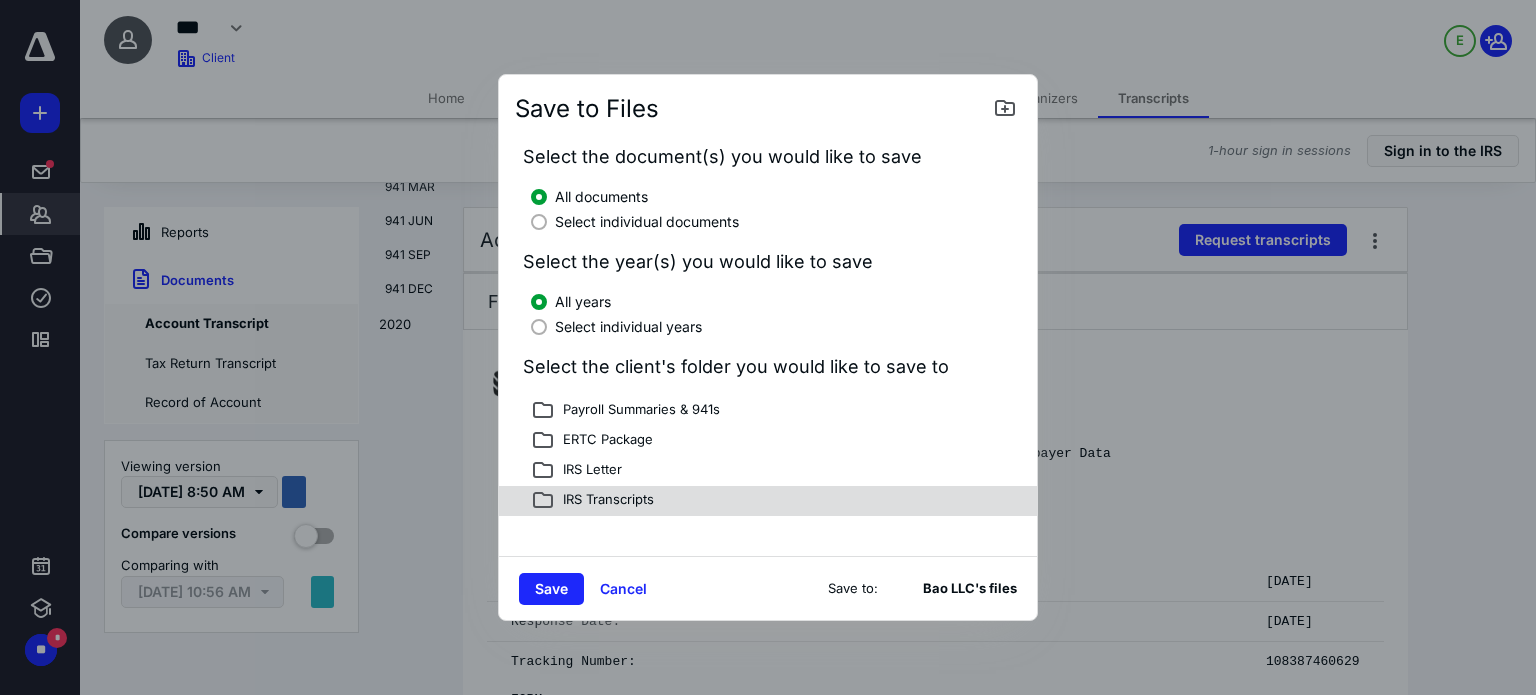 click on "IRS Transcripts" at bounding box center (768, 501) 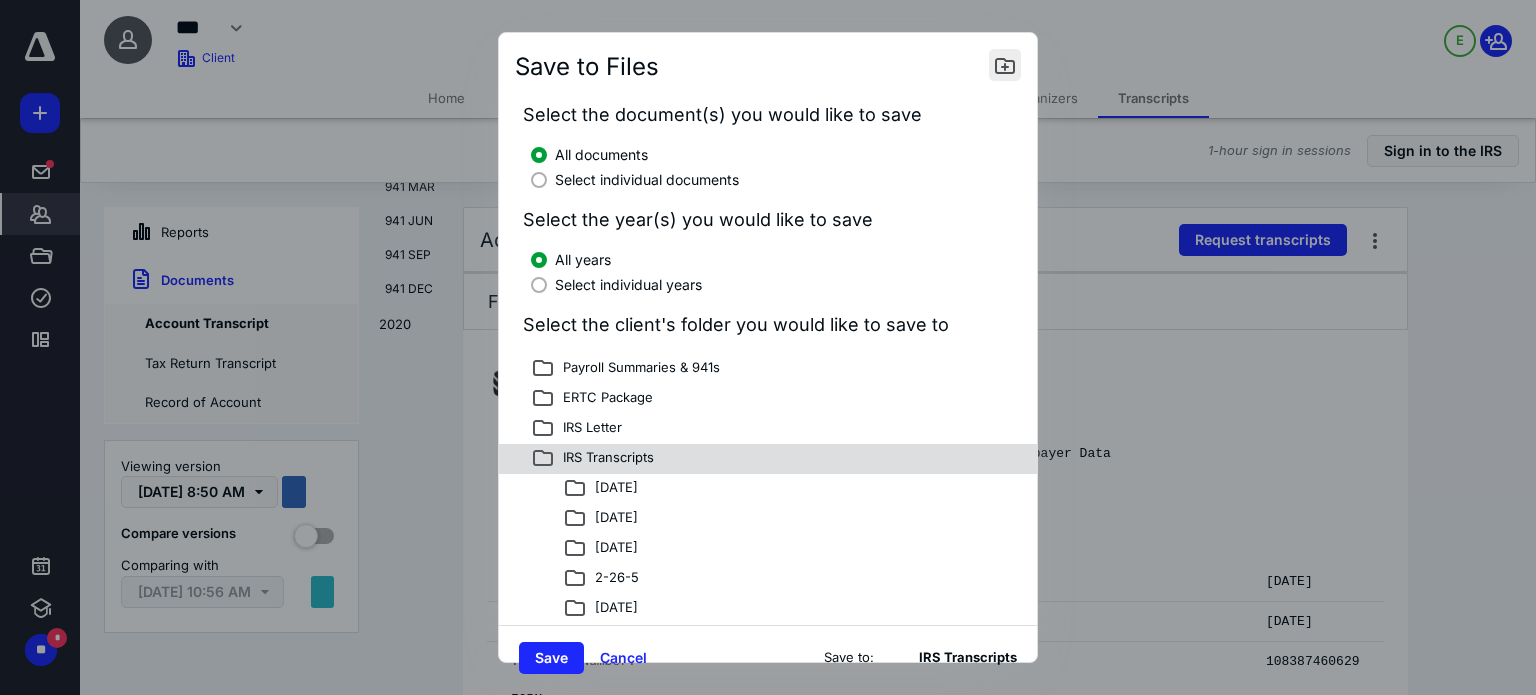 click at bounding box center (1005, 65) 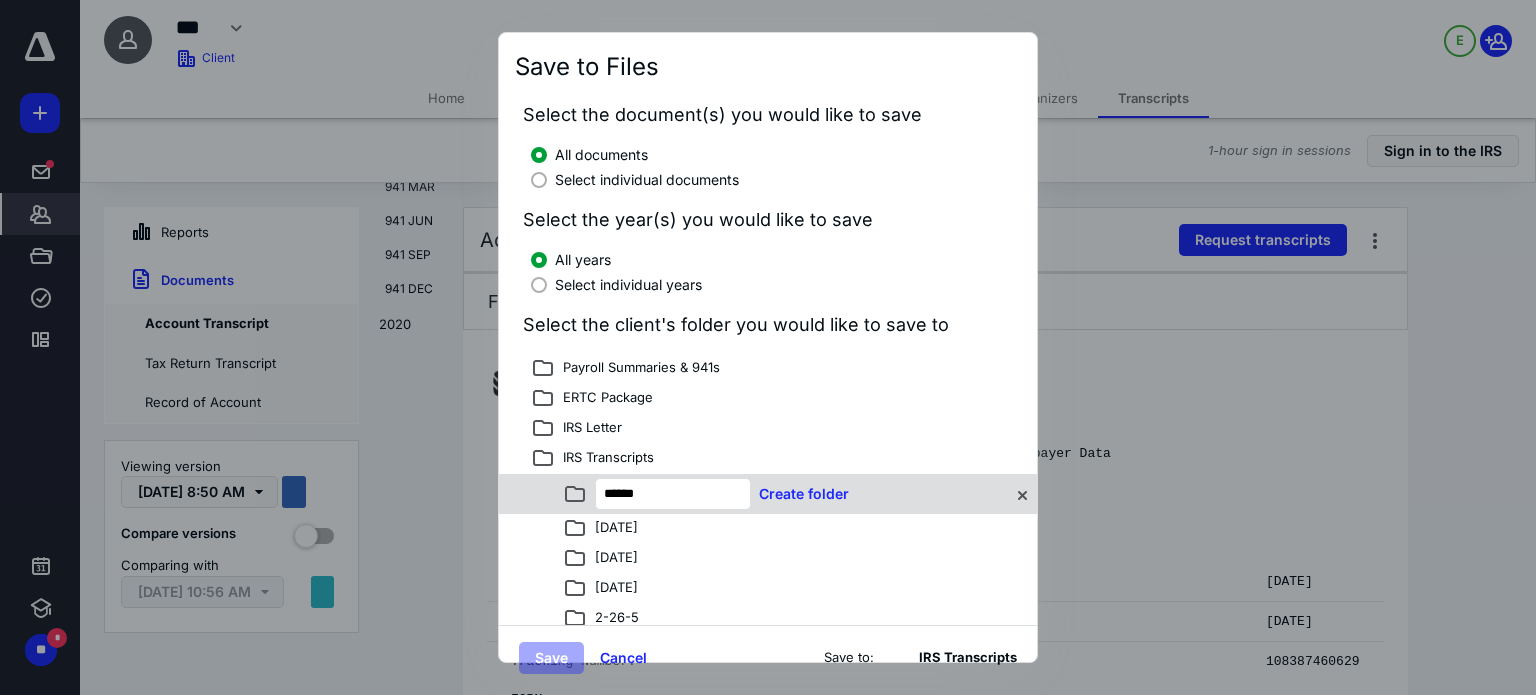 type on "******" 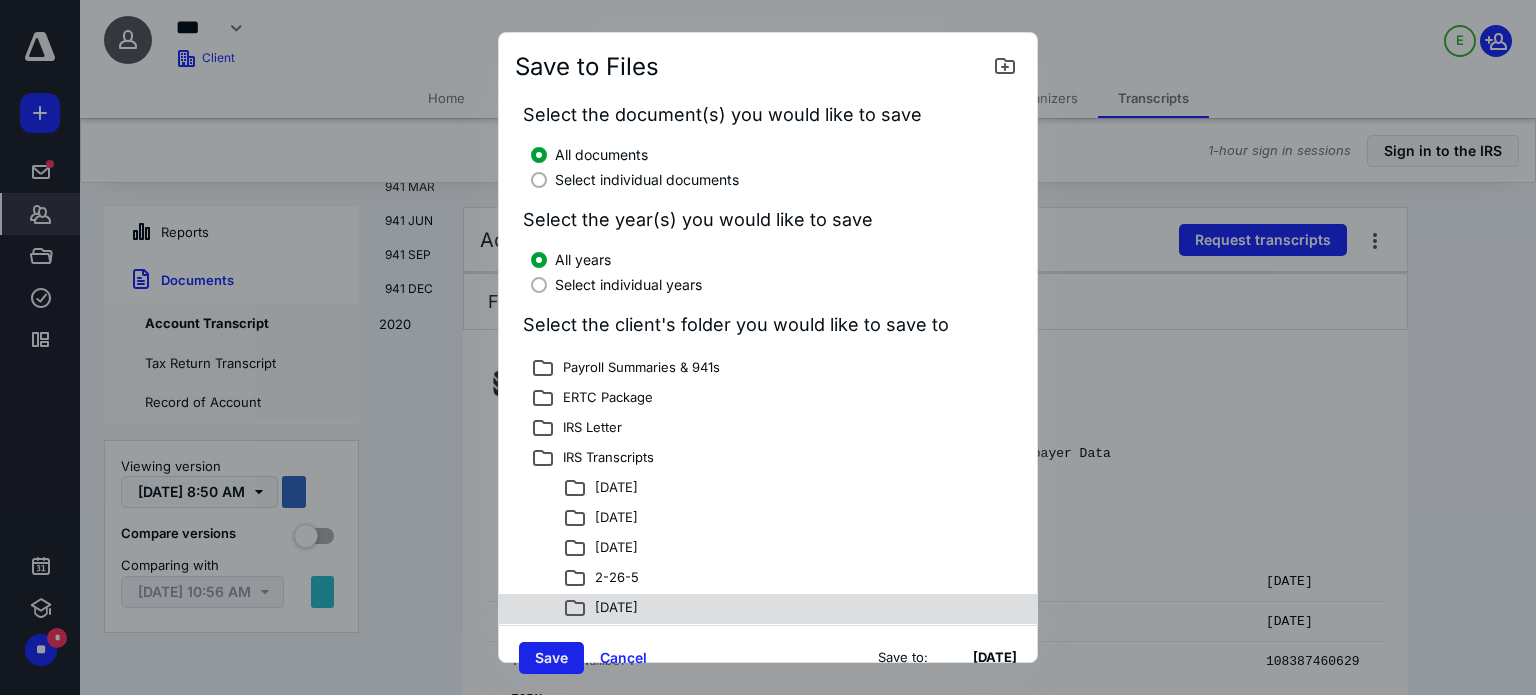 click on "Save" at bounding box center [551, 658] 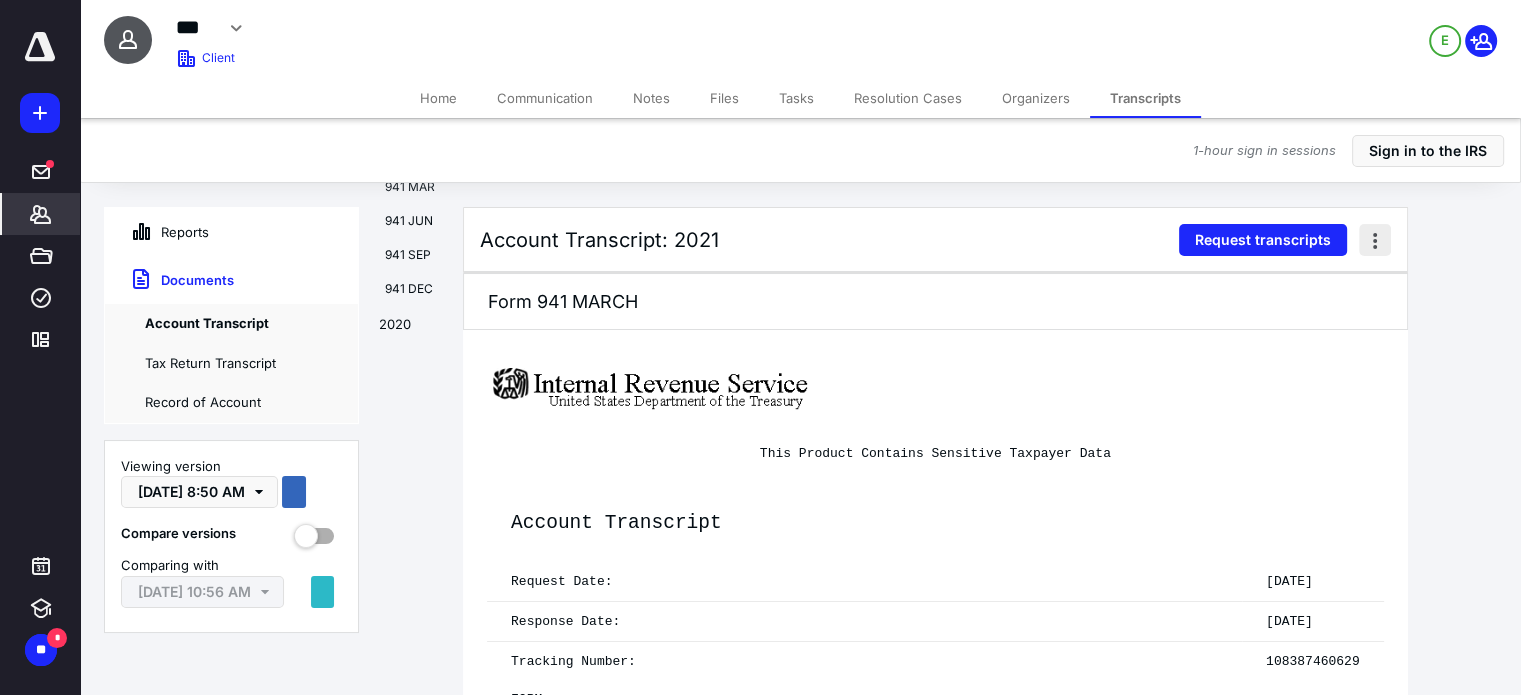 click at bounding box center [1375, 240] 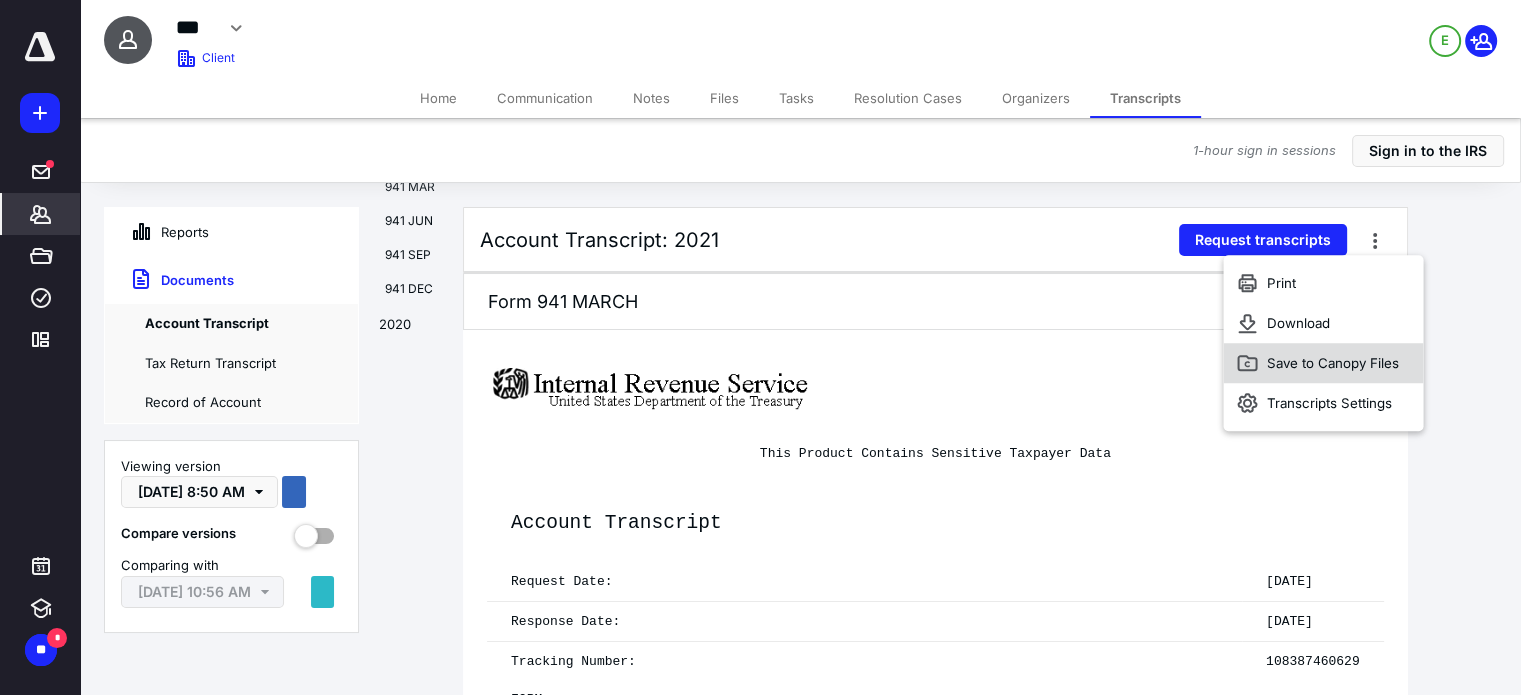 click on "Save to Canopy Files" at bounding box center [1333, 363] 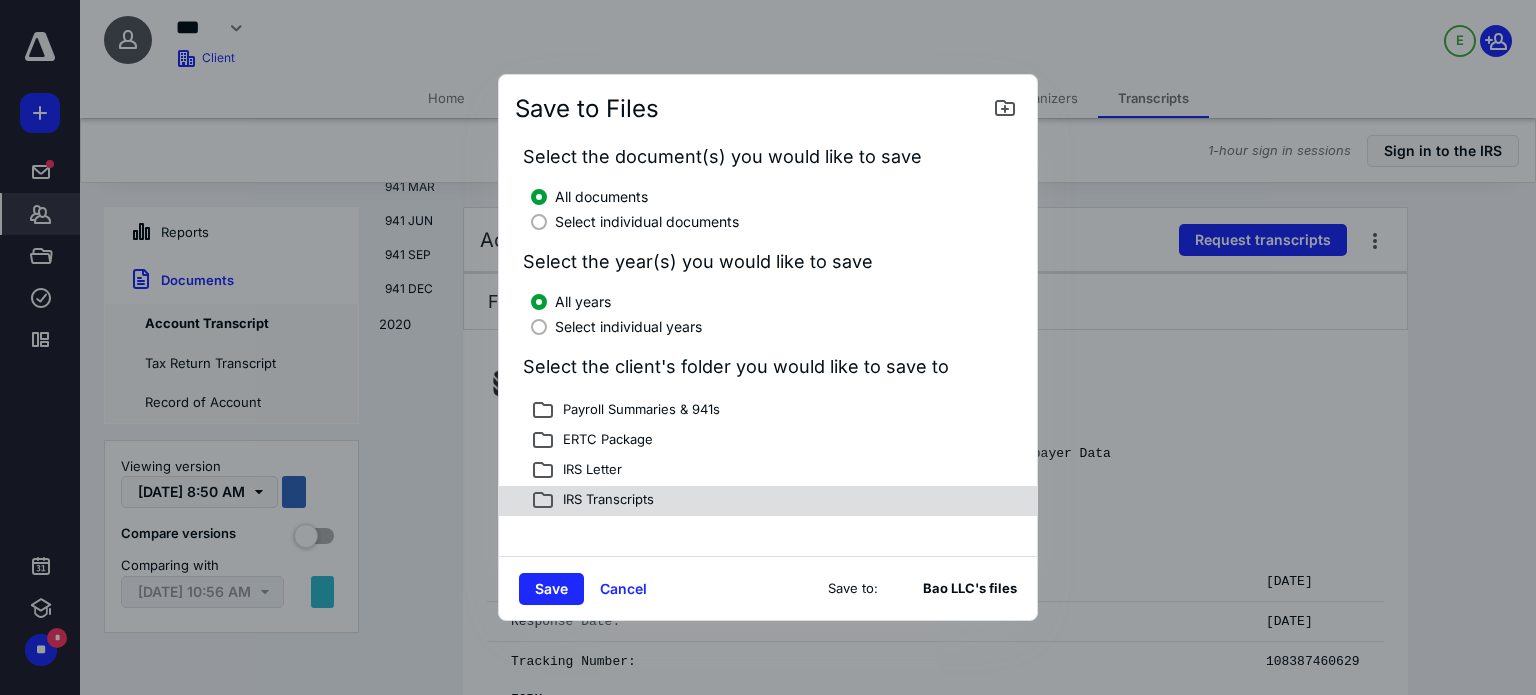 click on "IRS Transcripts" at bounding box center (768, 501) 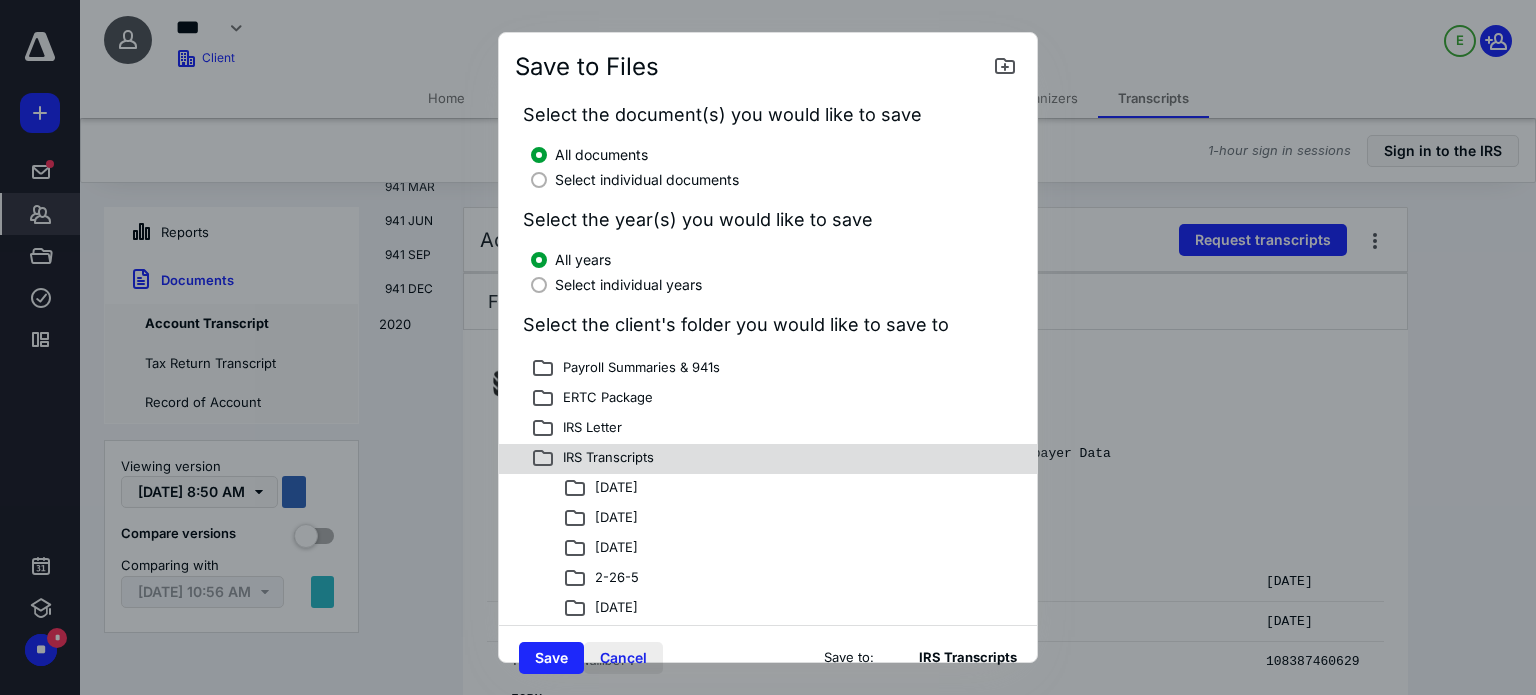 click on "Cancel" at bounding box center [623, 658] 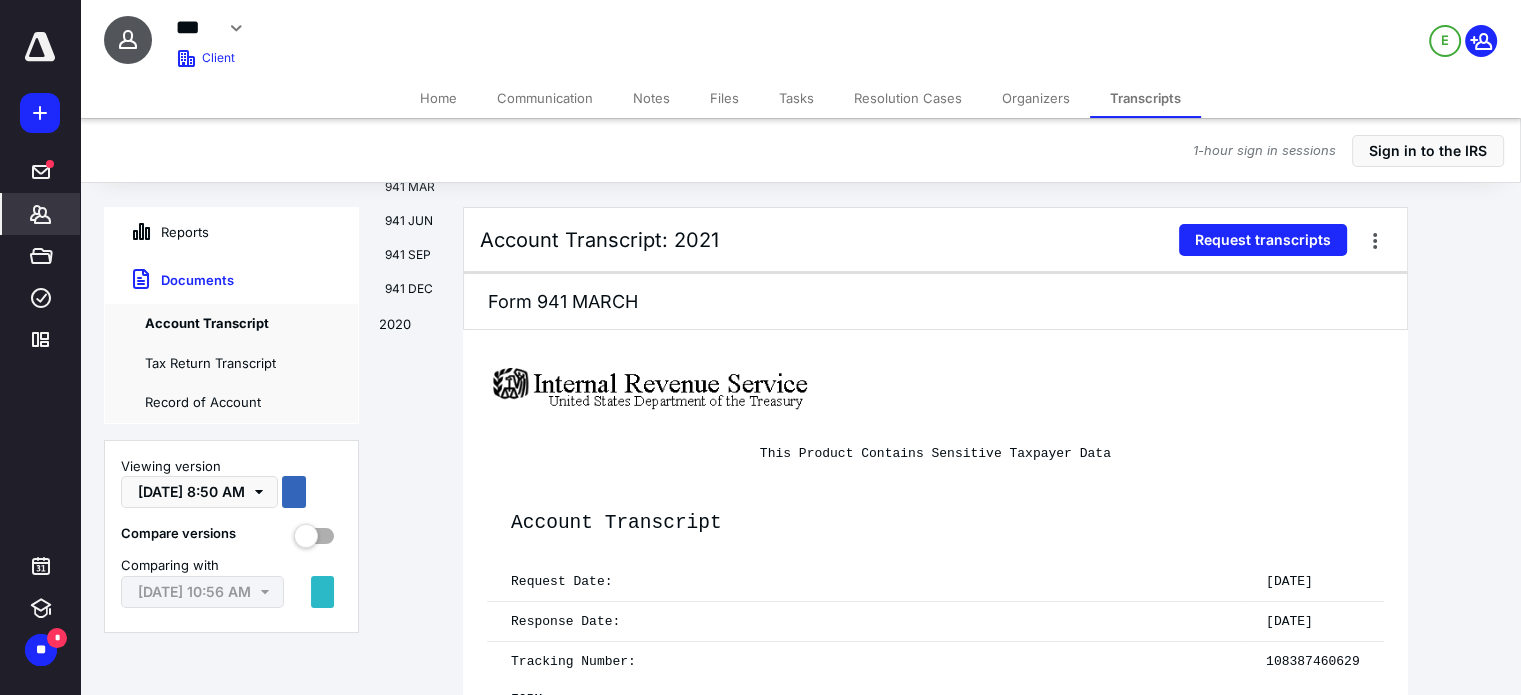 click on "Files" at bounding box center [724, 98] 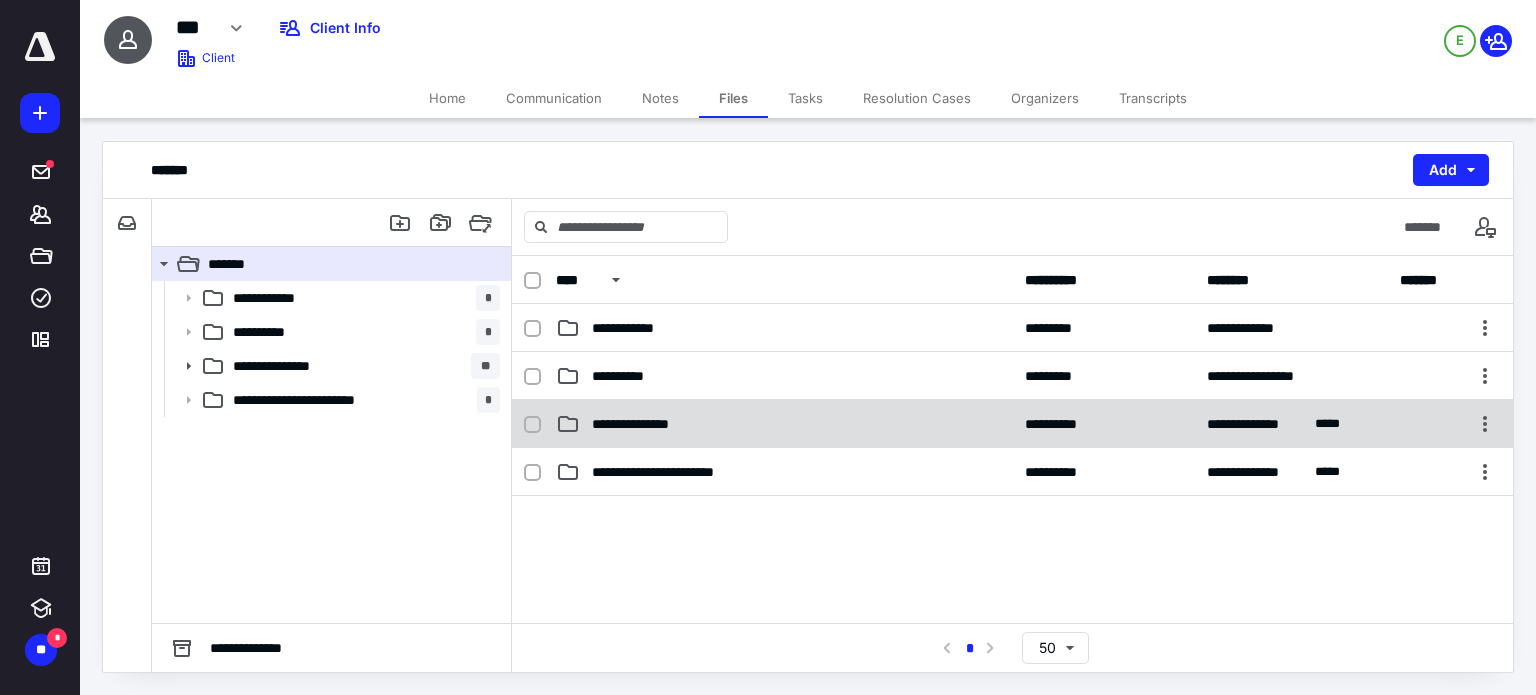 click on "**********" at bounding box center (784, 424) 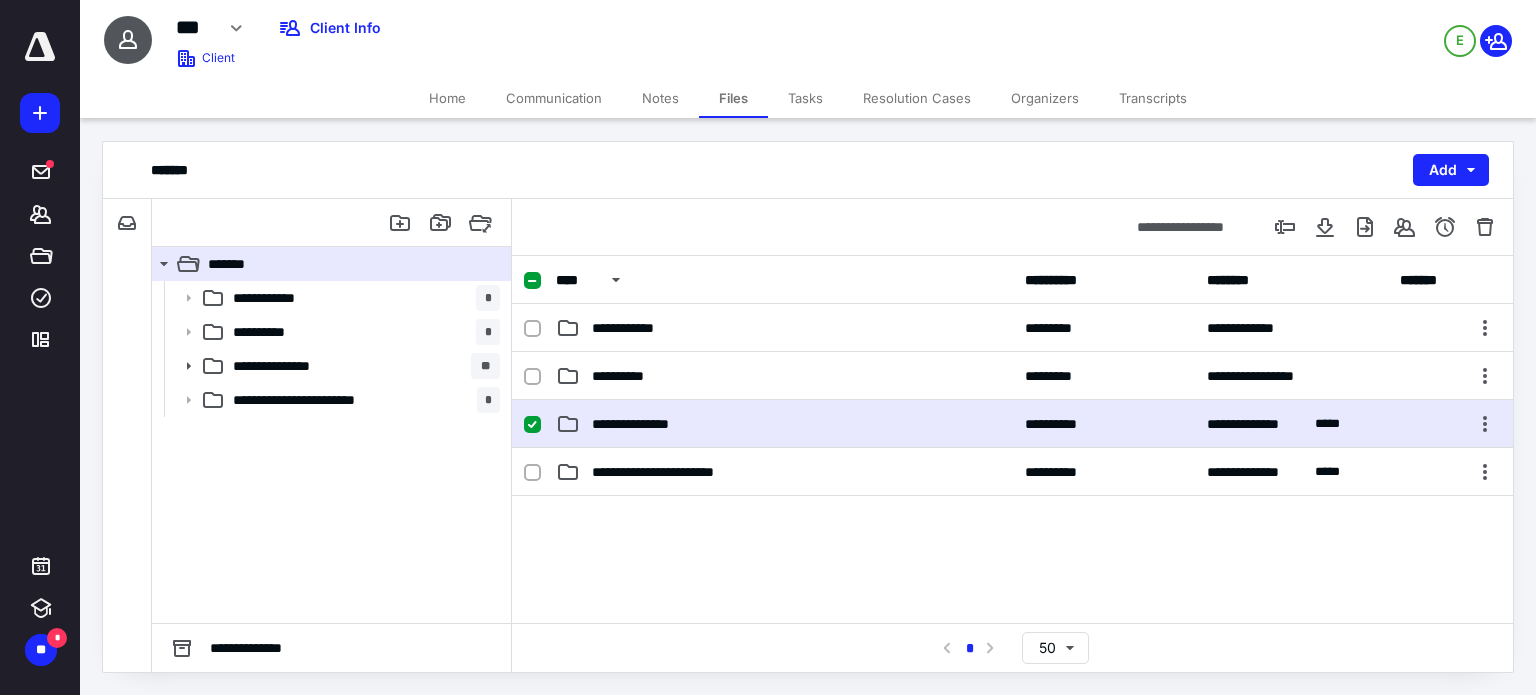 click on "**********" at bounding box center (784, 424) 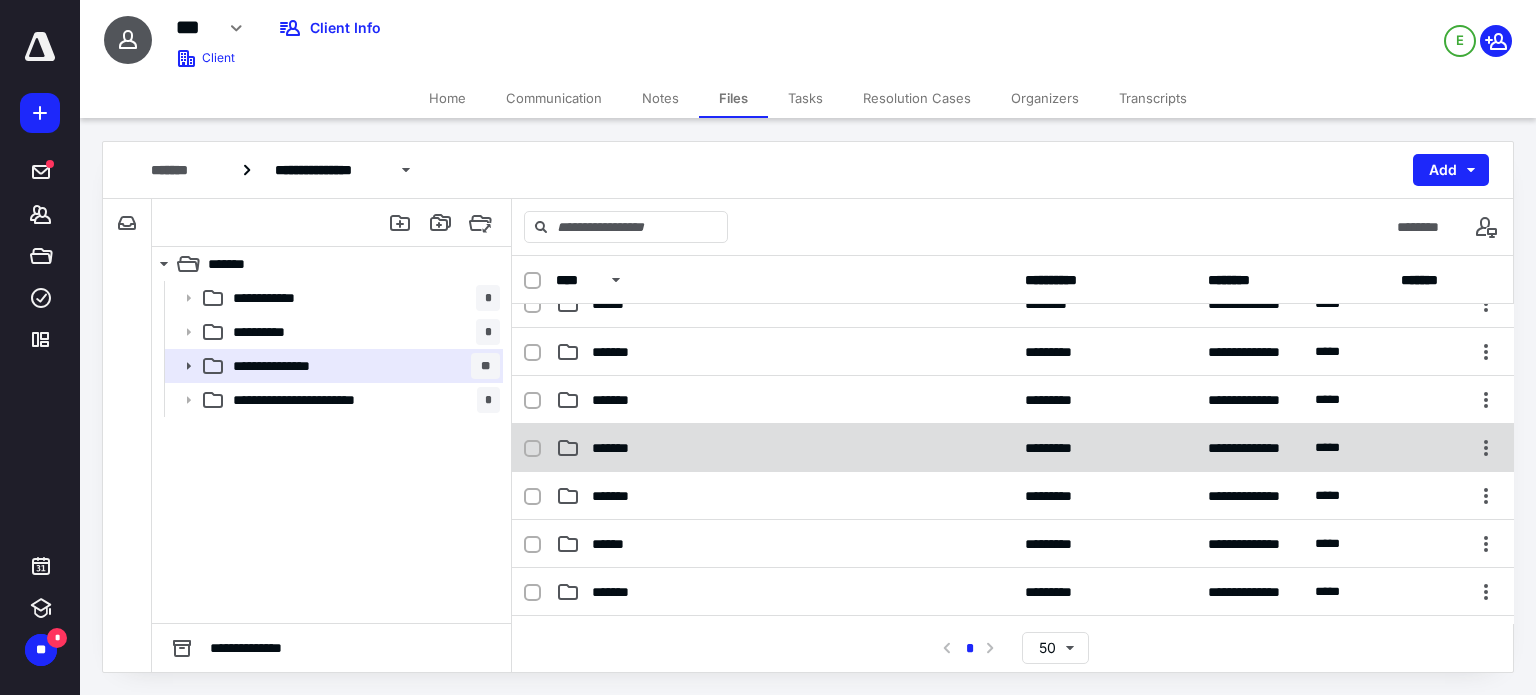scroll, scrollTop: 700, scrollLeft: 0, axis: vertical 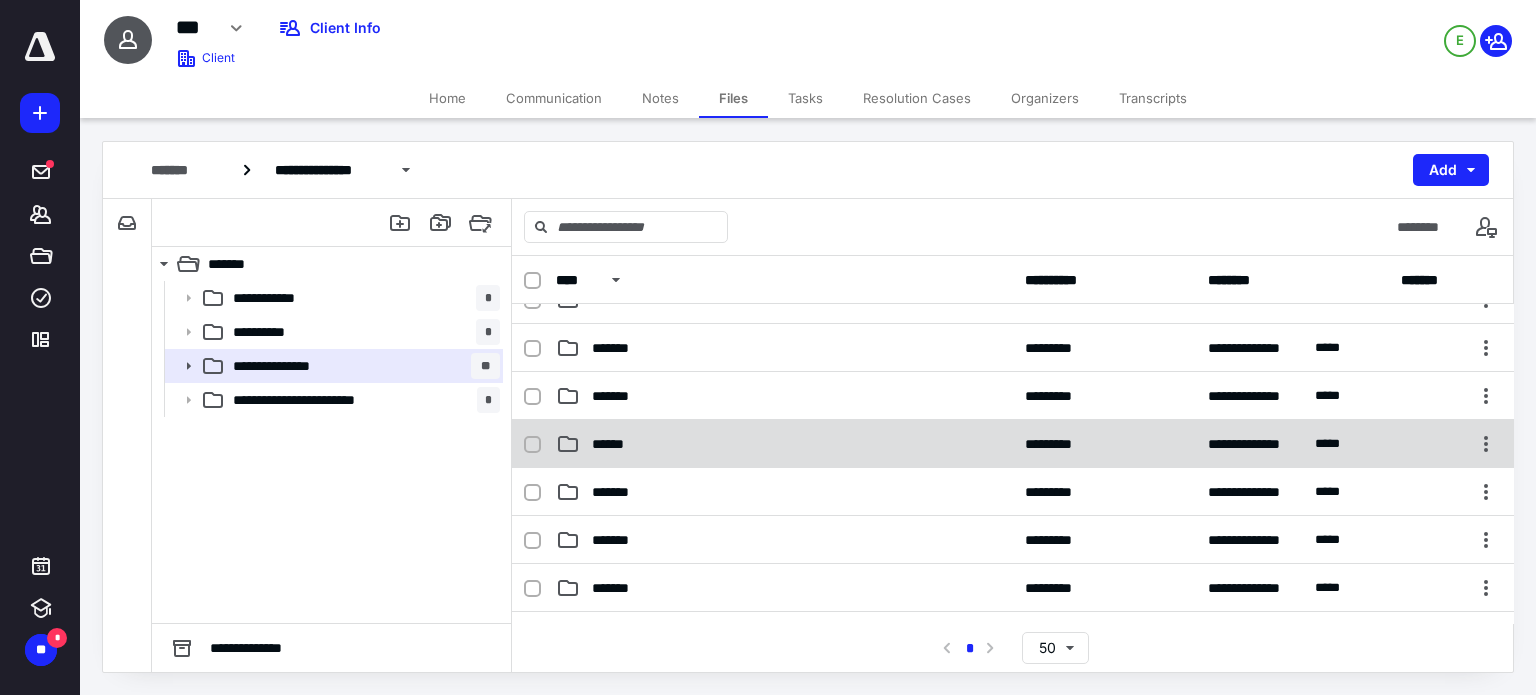click on "******" at bounding box center (784, 444) 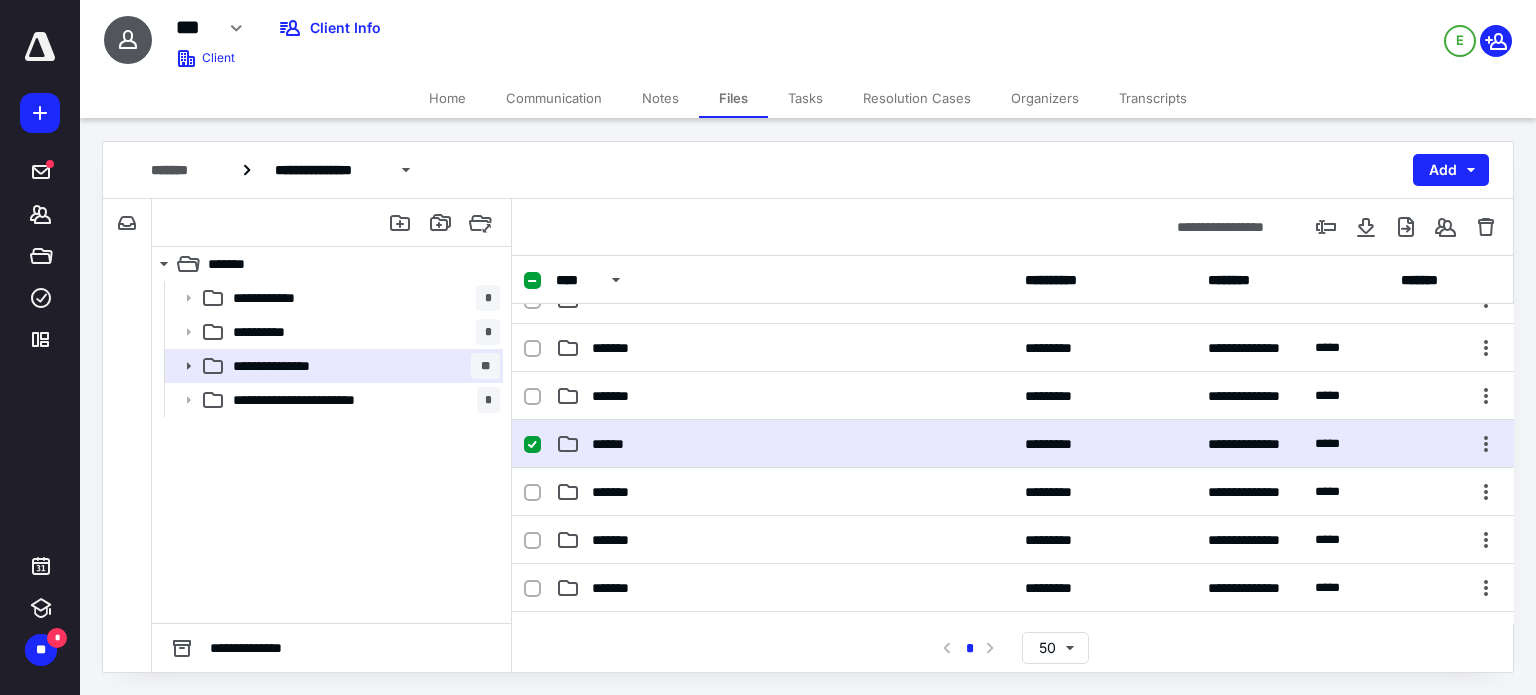click on "******" at bounding box center [784, 444] 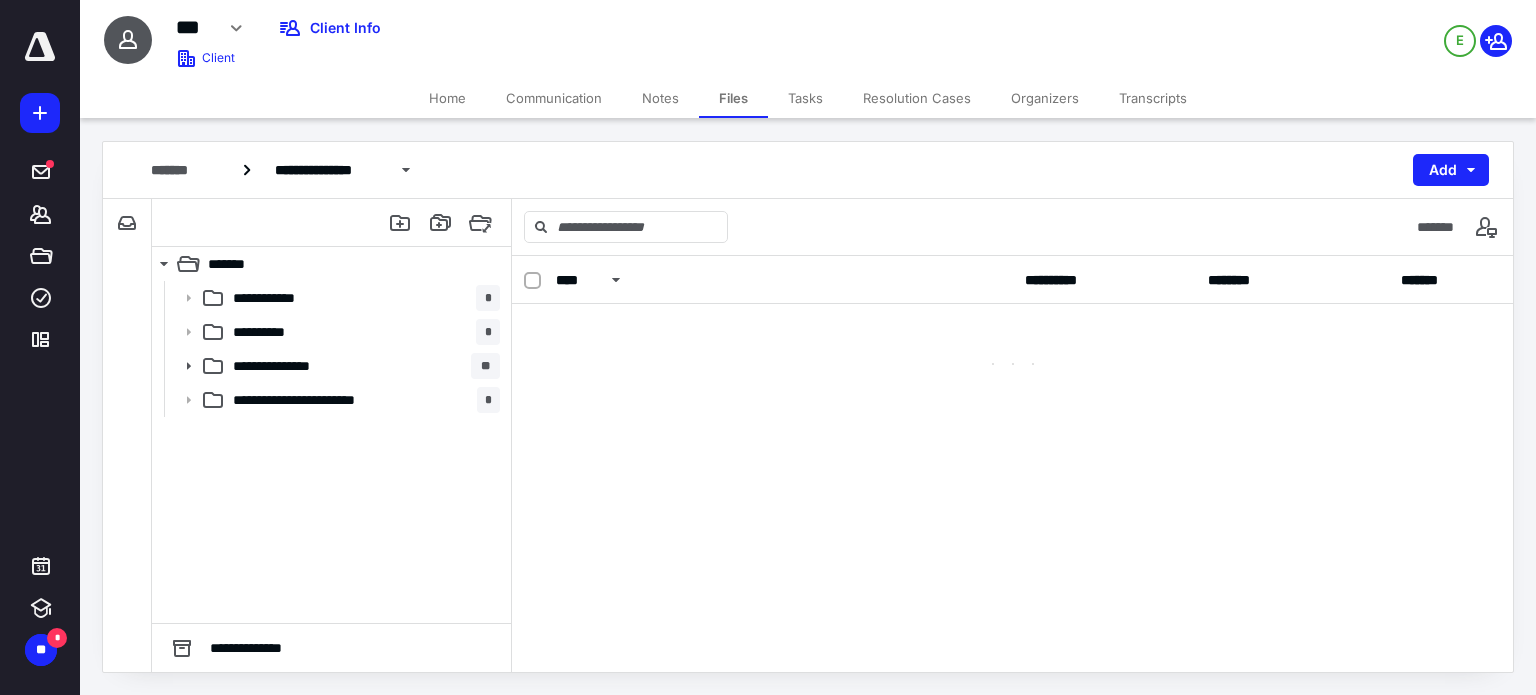 scroll, scrollTop: 0, scrollLeft: 0, axis: both 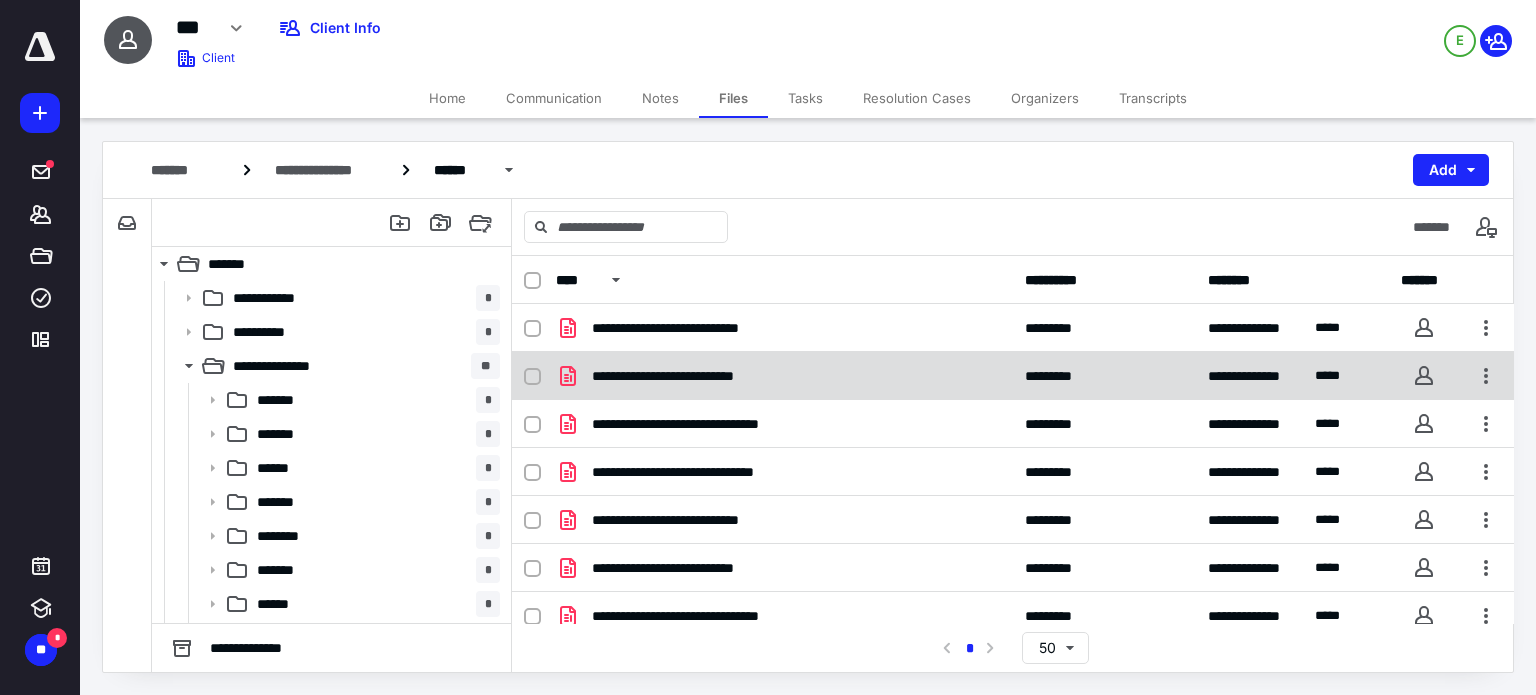 click on "**********" at bounding box center [784, 376] 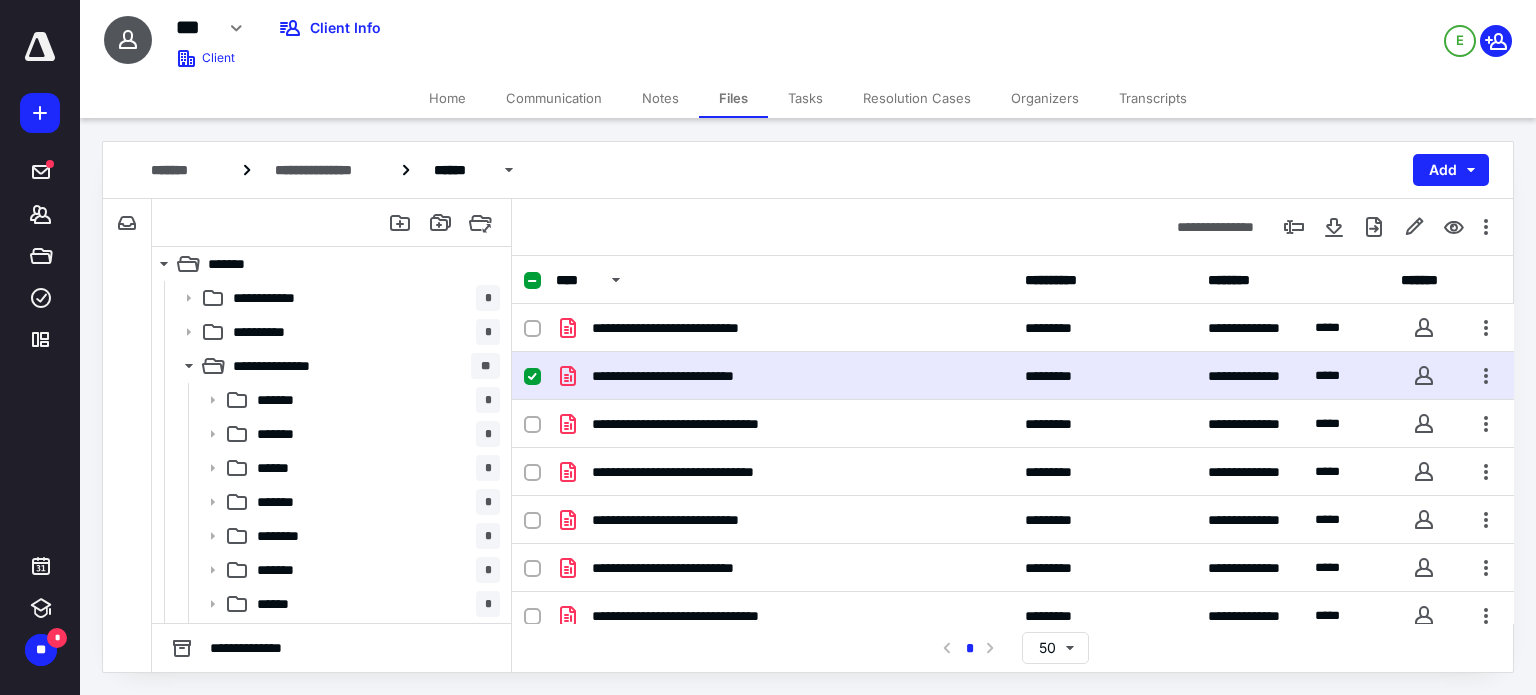 click on "**********" at bounding box center (784, 376) 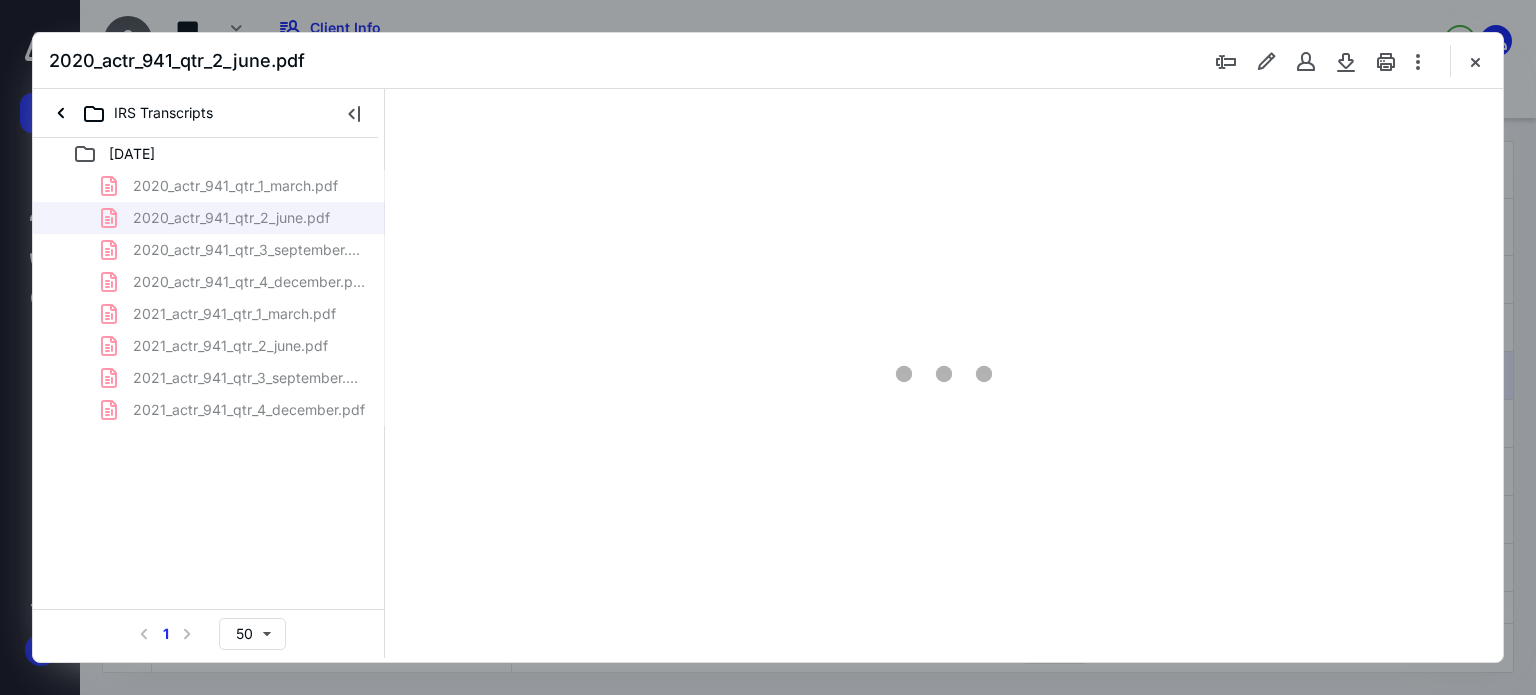 scroll, scrollTop: 0, scrollLeft: 0, axis: both 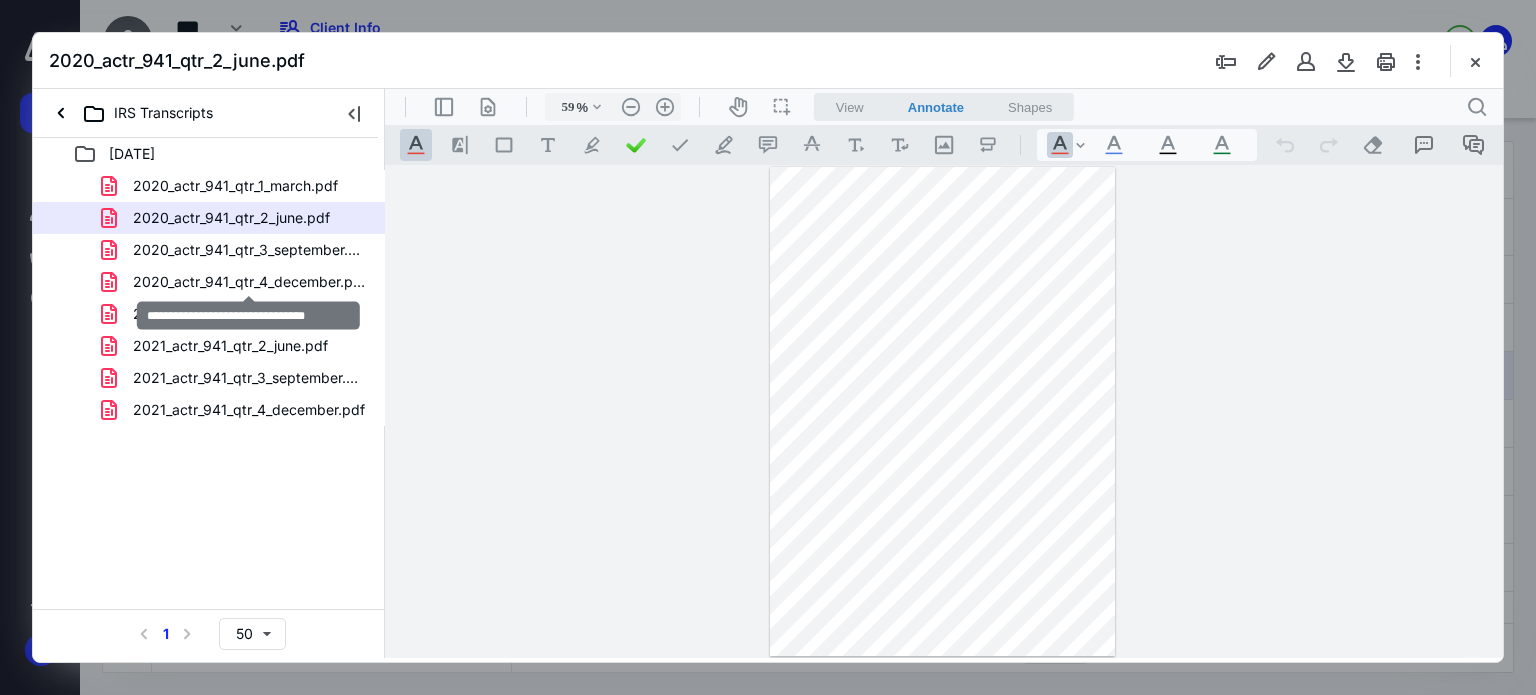 click on "2020_actr_941_qtr_4_december.pdf" at bounding box center [249, 282] 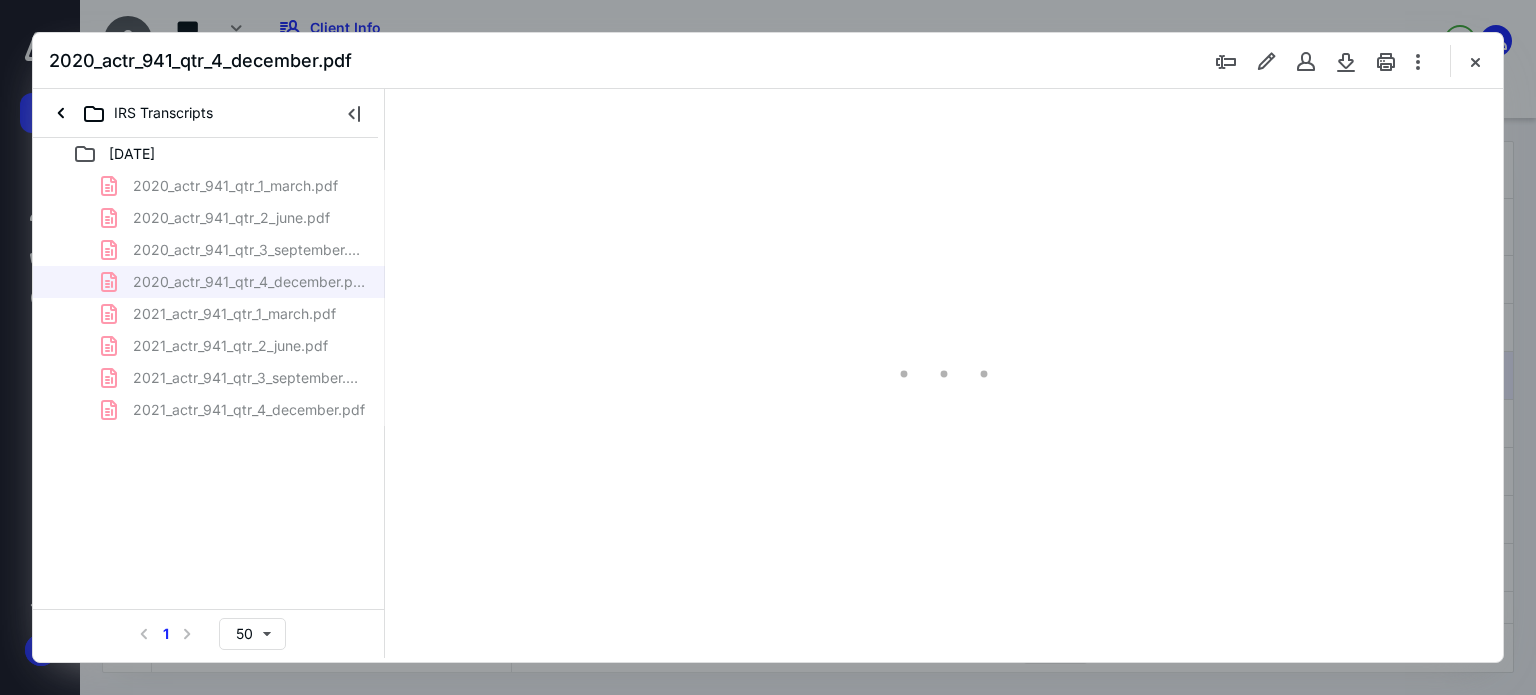 scroll, scrollTop: 78, scrollLeft: 0, axis: vertical 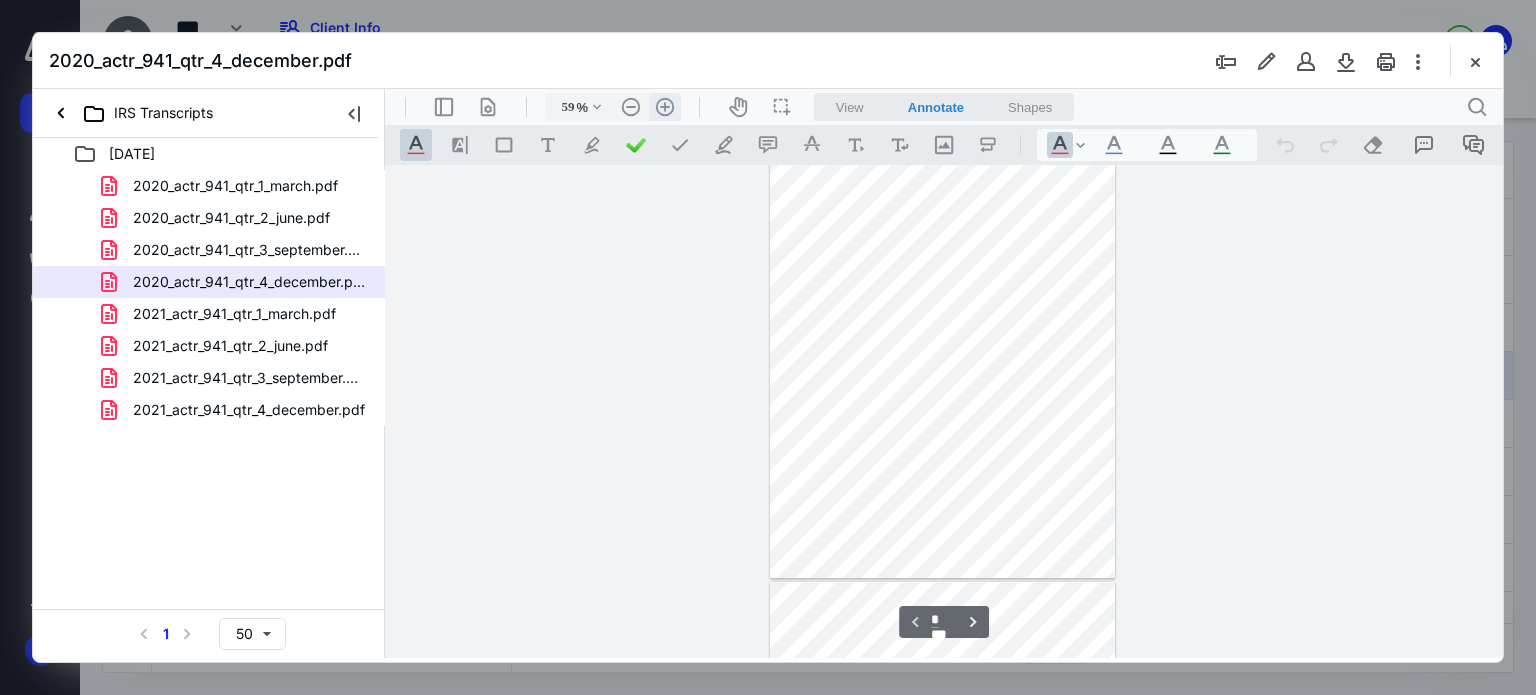 click on ".cls-1{fill:#abb0c4;} icon - header - zoom - in - line" at bounding box center (665, 107) 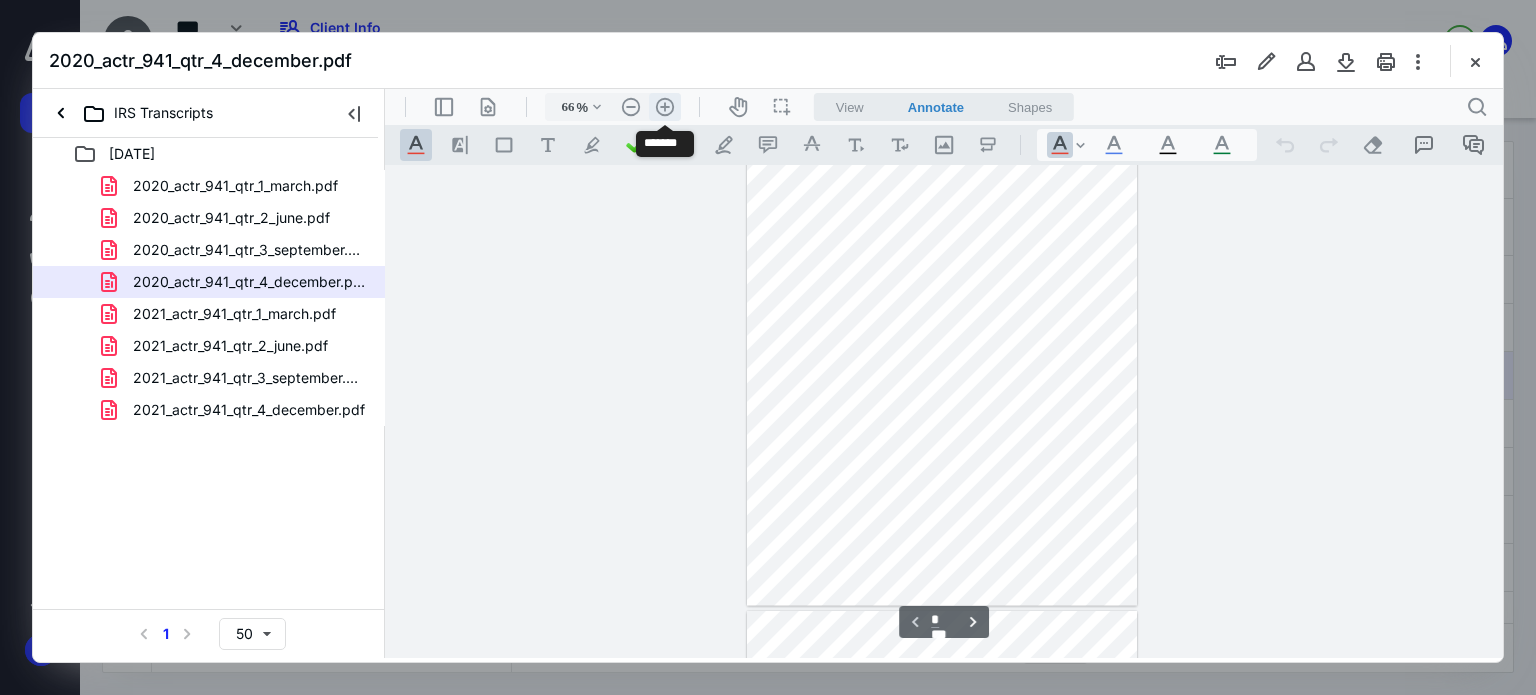 click on ".cls-1{fill:#abb0c4;} icon - header - zoom - in - line" at bounding box center [665, 107] 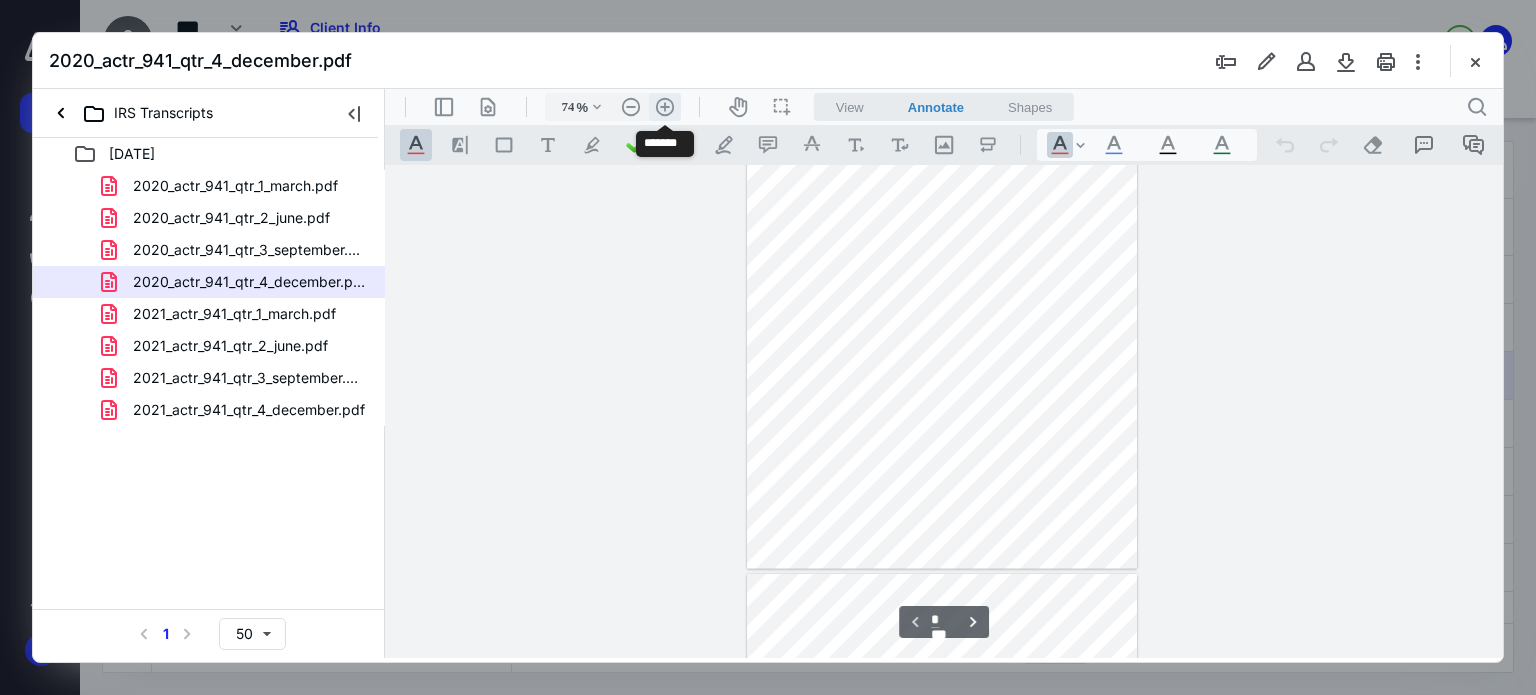 click on ".cls-1{fill:#abb0c4;} icon - header - zoom - in - line" at bounding box center (665, 107) 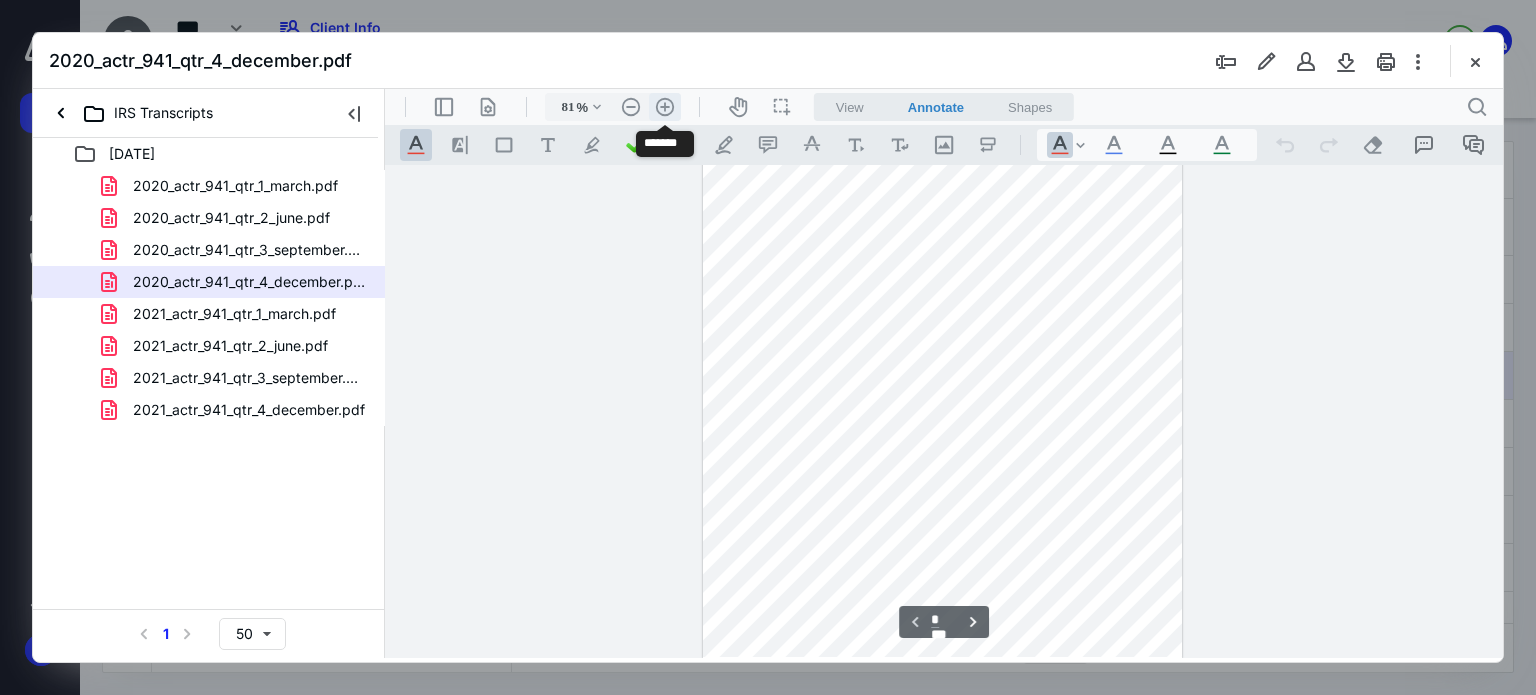click on ".cls-1{fill:#abb0c4;} icon - header - zoom - in - line" at bounding box center (665, 107) 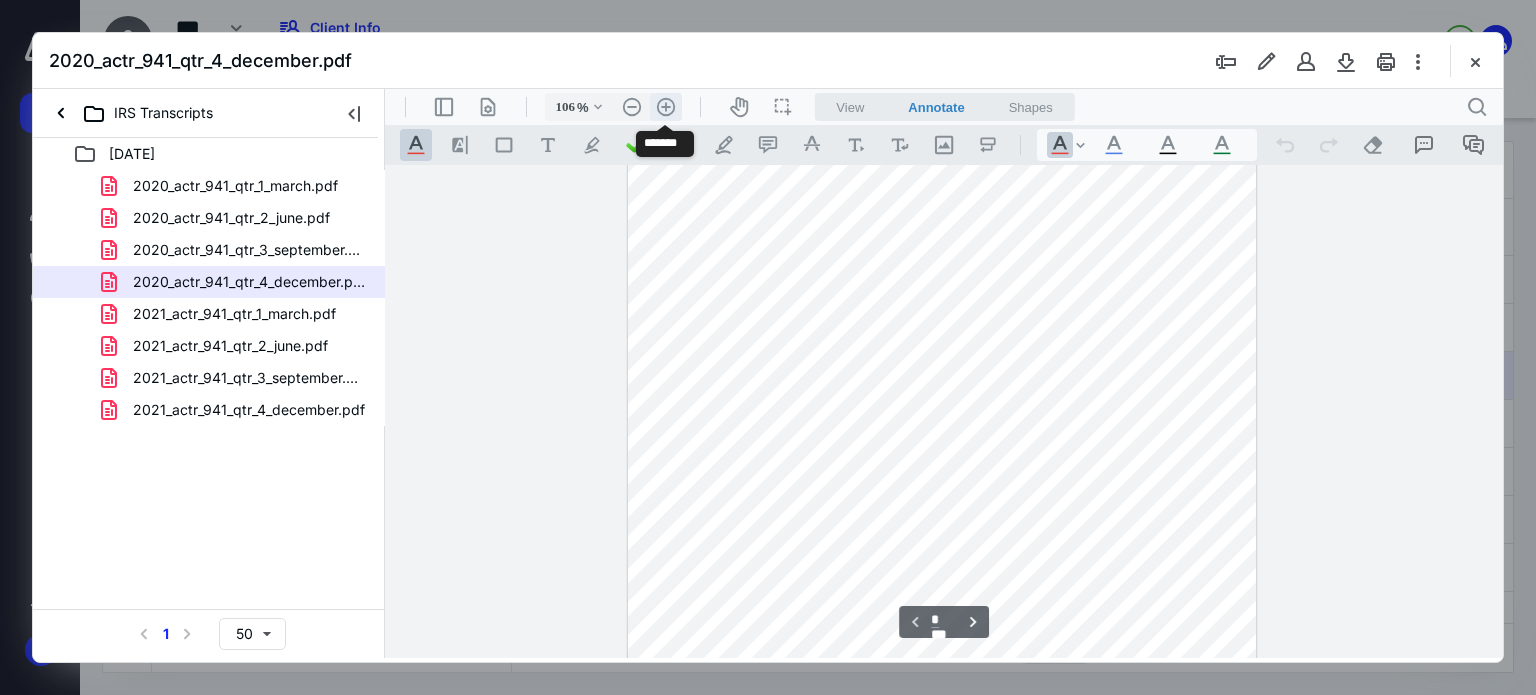 click on ".cls-1{fill:#abb0c4;} icon - header - zoom - in - line" at bounding box center [666, 107] 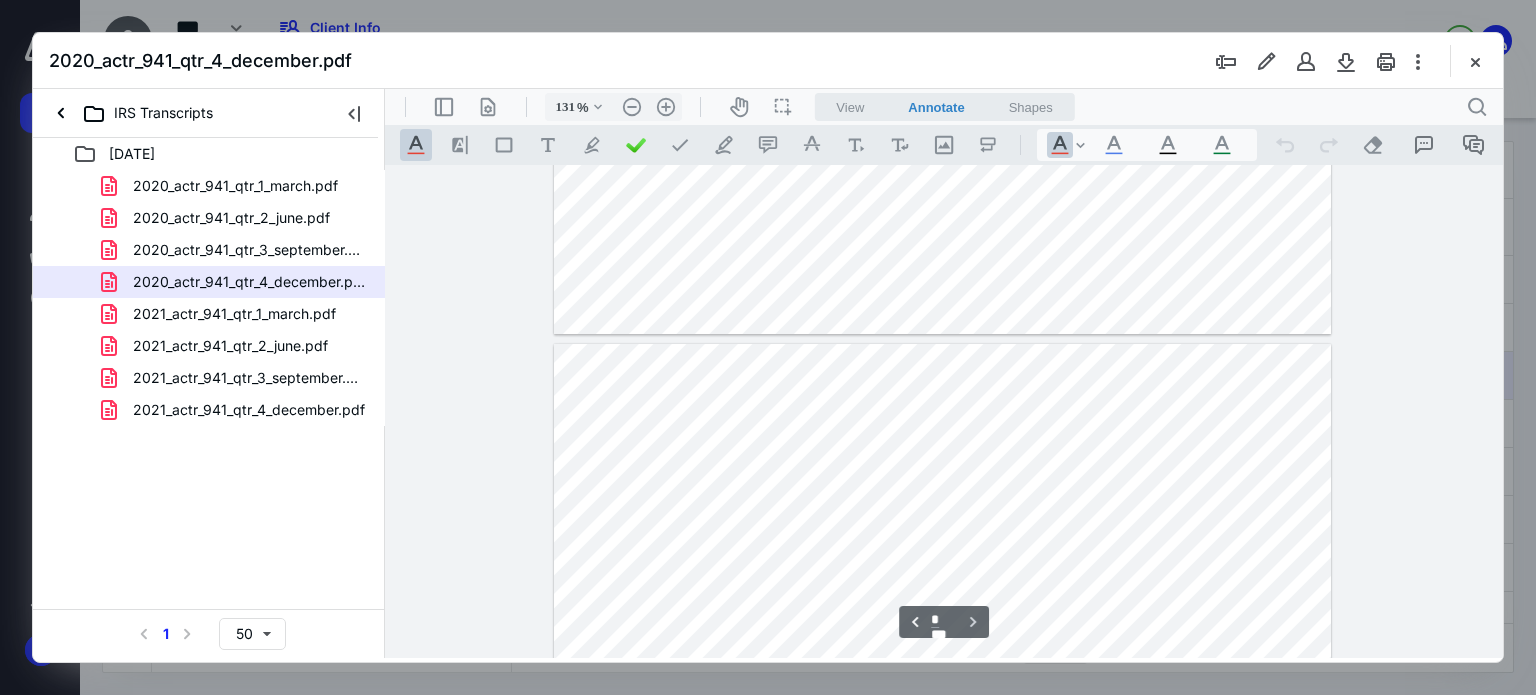 scroll, scrollTop: 835, scrollLeft: 0, axis: vertical 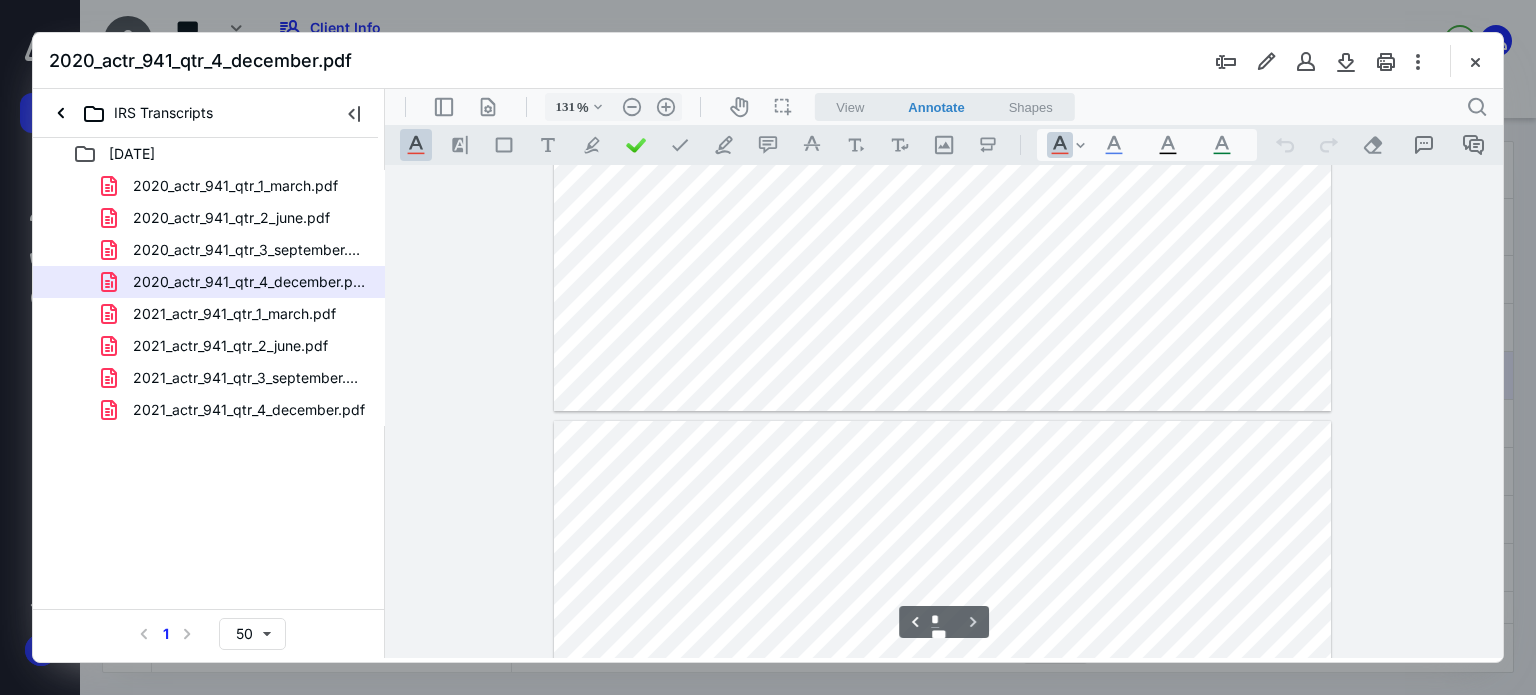type on "*" 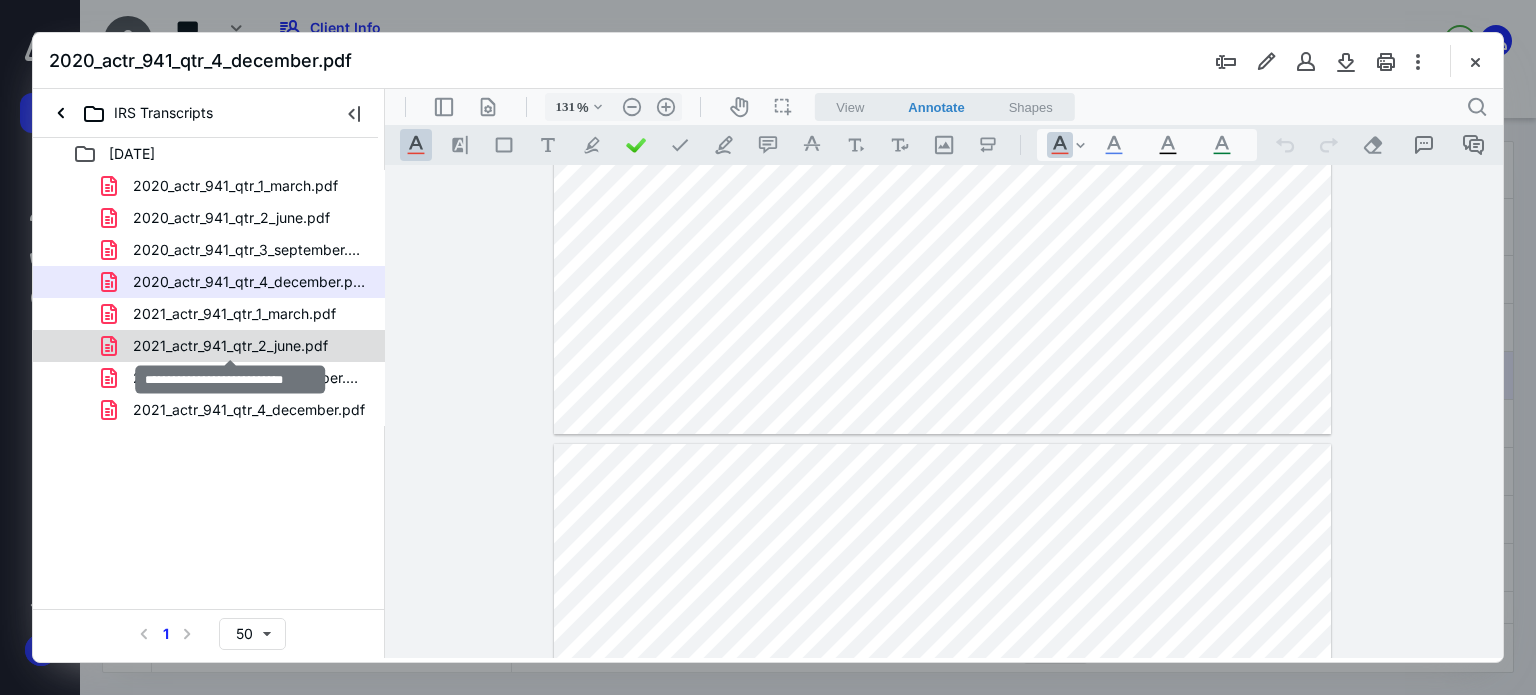 click on "2021_actr_941_qtr_2_june.pdf" at bounding box center [230, 346] 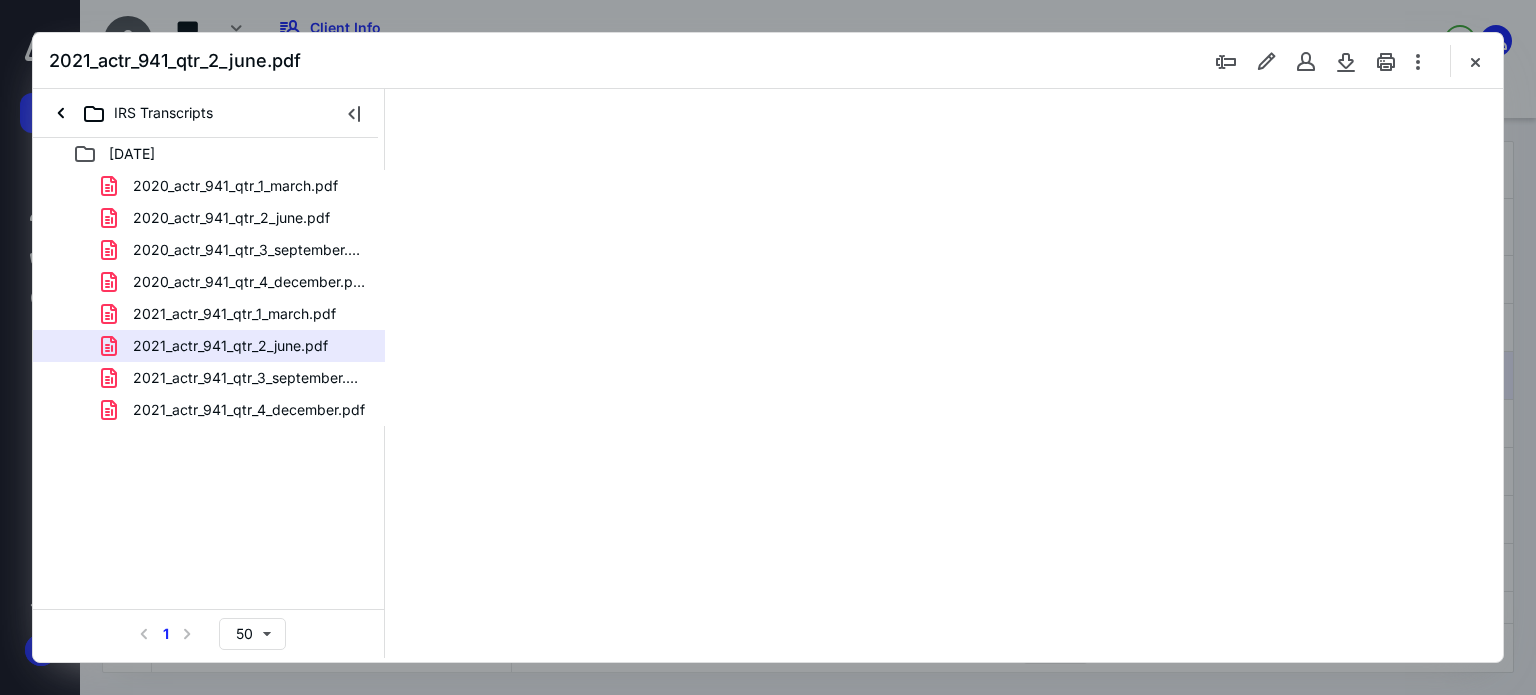 scroll, scrollTop: 0, scrollLeft: 0, axis: both 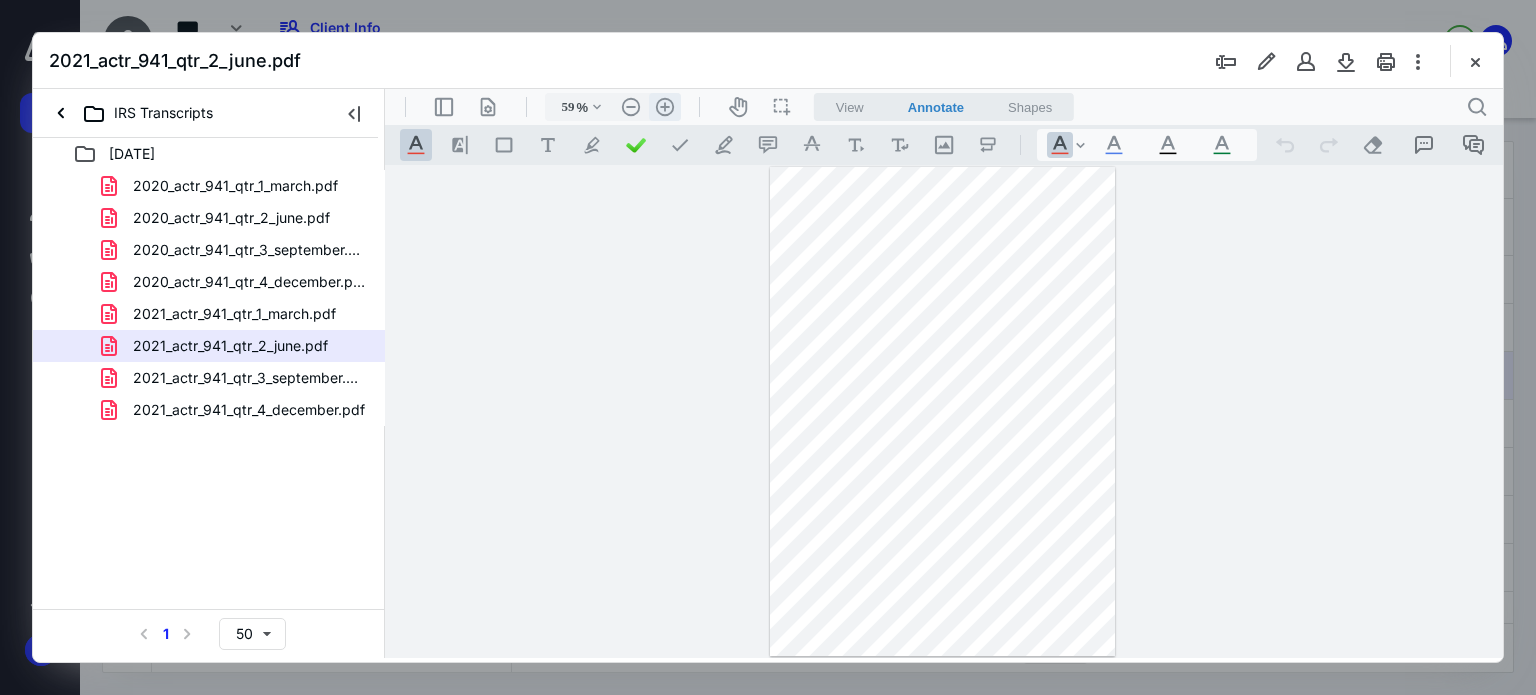 click on ".cls-1{fill:#abb0c4;} icon - header - zoom - in - line" at bounding box center (665, 107) 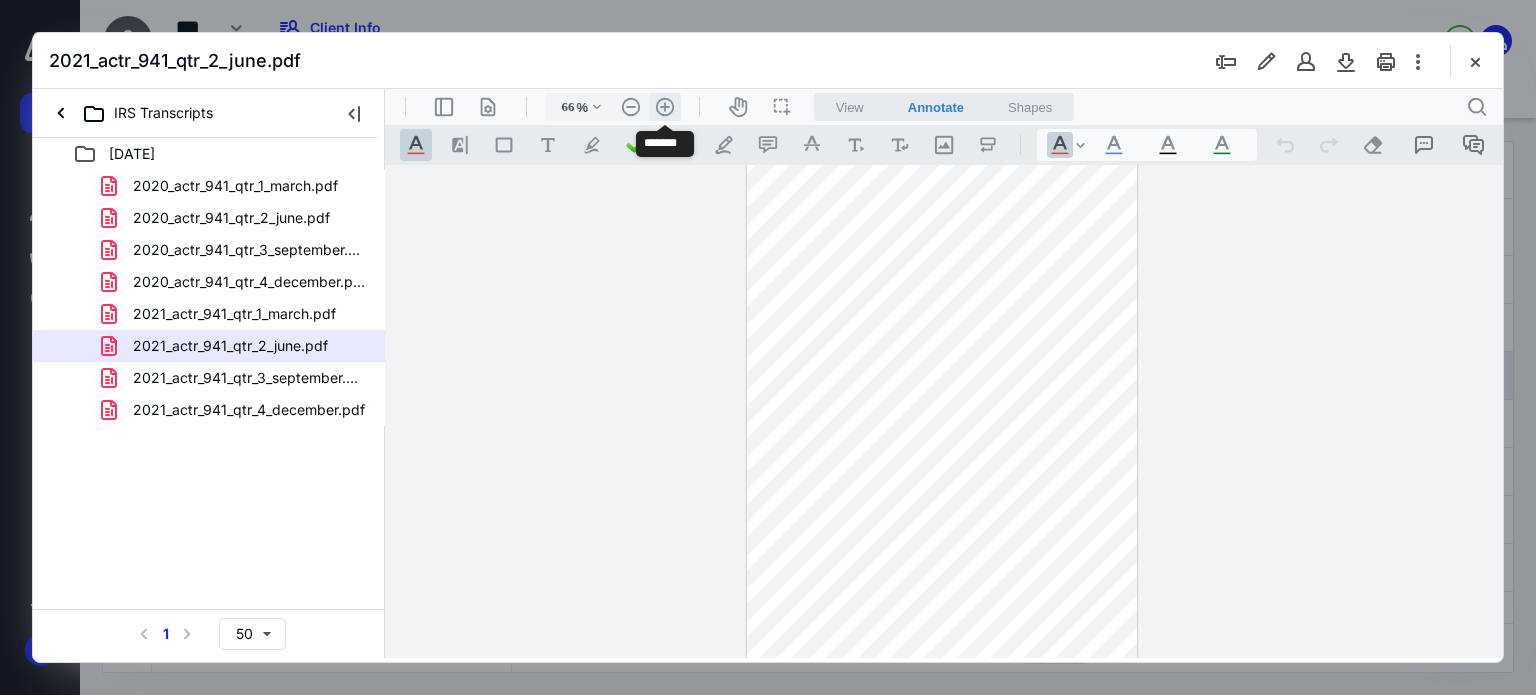 click on ".cls-1{fill:#abb0c4;} icon - header - zoom - in - line" at bounding box center (665, 107) 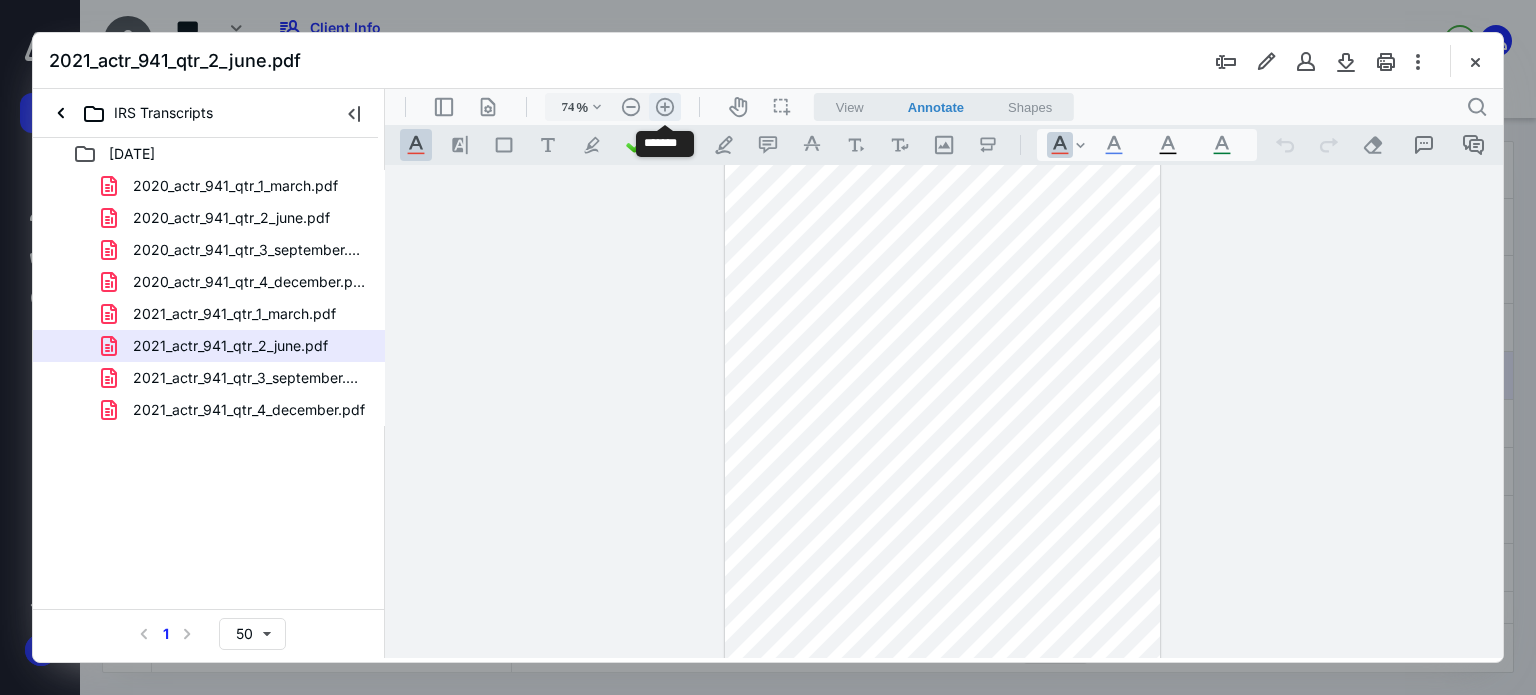 click on ".cls-1{fill:#abb0c4;} icon - header - zoom - in - line" at bounding box center (665, 107) 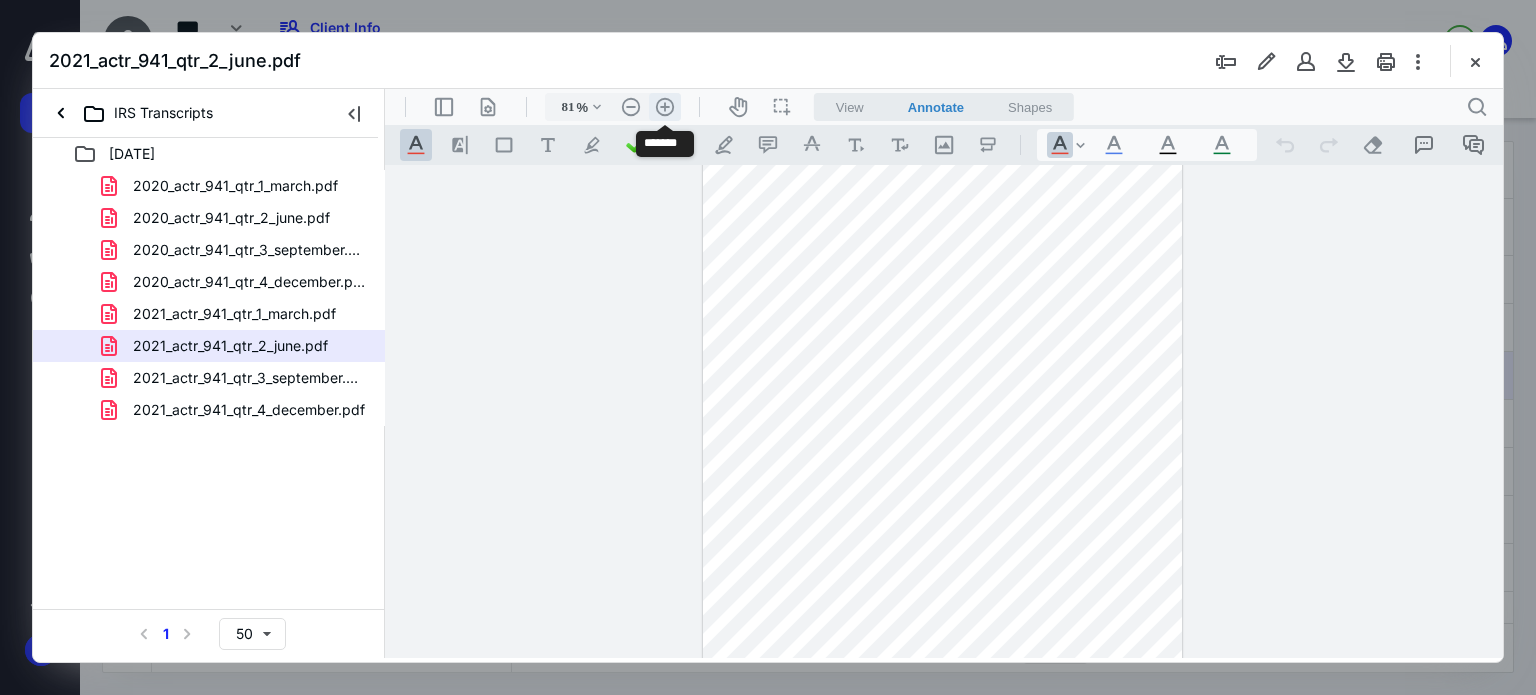 click on ".cls-1{fill:#abb0c4;} icon - header - zoom - in - line" at bounding box center (665, 107) 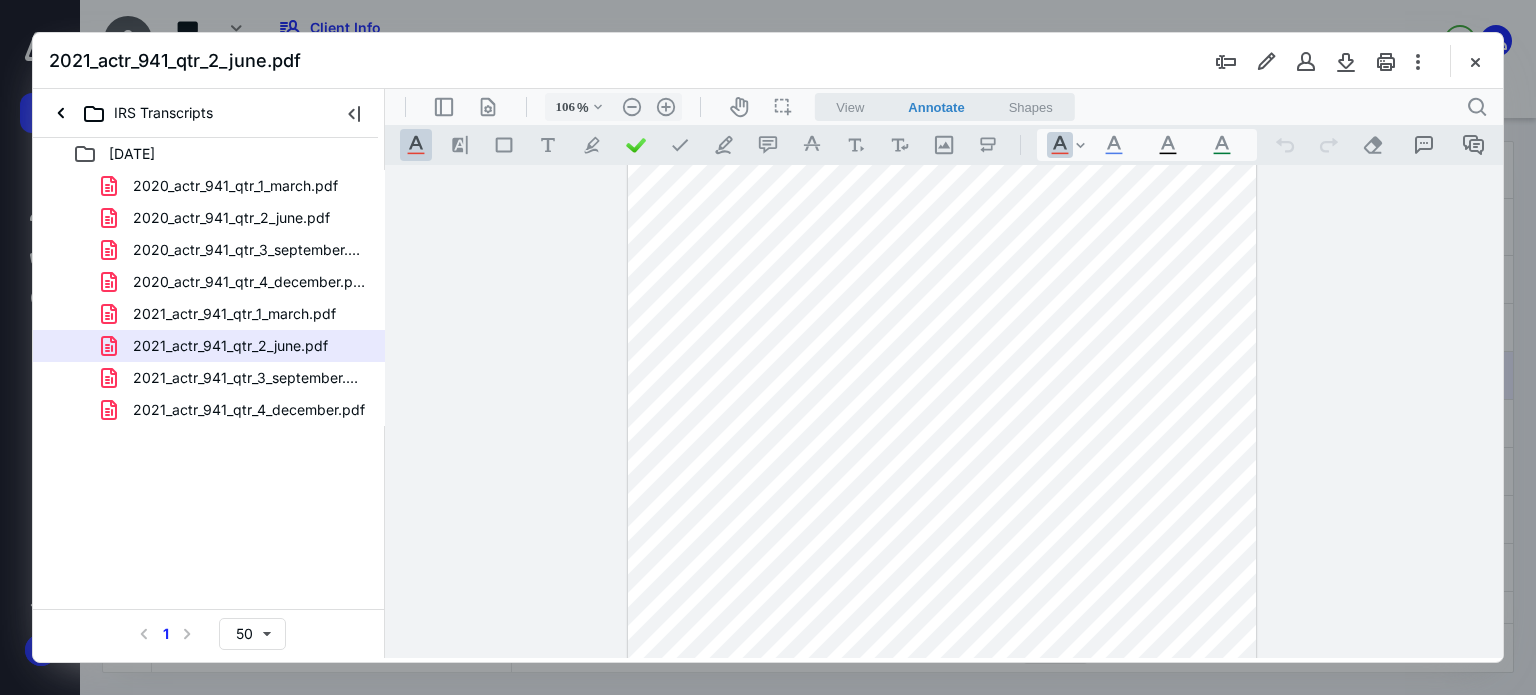 scroll, scrollTop: 403, scrollLeft: 0, axis: vertical 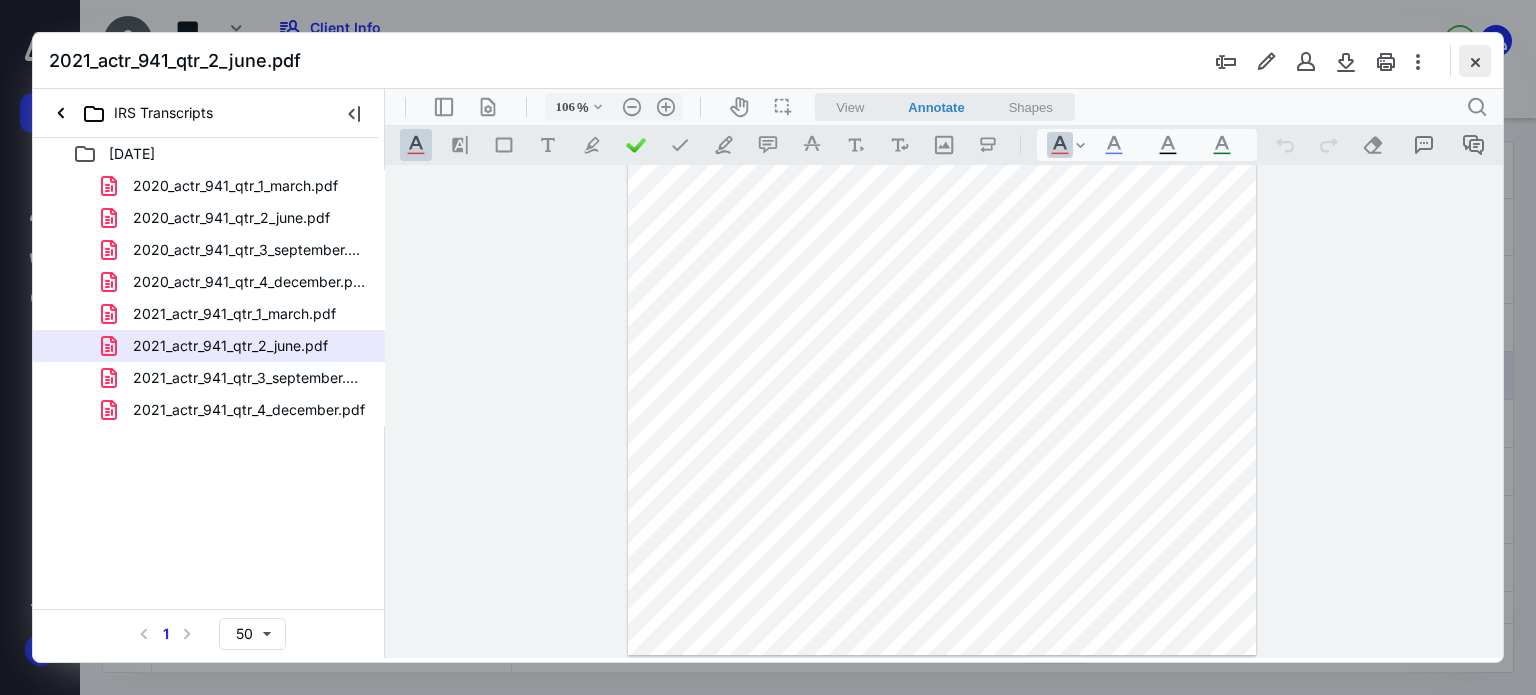 click at bounding box center [1475, 61] 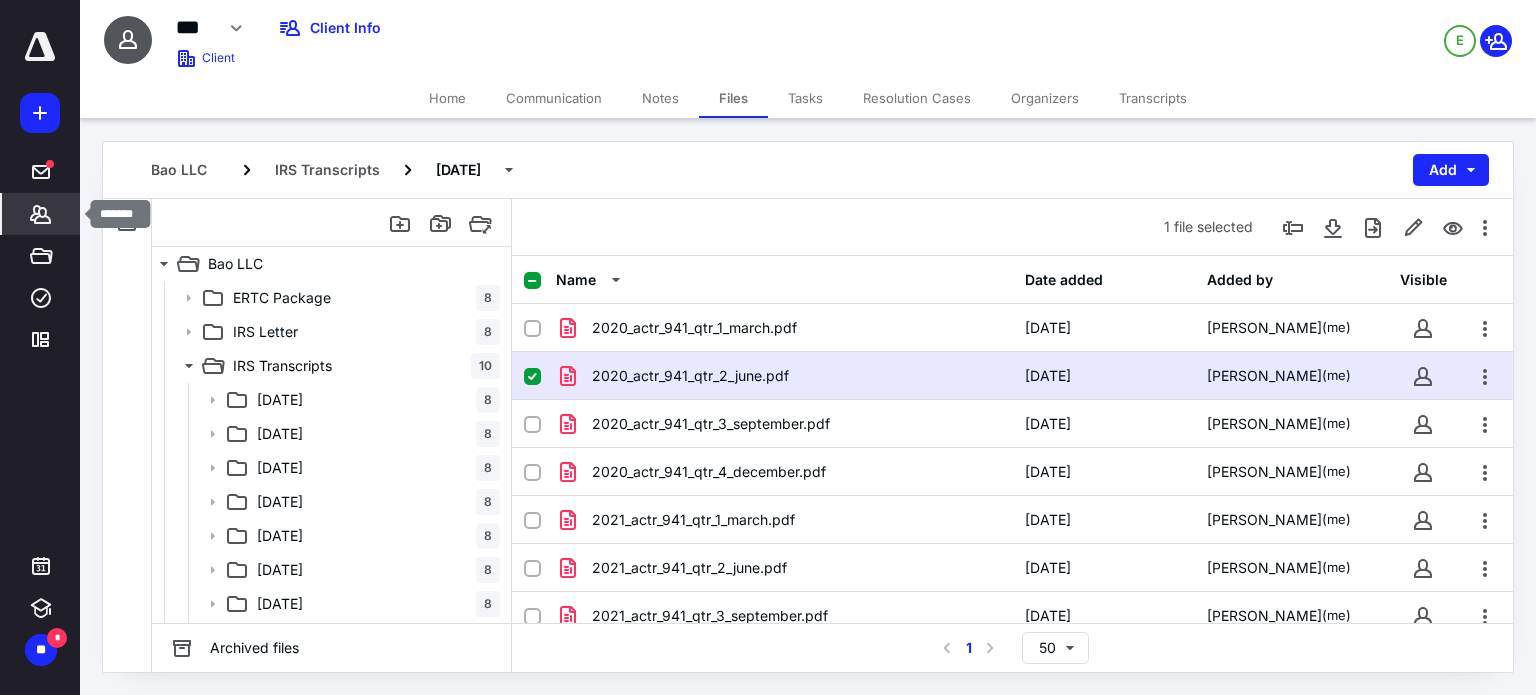 click on "*******" at bounding box center (41, 214) 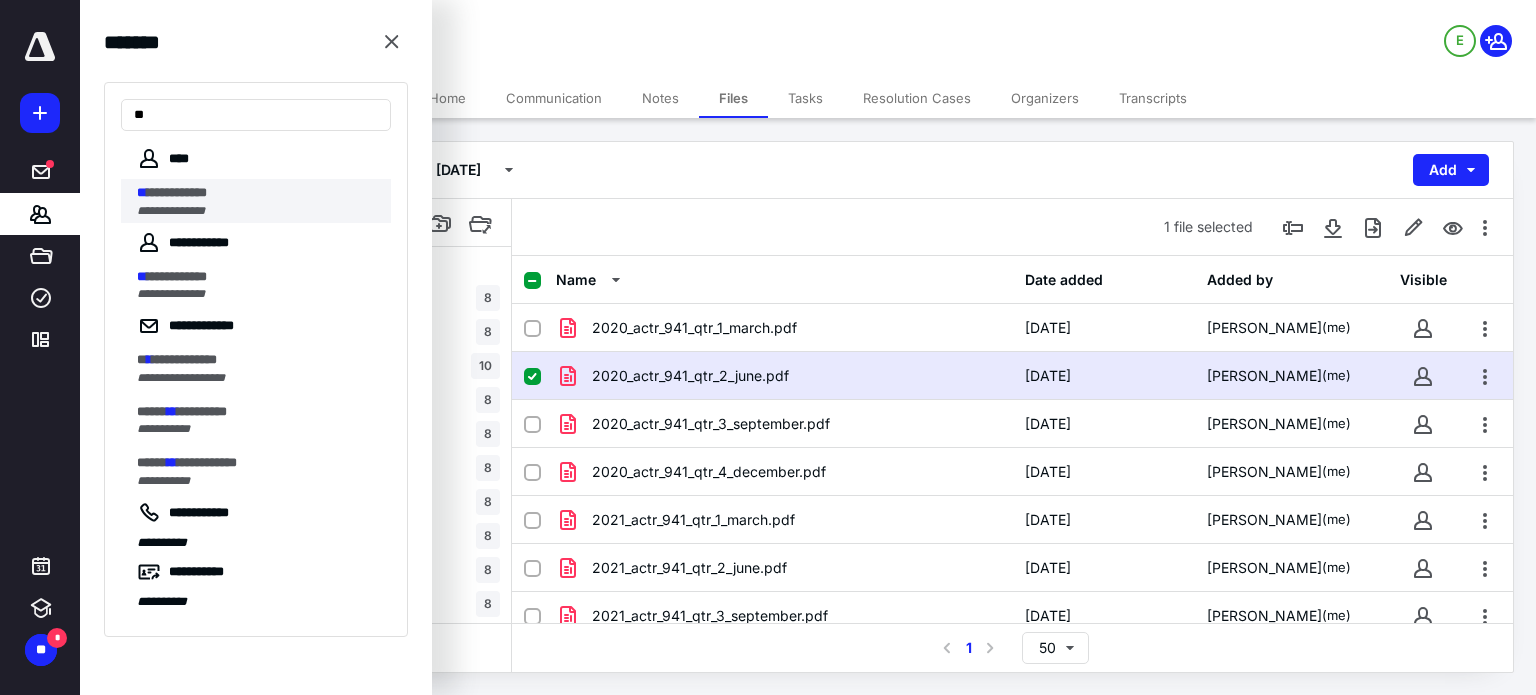 type on "**" 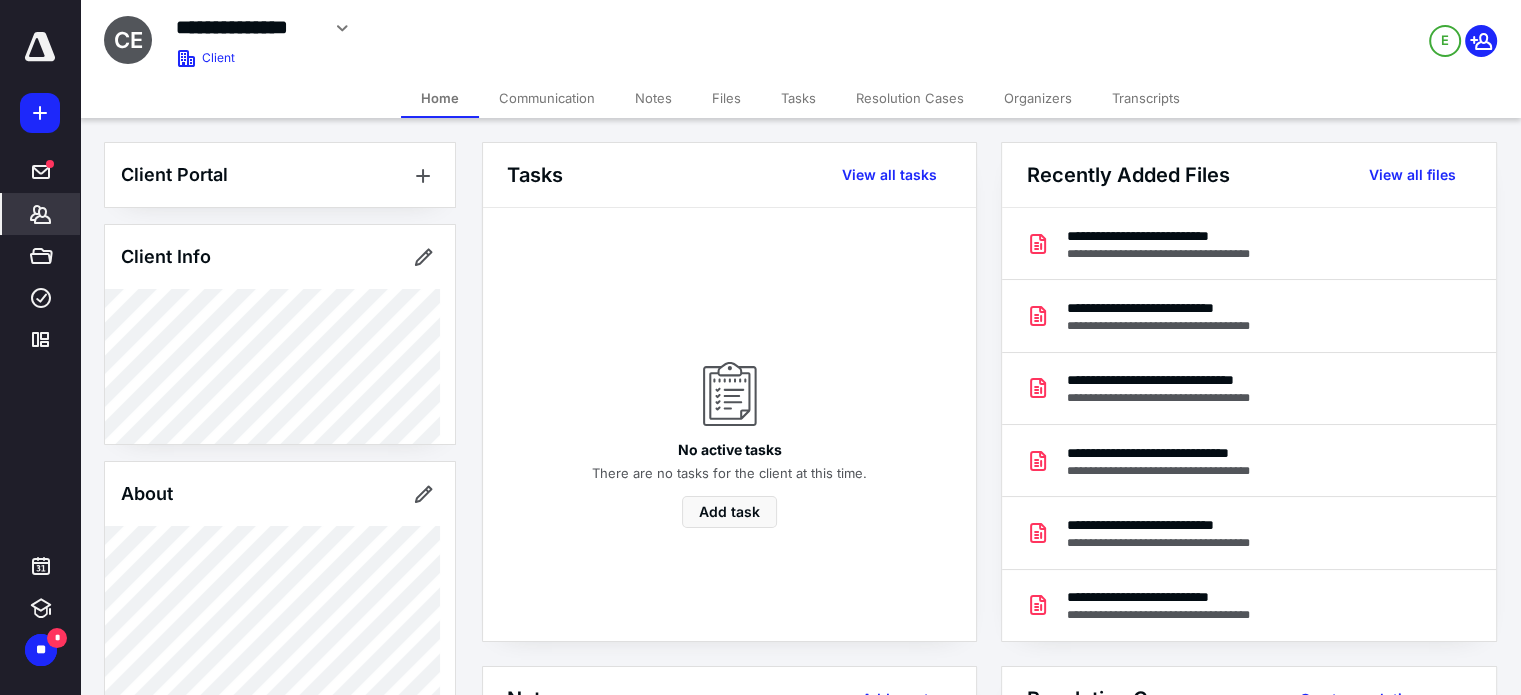 click on "Transcripts" at bounding box center [1146, 98] 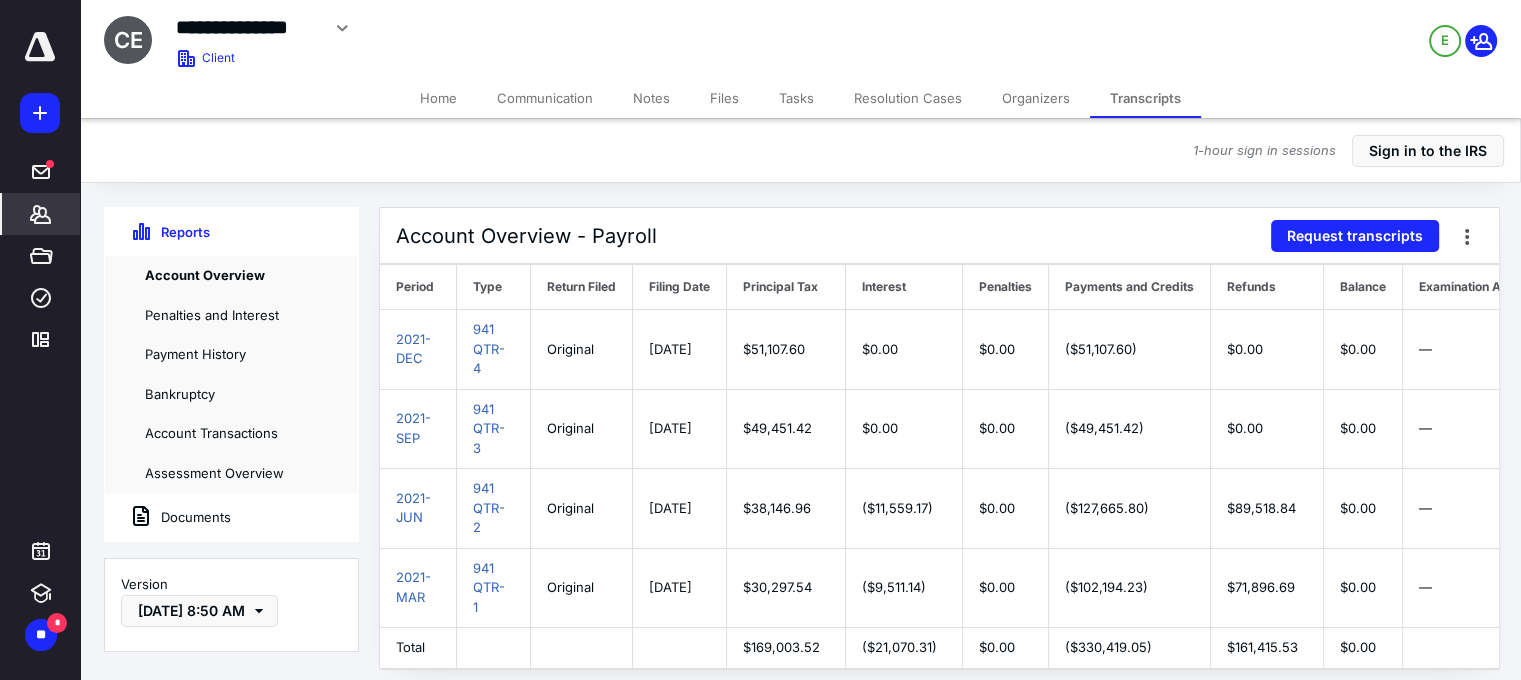 click on "Documents" at bounding box center (168, 517) 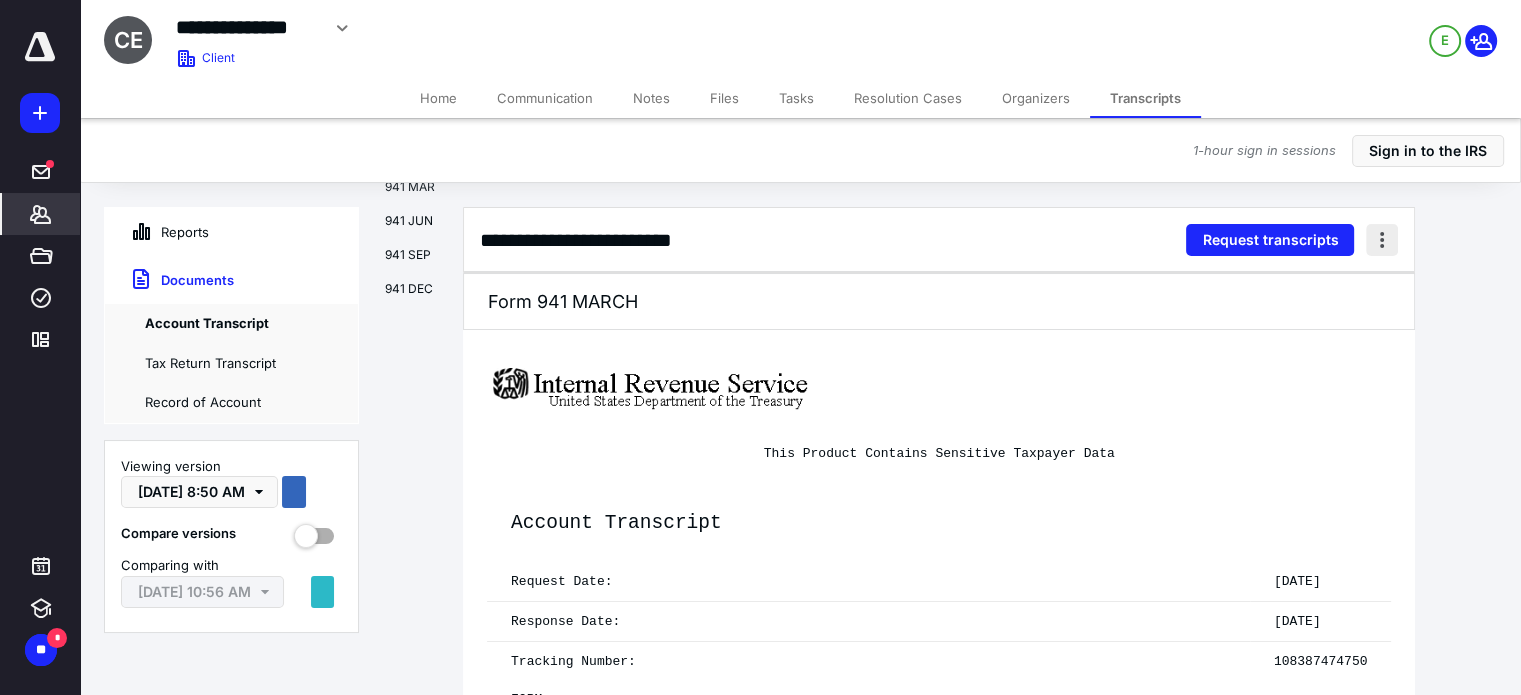 click at bounding box center [1382, 240] 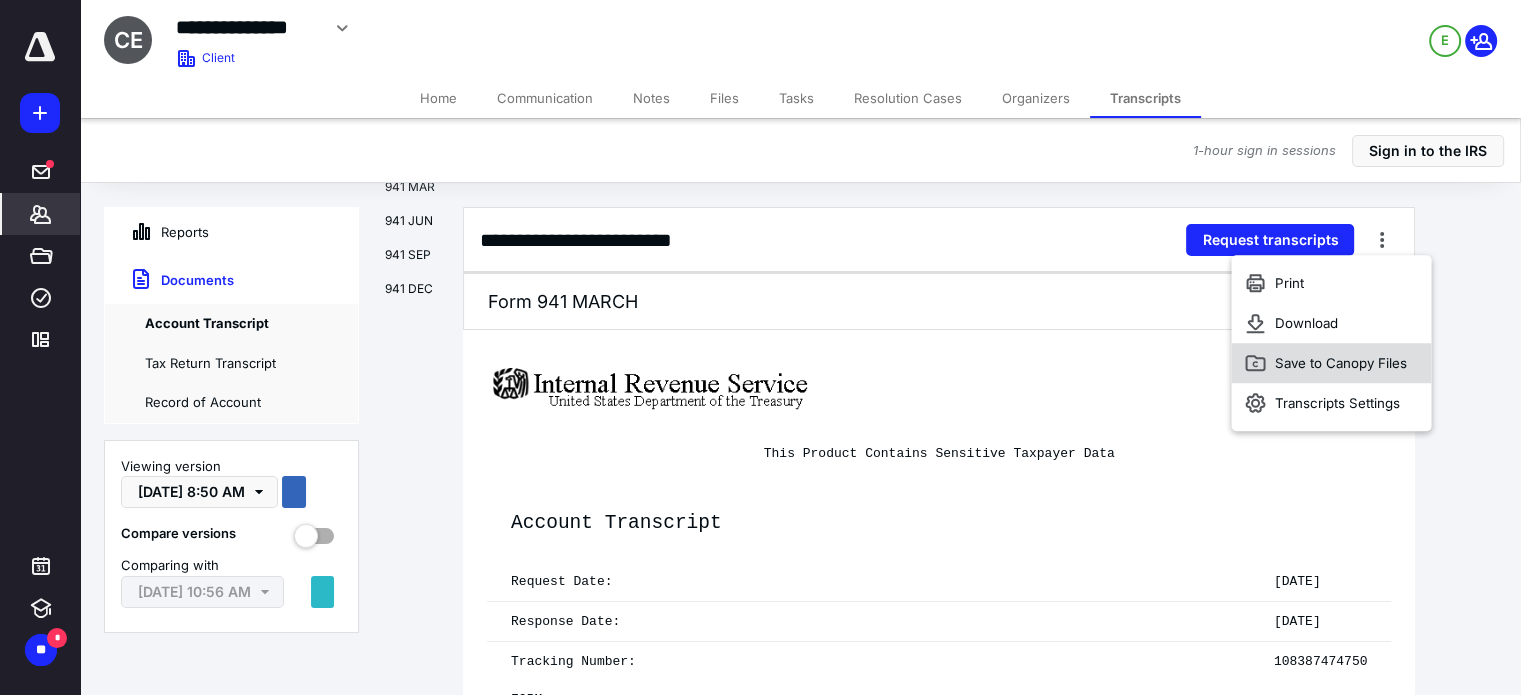 click on "Save to Canopy Files" at bounding box center [1341, 363] 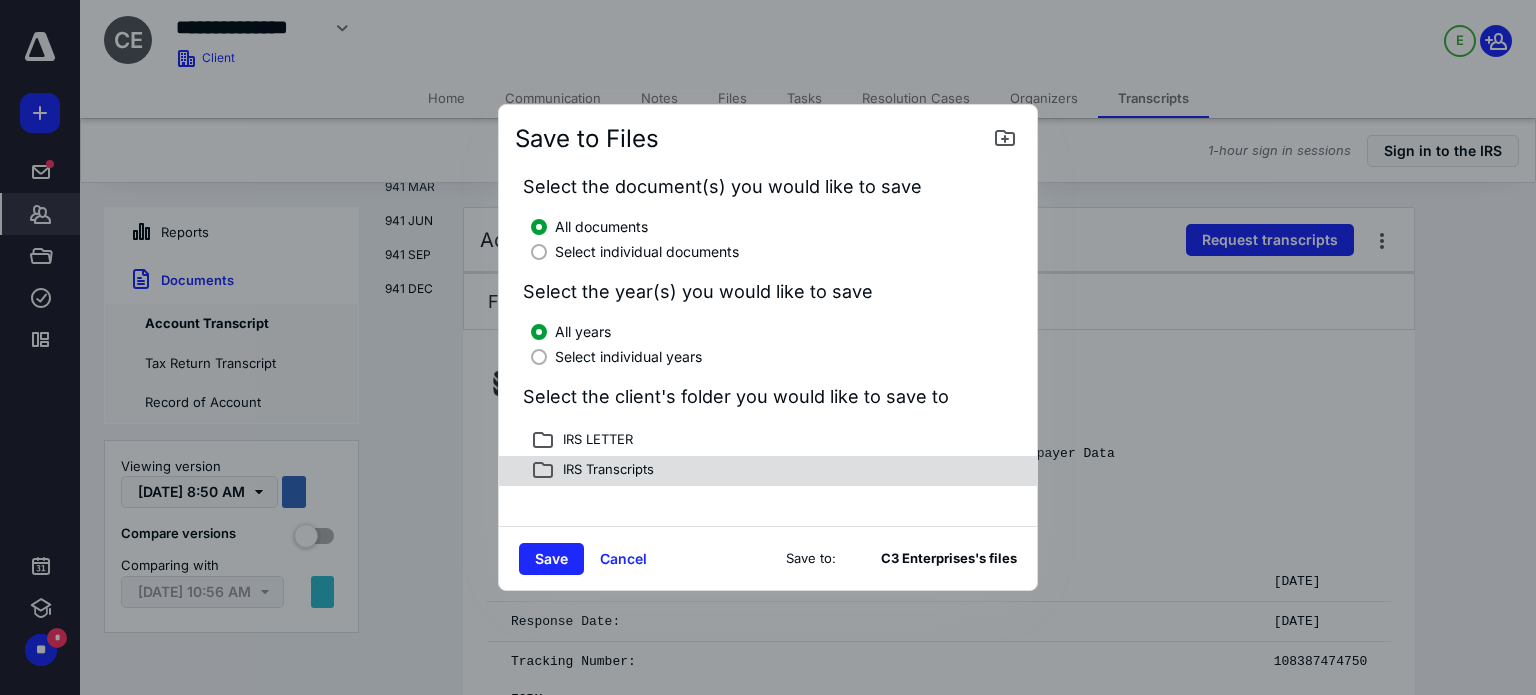 click on "IRS Transcripts" at bounding box center (768, 471) 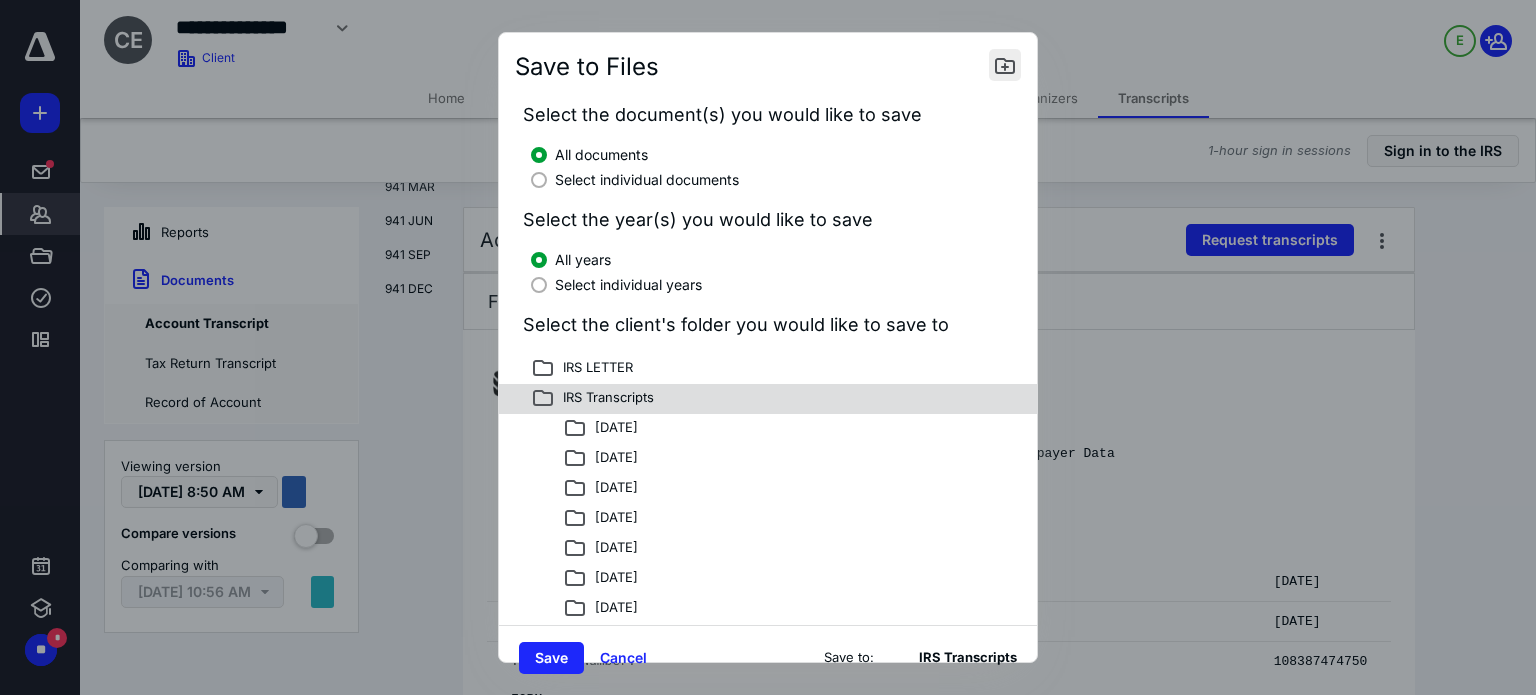 click at bounding box center [1005, 65] 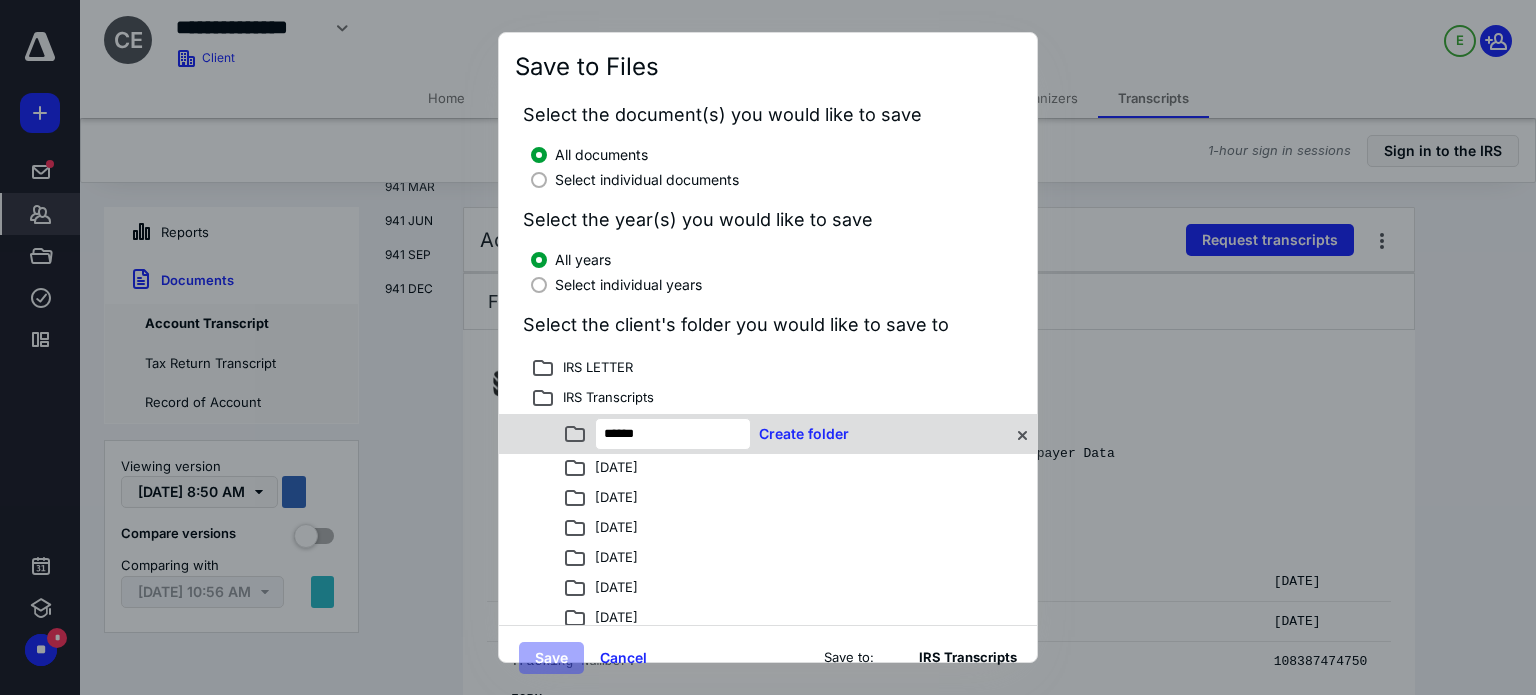 type on "******" 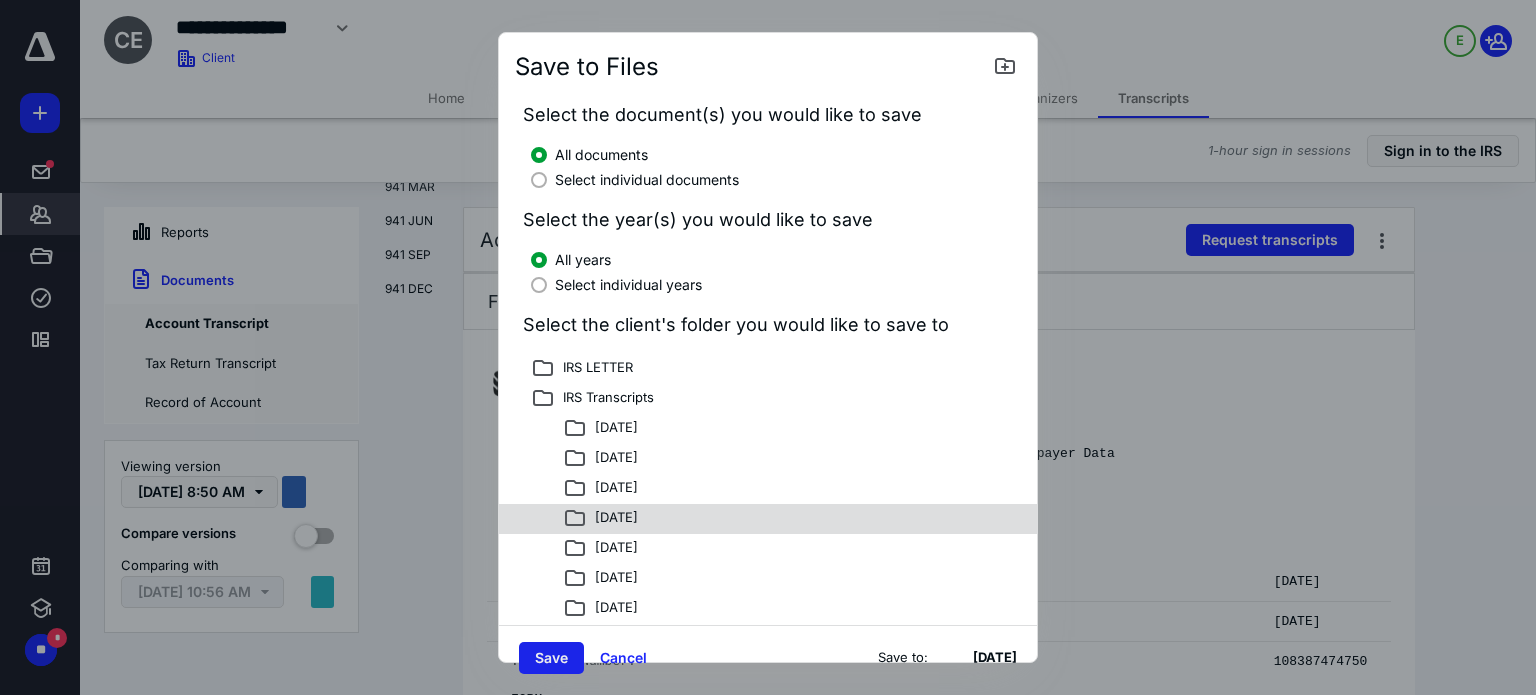 click on "Save" at bounding box center [551, 658] 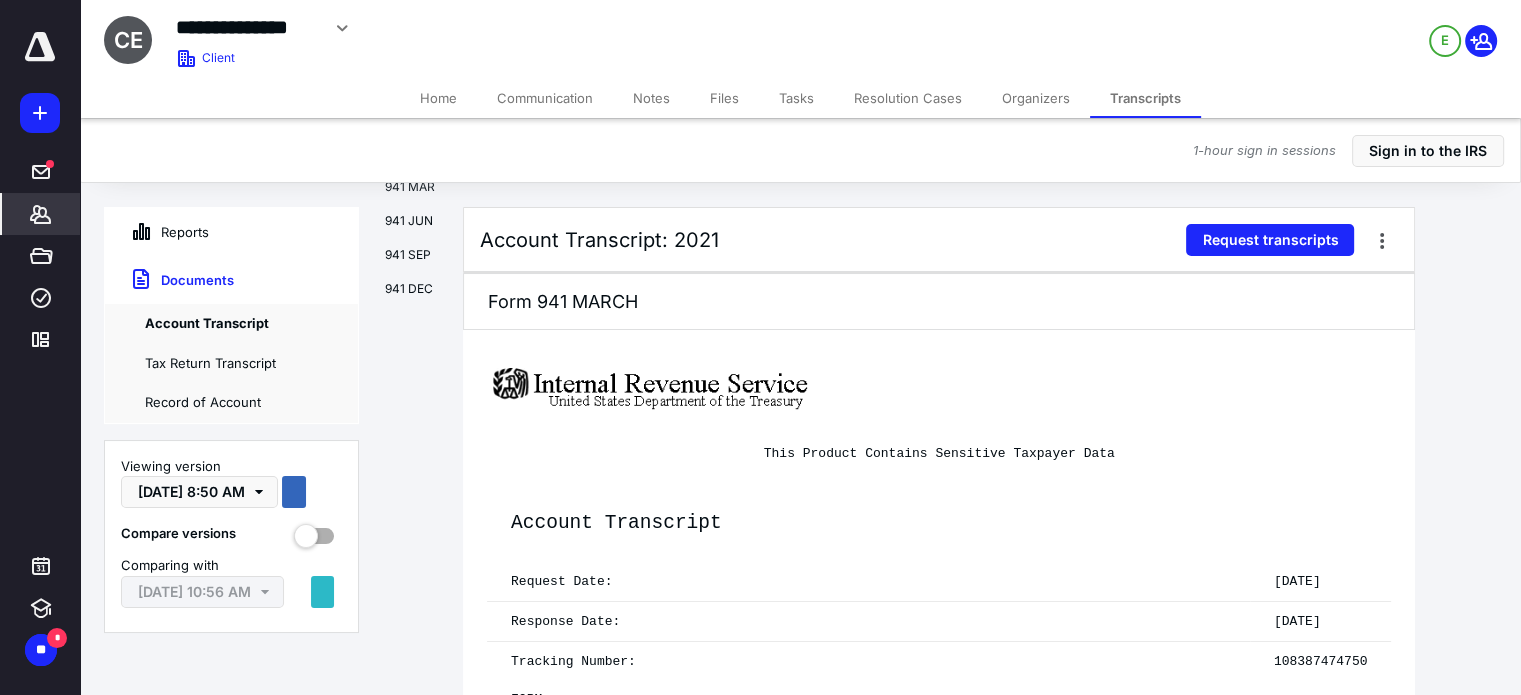 click on "Files" at bounding box center (724, 98) 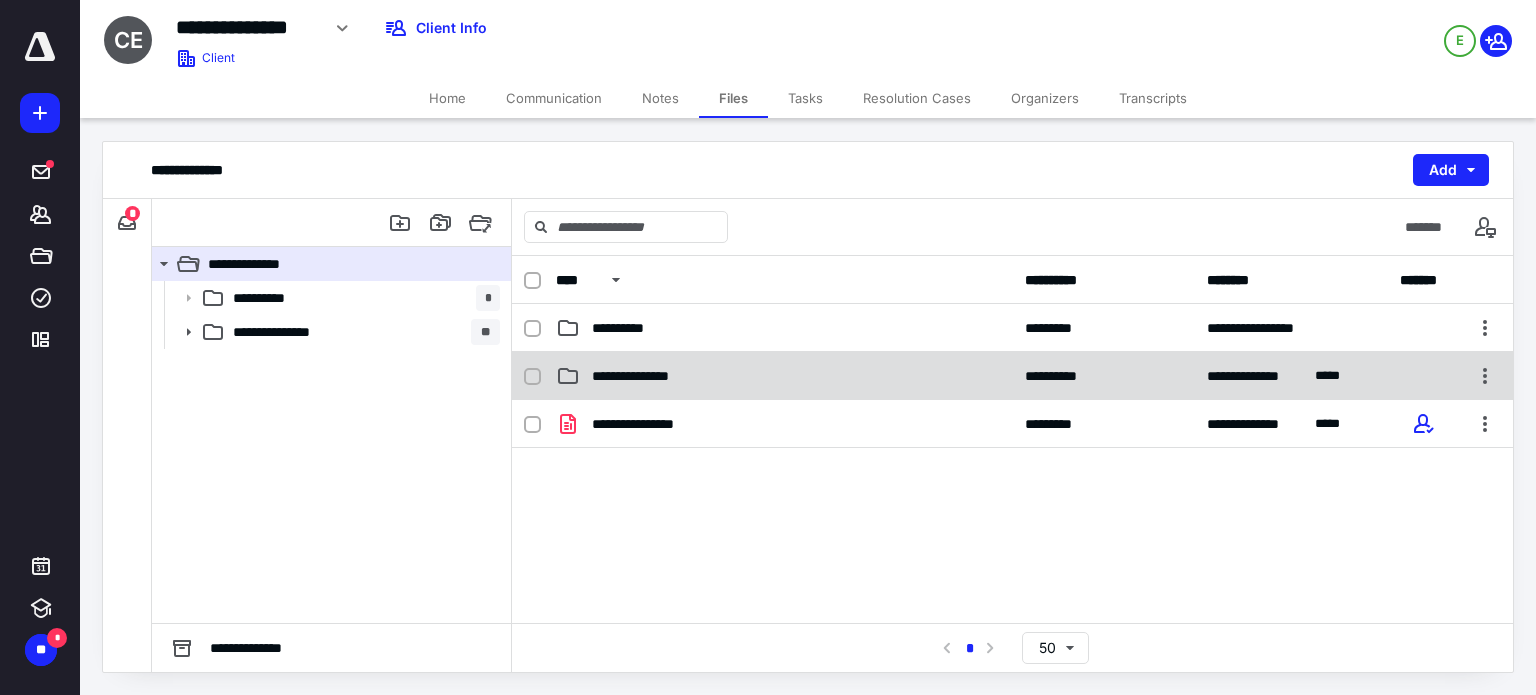 click on "**********" at bounding box center (784, 376) 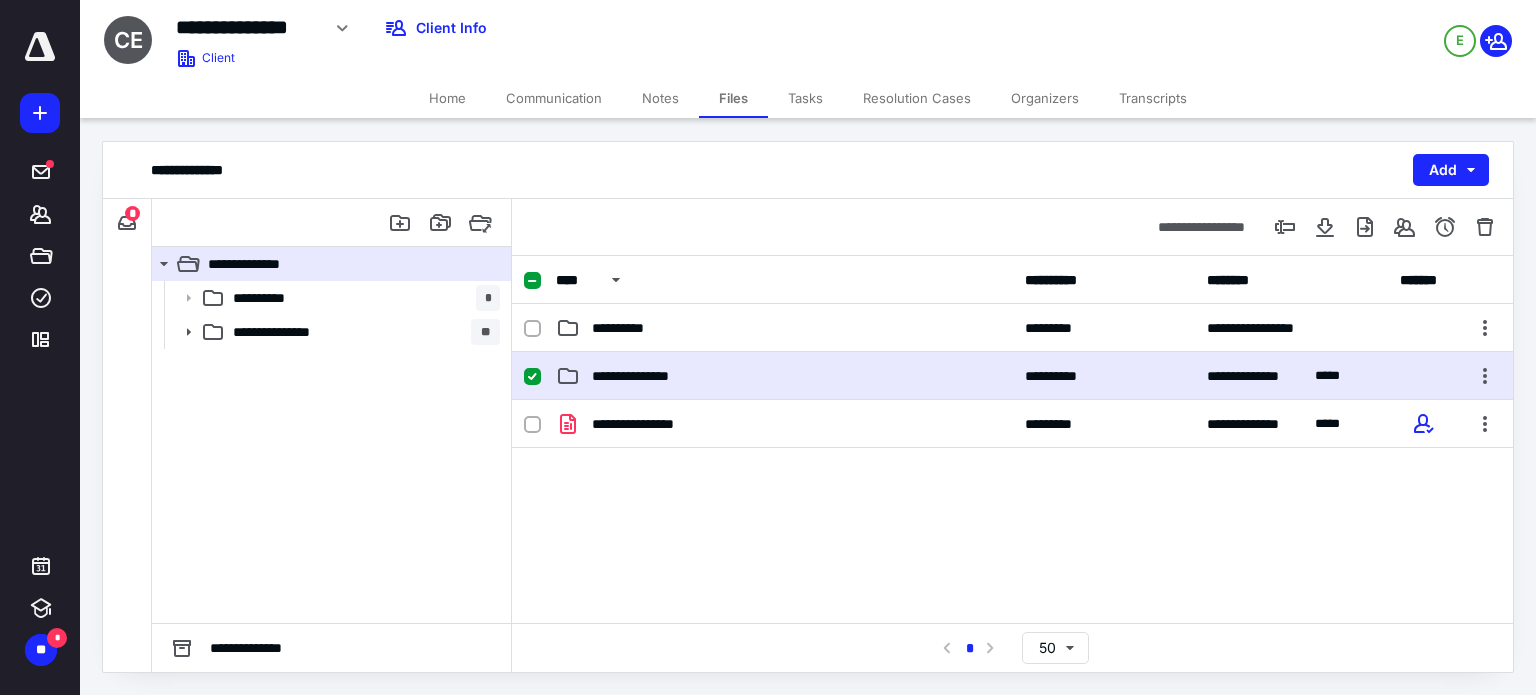 click on "**********" at bounding box center (784, 376) 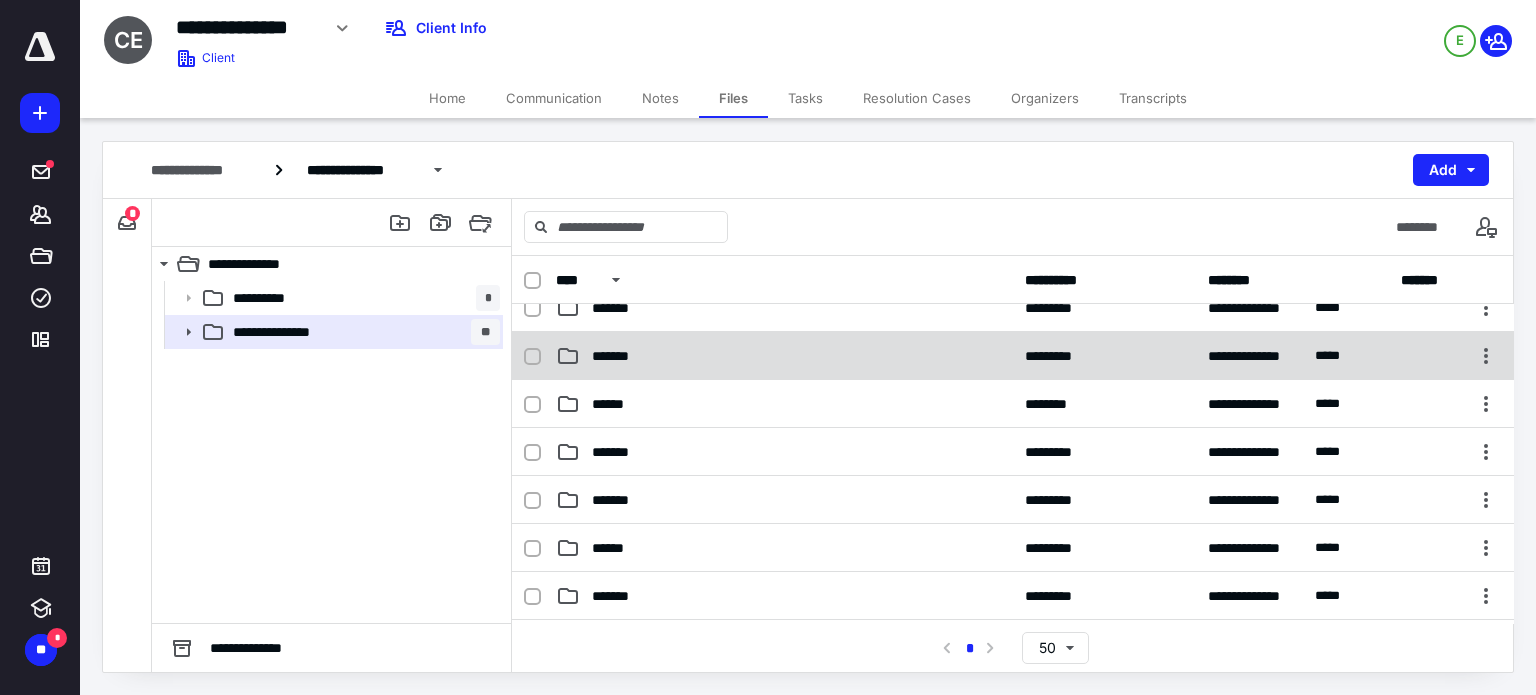 scroll, scrollTop: 600, scrollLeft: 0, axis: vertical 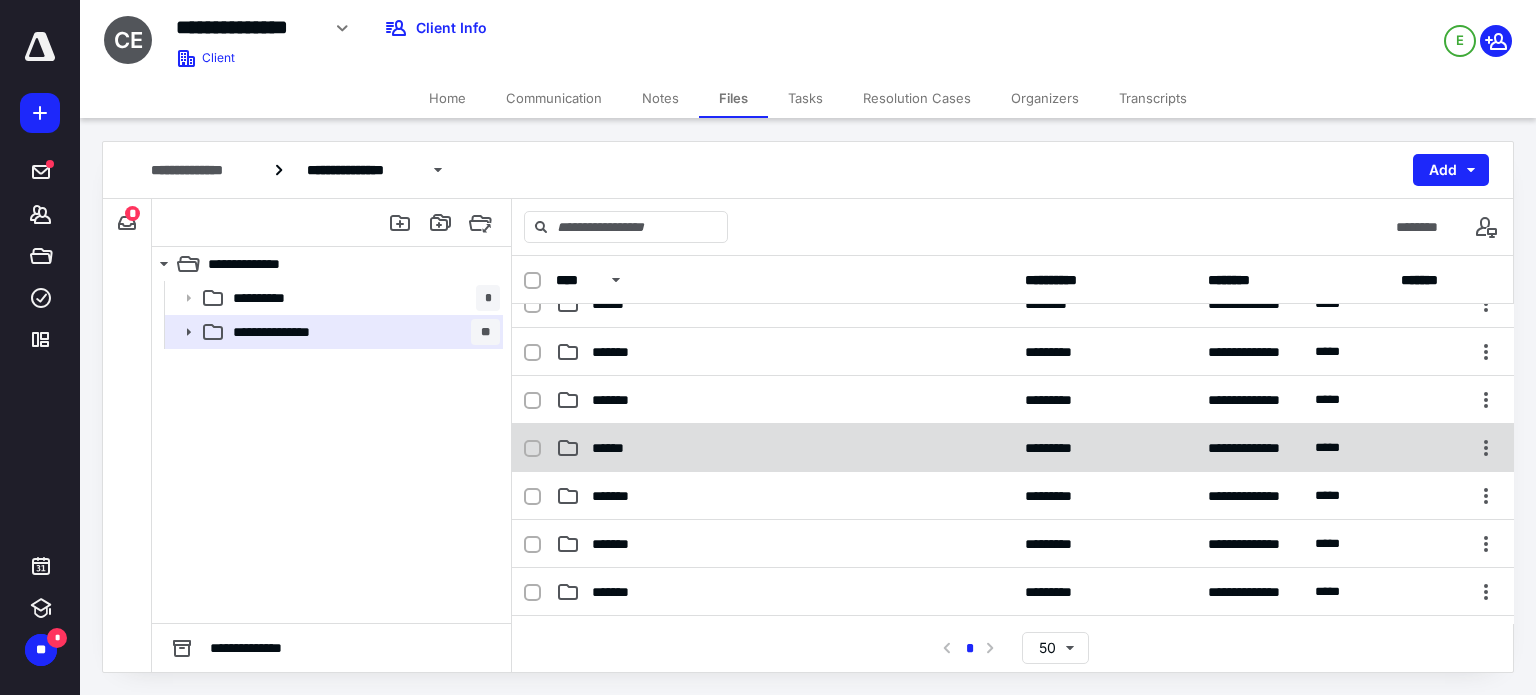 click on "******" at bounding box center (784, 448) 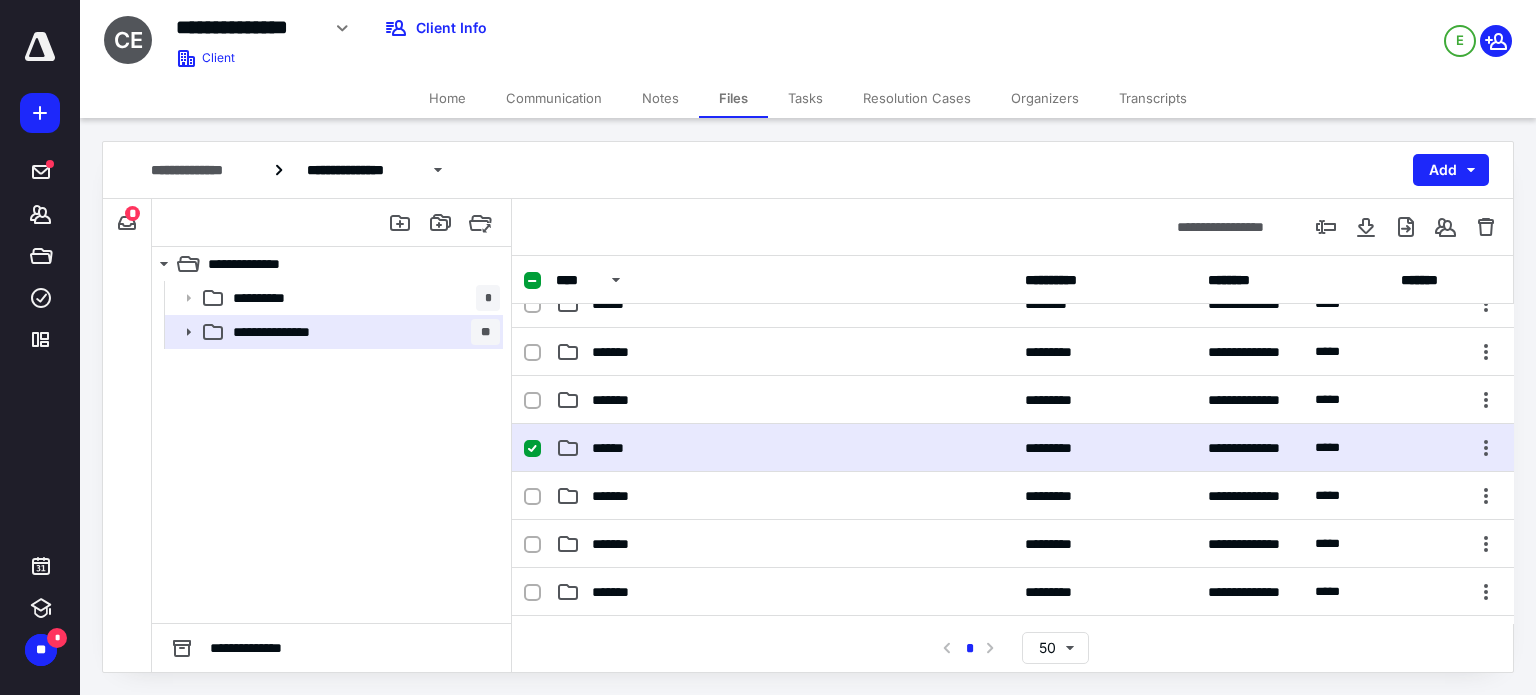 click on "******" at bounding box center [784, 448] 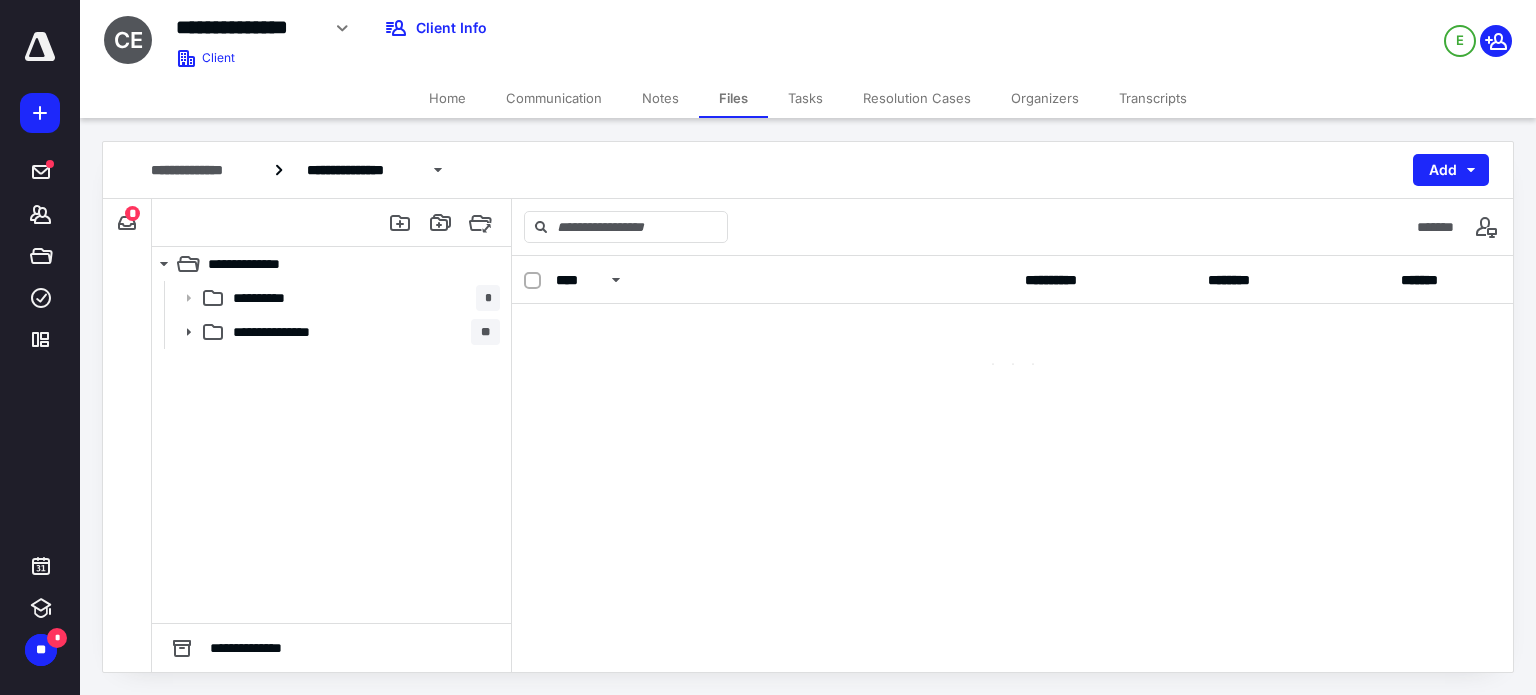 scroll, scrollTop: 0, scrollLeft: 0, axis: both 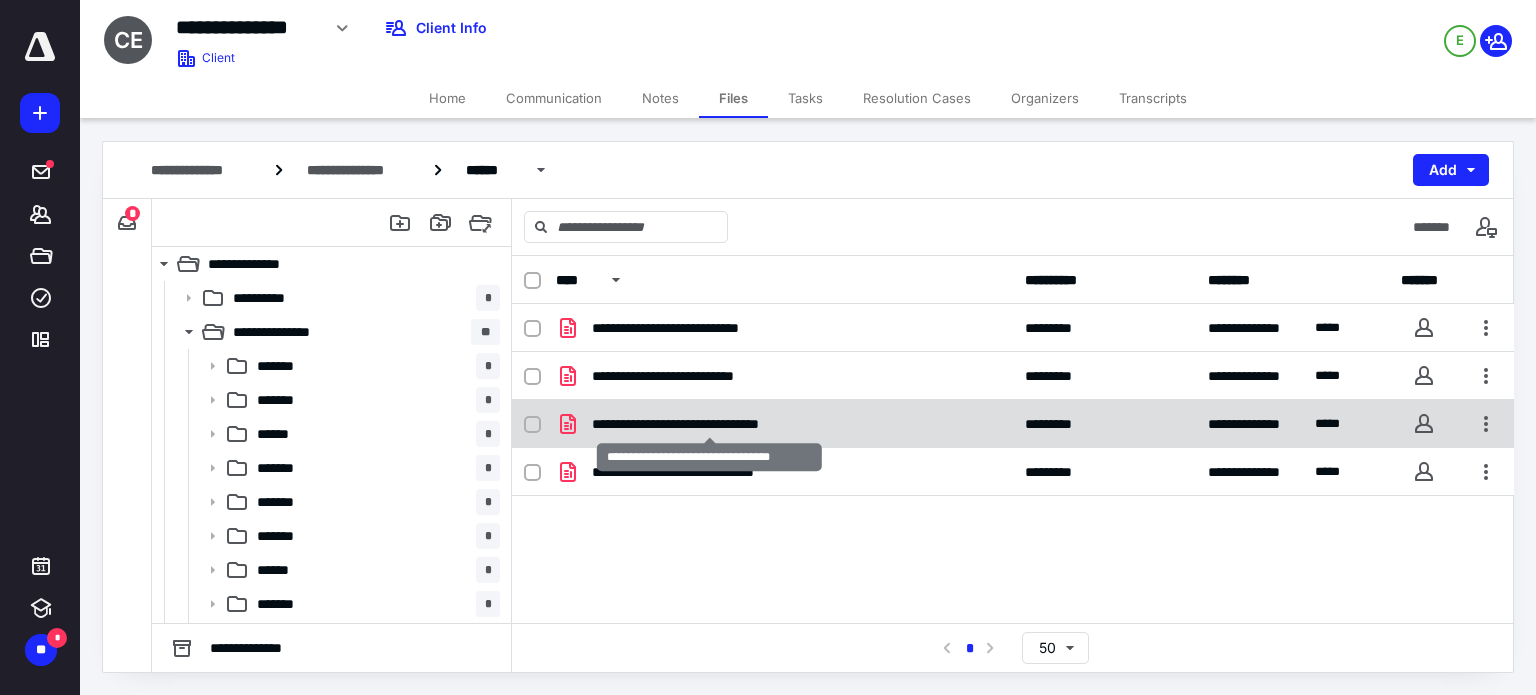 click on "**********" at bounding box center (709, 424) 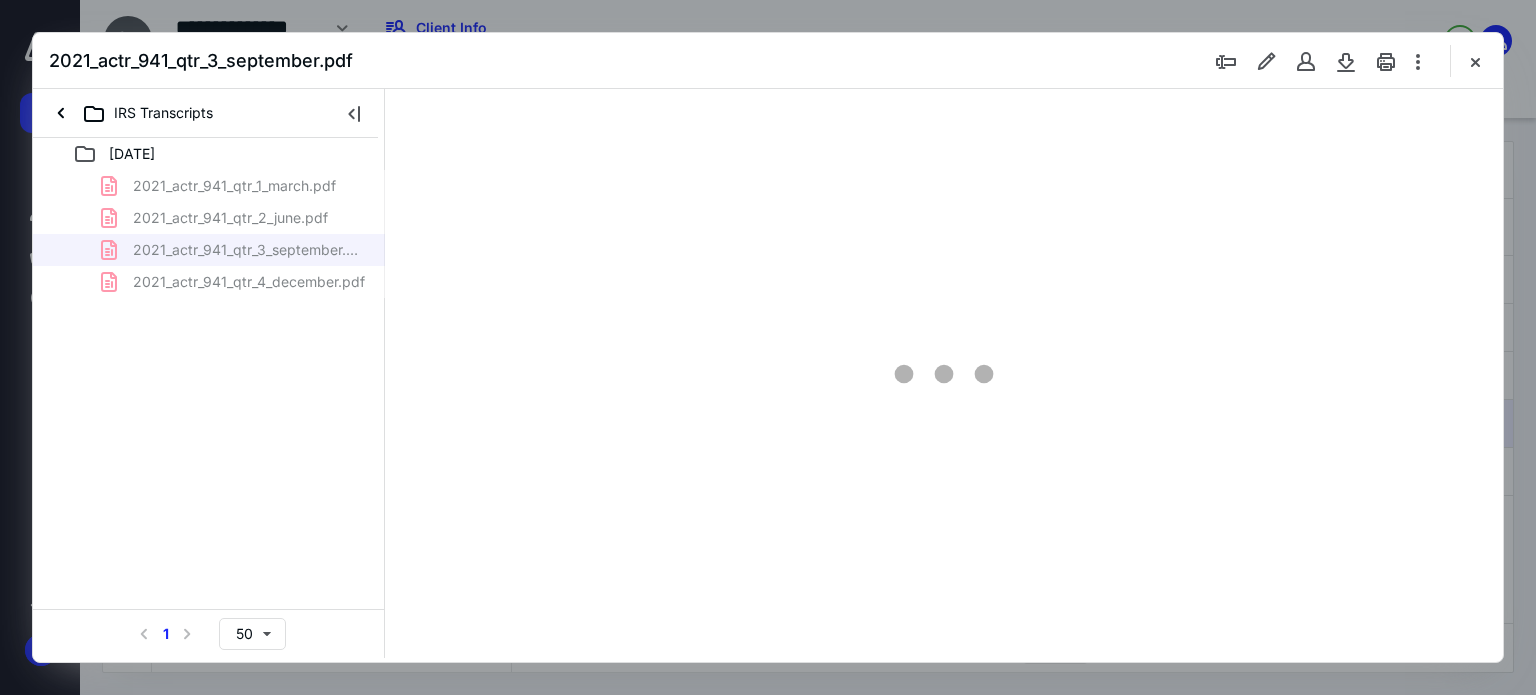scroll, scrollTop: 0, scrollLeft: 0, axis: both 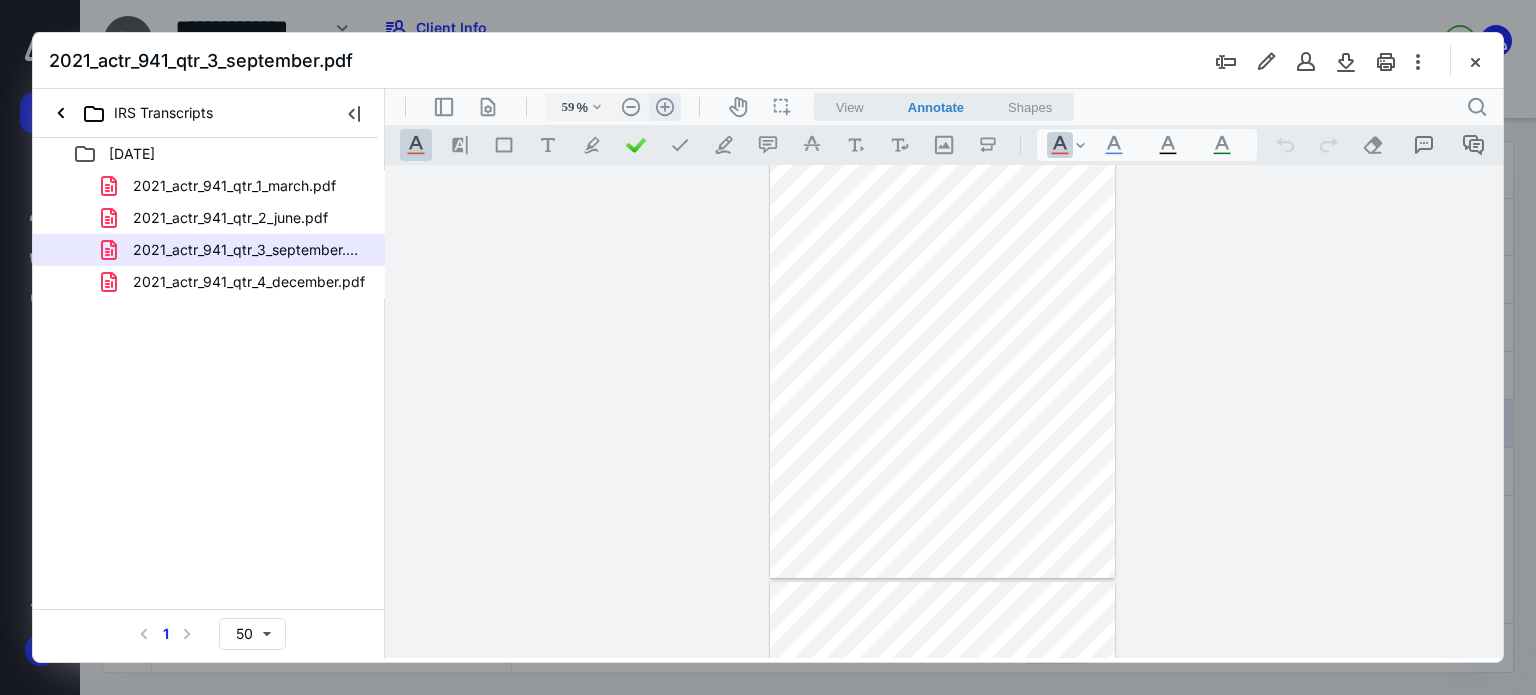 click on ".cls-1{fill:#abb0c4;} icon - header - zoom - in - line" at bounding box center (665, 107) 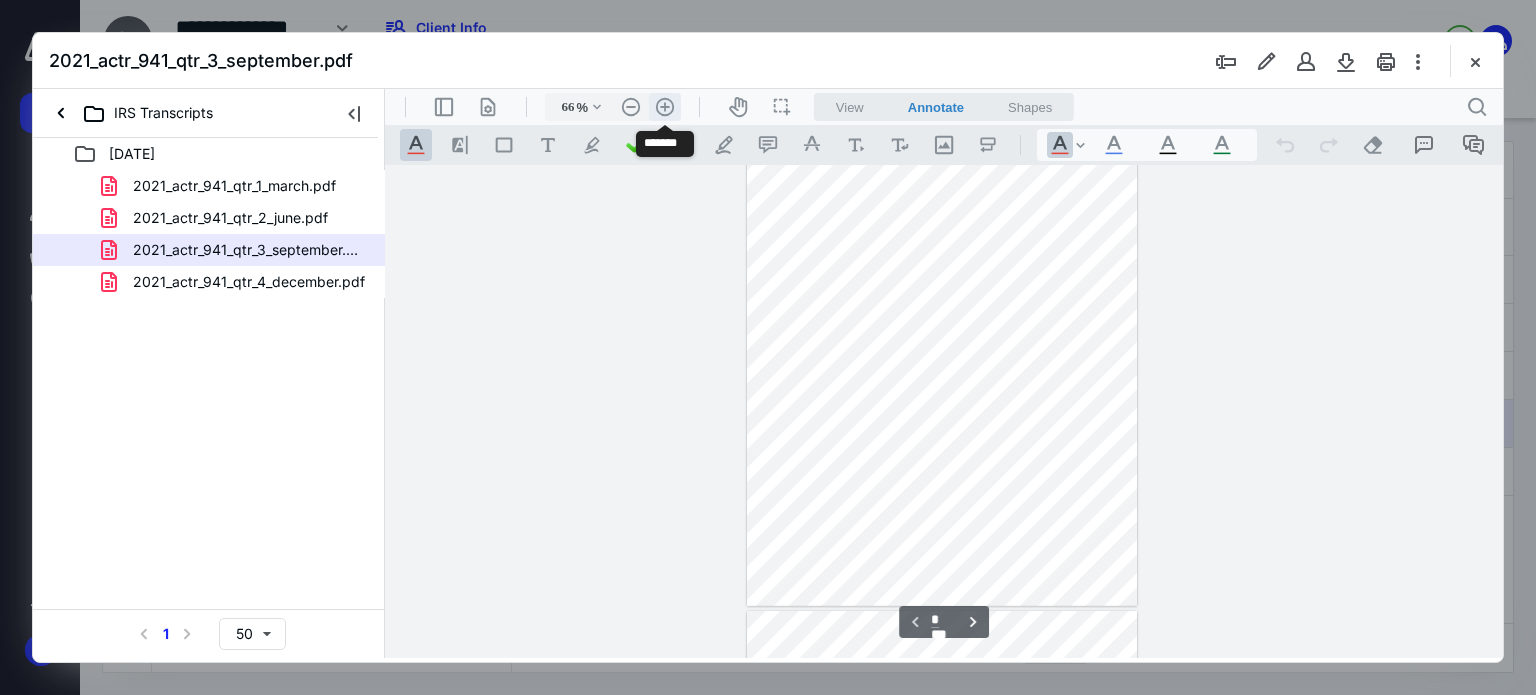 click on ".cls-1{fill:#abb0c4;} icon - header - zoom - in - line" at bounding box center [665, 107] 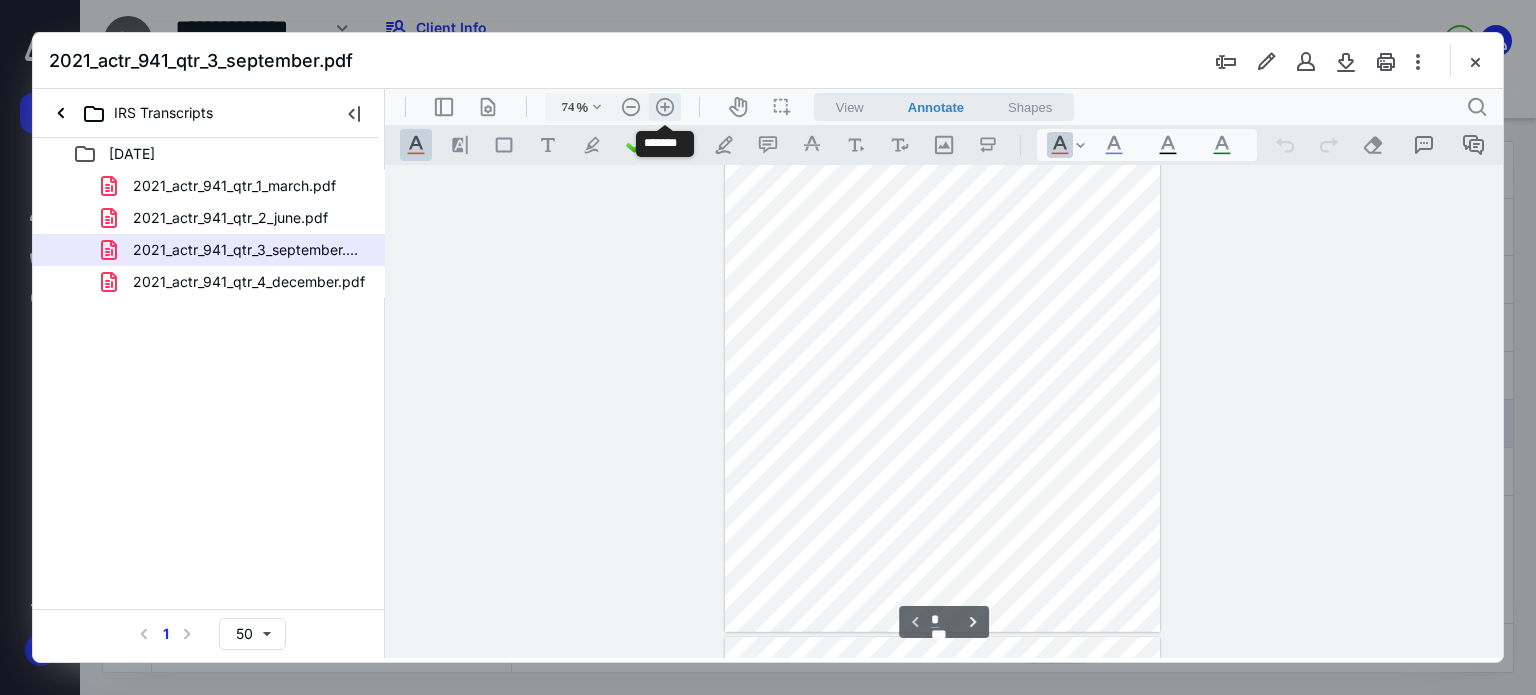 click on ".cls-1{fill:#abb0c4;} icon - header - zoom - in - line" at bounding box center (665, 107) 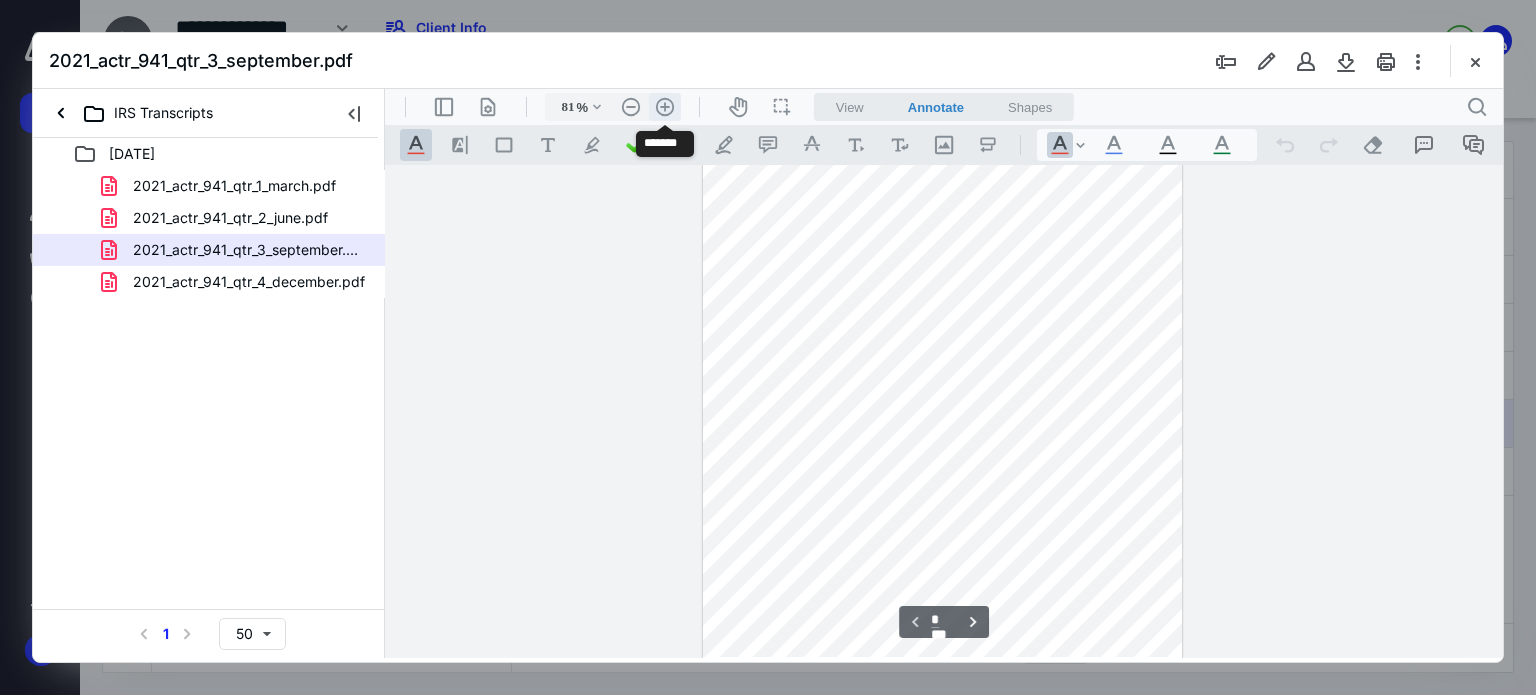 click on ".cls-1{fill:#abb0c4;} icon - header - zoom - in - line" at bounding box center (665, 107) 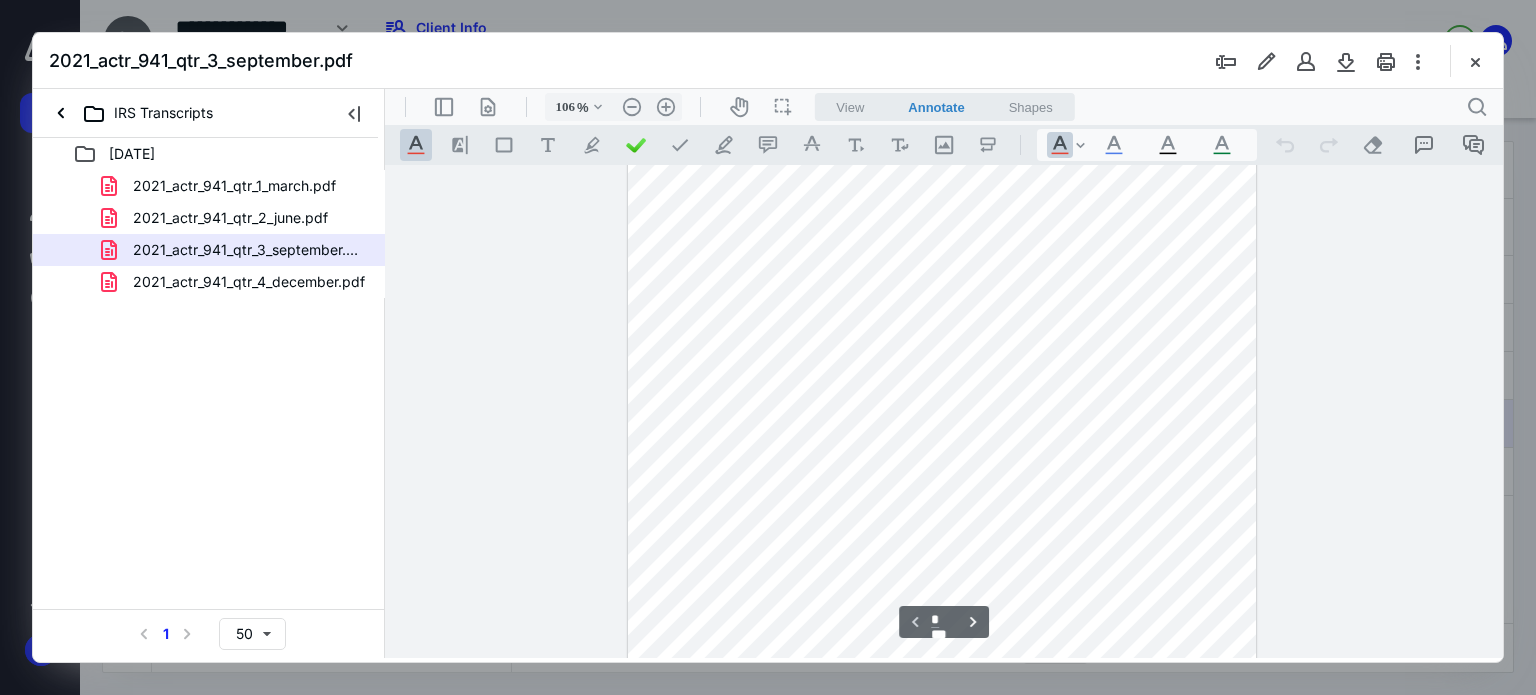 scroll, scrollTop: 612, scrollLeft: 0, axis: vertical 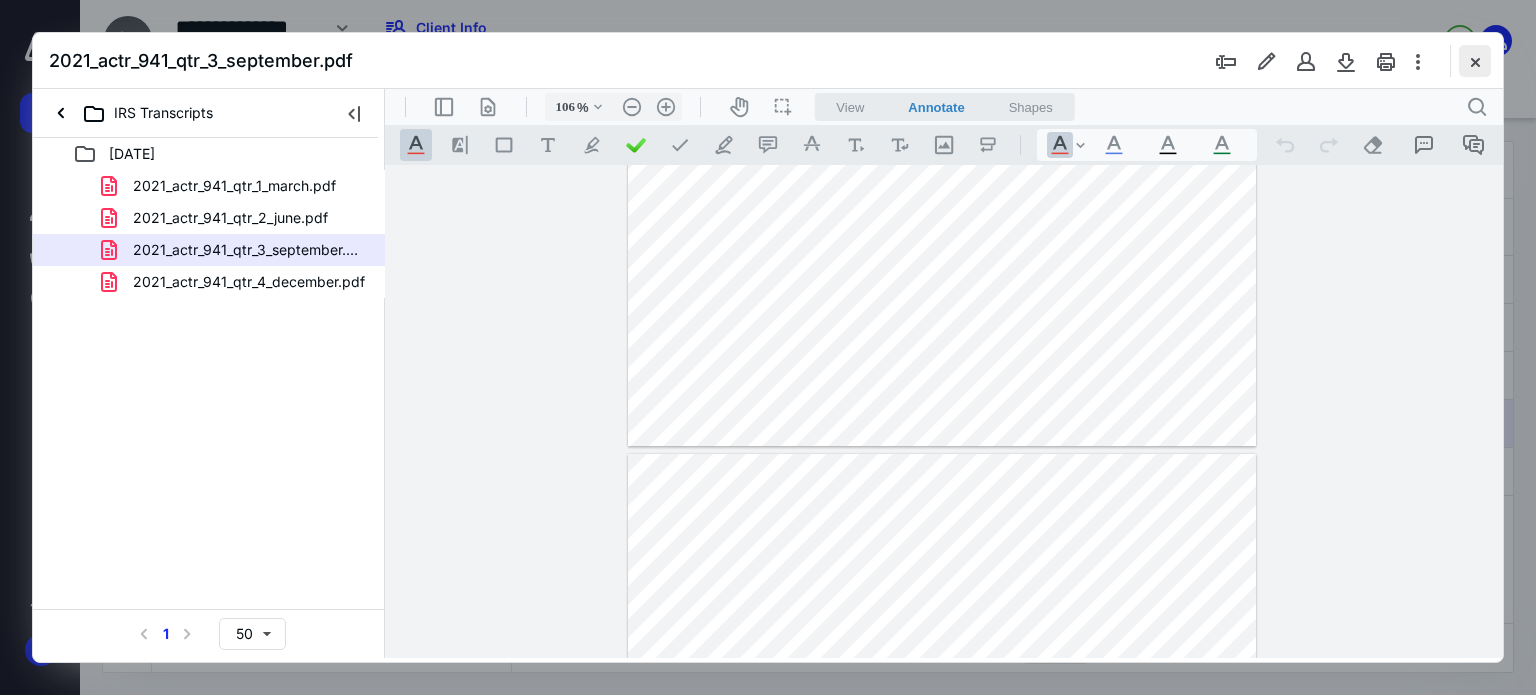 click at bounding box center (1475, 61) 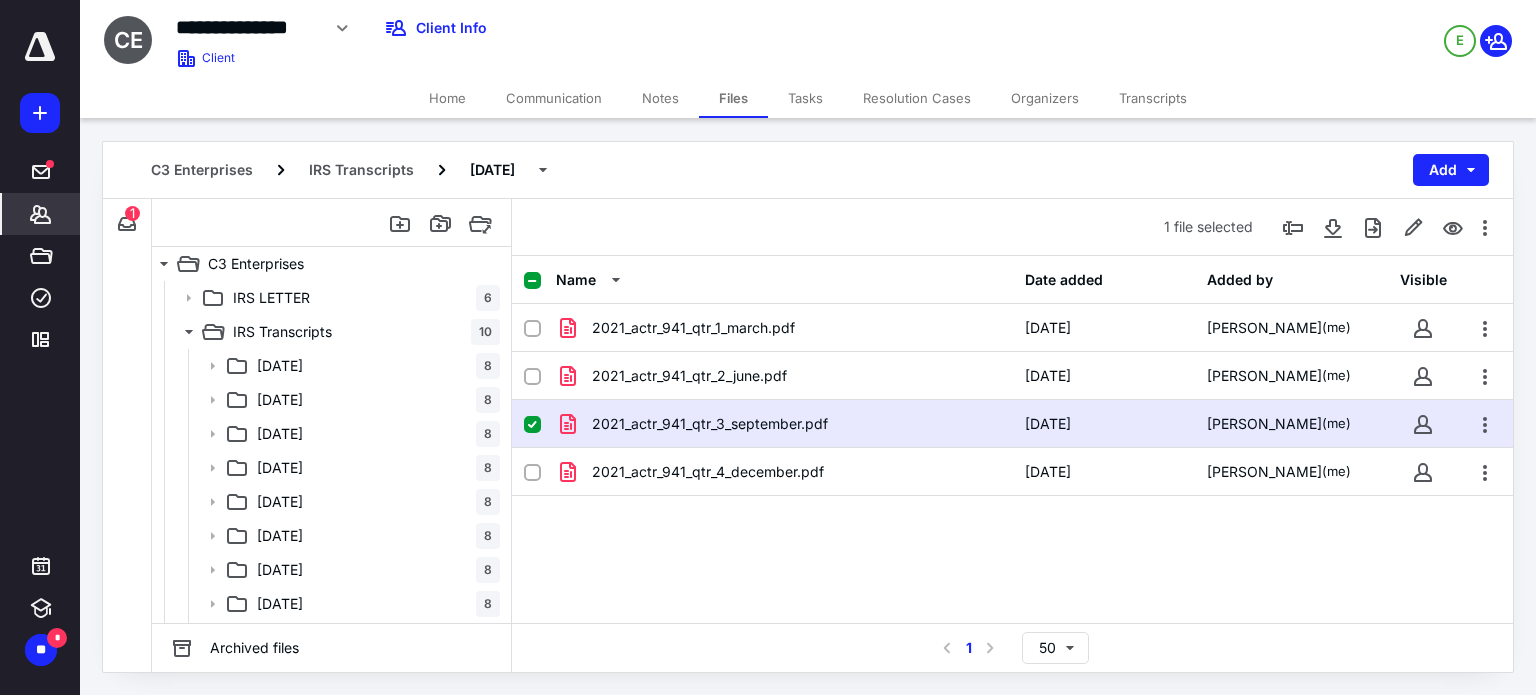 click 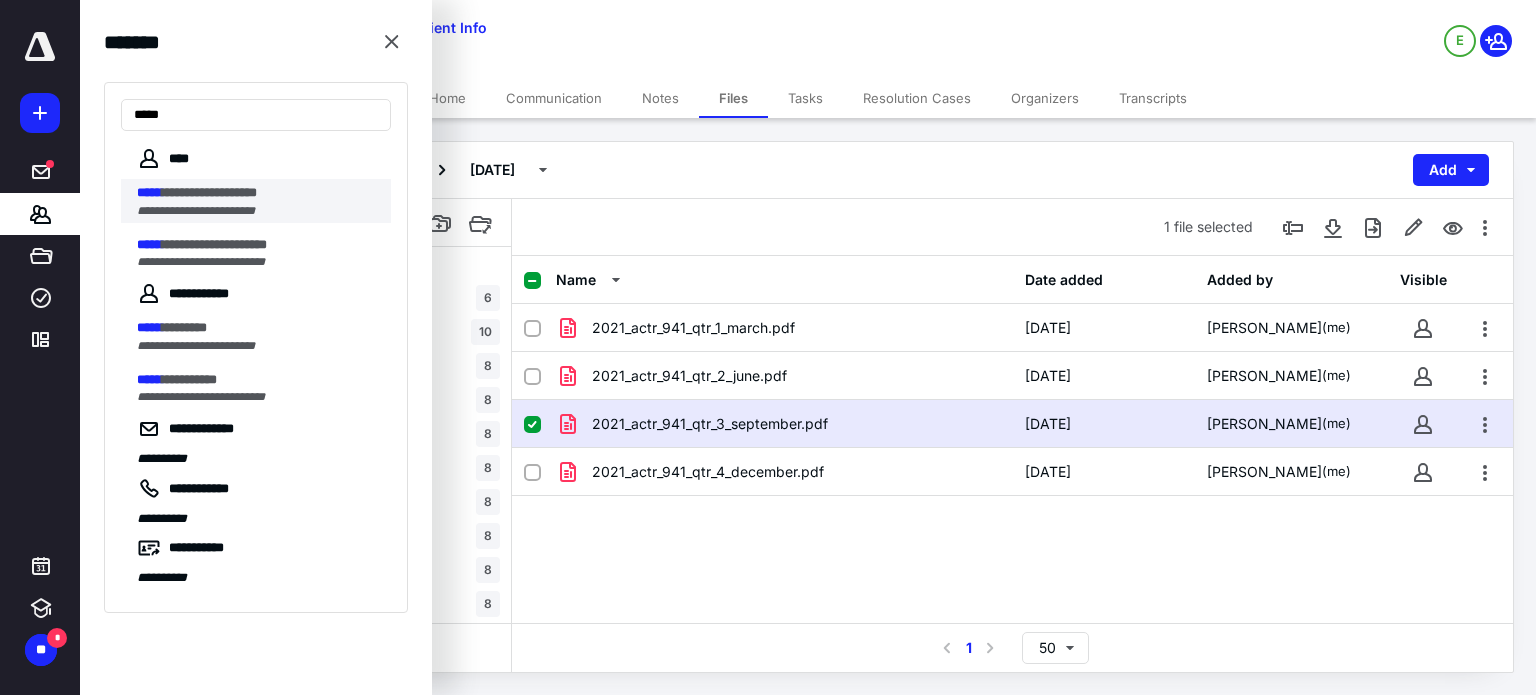 type on "*****" 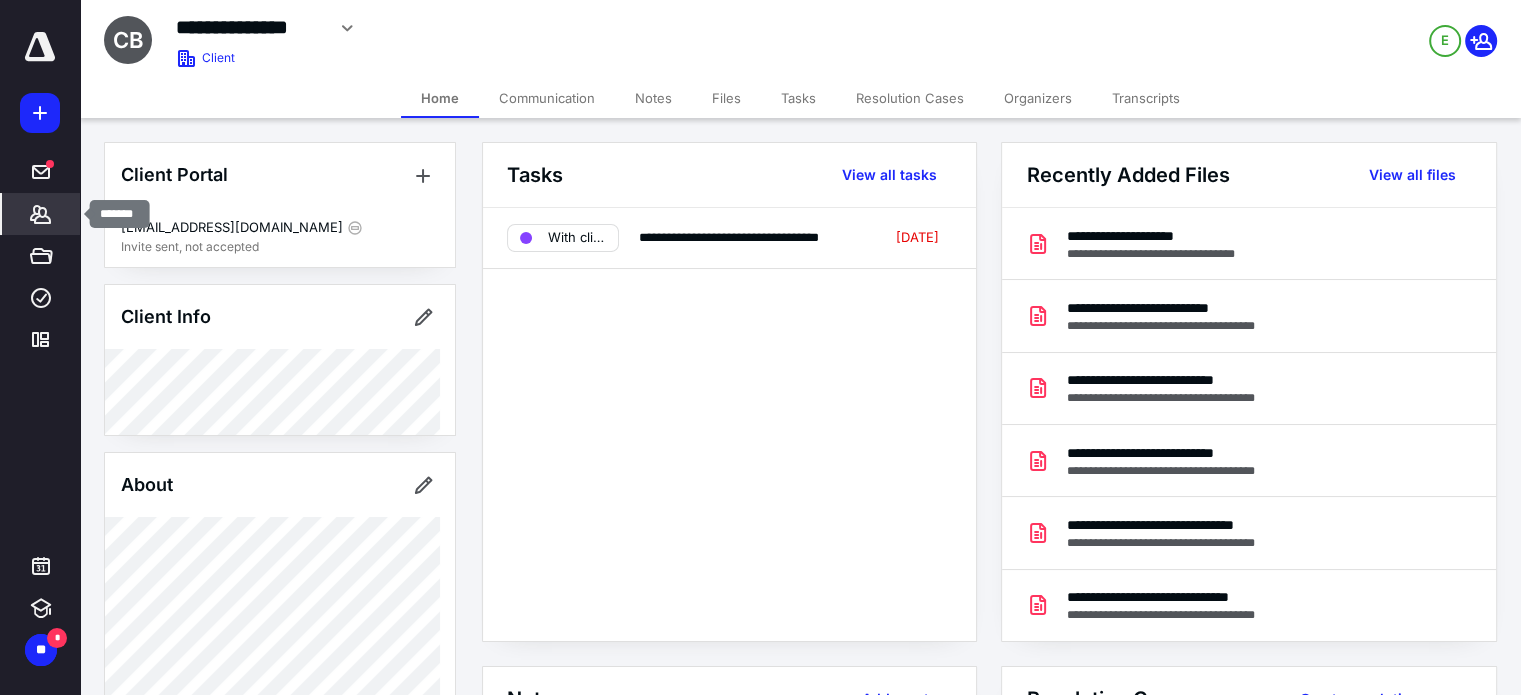 click 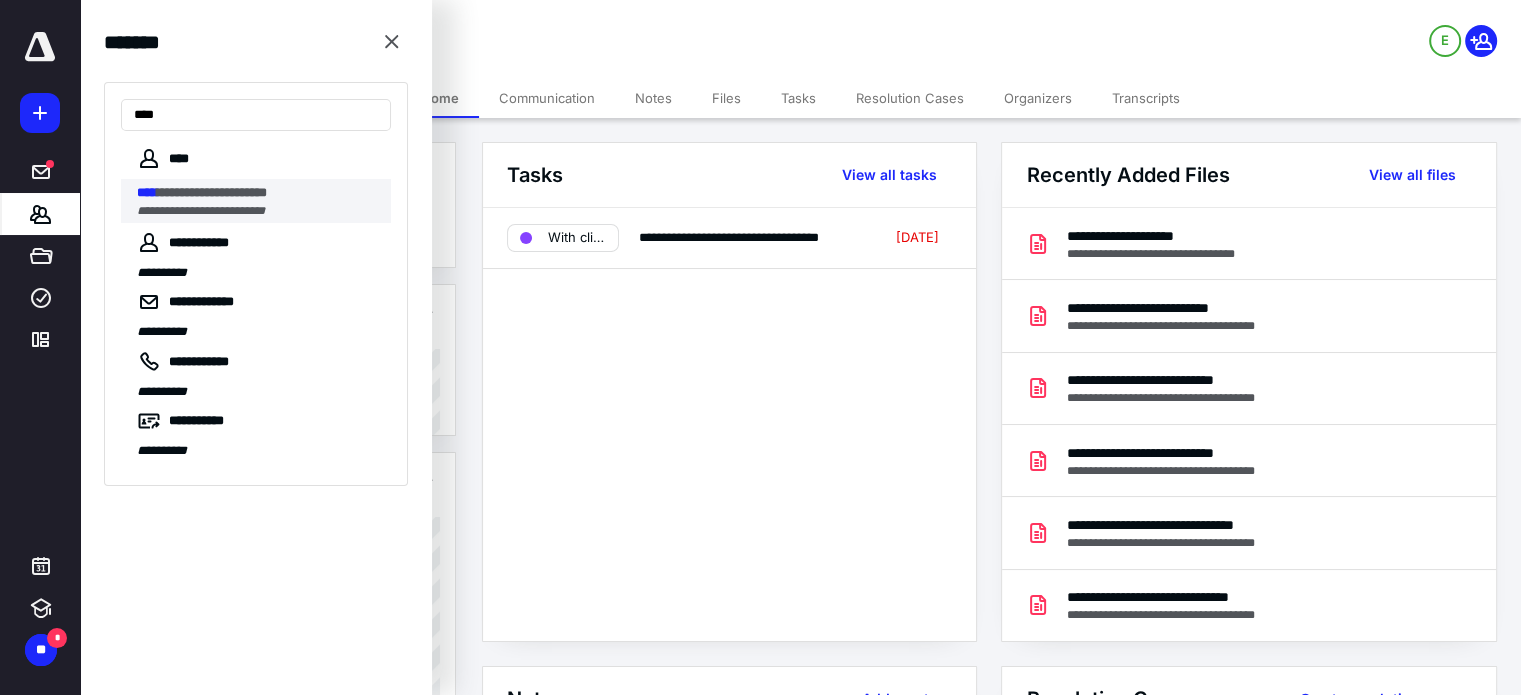 type on "****" 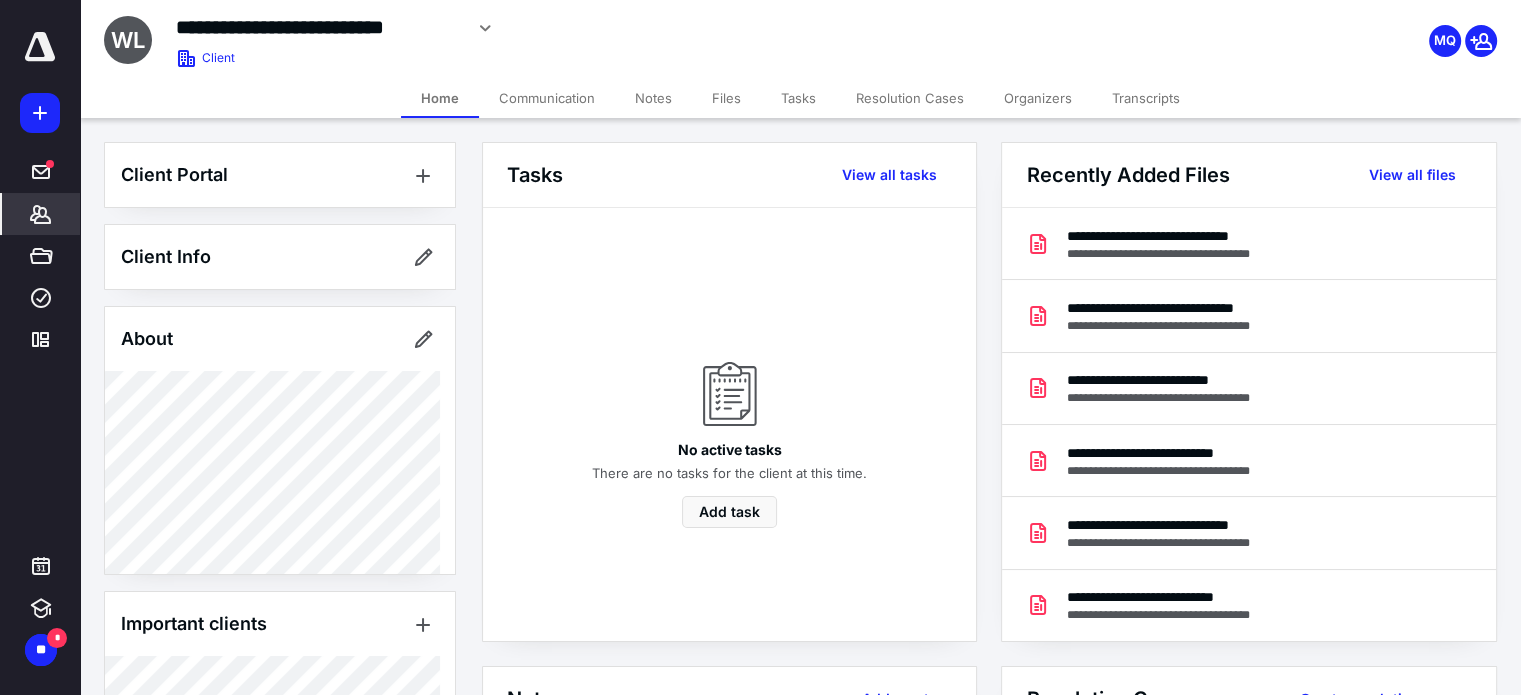 click on "Transcripts" at bounding box center [1146, 98] 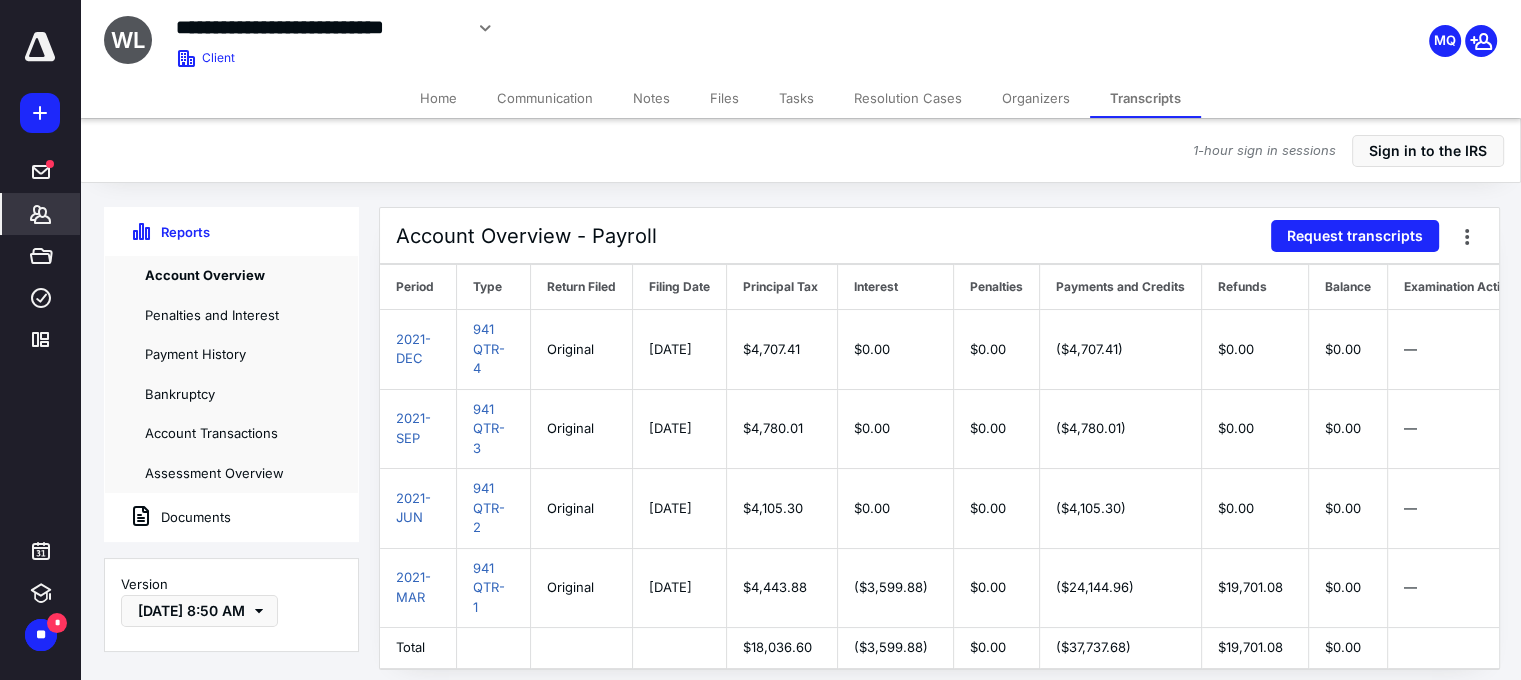 click on "Documents" at bounding box center (168, 517) 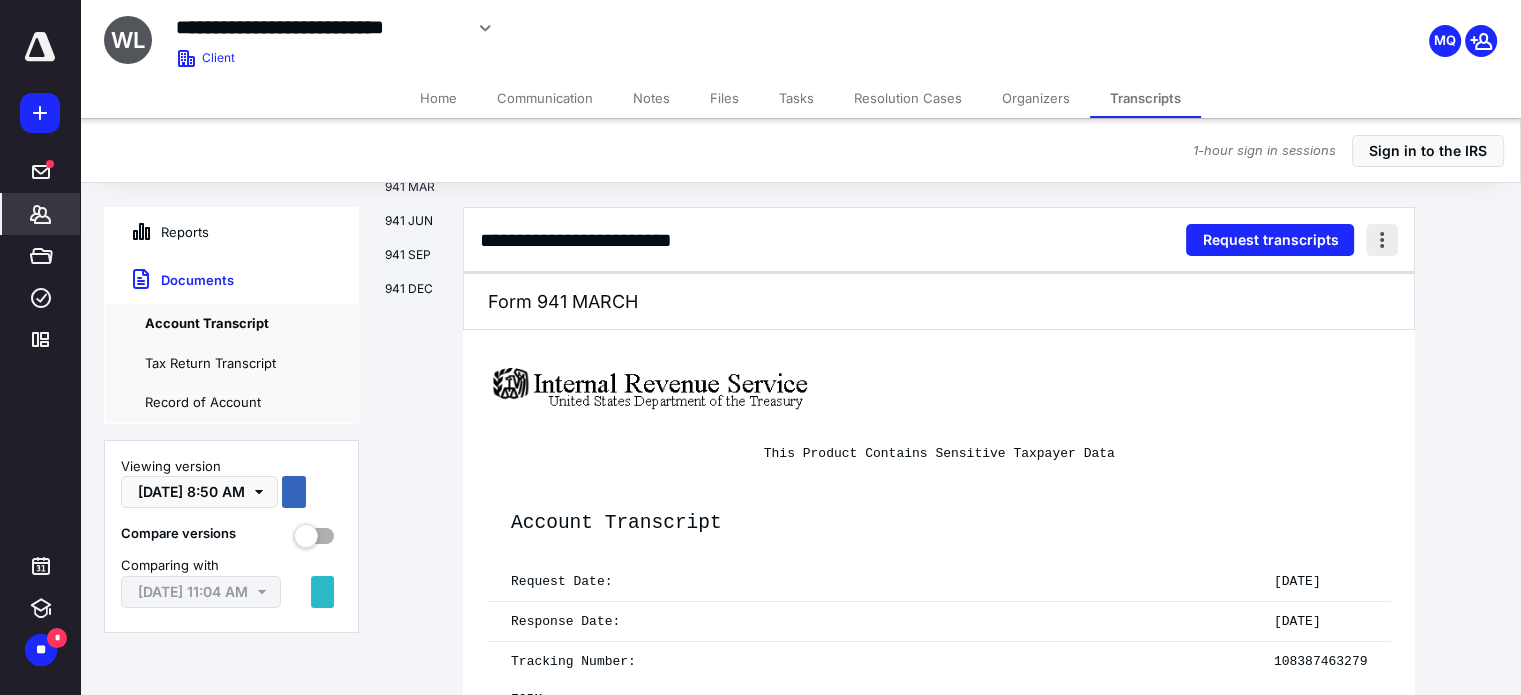 click at bounding box center (1382, 240) 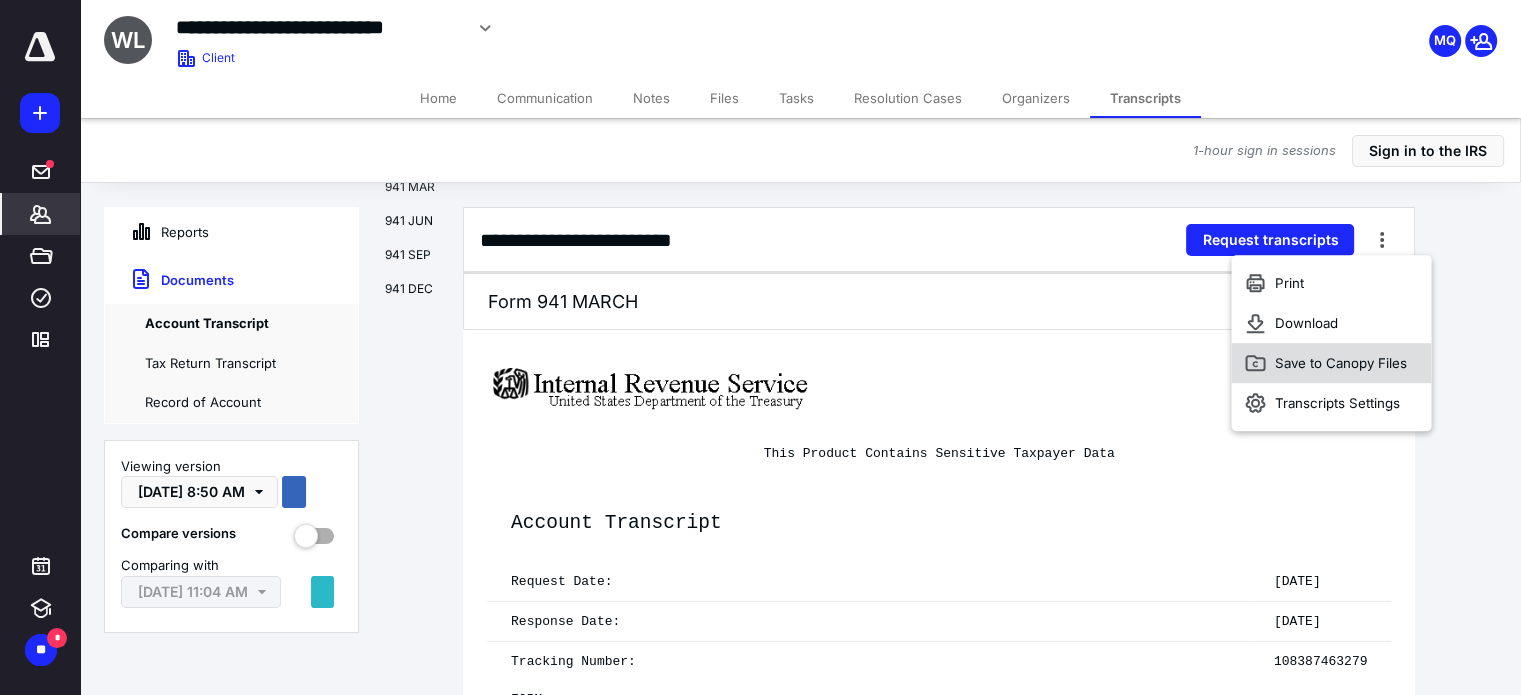 click on "Save to Canopy Files" at bounding box center (1341, 363) 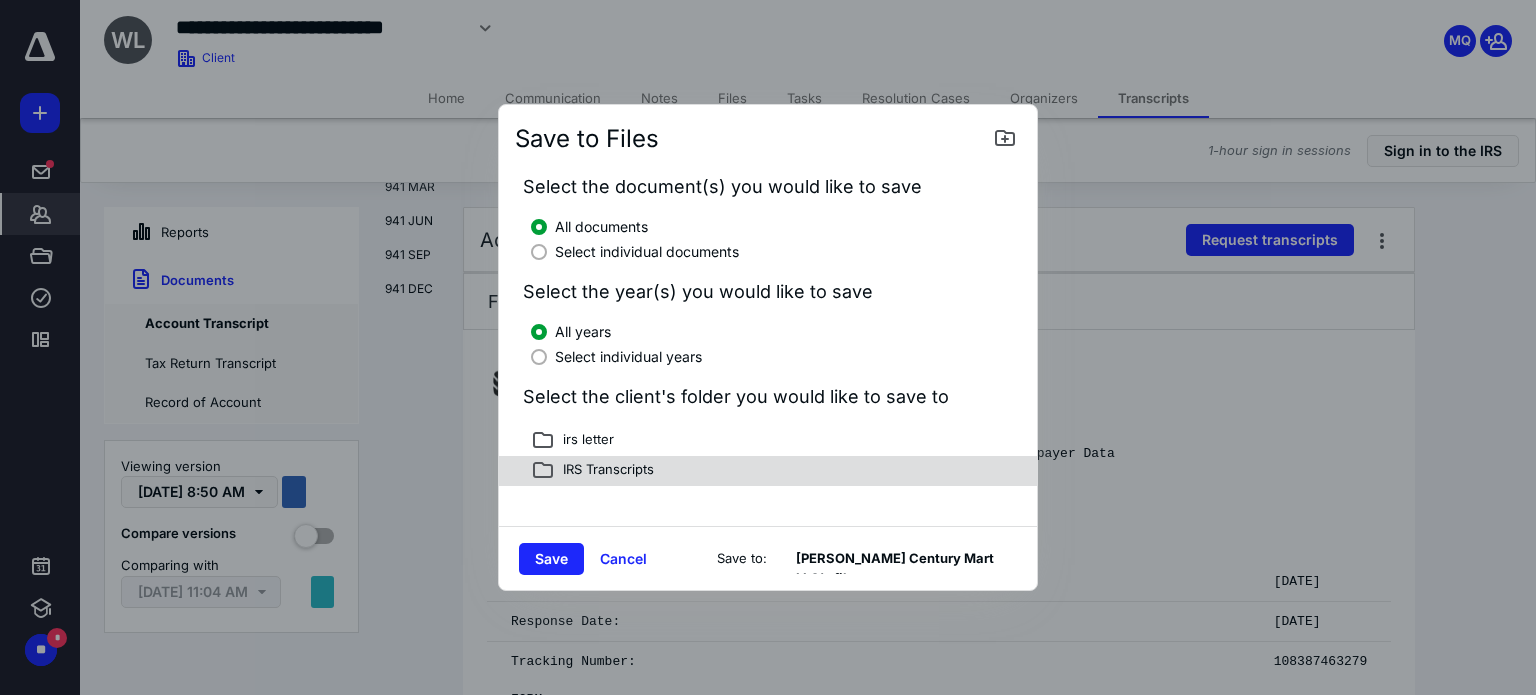 click on "IRS Transcripts" at bounding box center (604, 471) 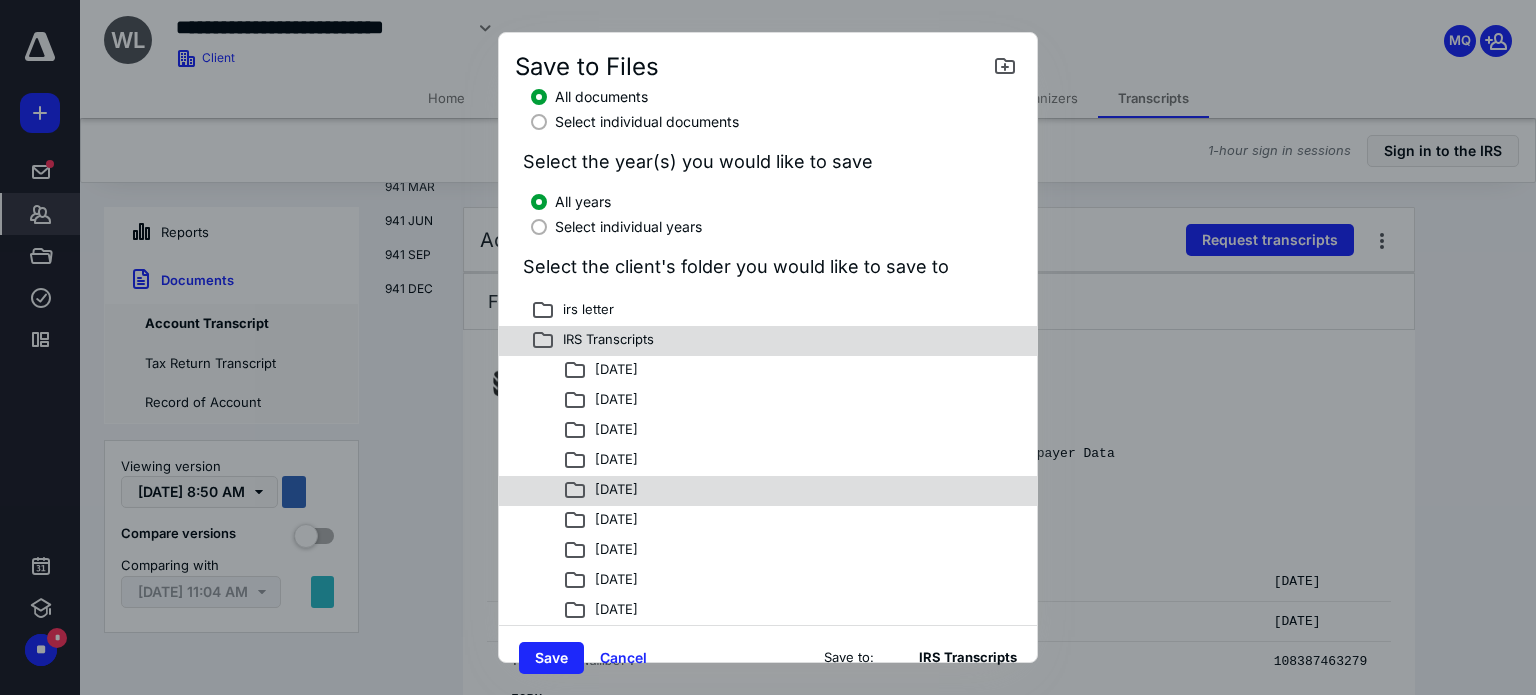 scroll, scrollTop: 39, scrollLeft: 0, axis: vertical 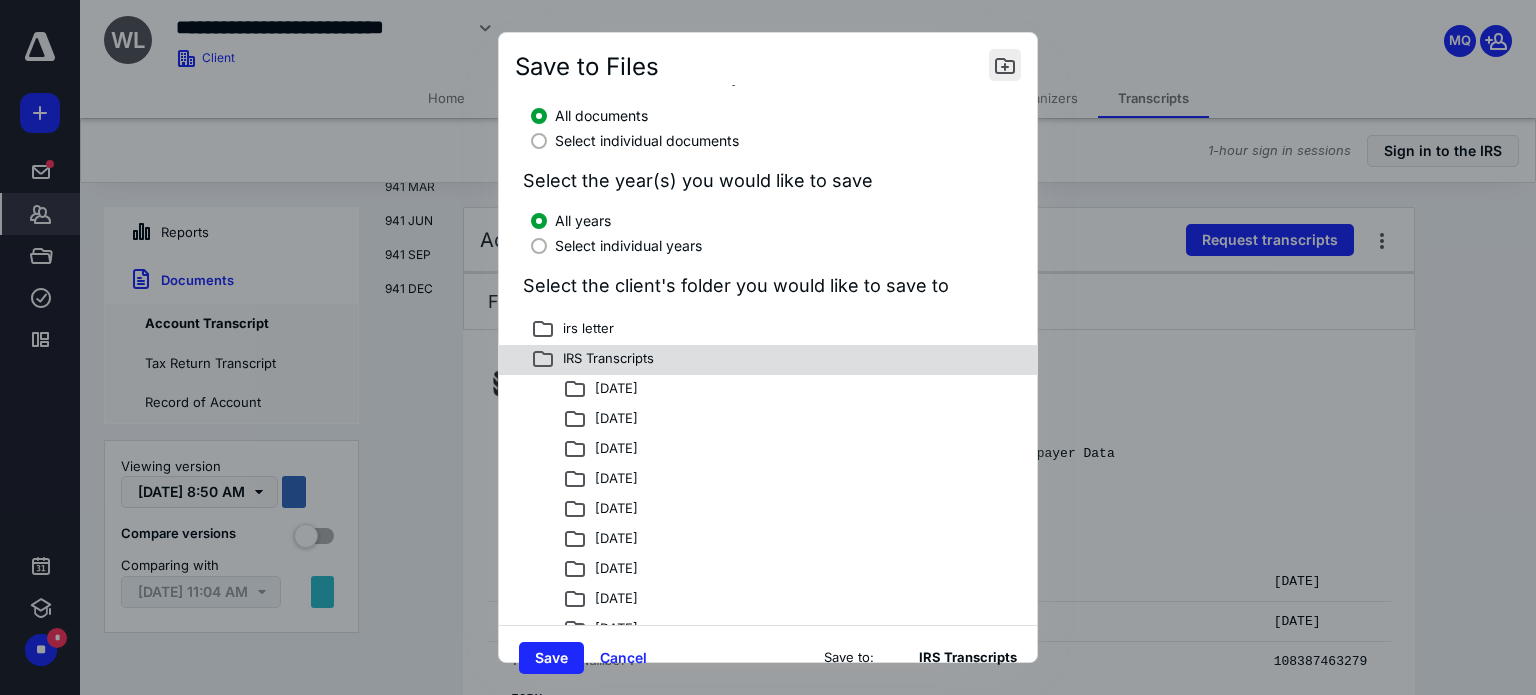 click at bounding box center (1005, 65) 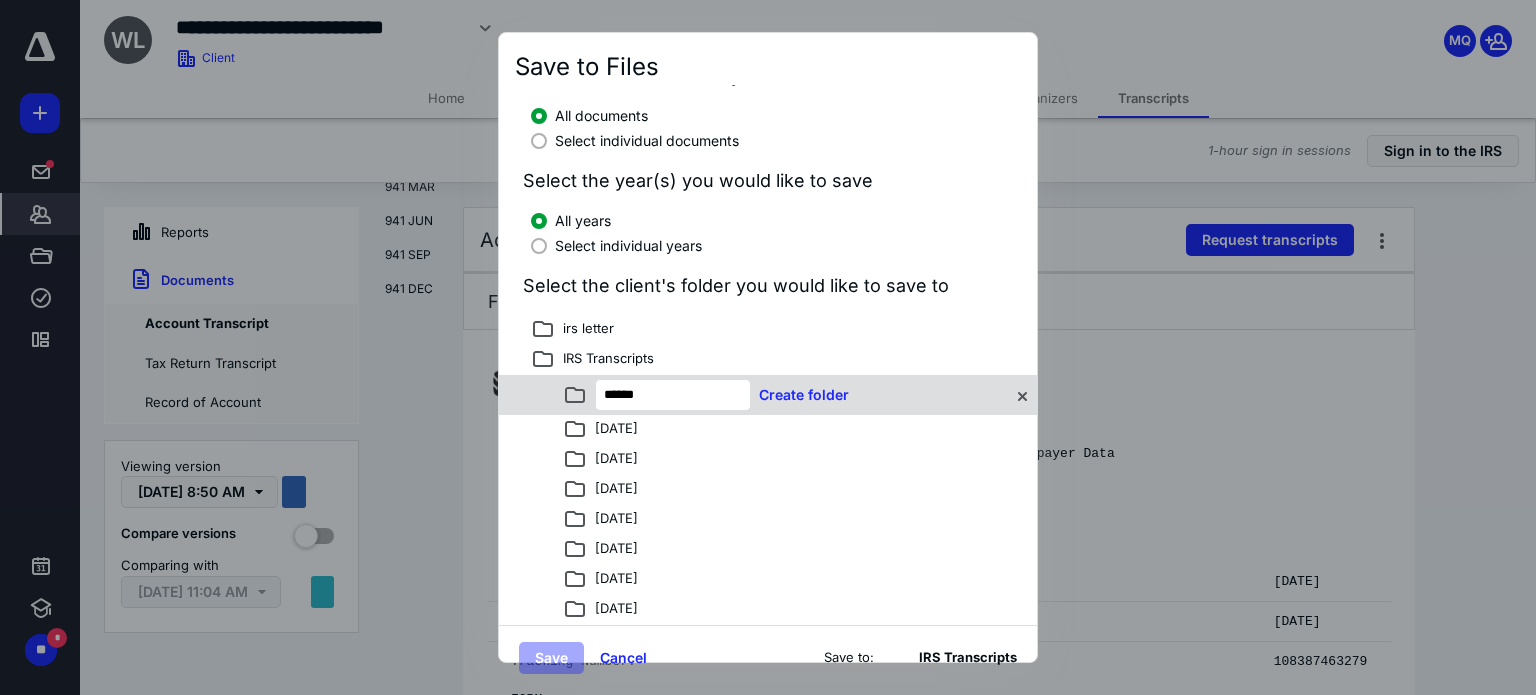 type on "******" 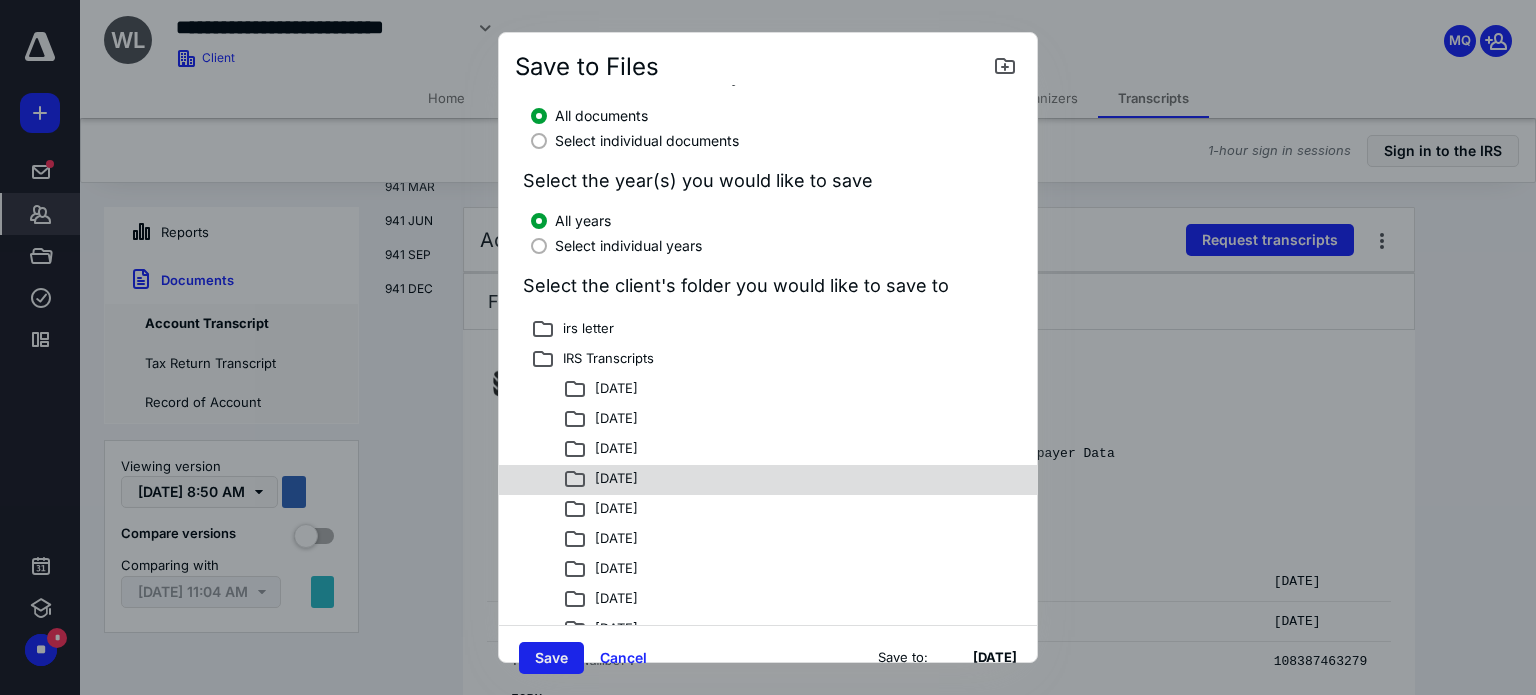 click on "Save" at bounding box center (551, 658) 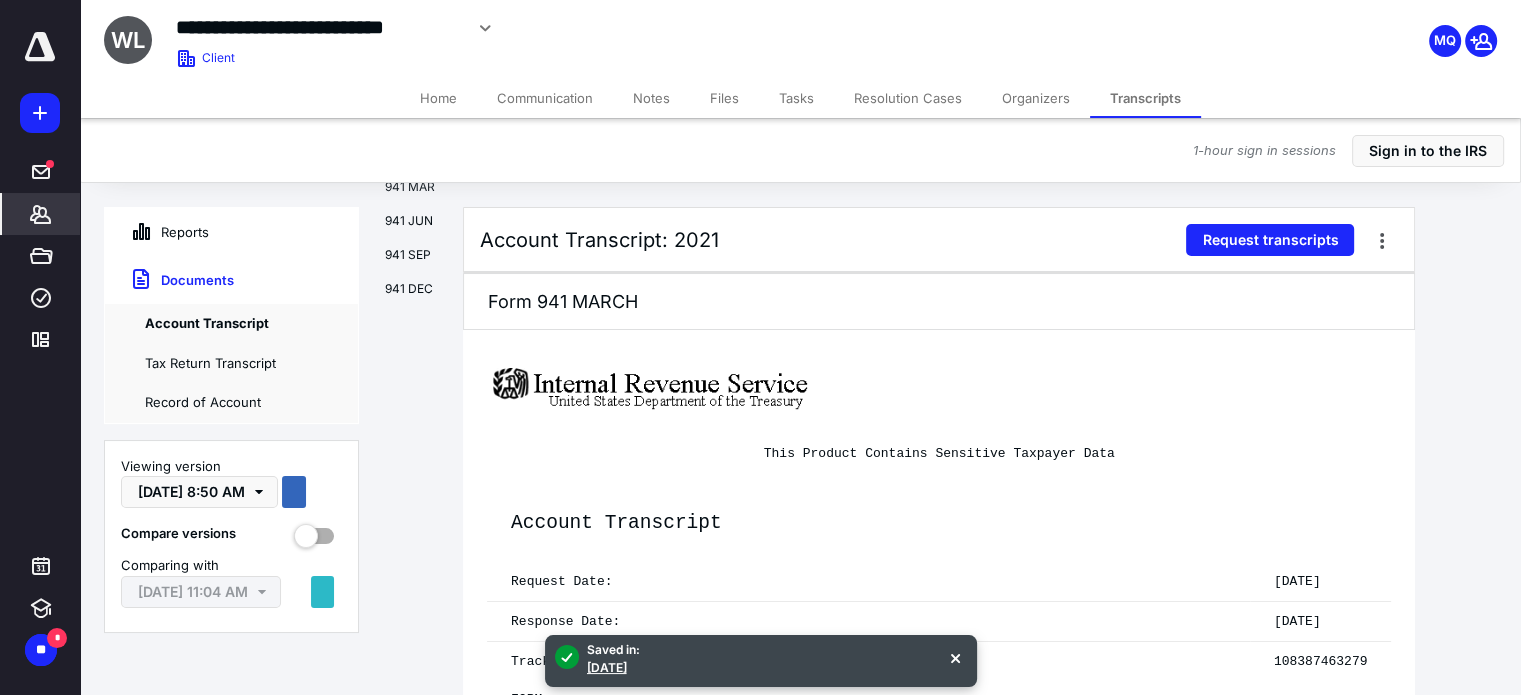 click on "Files" at bounding box center (724, 98) 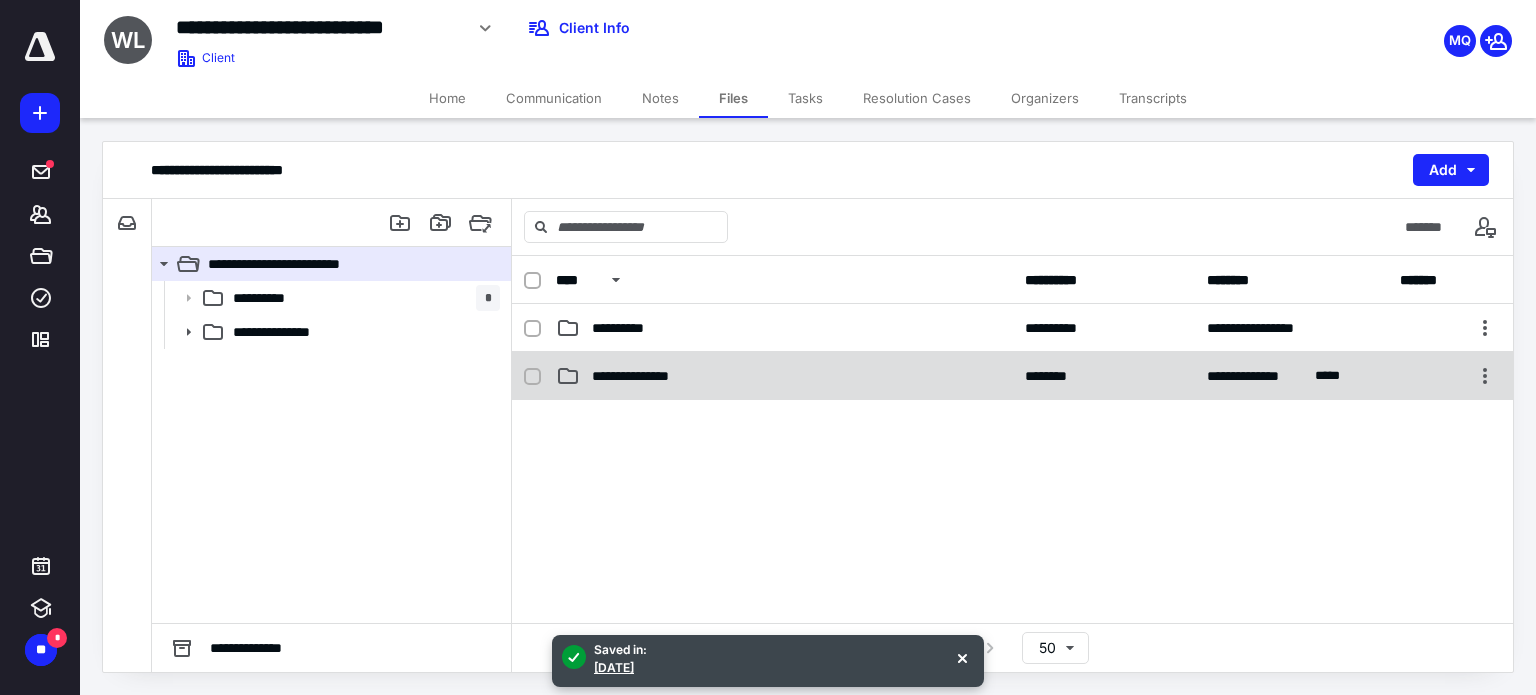 click on "**********" at bounding box center (784, 376) 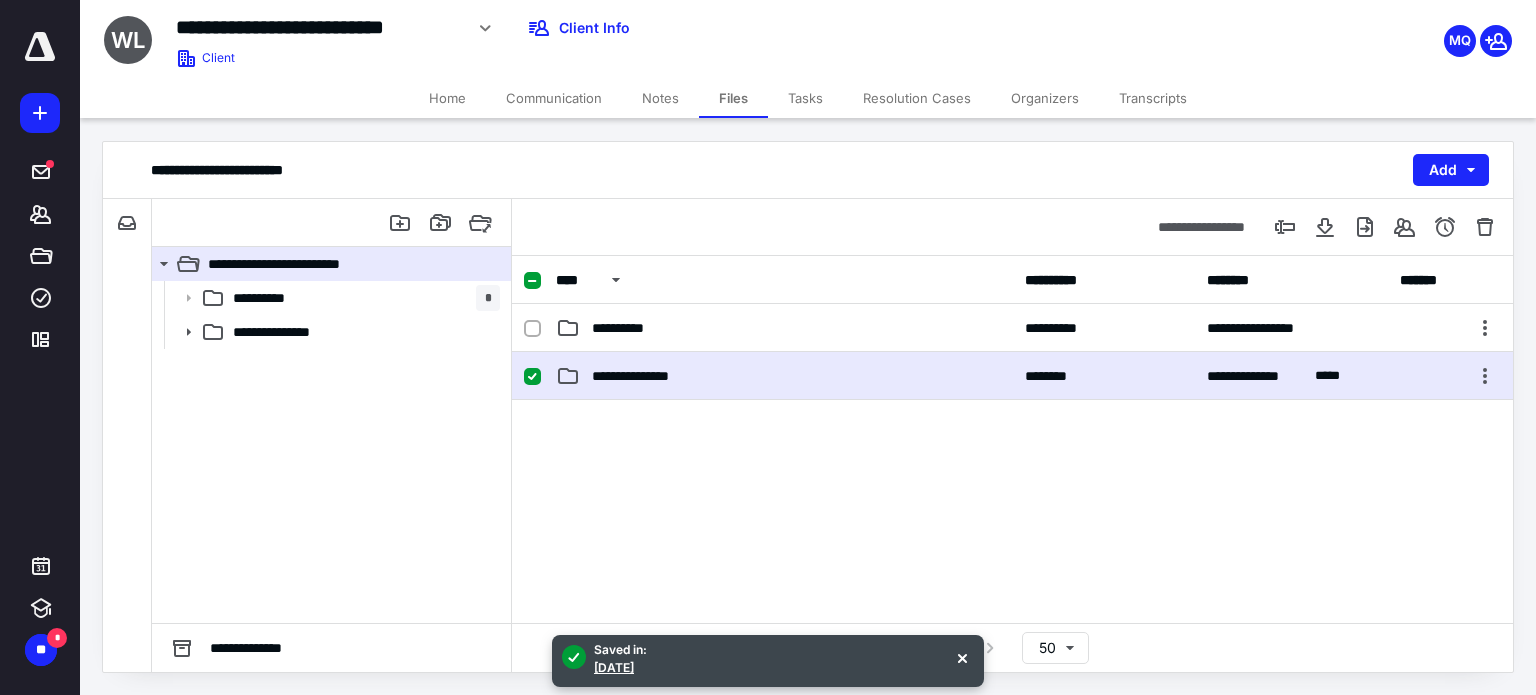 click on "**********" at bounding box center (784, 376) 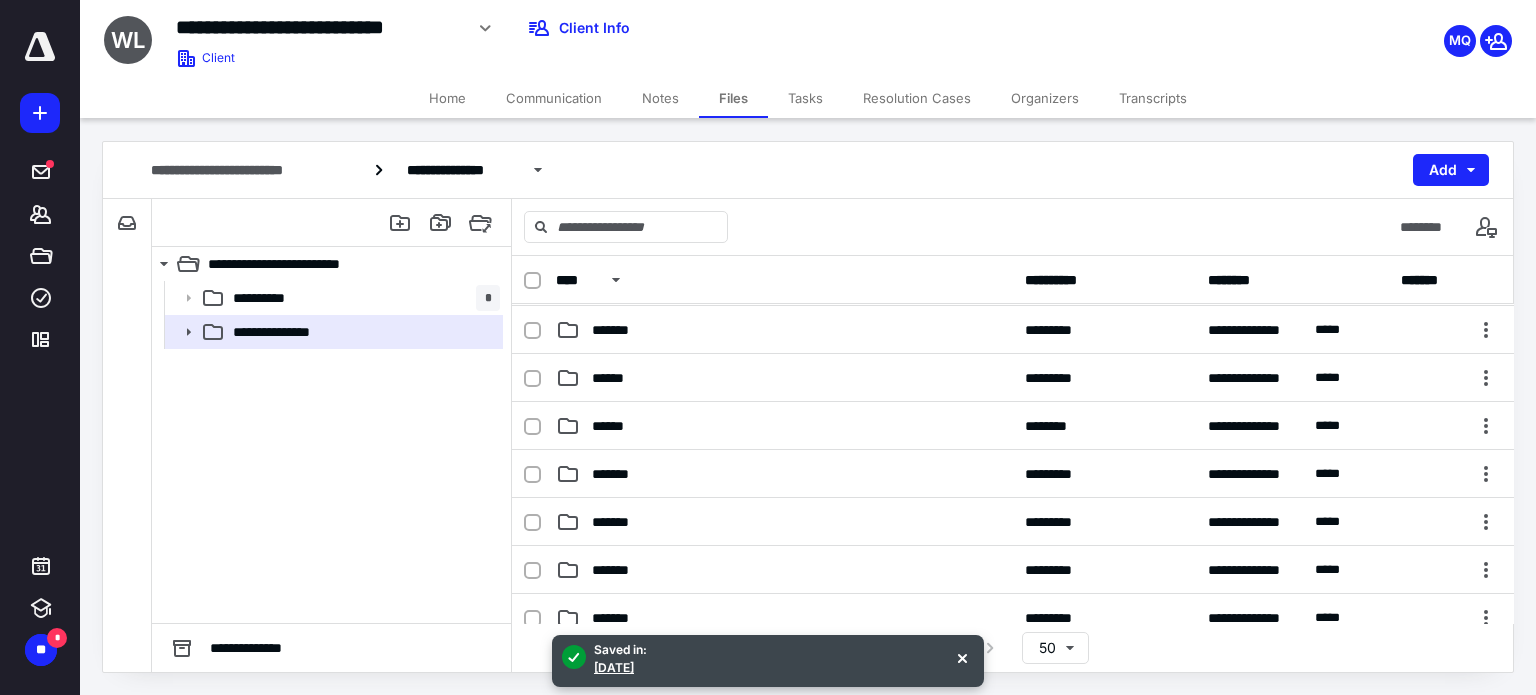 scroll, scrollTop: 400, scrollLeft: 0, axis: vertical 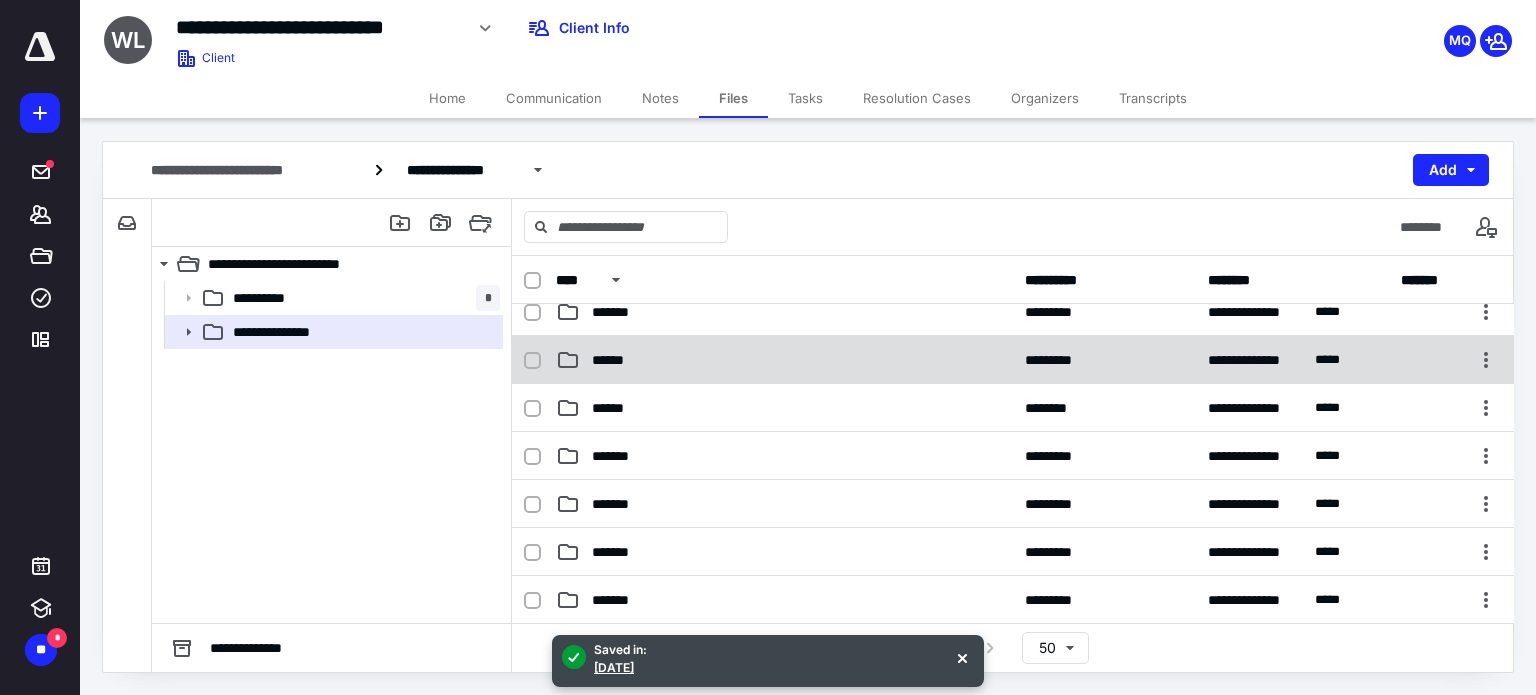 click on "******" at bounding box center [784, 360] 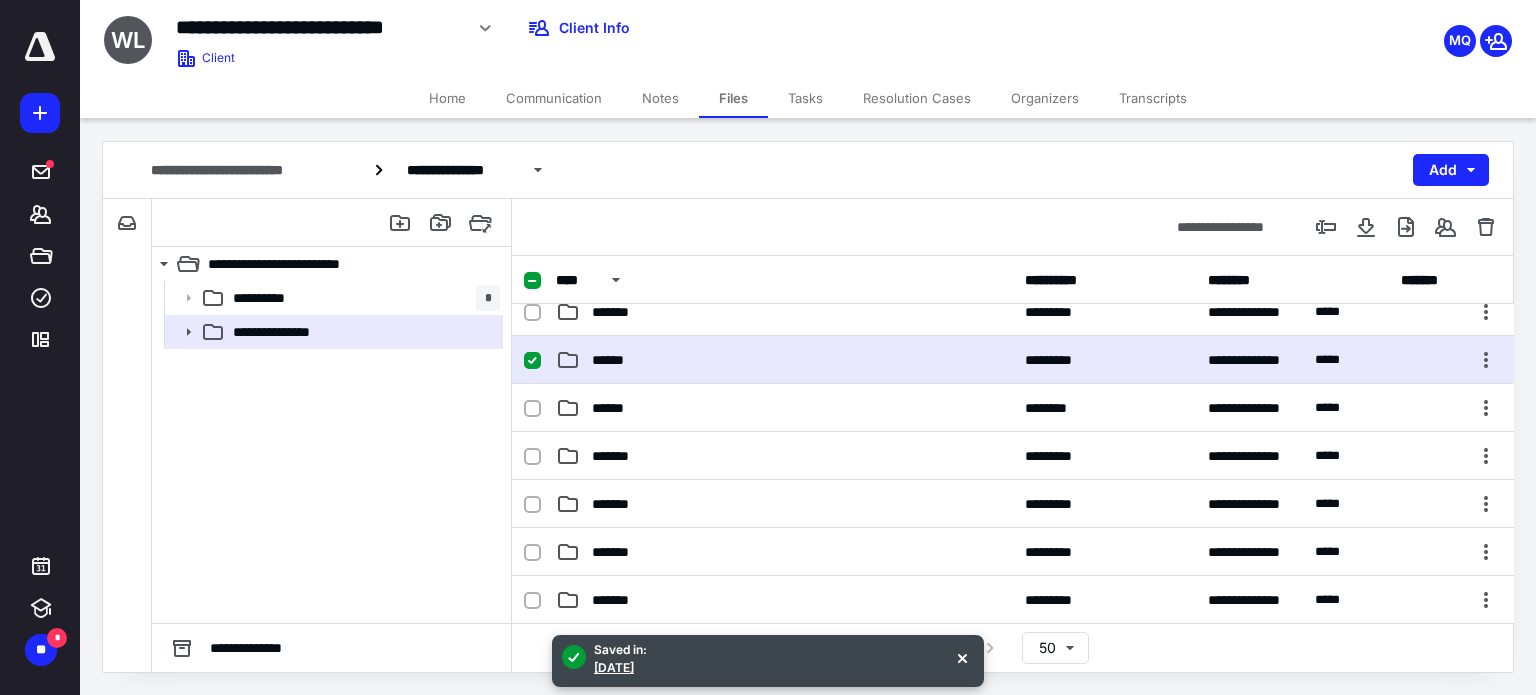 click on "******" at bounding box center (784, 360) 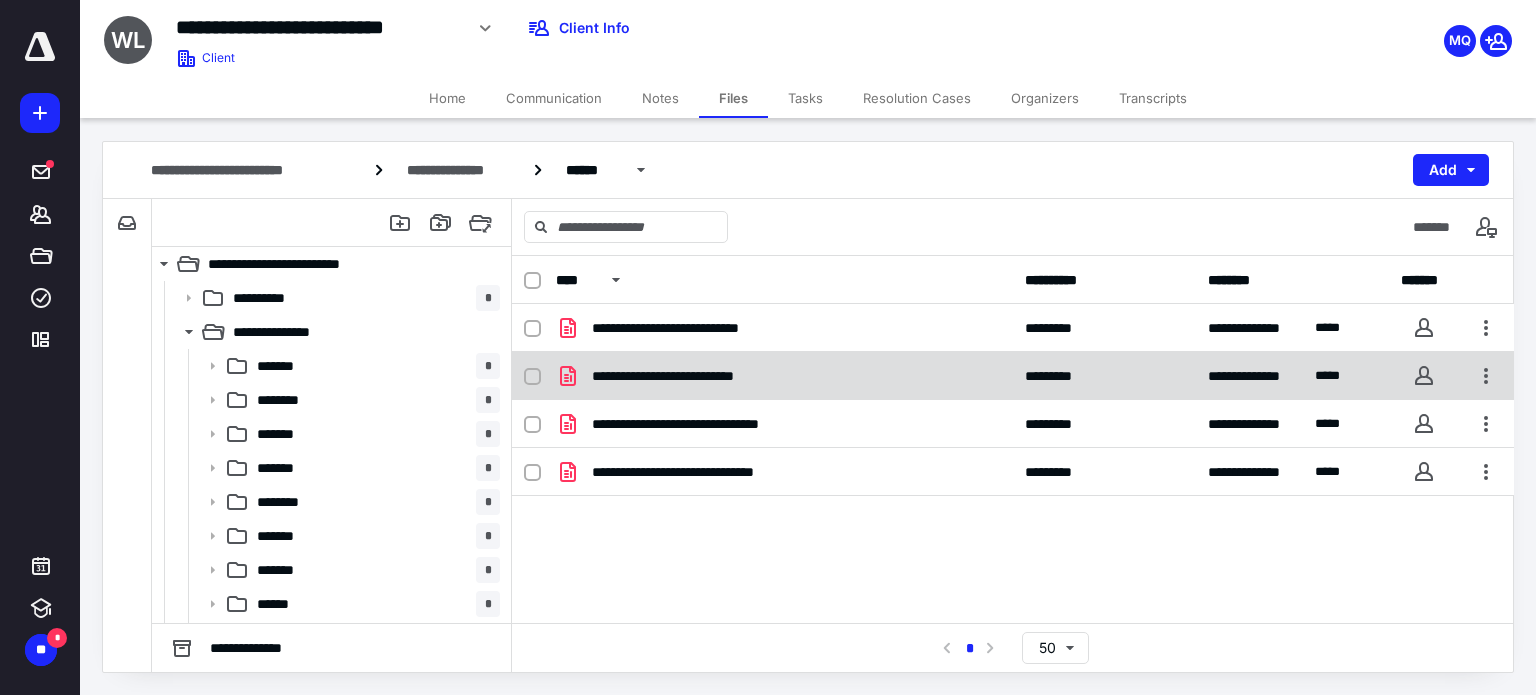 click on "**********" at bounding box center [1013, 376] 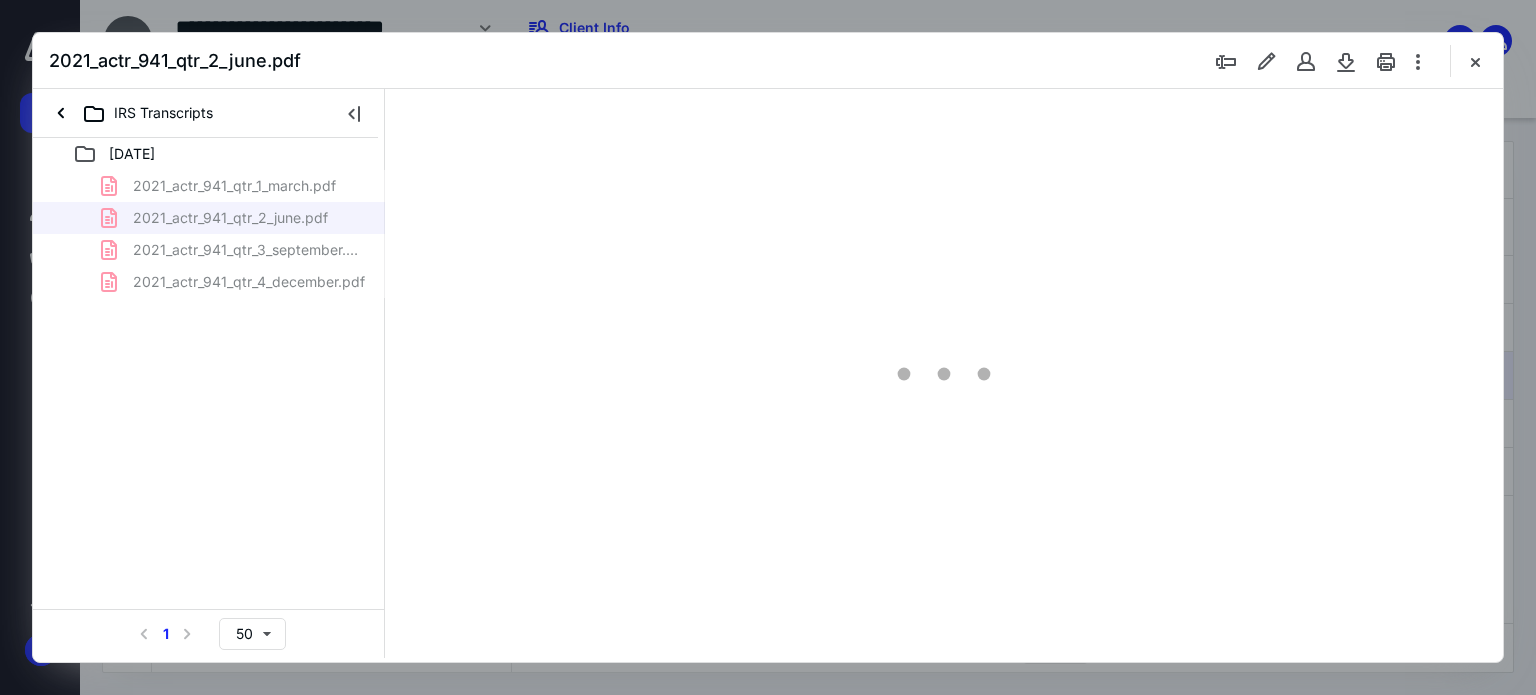 scroll, scrollTop: 0, scrollLeft: 0, axis: both 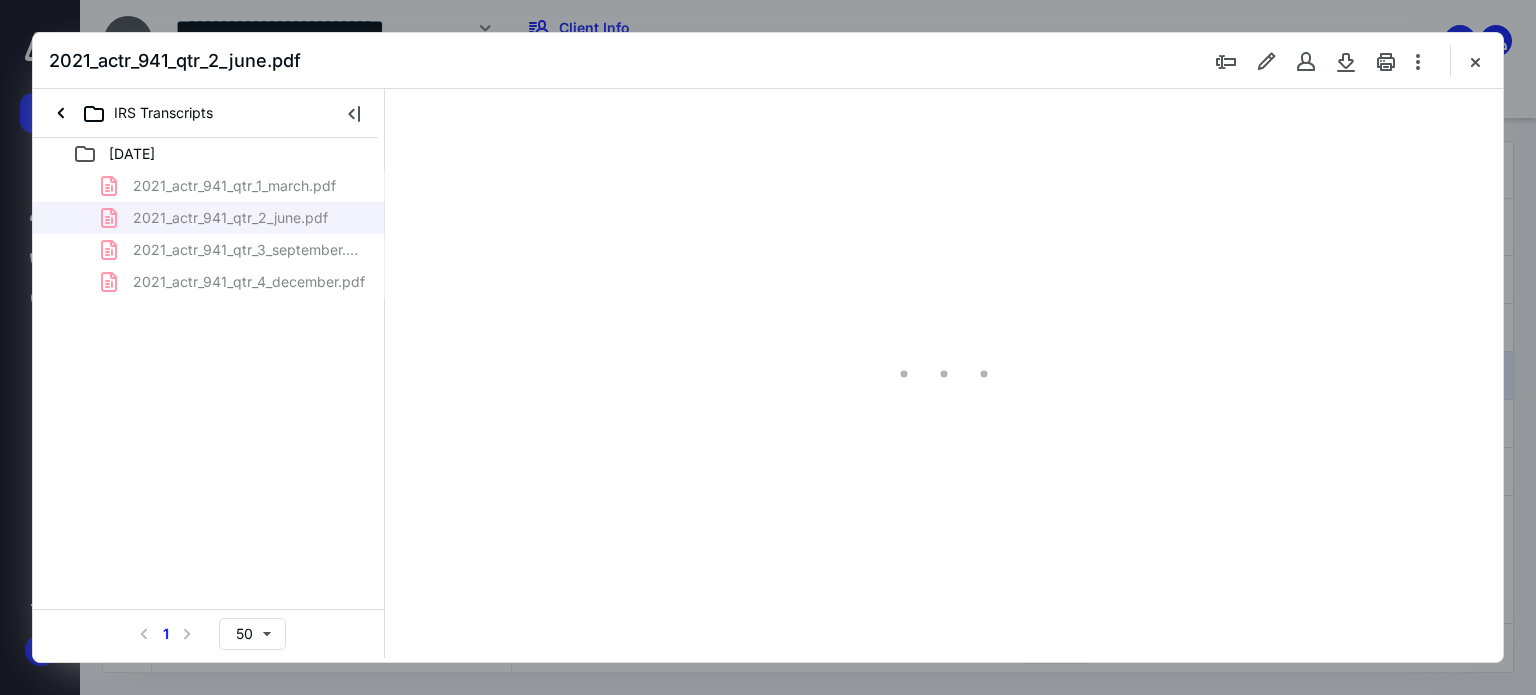 type on "59" 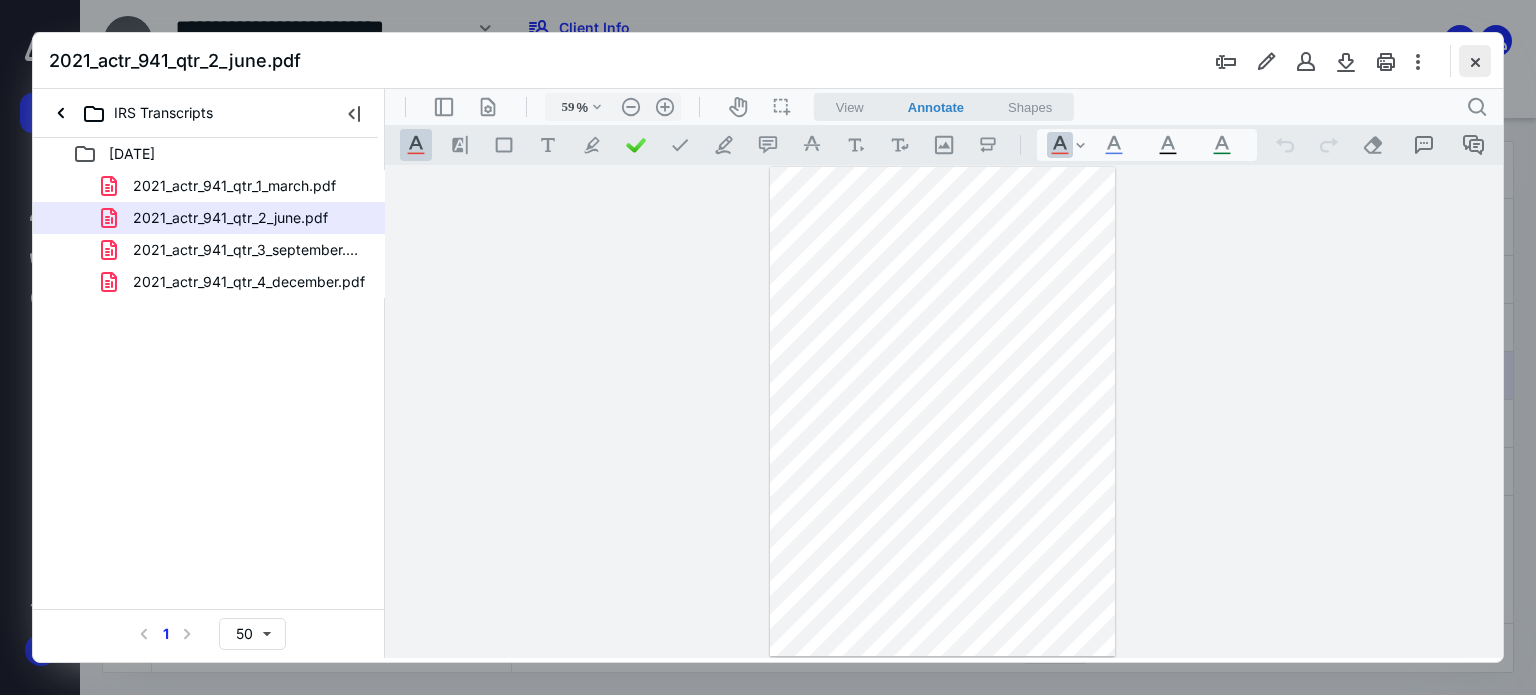 click at bounding box center [1475, 61] 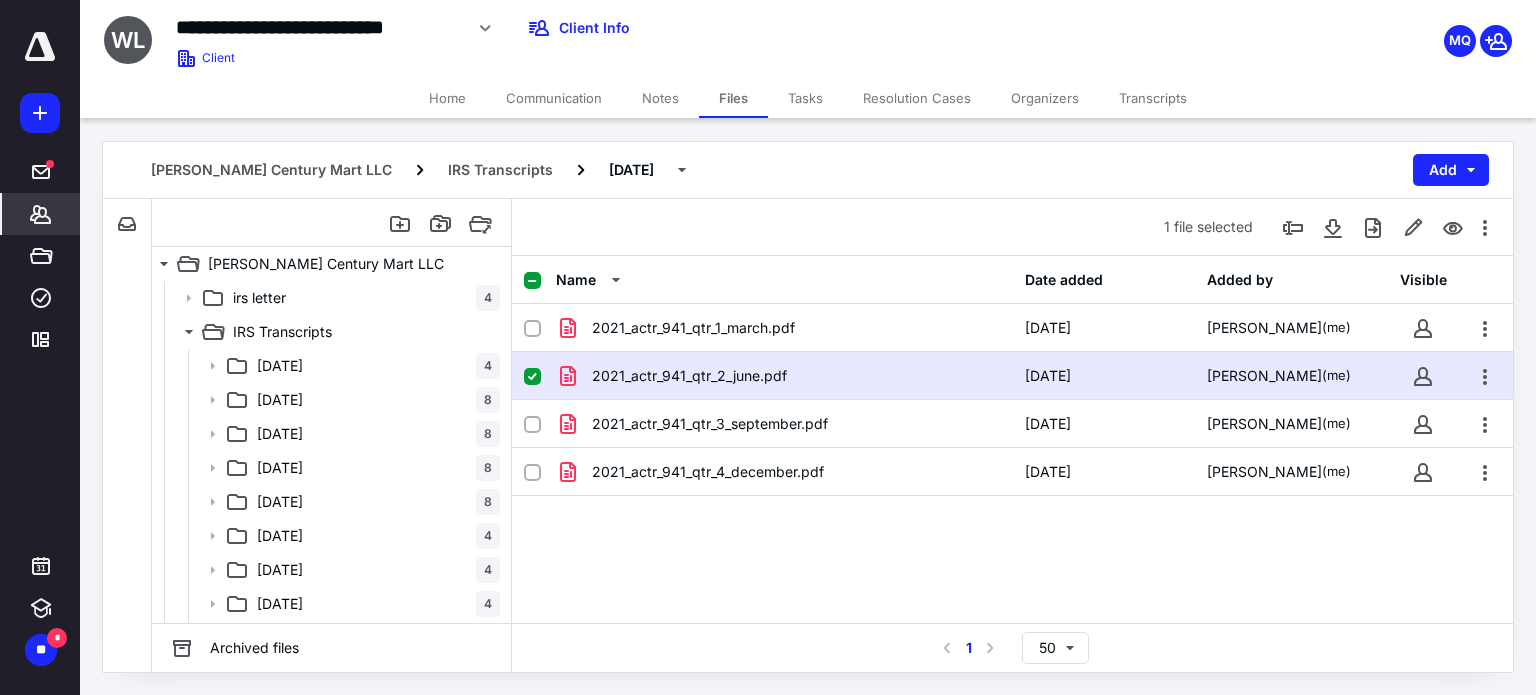 click on "*******" at bounding box center [41, 214] 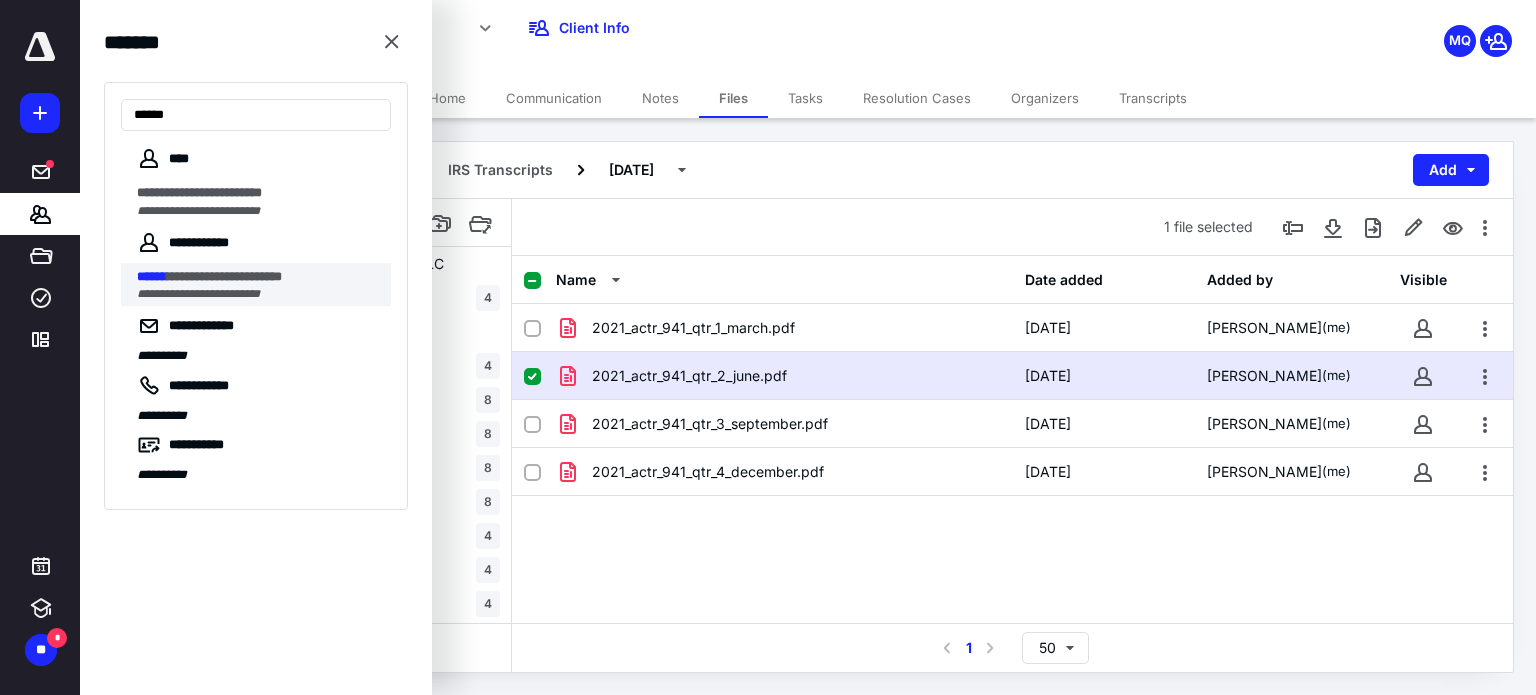 type on "******" 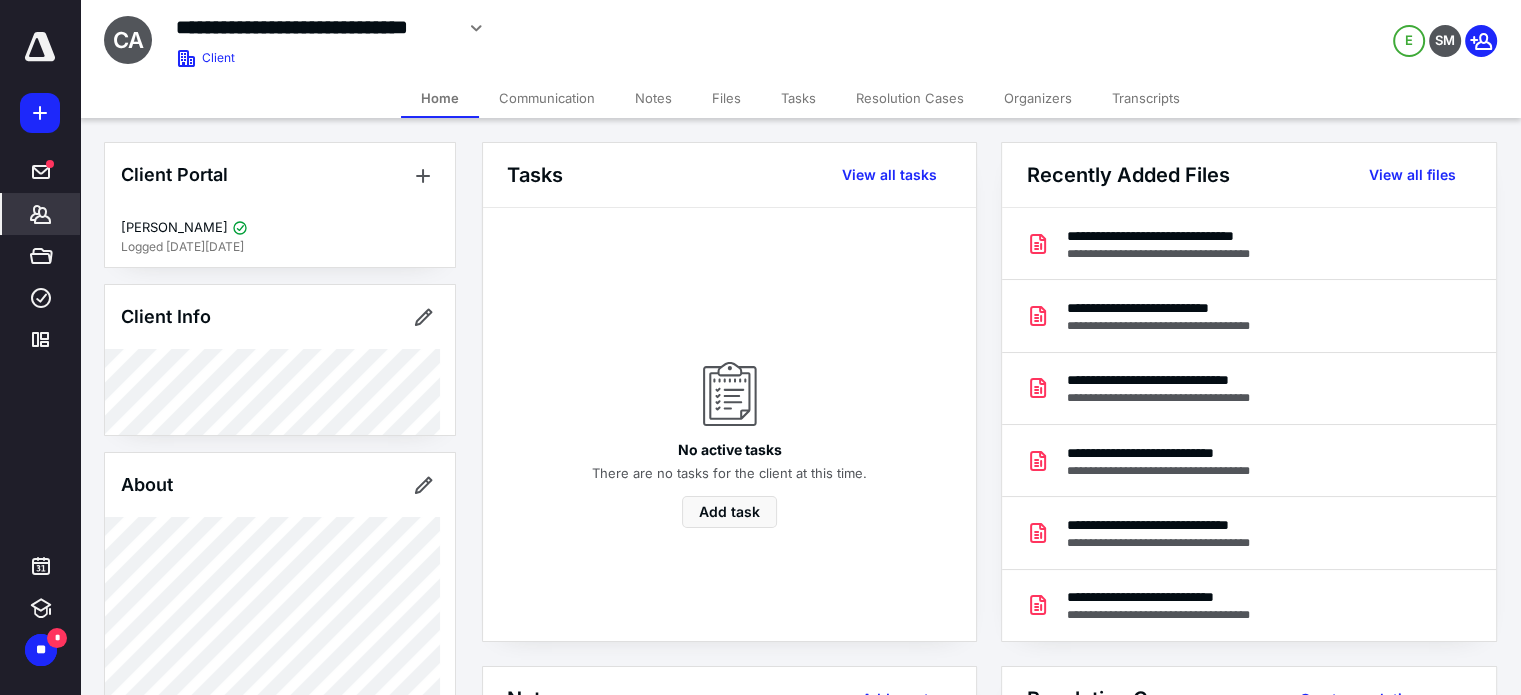 click on "Files" at bounding box center [726, 98] 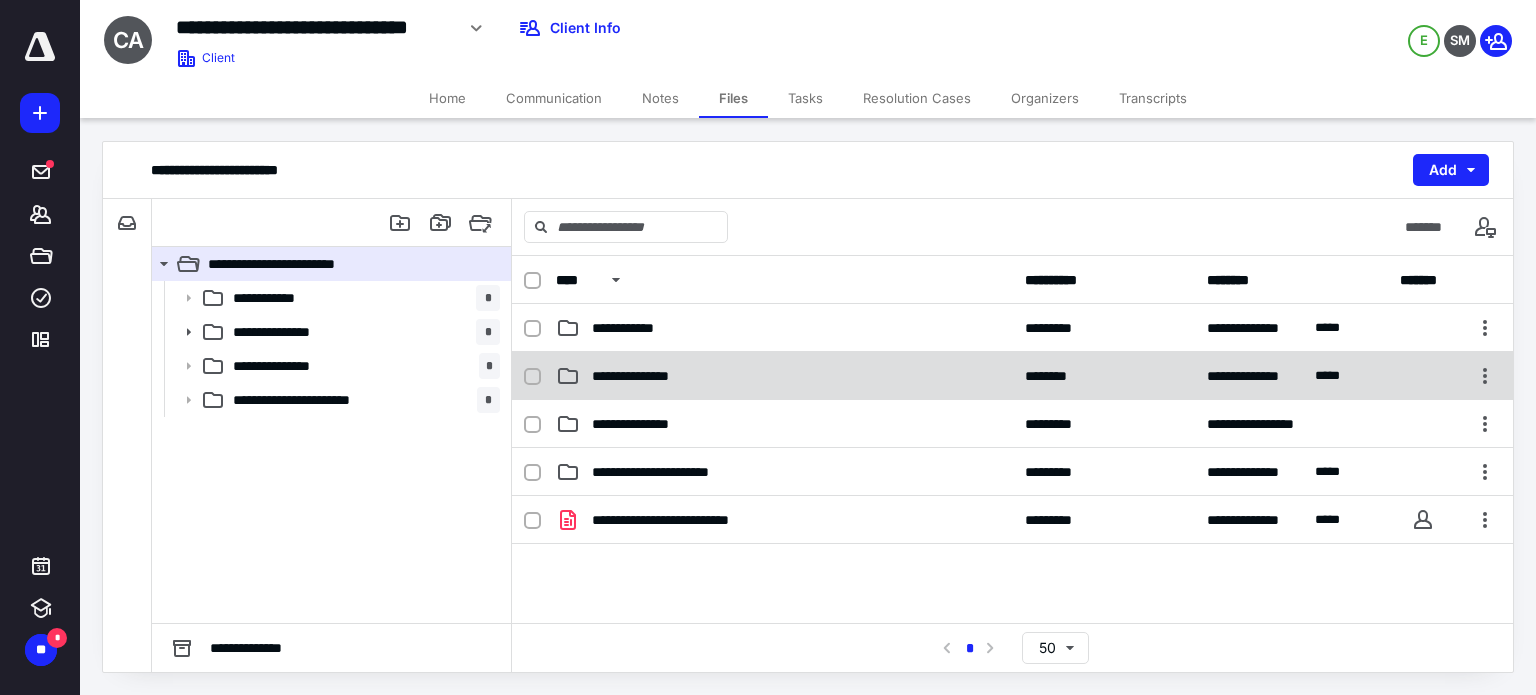 click on "**********" at bounding box center [784, 376] 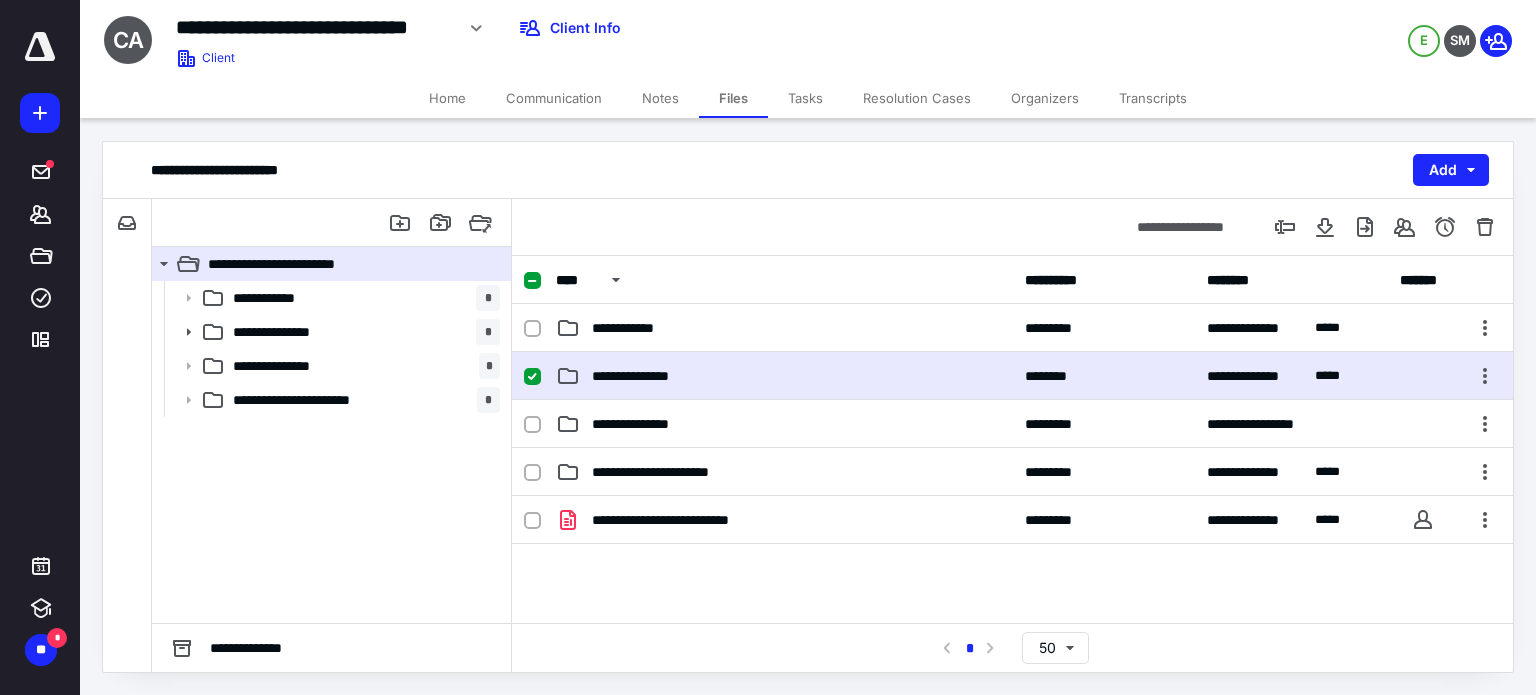 click on "**********" at bounding box center [784, 376] 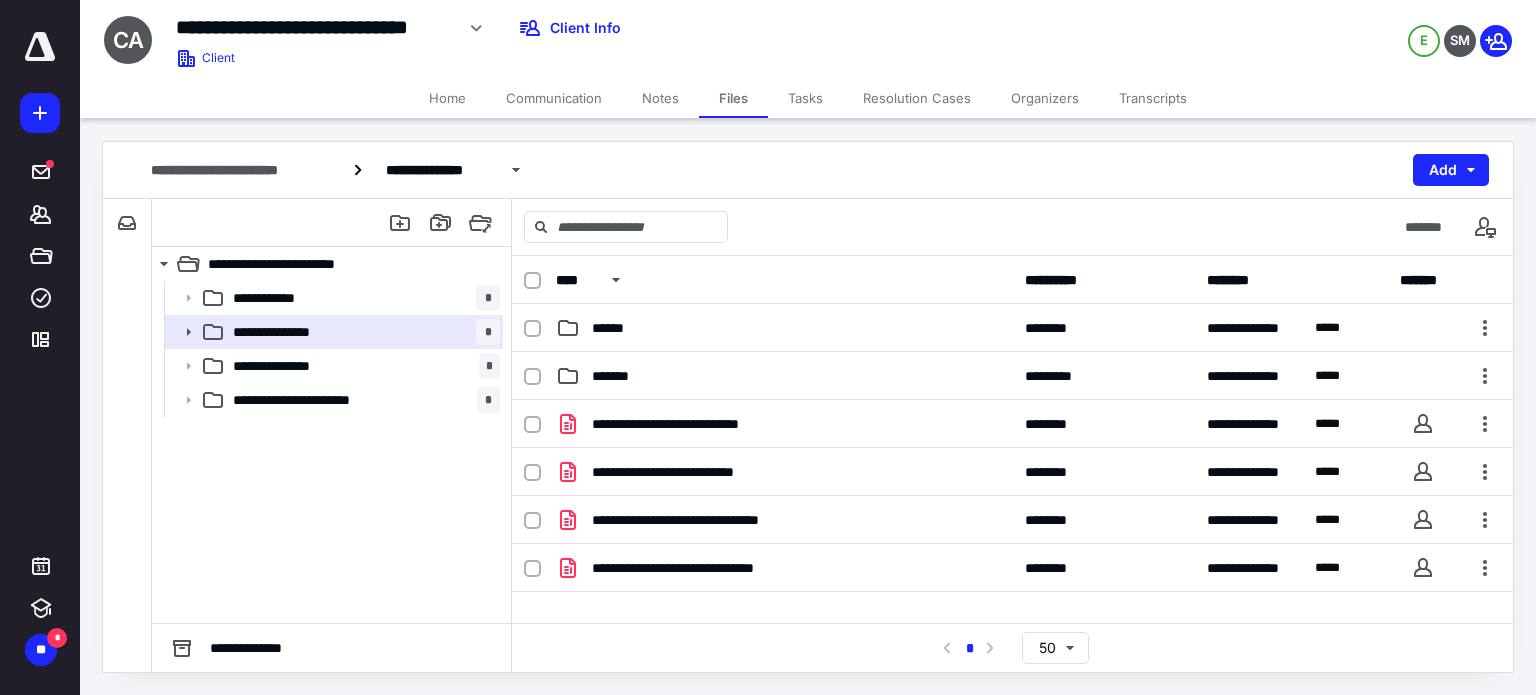 click on "Transcripts" at bounding box center [1153, 98] 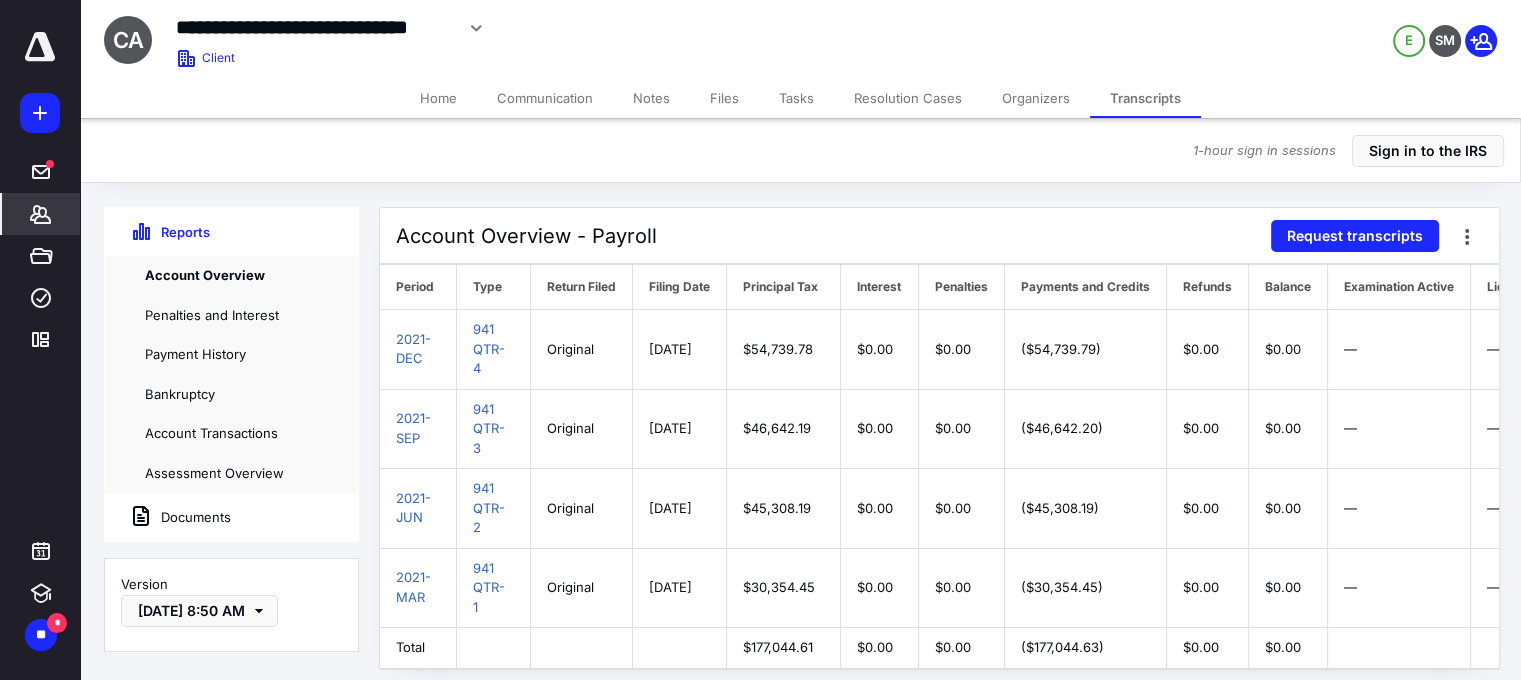 click on "Documents" at bounding box center (168, 517) 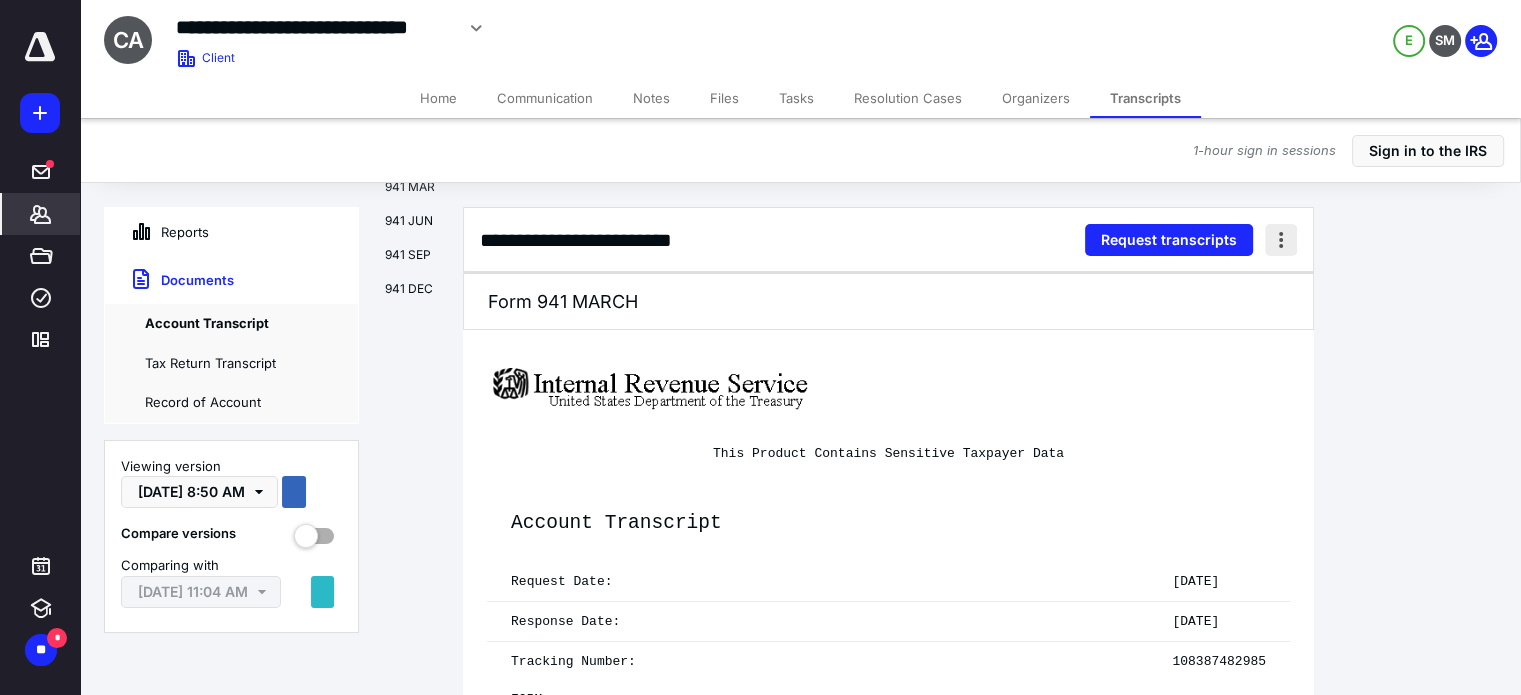 click at bounding box center [1281, 240] 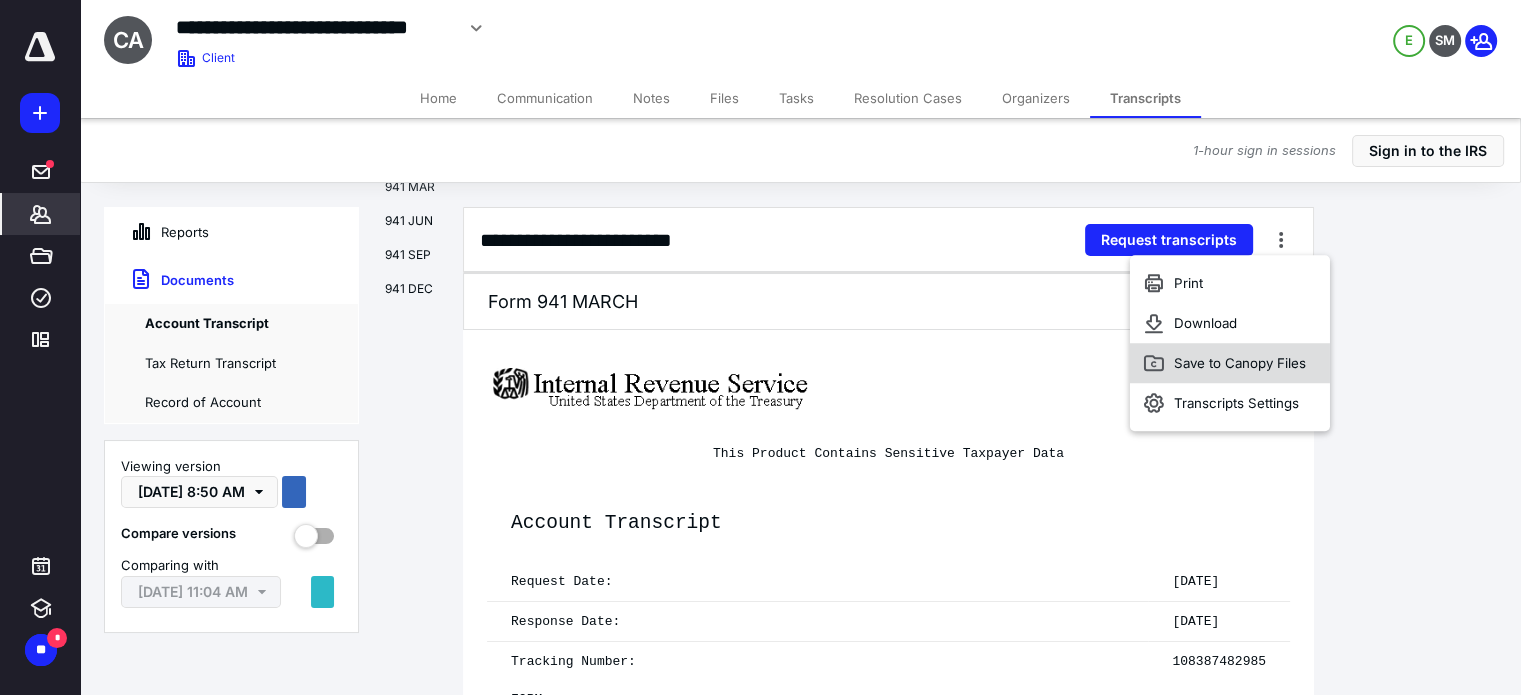 click on "Save to Canopy Files" at bounding box center (1240, 363) 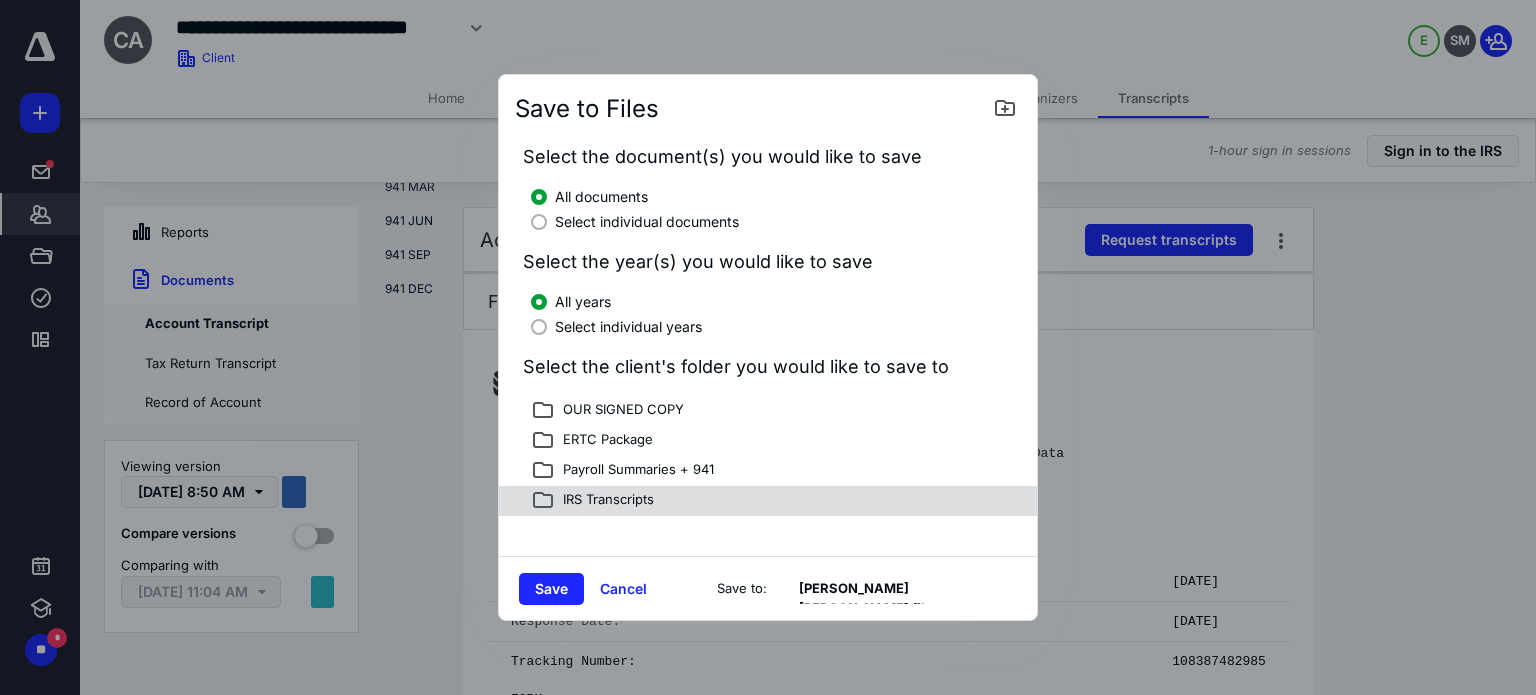 click on "IRS Transcripts" at bounding box center [768, 501] 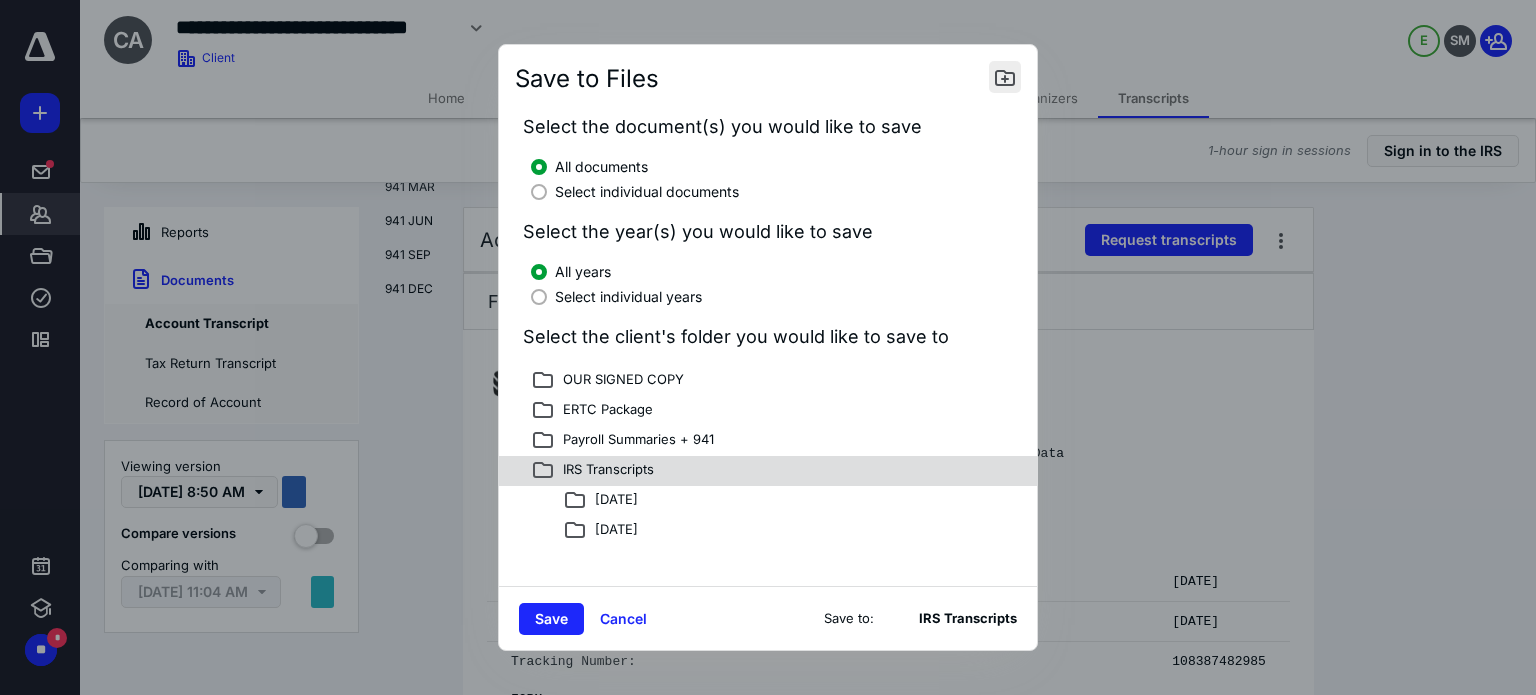 click at bounding box center [1005, 77] 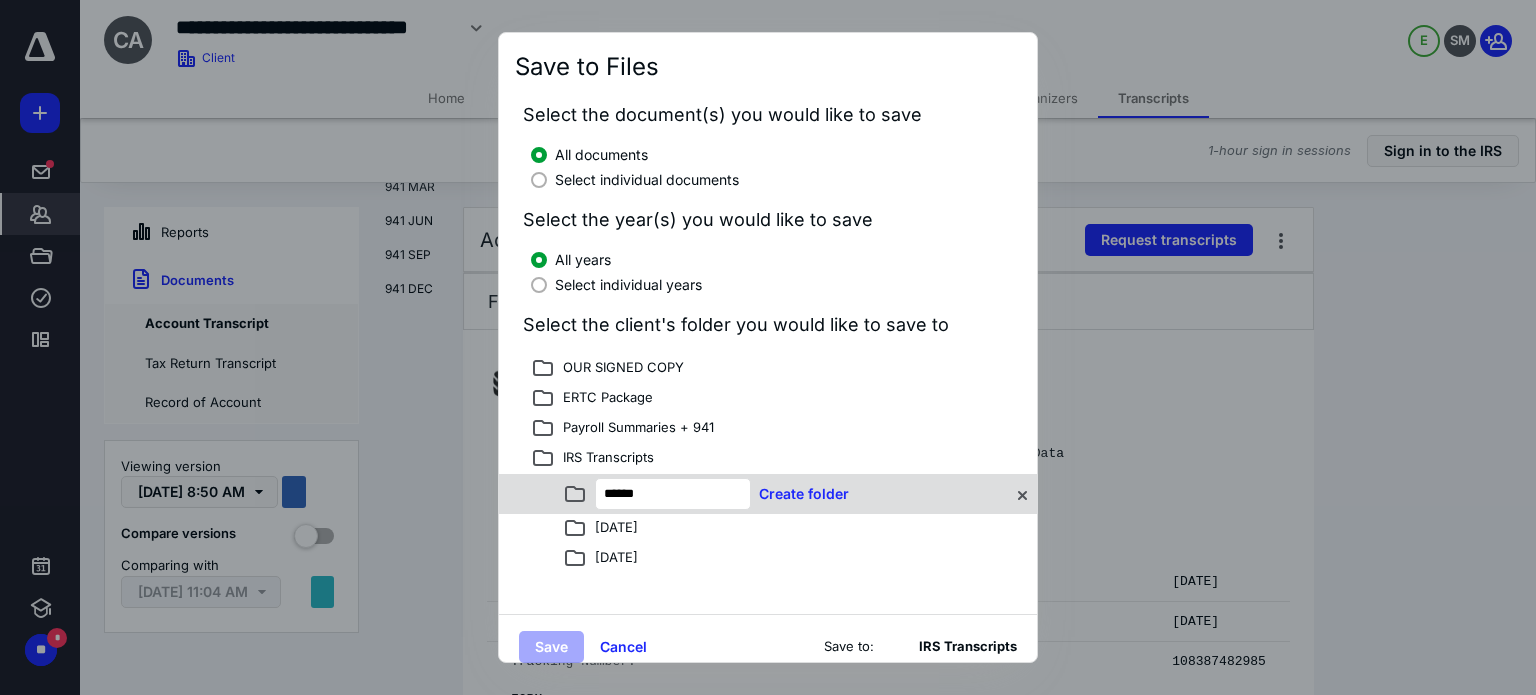 type on "******" 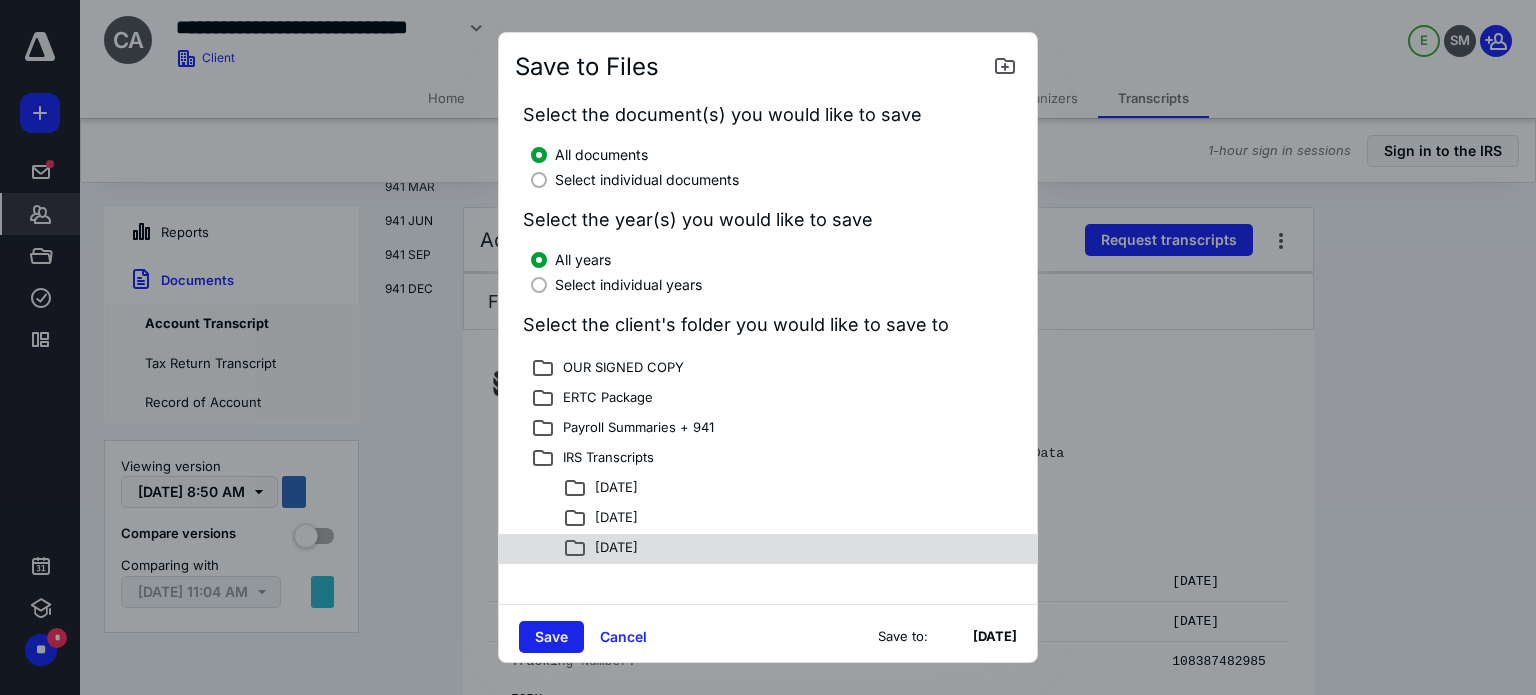click on "Save" at bounding box center [551, 637] 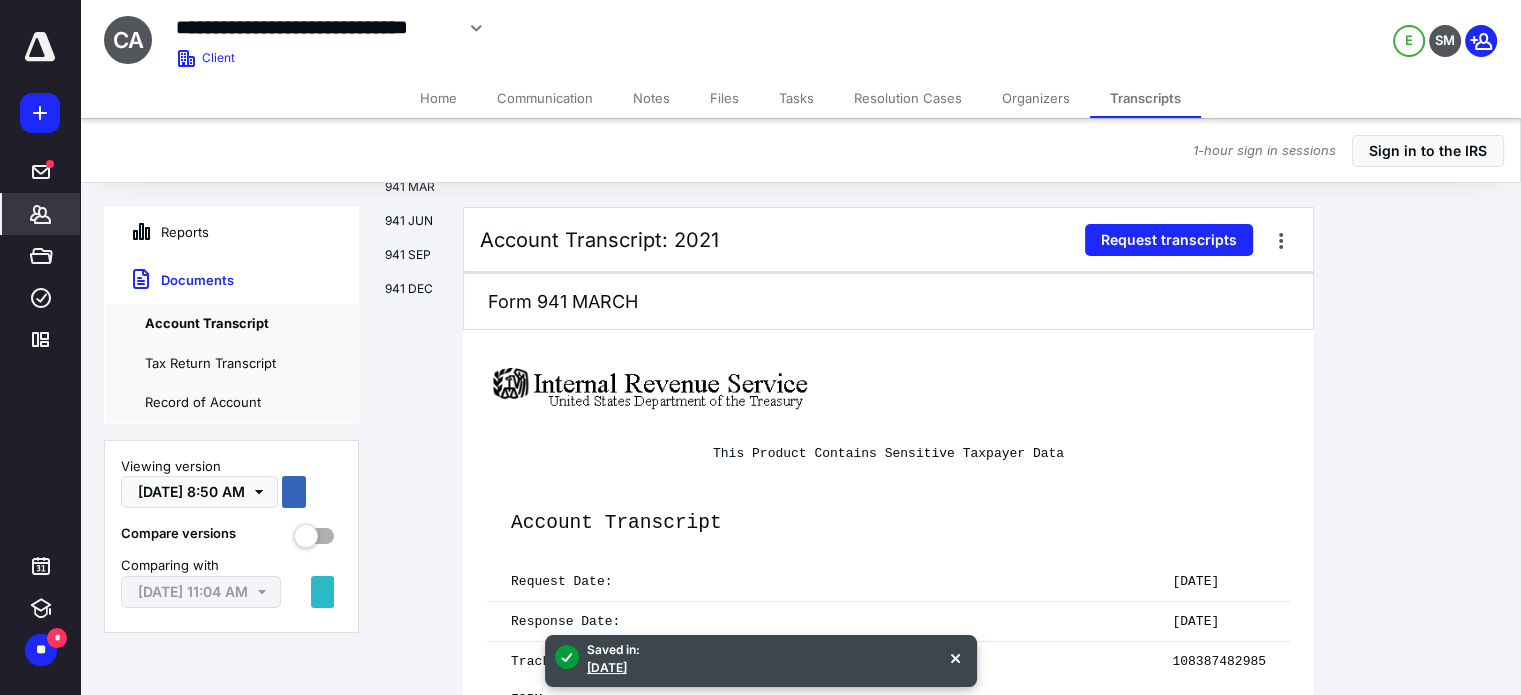 click on "Files" at bounding box center (724, 98) 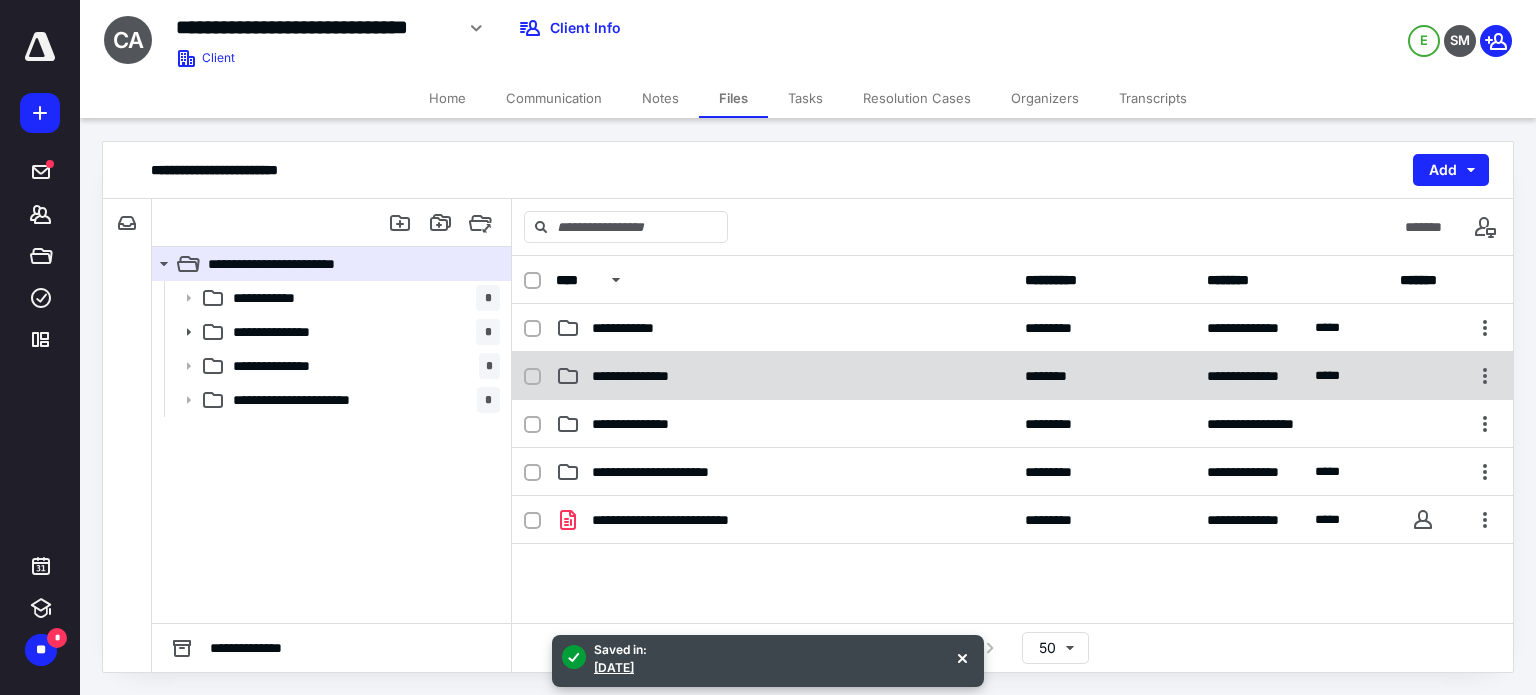 click on "**********" at bounding box center (784, 376) 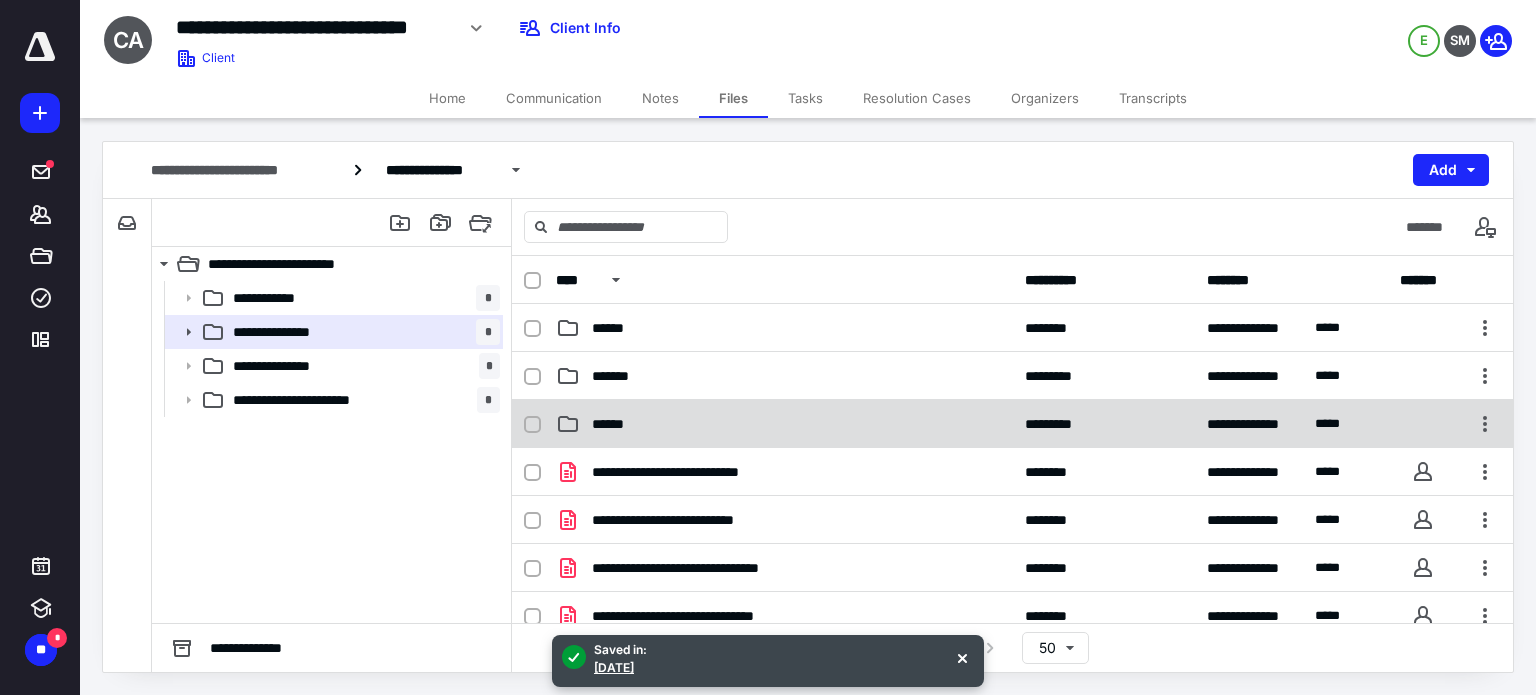 click on "******" at bounding box center [784, 424] 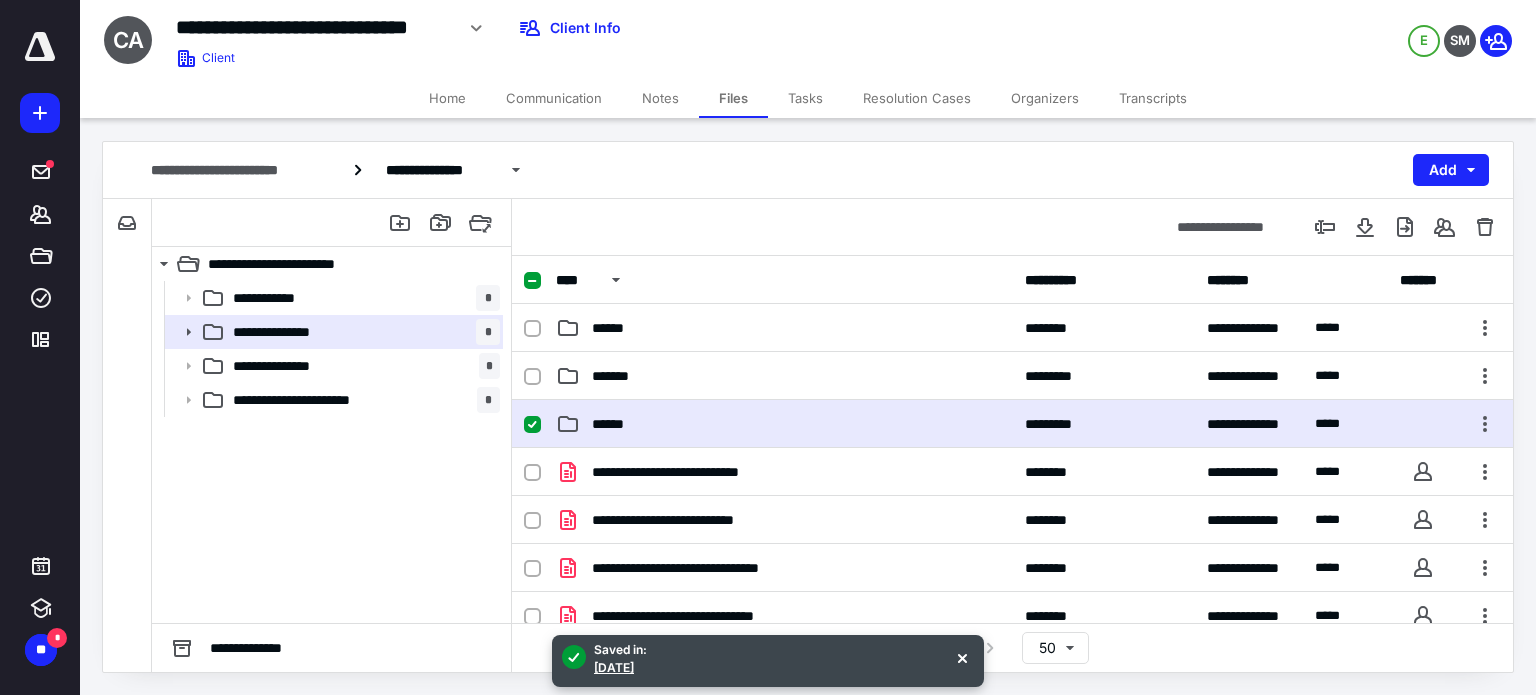 click on "******" at bounding box center [784, 424] 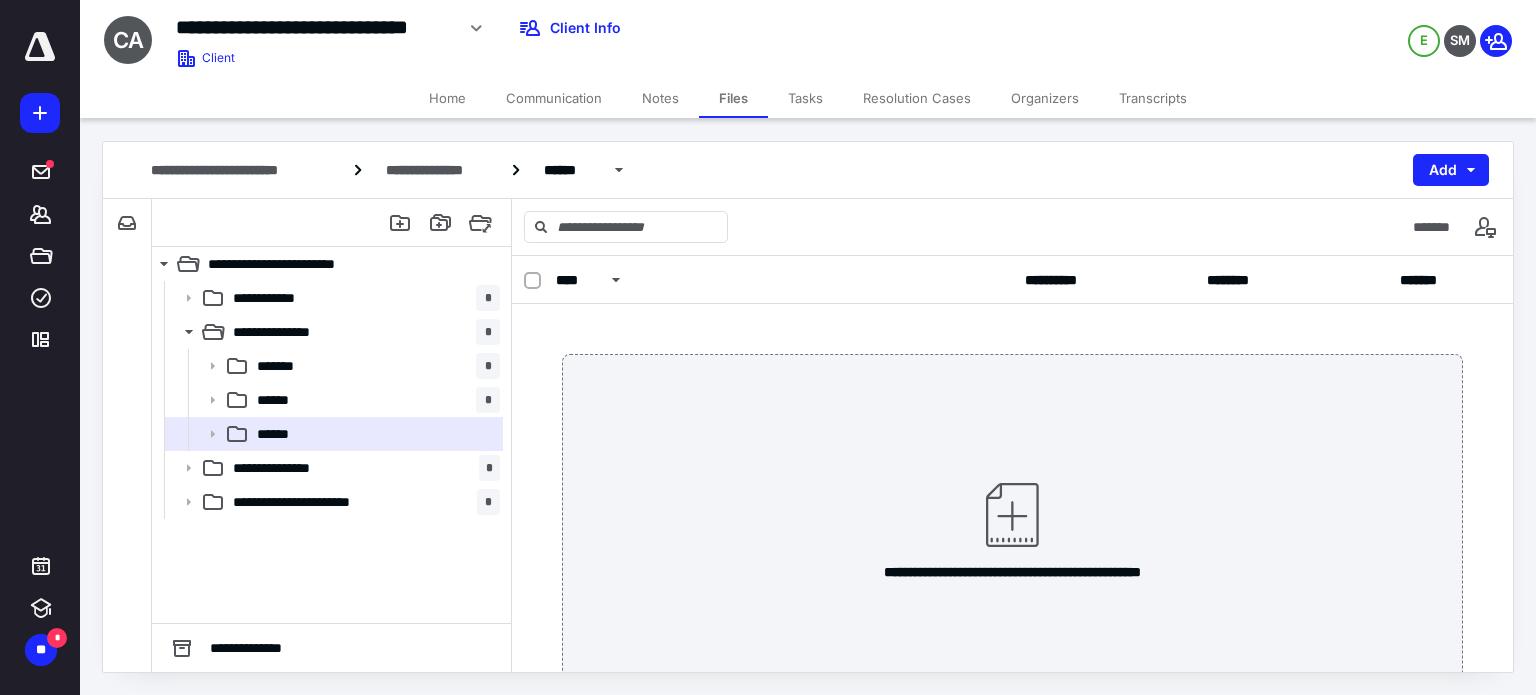 click on "Transcripts" at bounding box center [1153, 98] 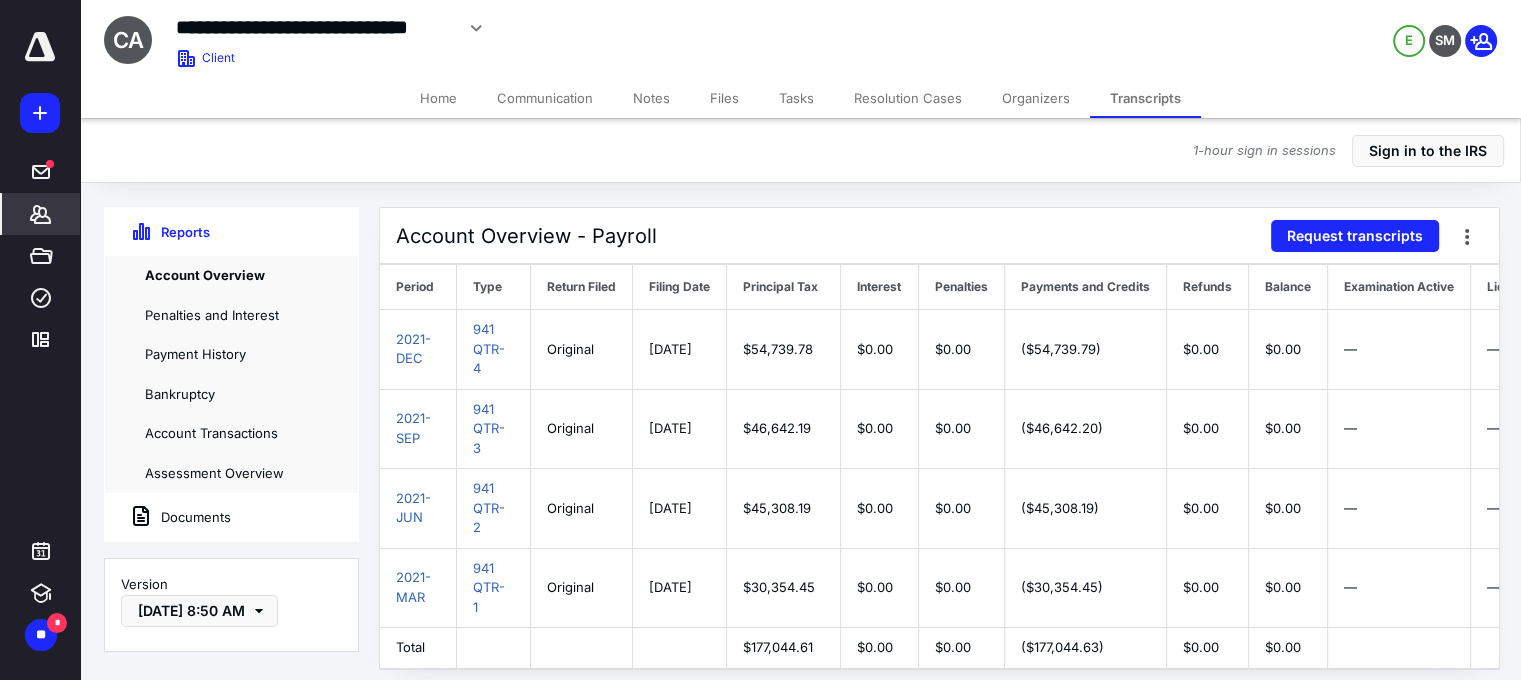 click on "Documents" at bounding box center (168, 517) 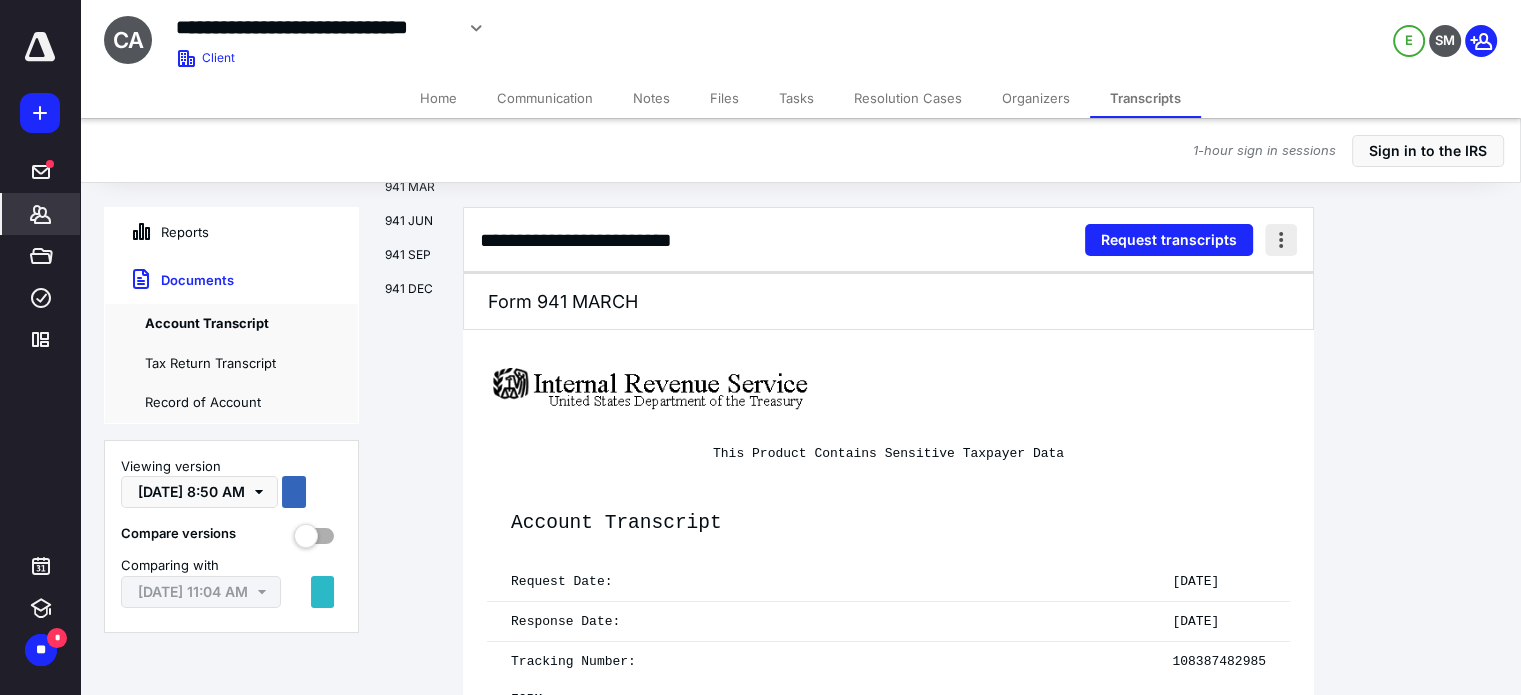 click at bounding box center [1281, 240] 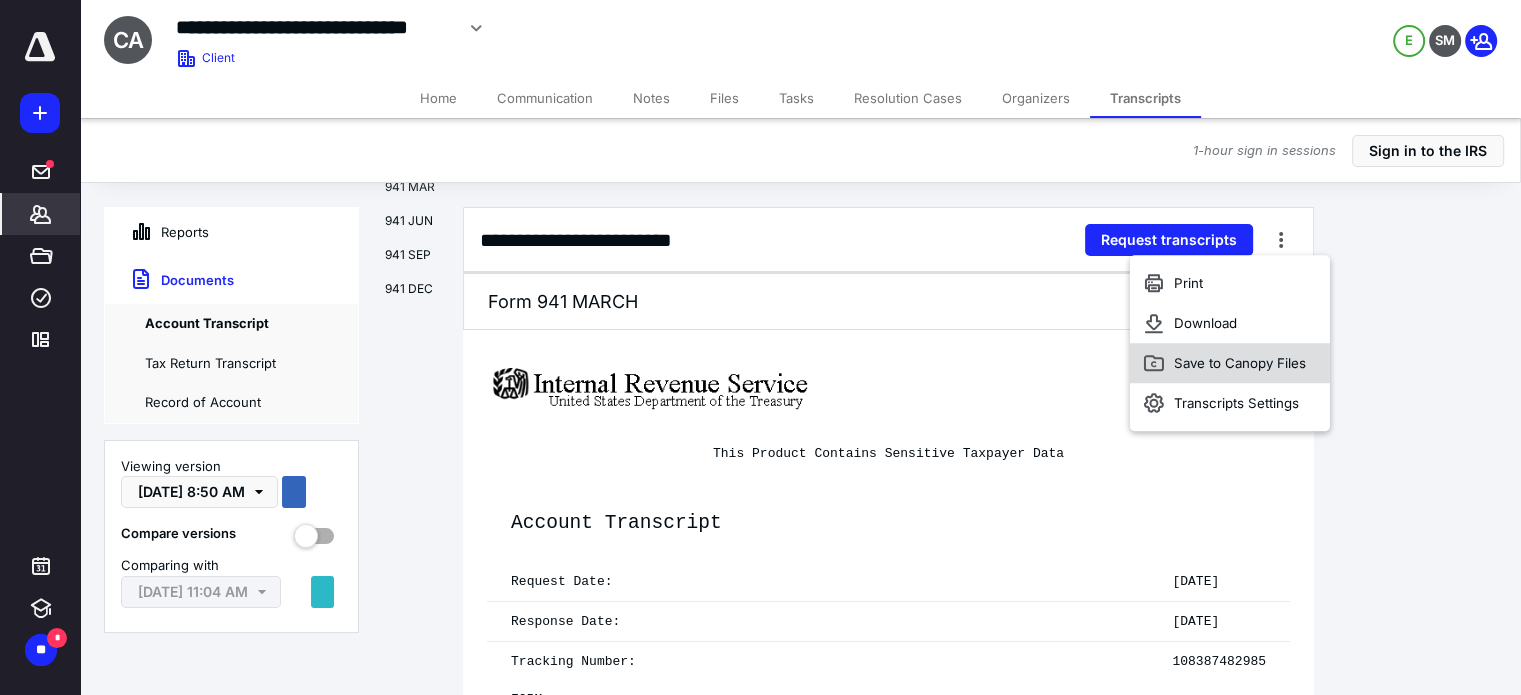 click on "Save to Canopy Files" at bounding box center [1240, 363] 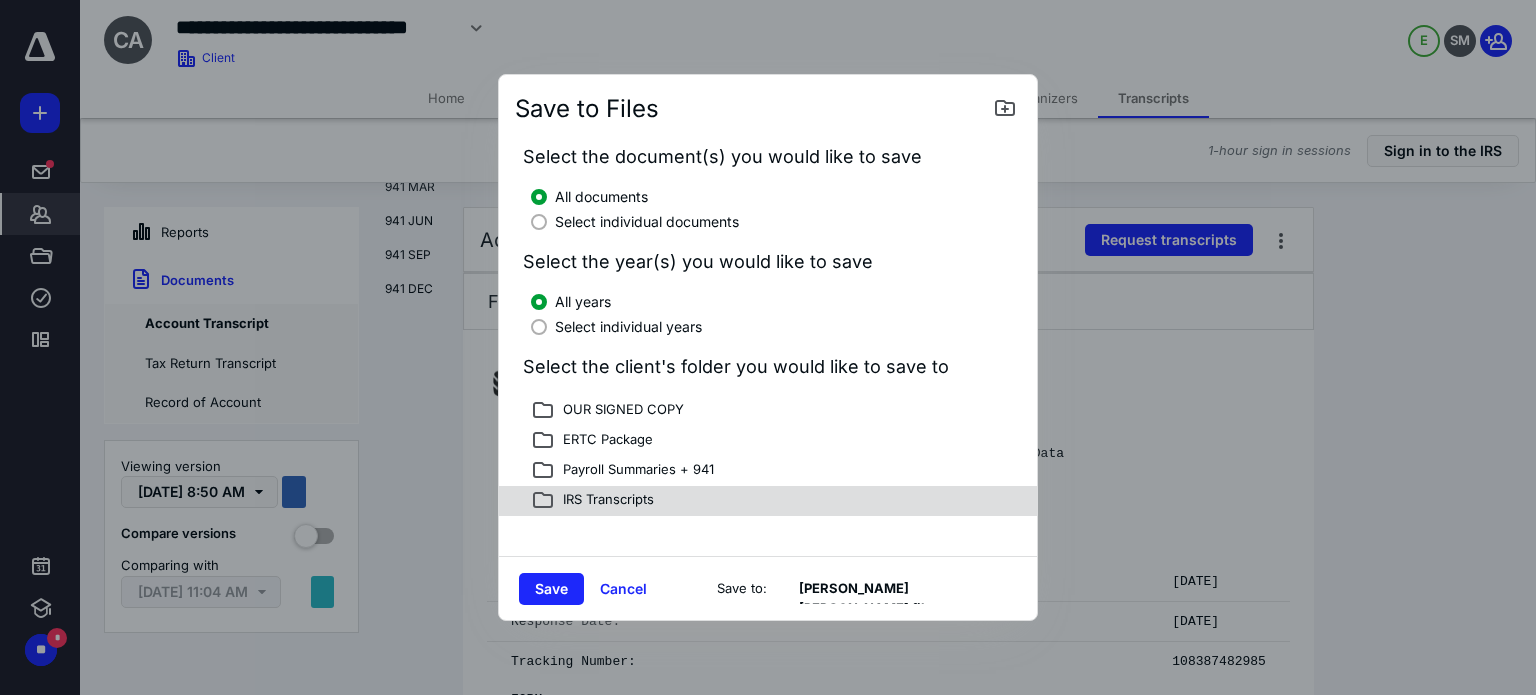 click on "IRS Transcripts" at bounding box center [604, 501] 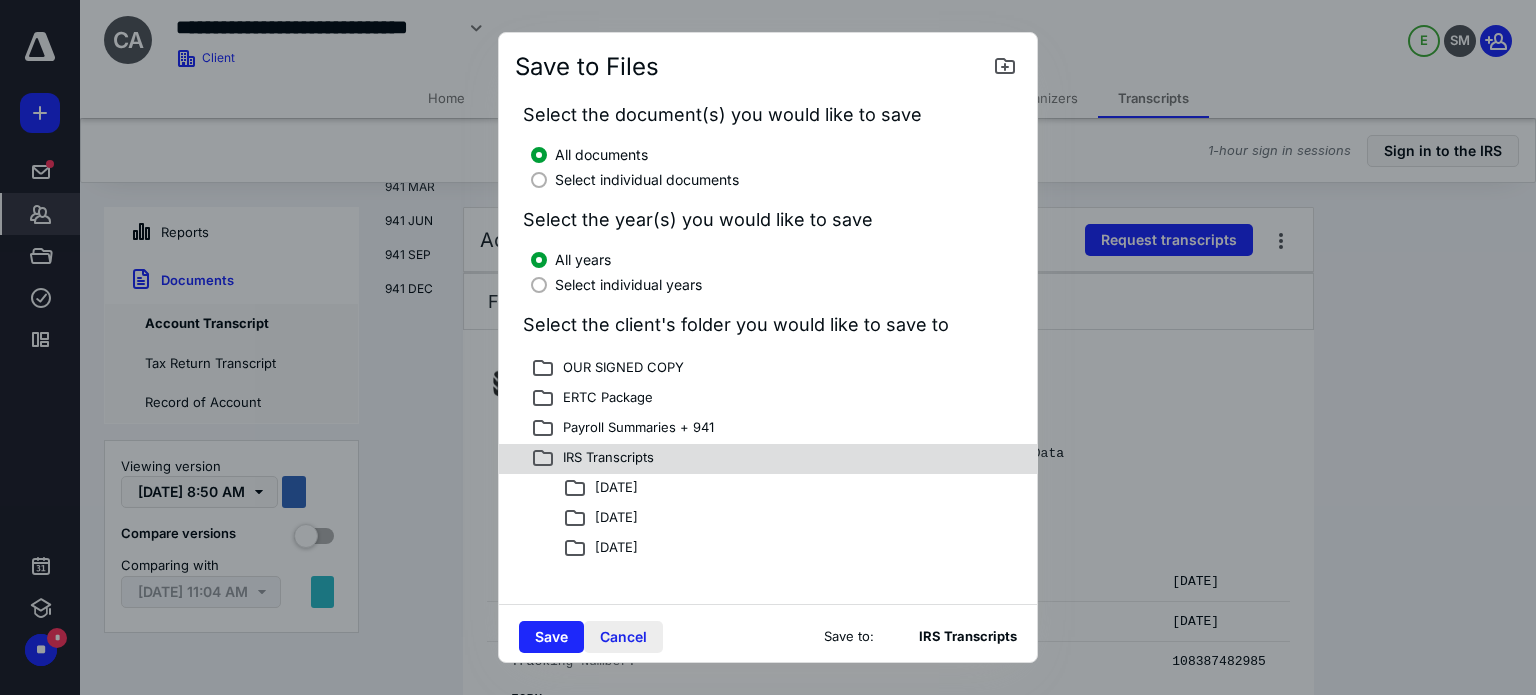 click on "Cancel" at bounding box center [623, 637] 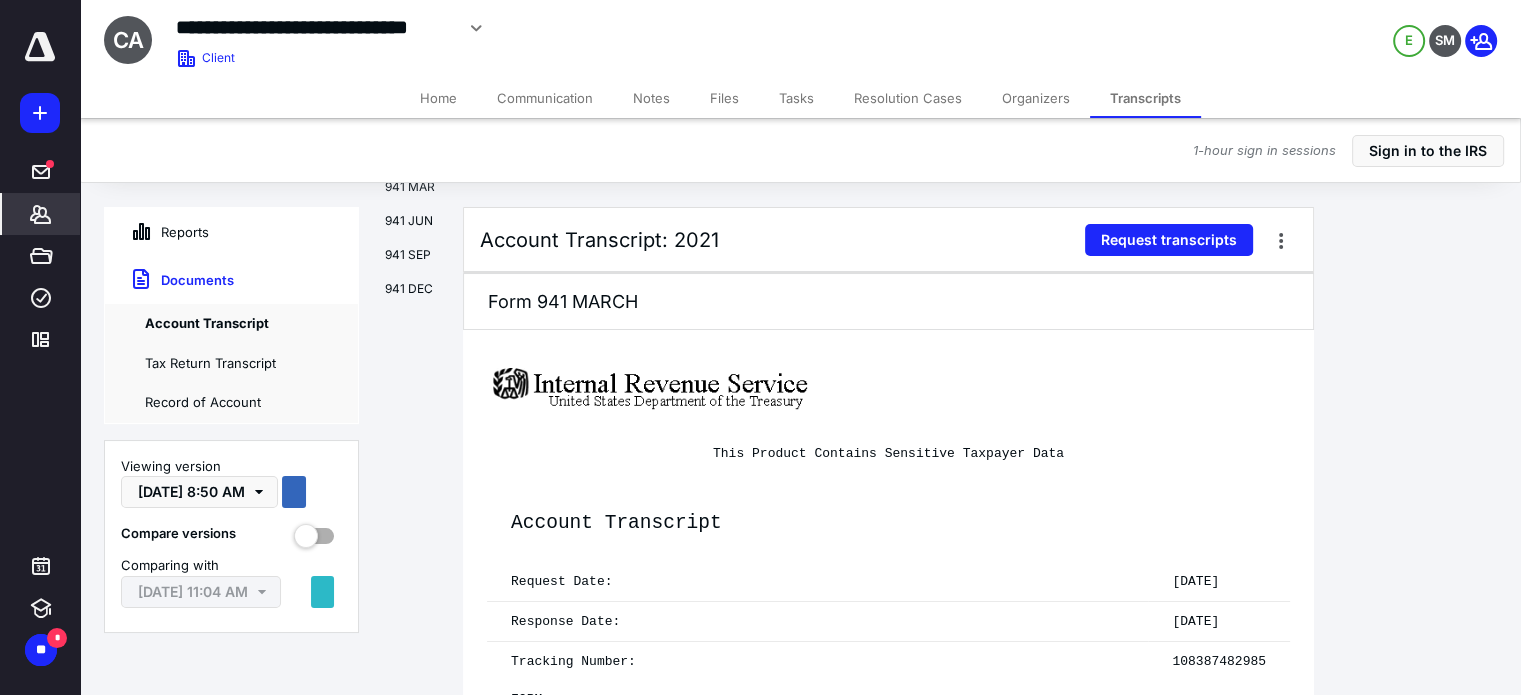 click on "Files" at bounding box center (724, 98) 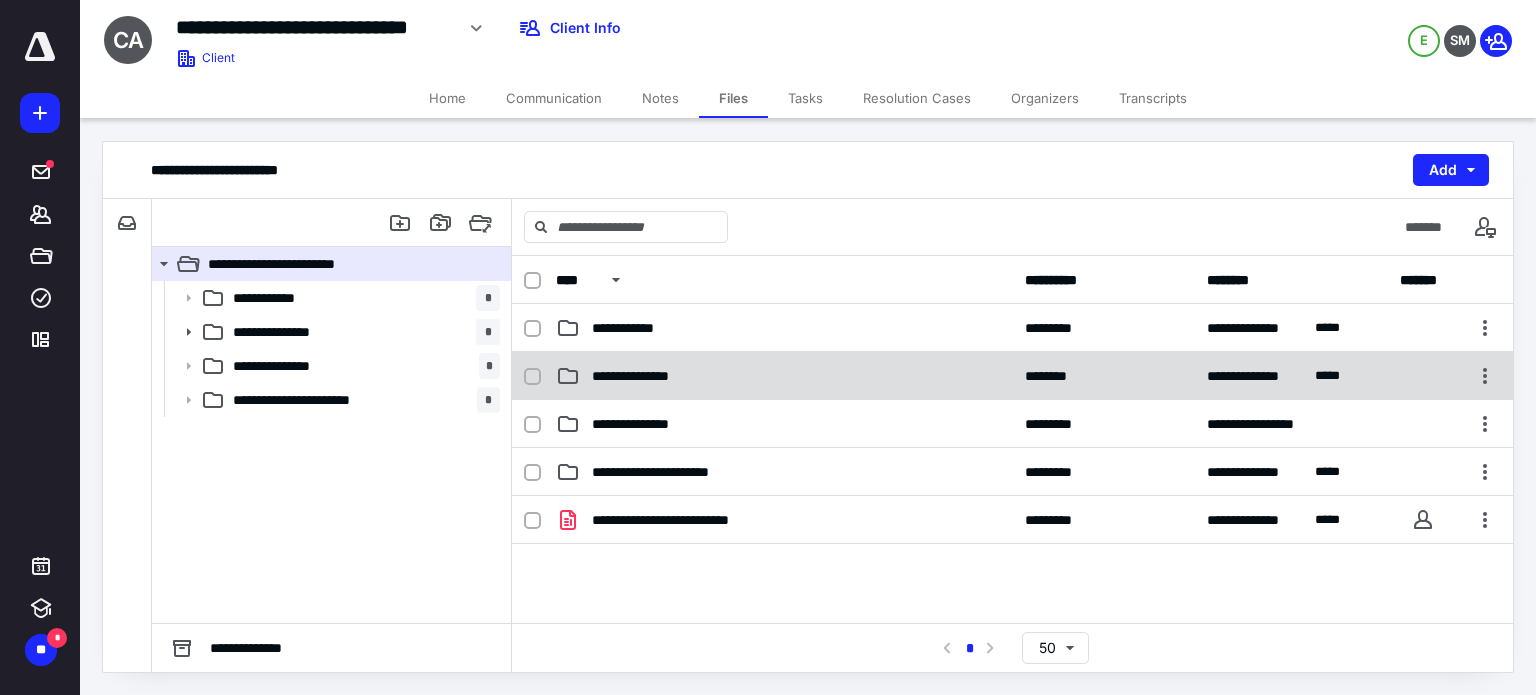 click on "**********" at bounding box center [784, 376] 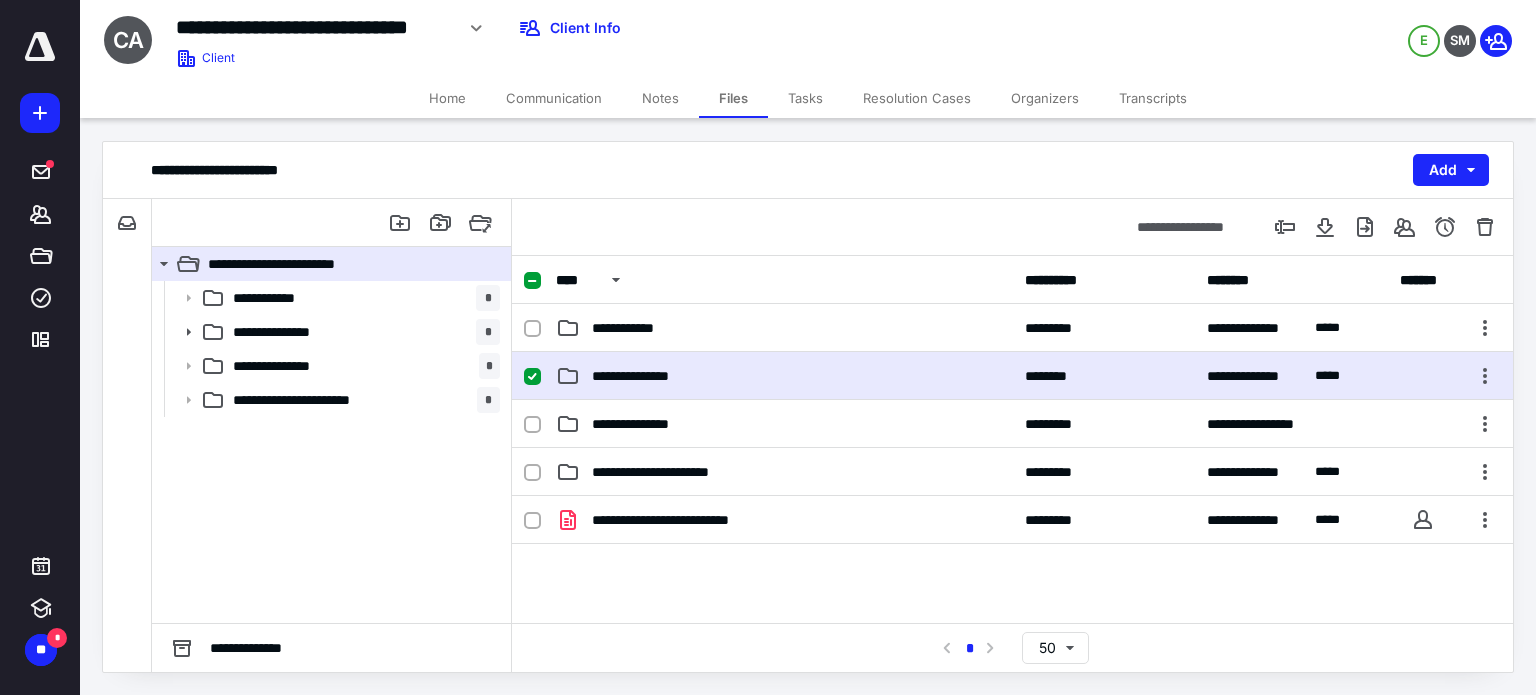 click on "**********" at bounding box center [784, 376] 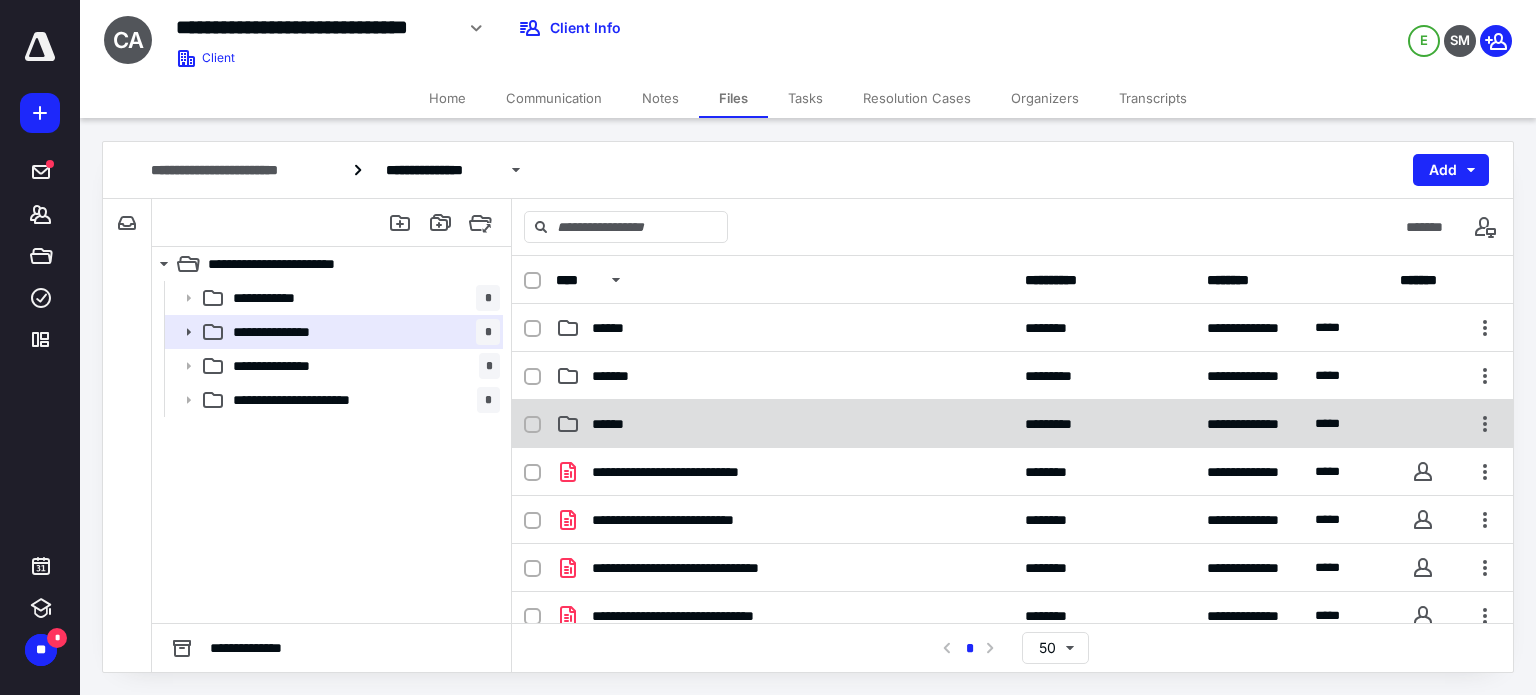 click on "**********" at bounding box center (1012, 424) 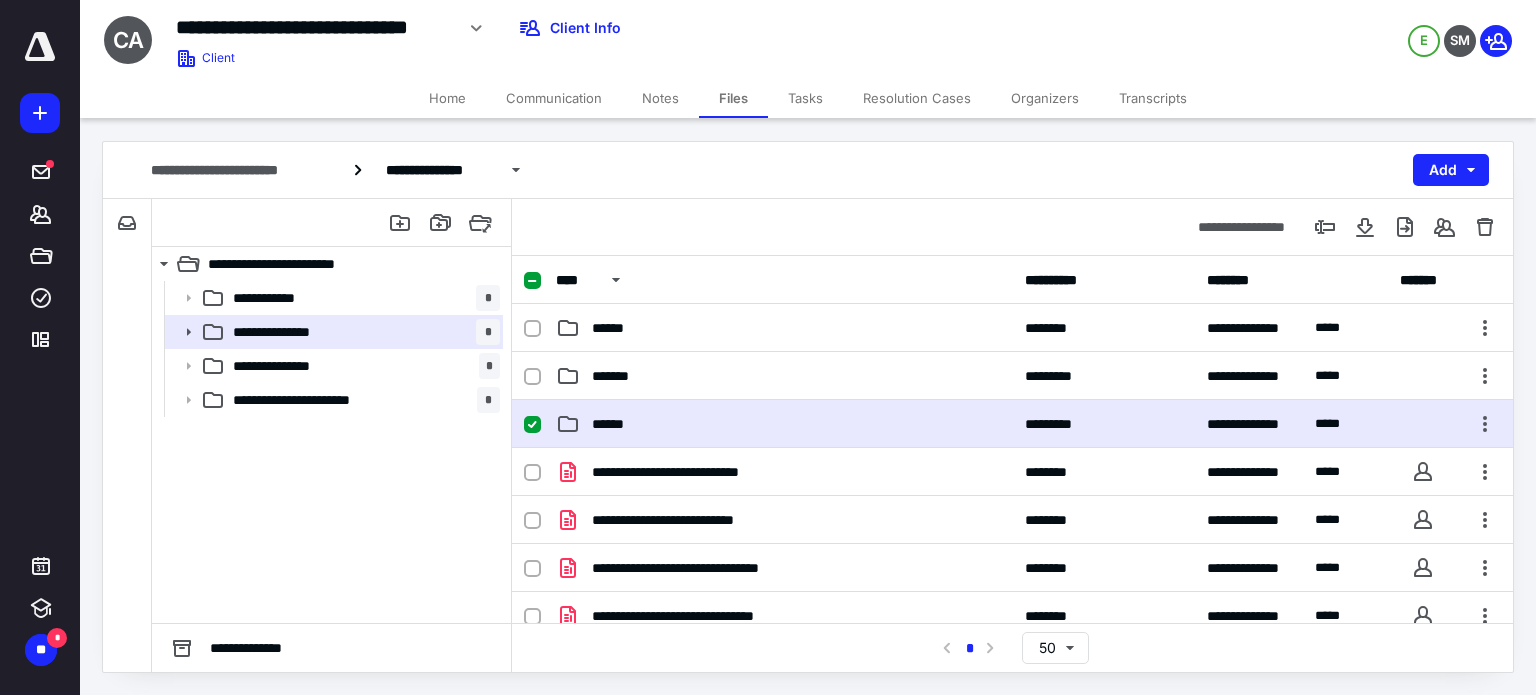 click on "**********" at bounding box center [1012, 424] 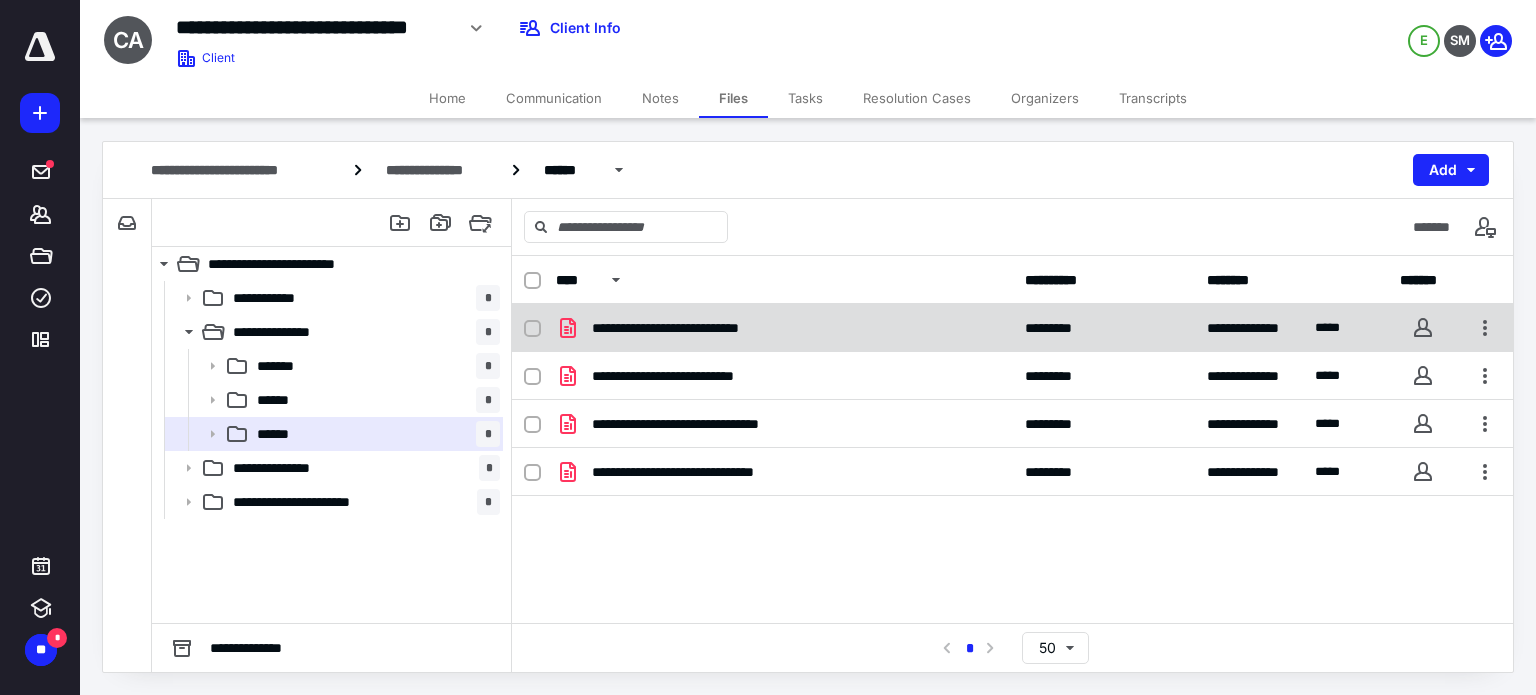 click on "**********" at bounding box center (1012, 328) 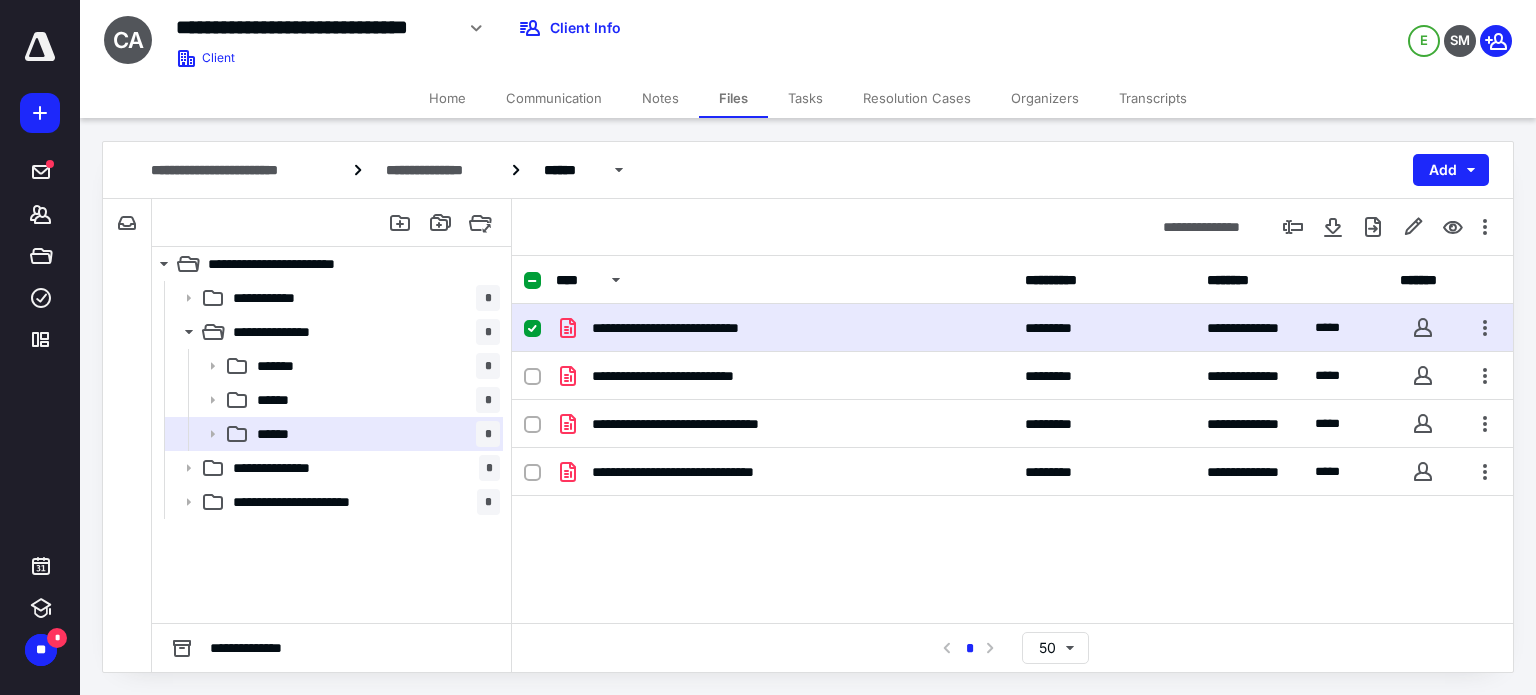 click on "**********" at bounding box center (1012, 328) 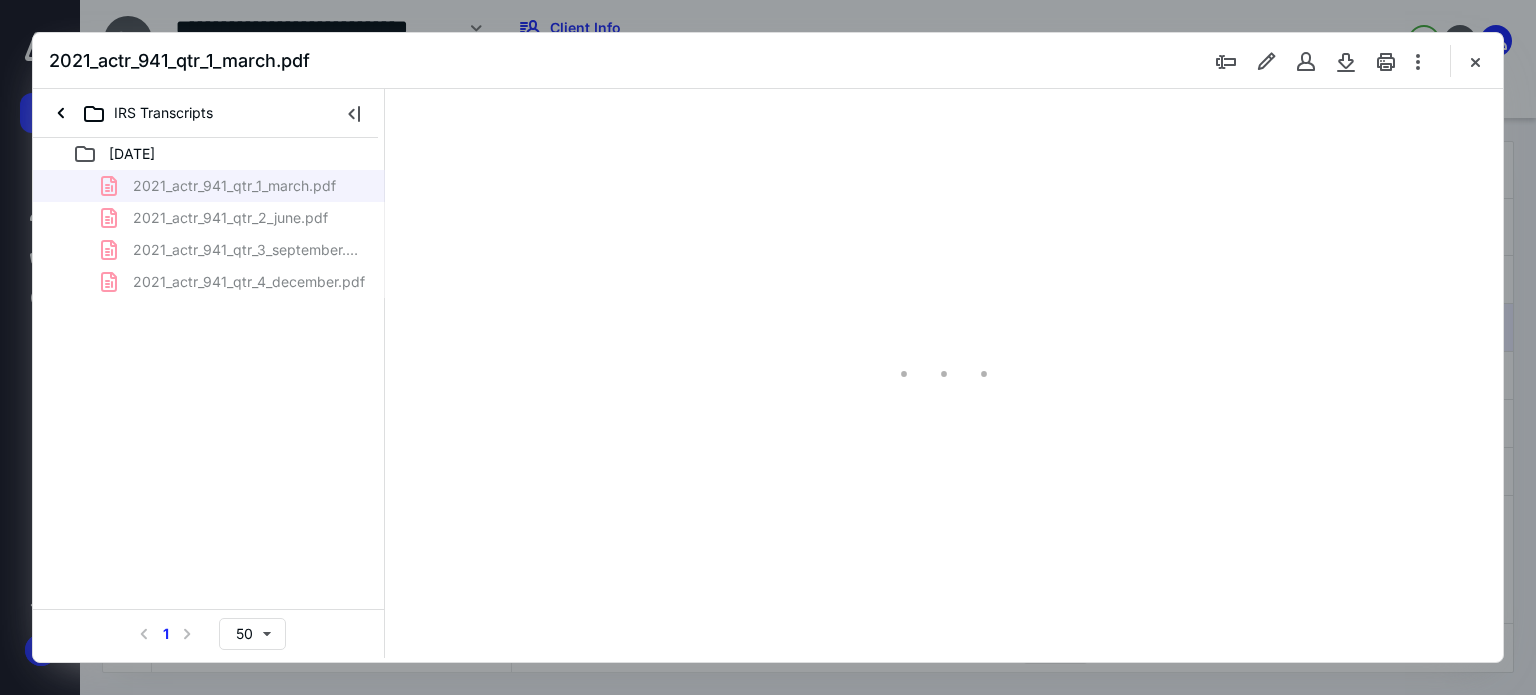 scroll, scrollTop: 0, scrollLeft: 0, axis: both 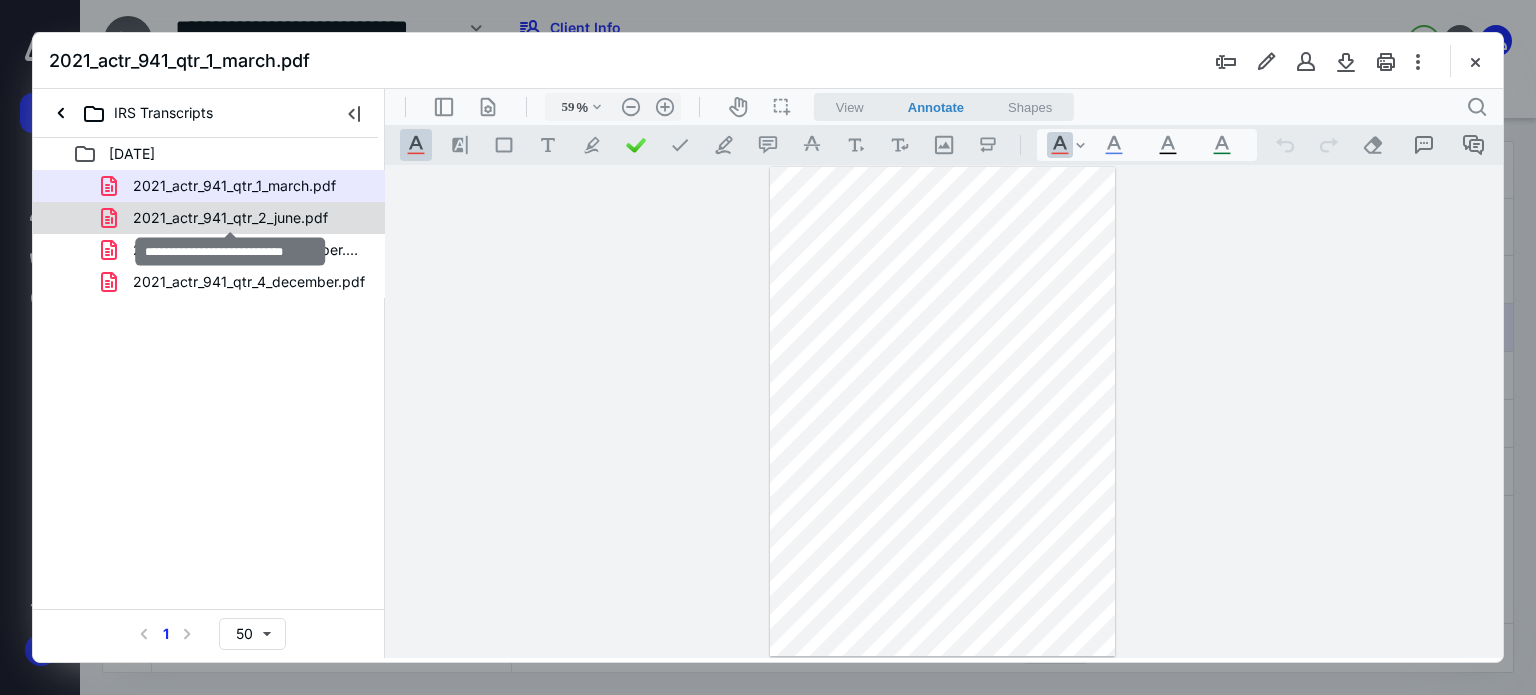 click on "2021_actr_941_qtr_2_june.pdf" at bounding box center [230, 218] 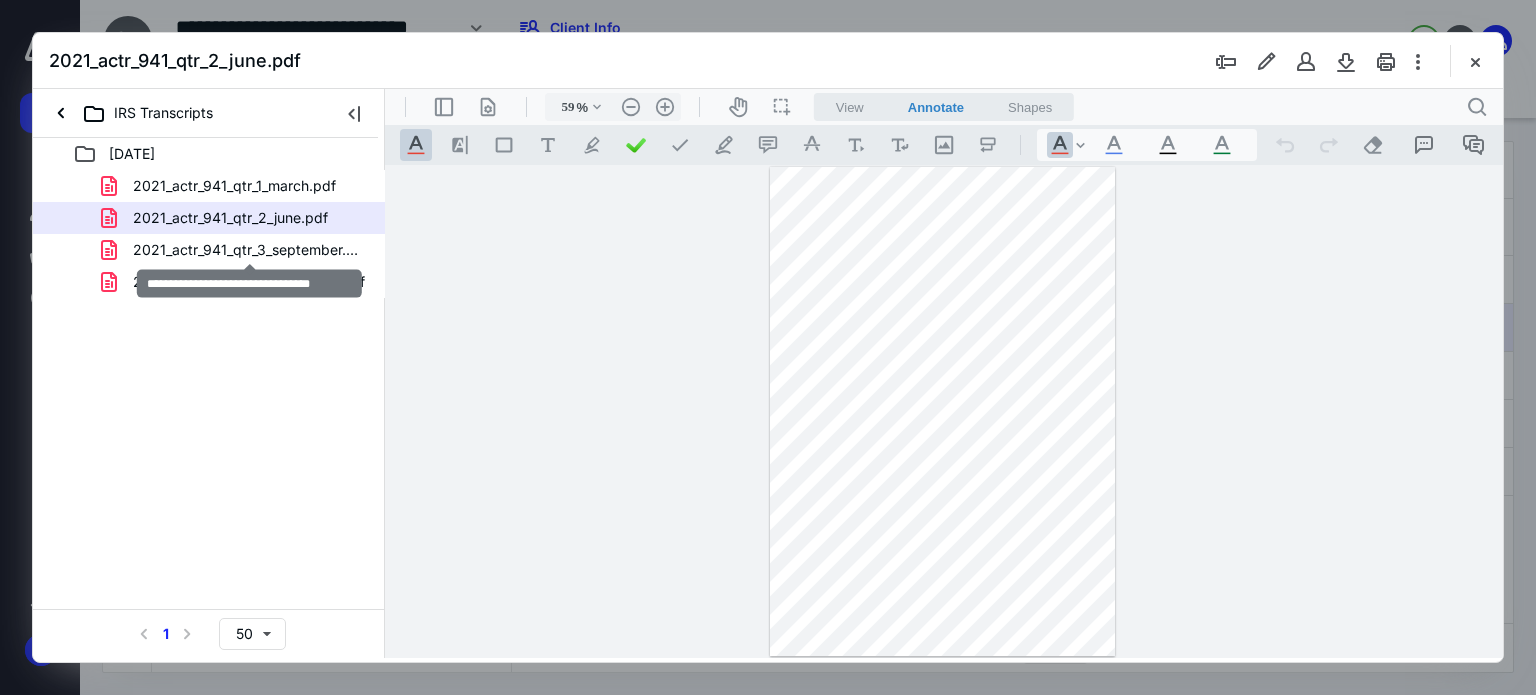 click on "2021_actr_941_qtr_3_september.pdf" at bounding box center (249, 250) 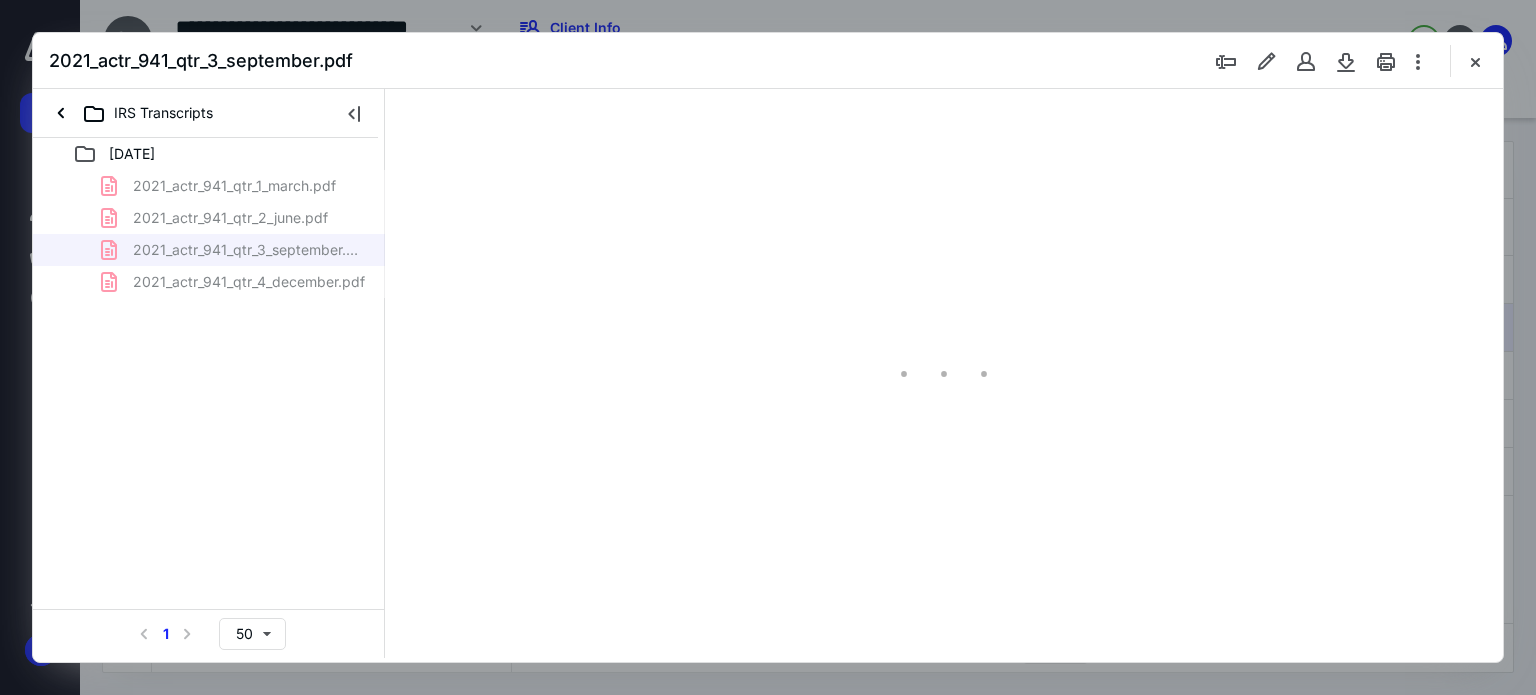 type on "59" 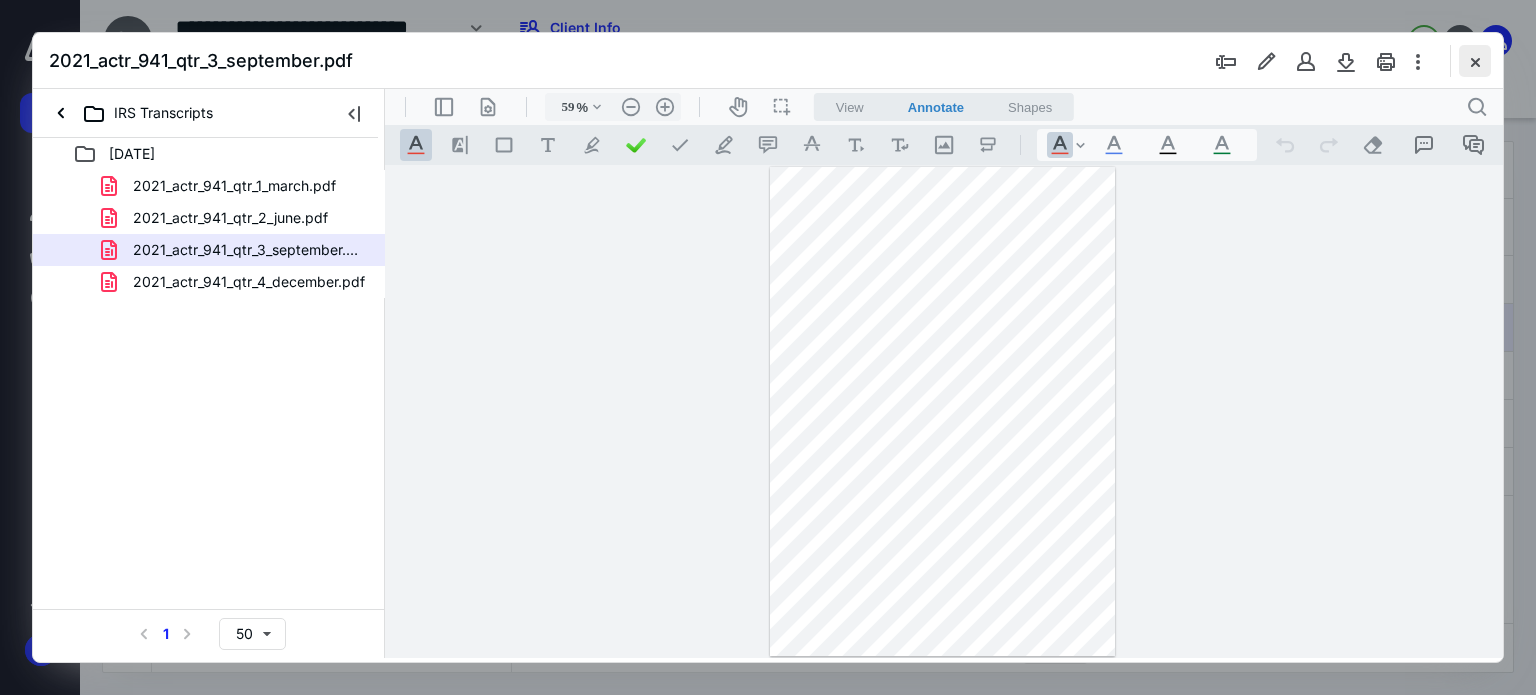 click at bounding box center (1475, 61) 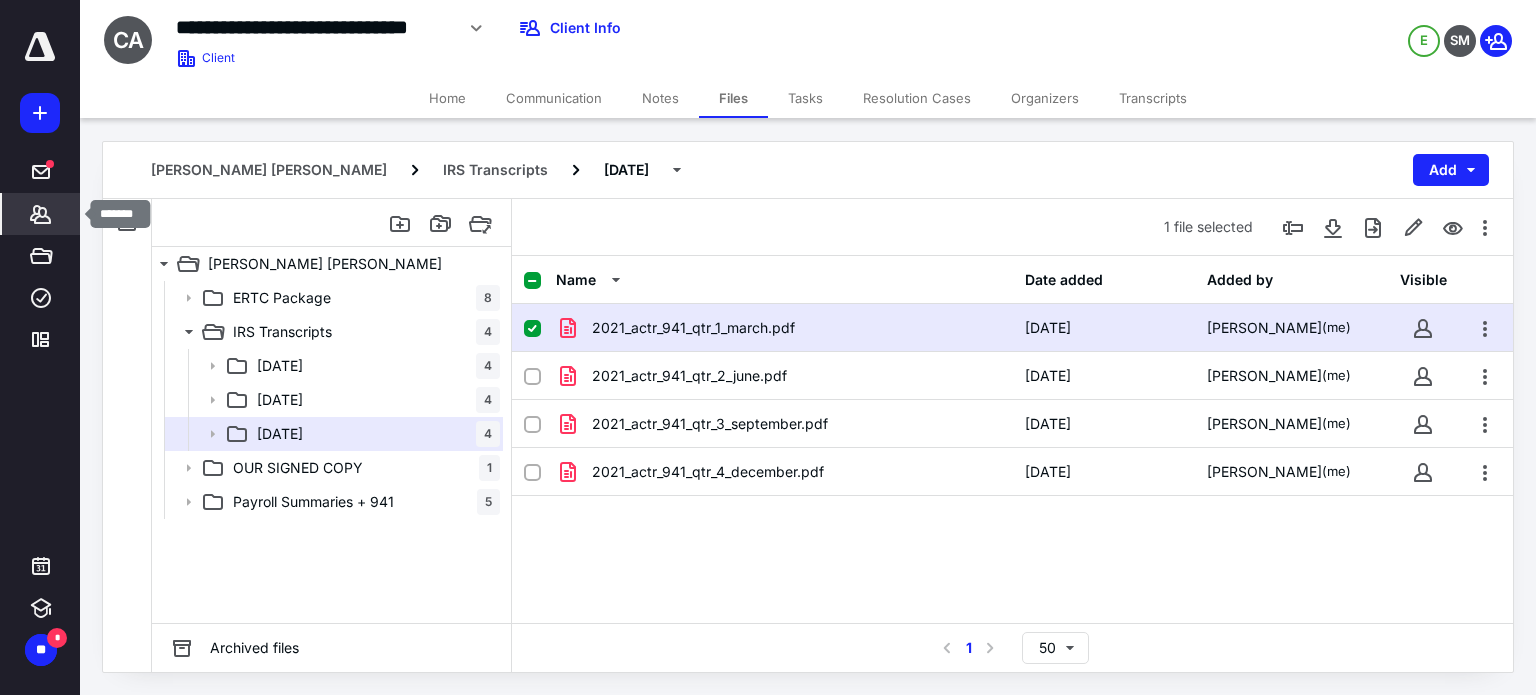 click 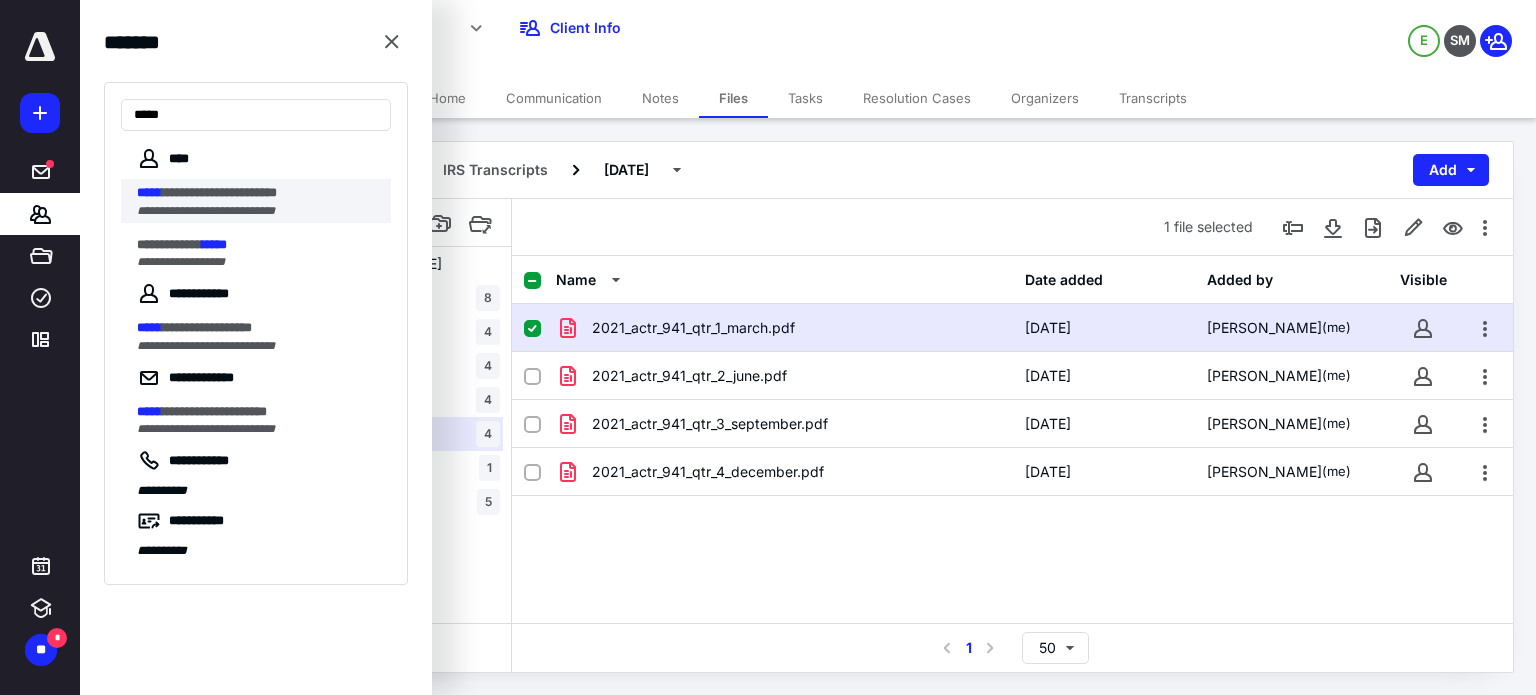 type on "*****" 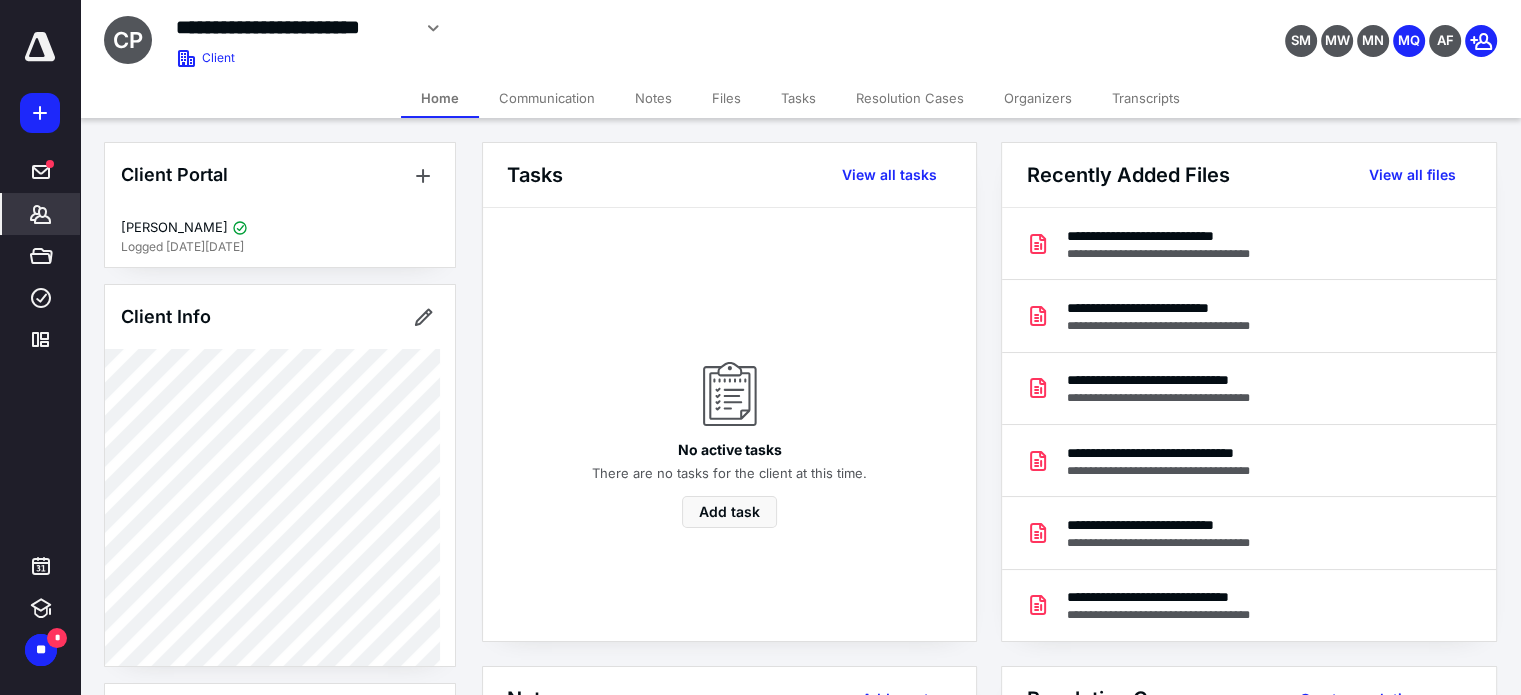 click on "Files" at bounding box center (726, 98) 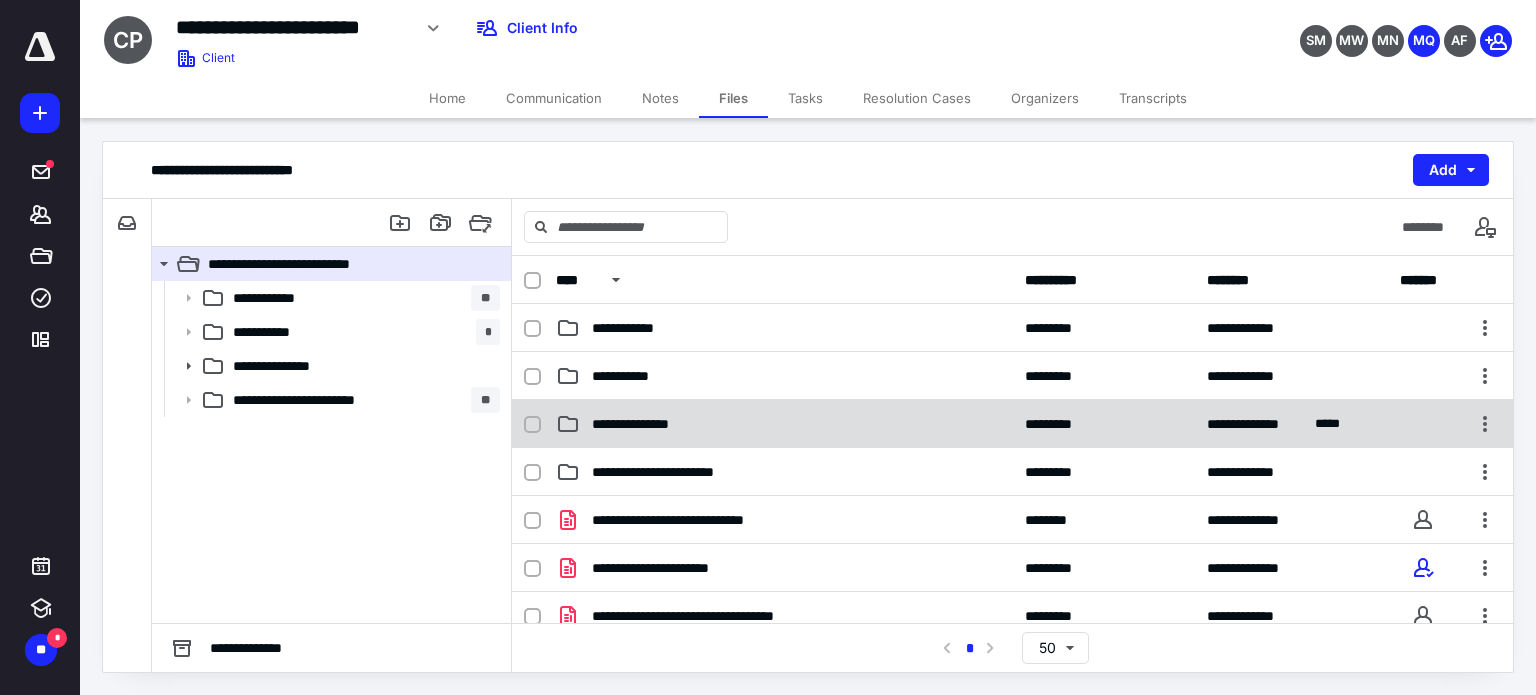 click on "**********" at bounding box center [784, 424] 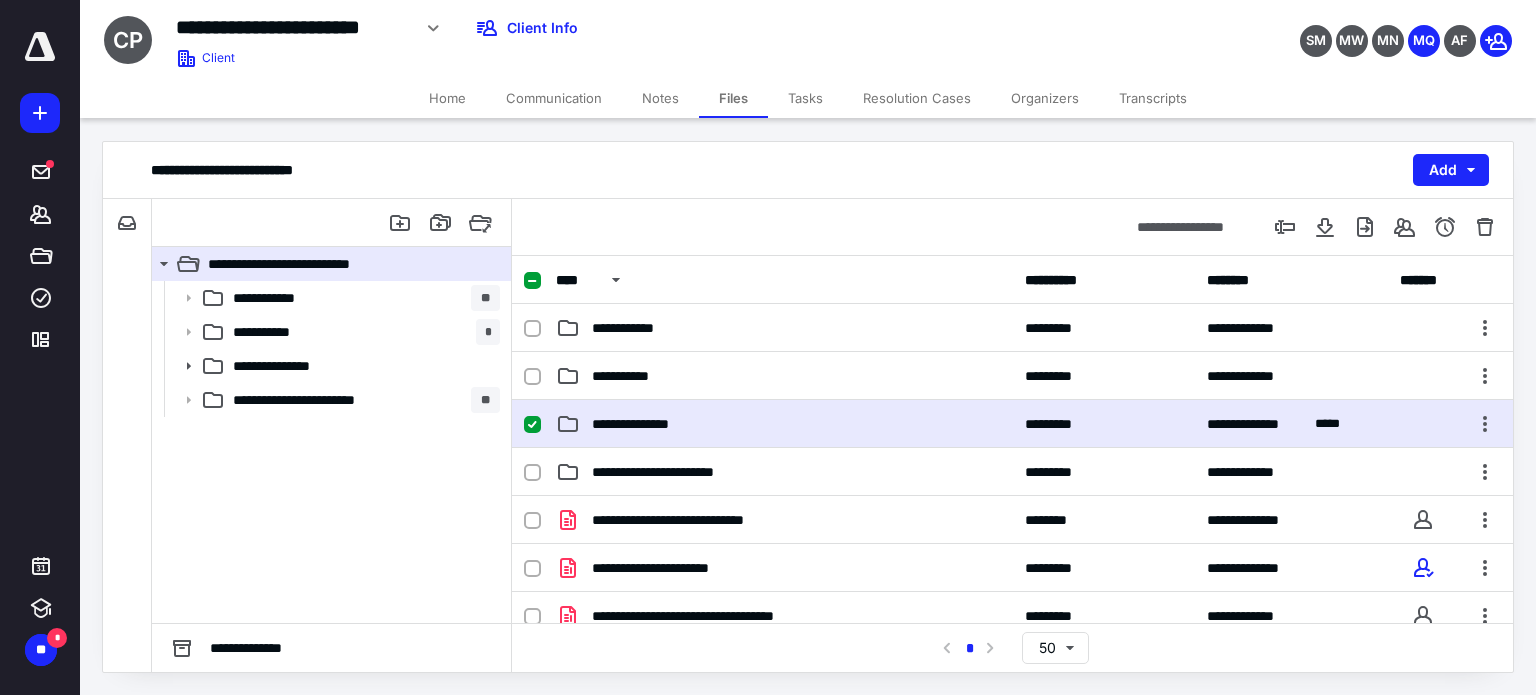 click on "**********" at bounding box center [784, 424] 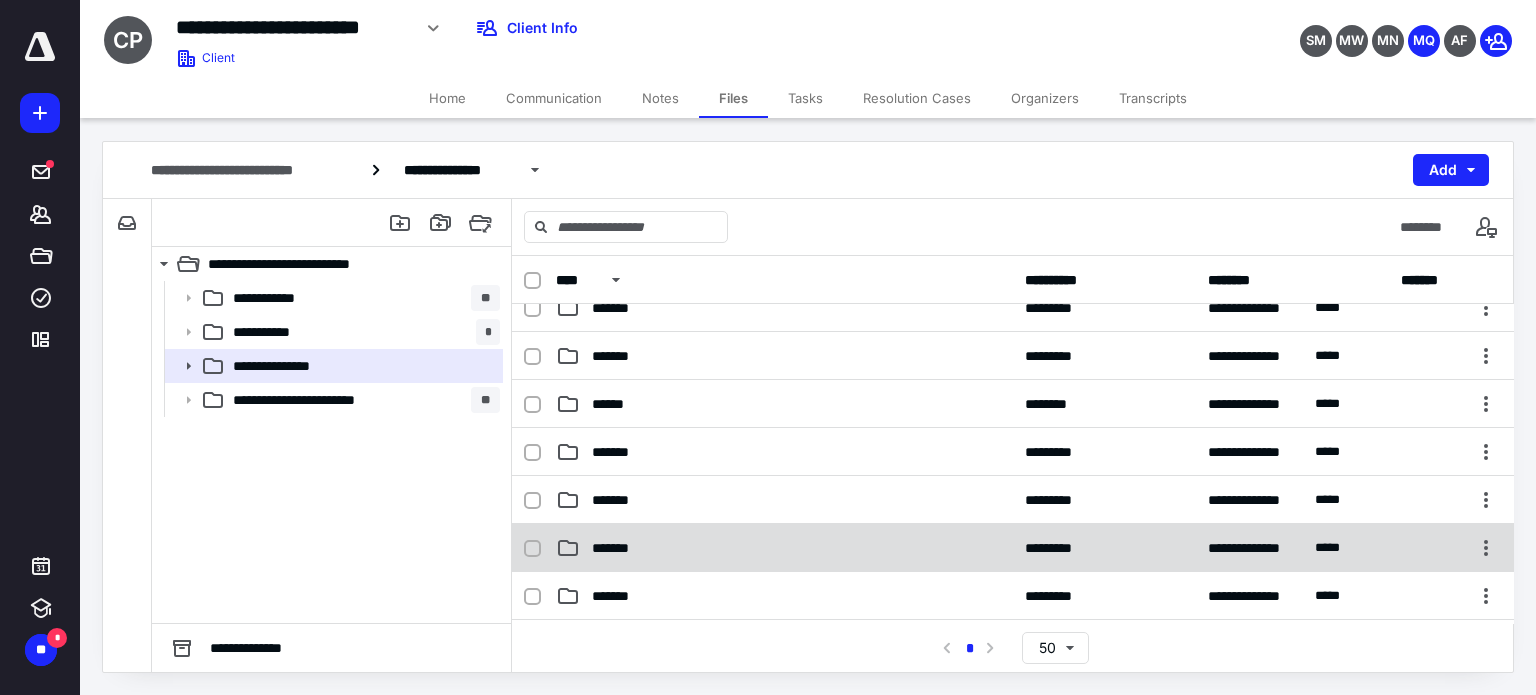 scroll, scrollTop: 300, scrollLeft: 0, axis: vertical 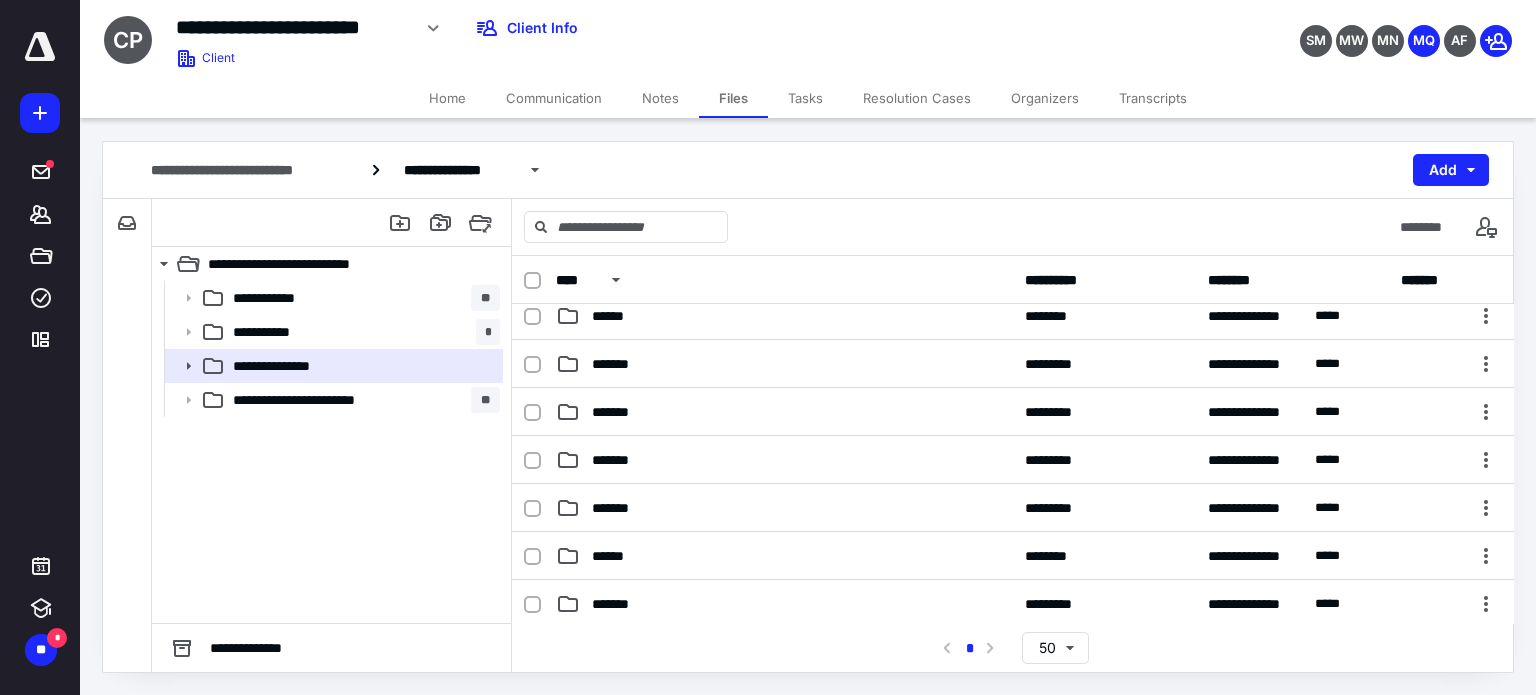 click on "Transcripts" at bounding box center [1153, 98] 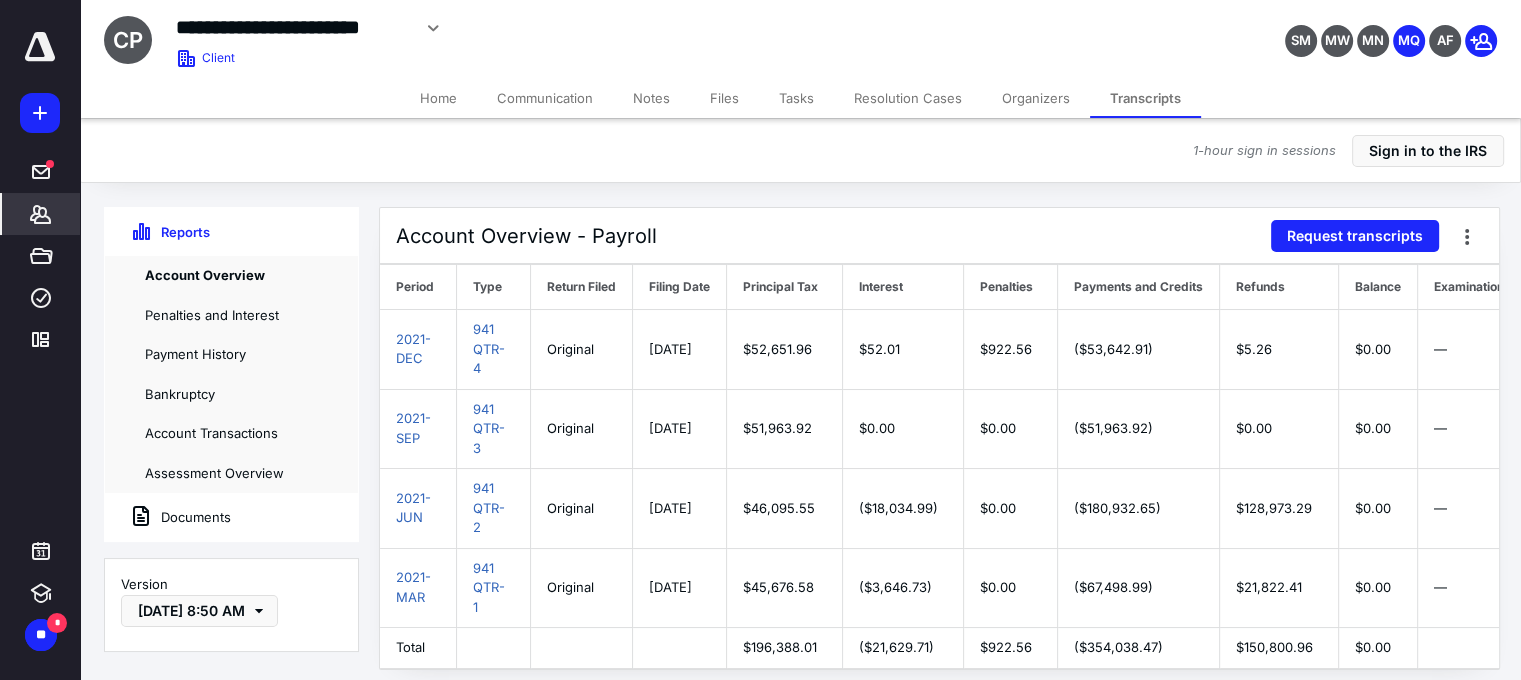 click on "Documents" at bounding box center [168, 517] 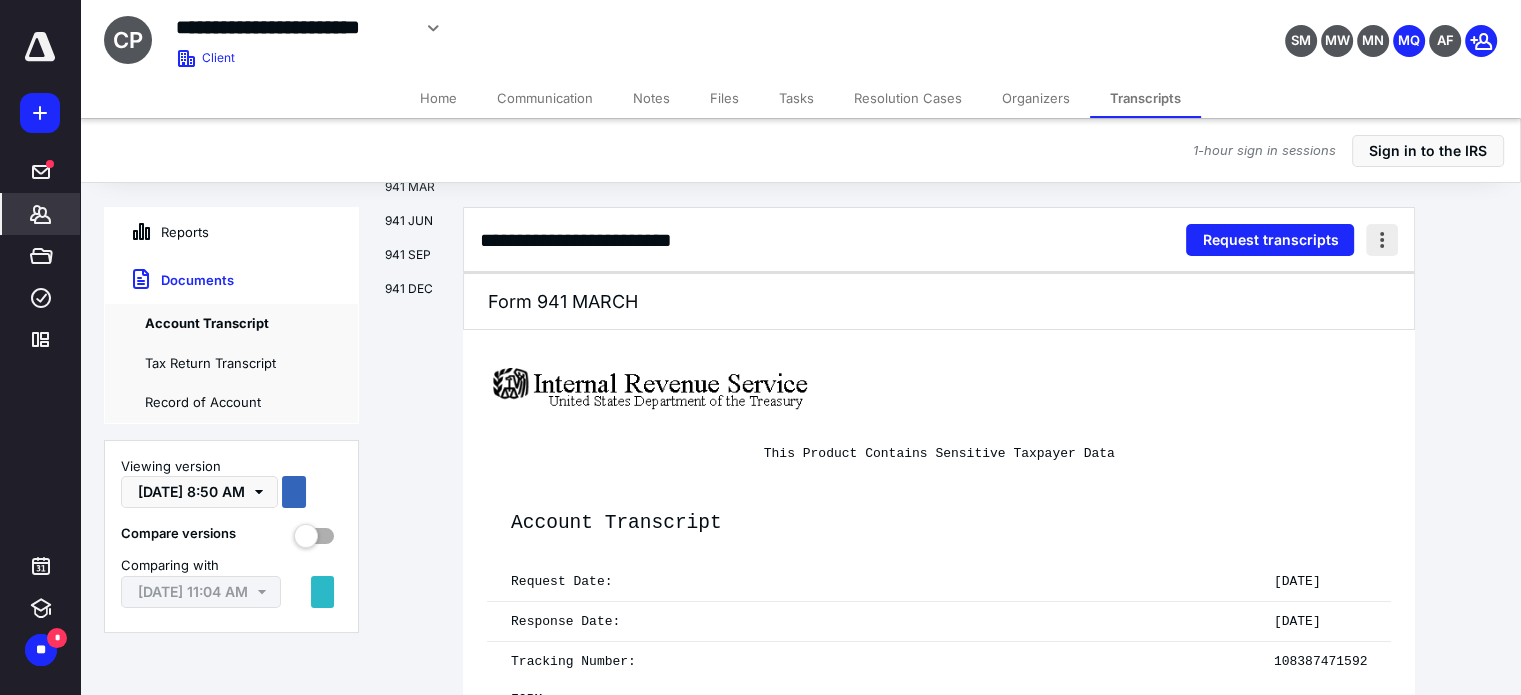 click at bounding box center [1382, 240] 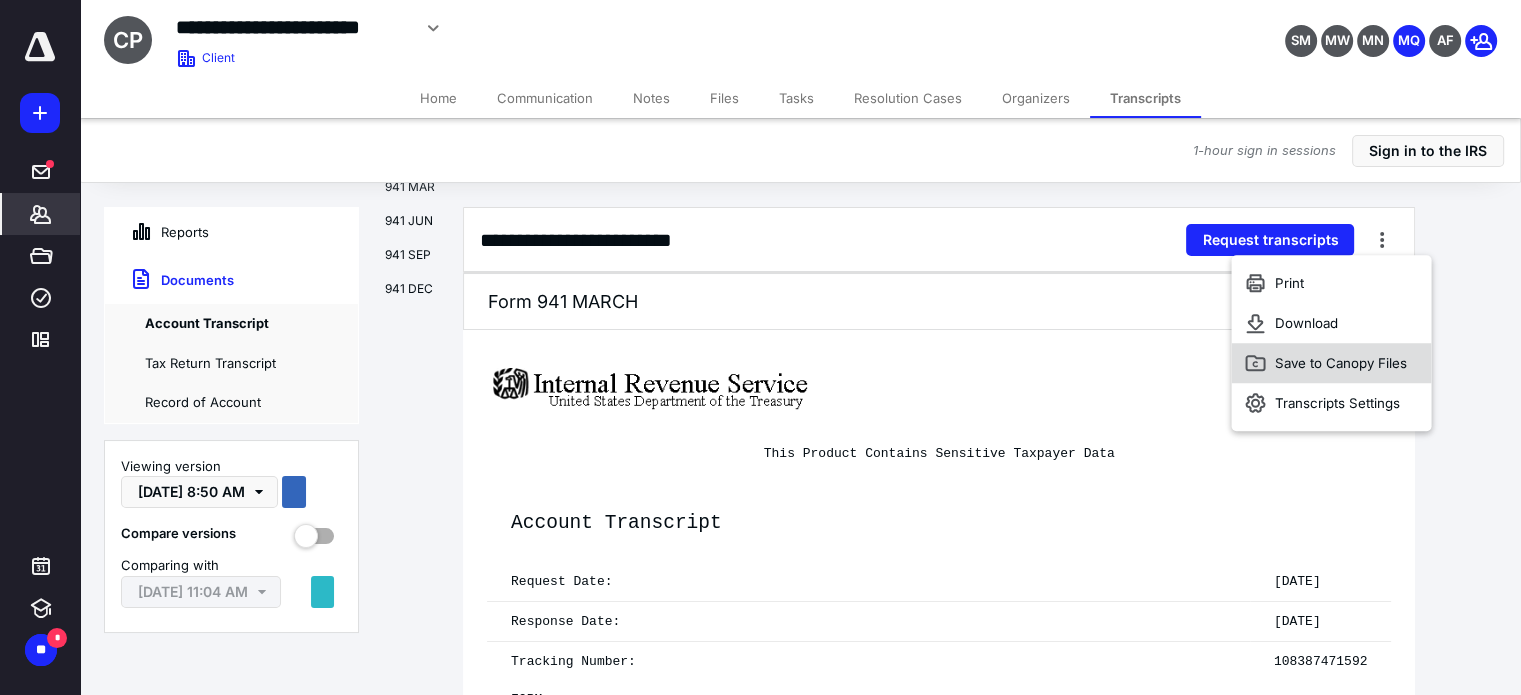 click on "Save to Canopy Files" at bounding box center (1341, 363) 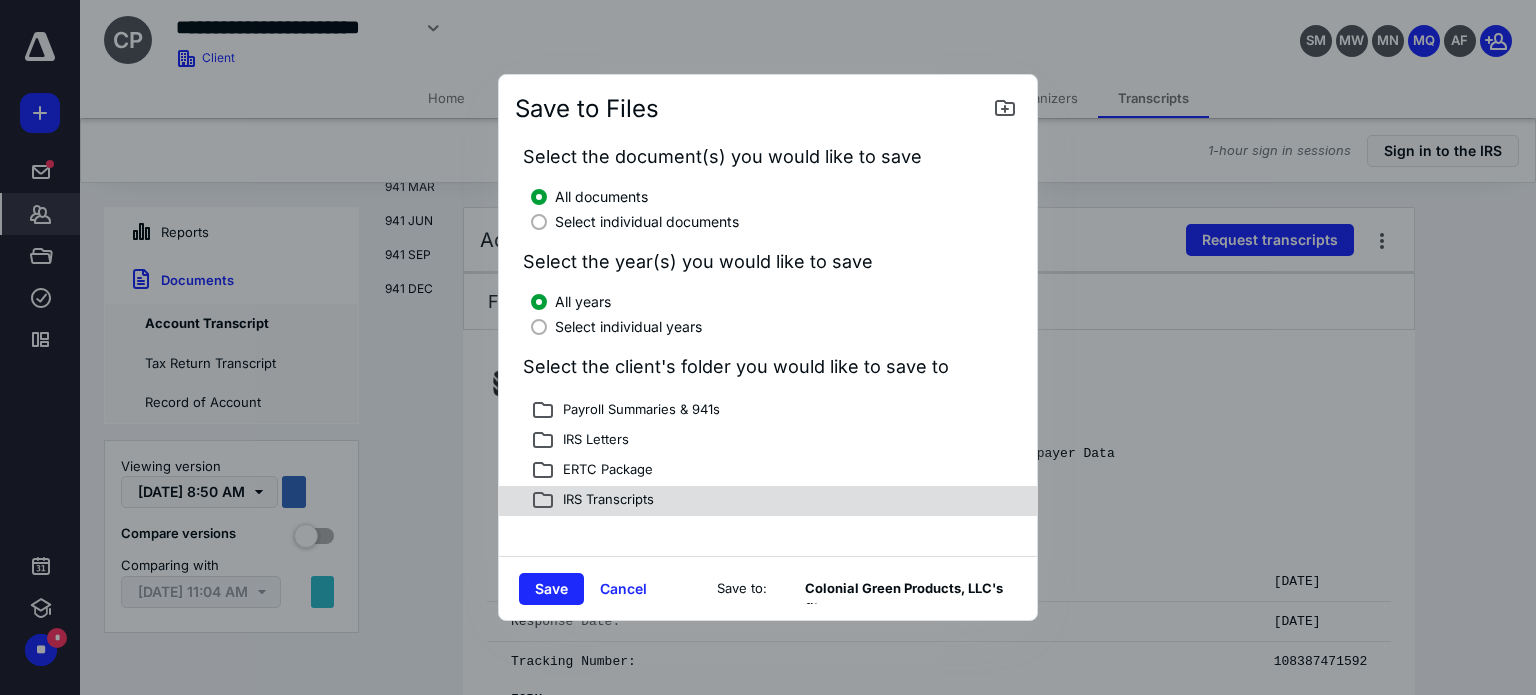 click on "IRS Transcripts" at bounding box center [768, 501] 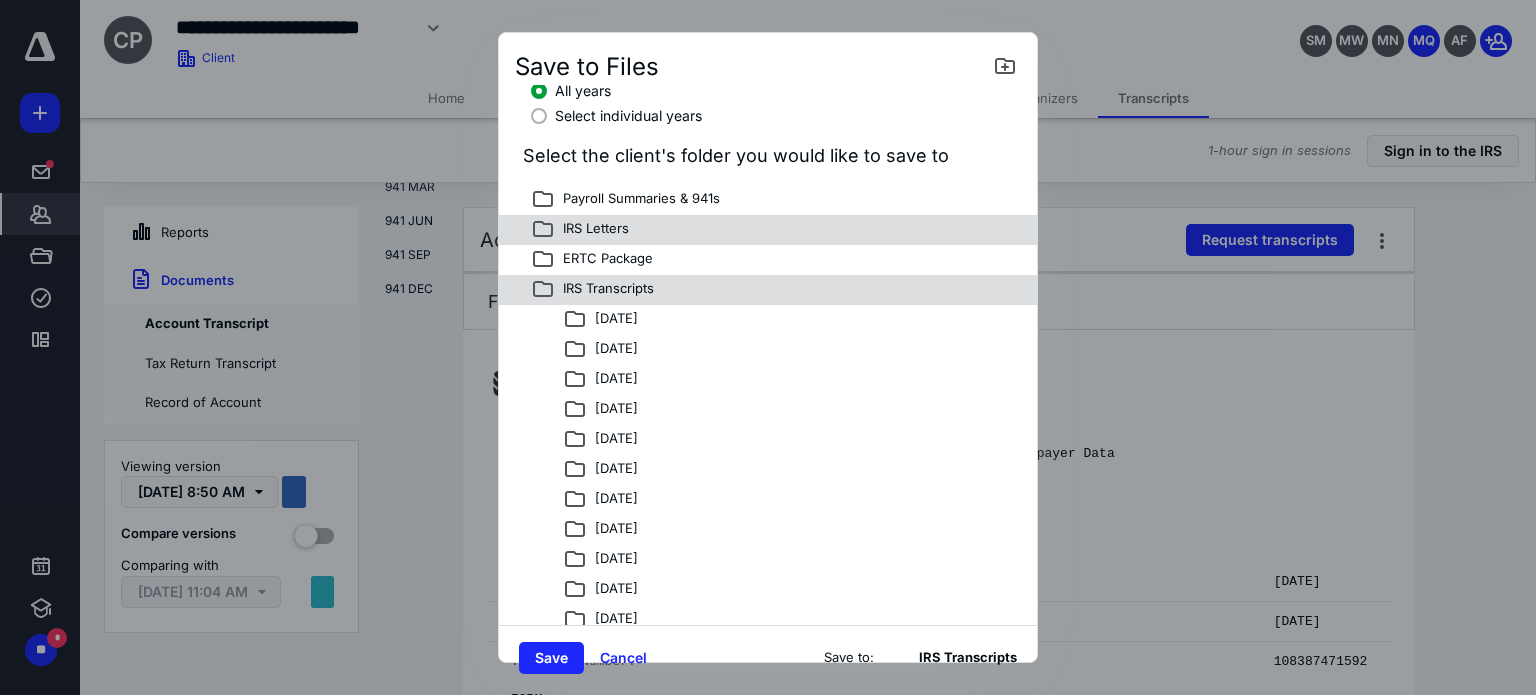 scroll, scrollTop: 0, scrollLeft: 0, axis: both 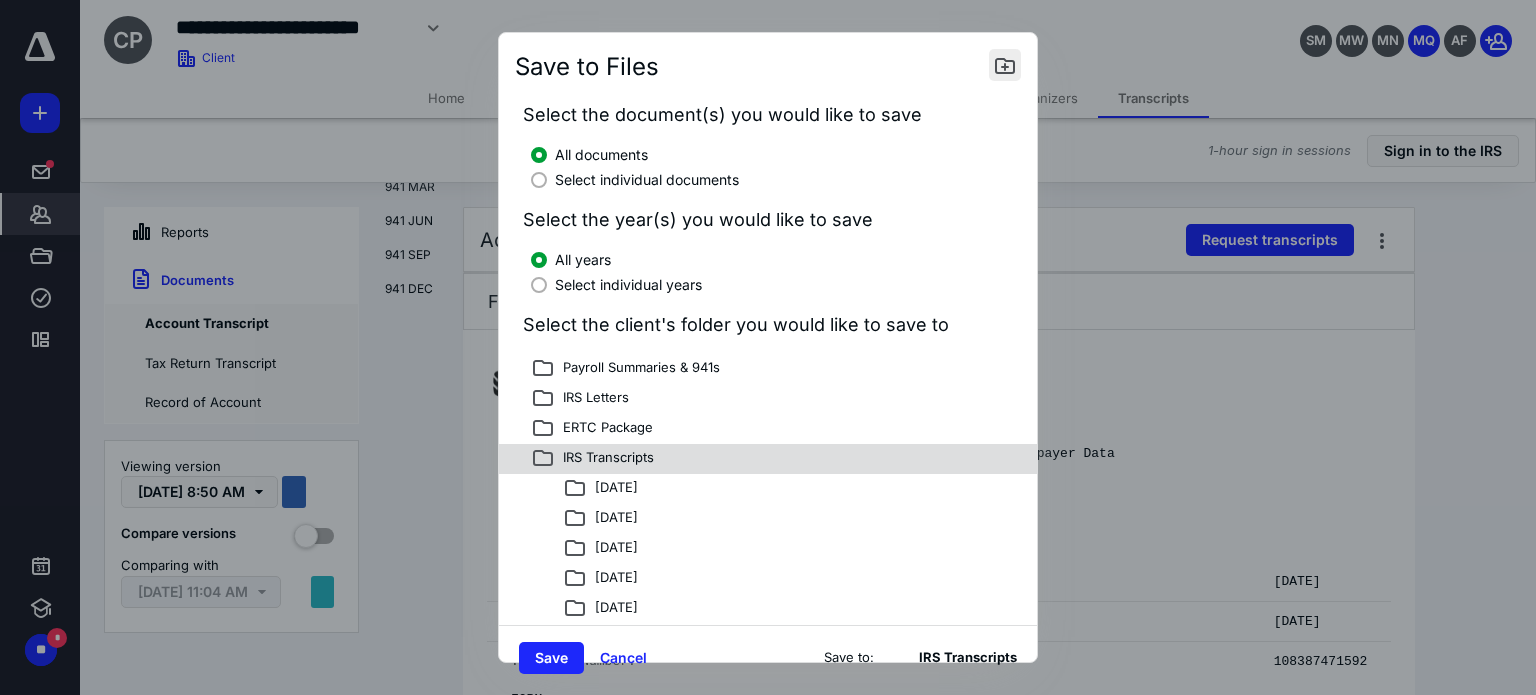 click at bounding box center (1005, 65) 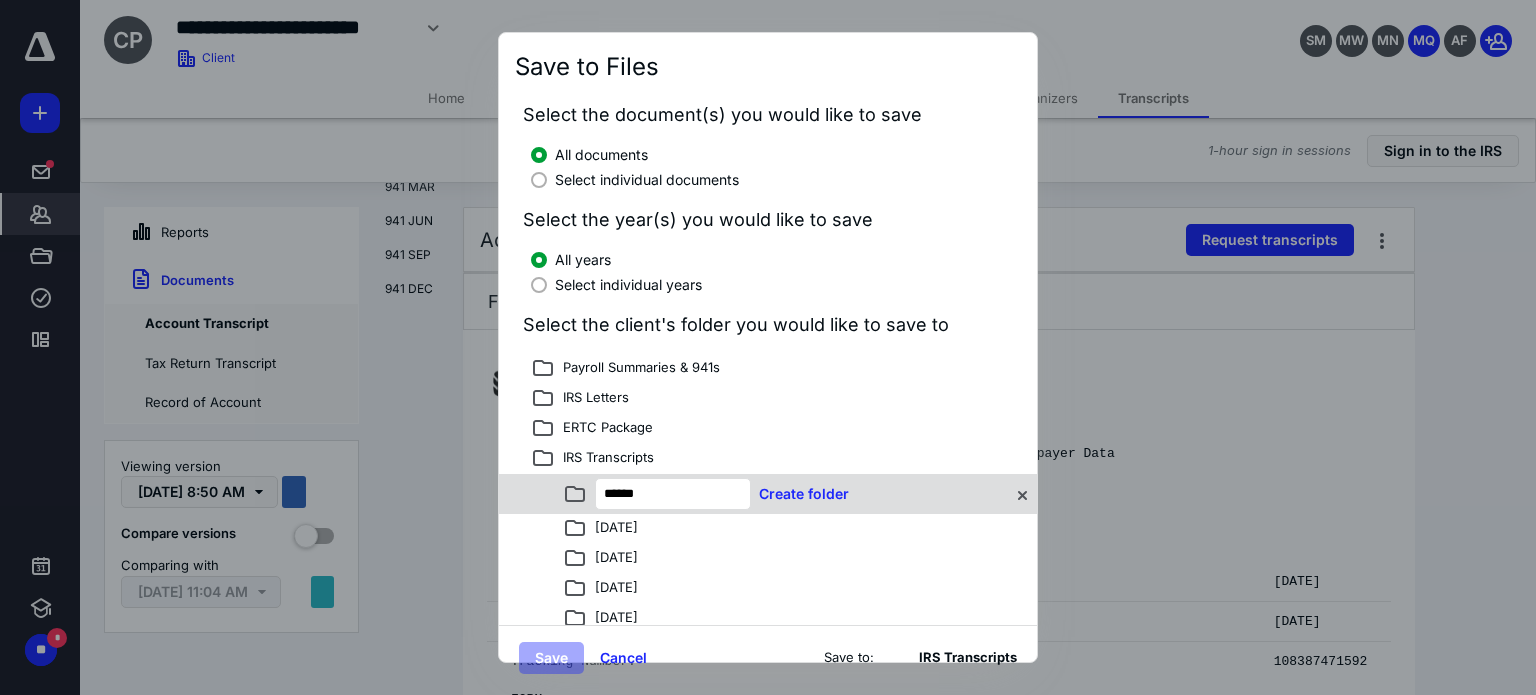 type on "******" 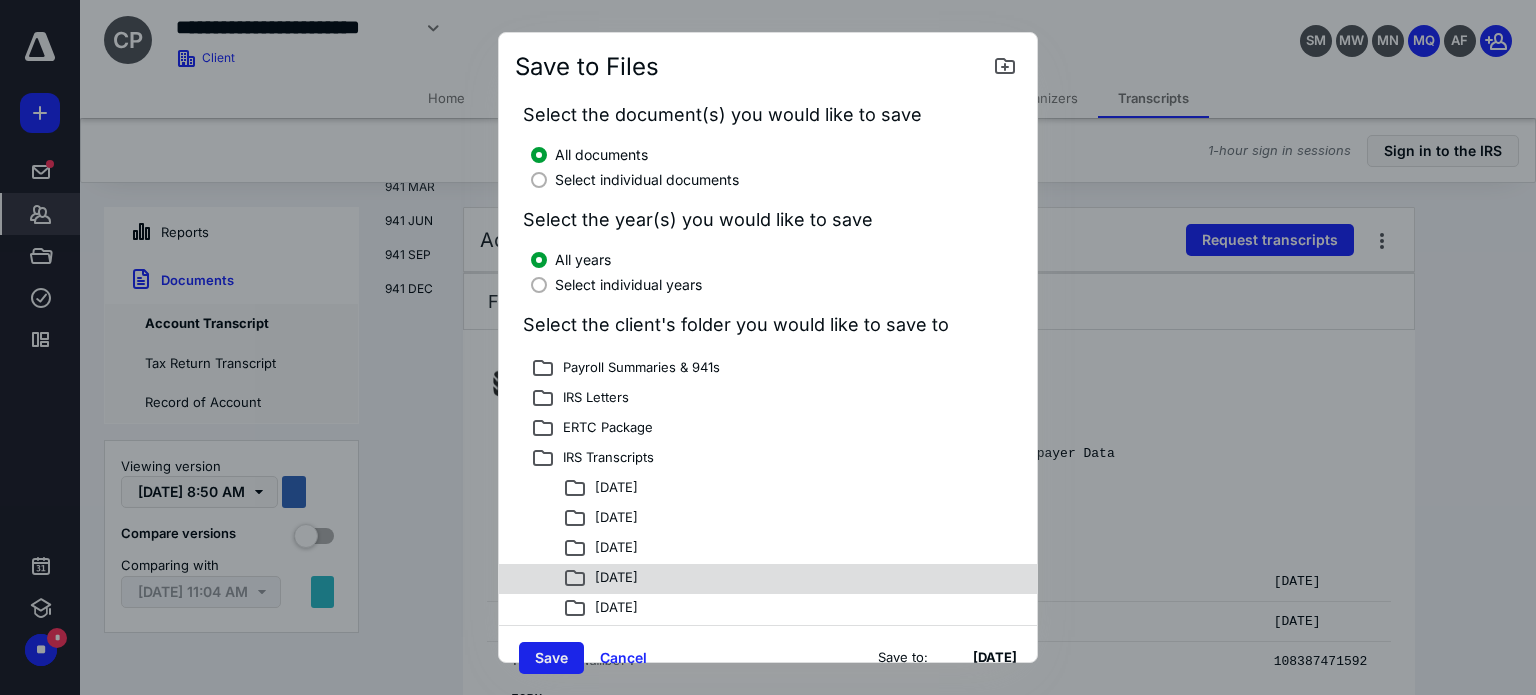 click on "Save" at bounding box center (551, 658) 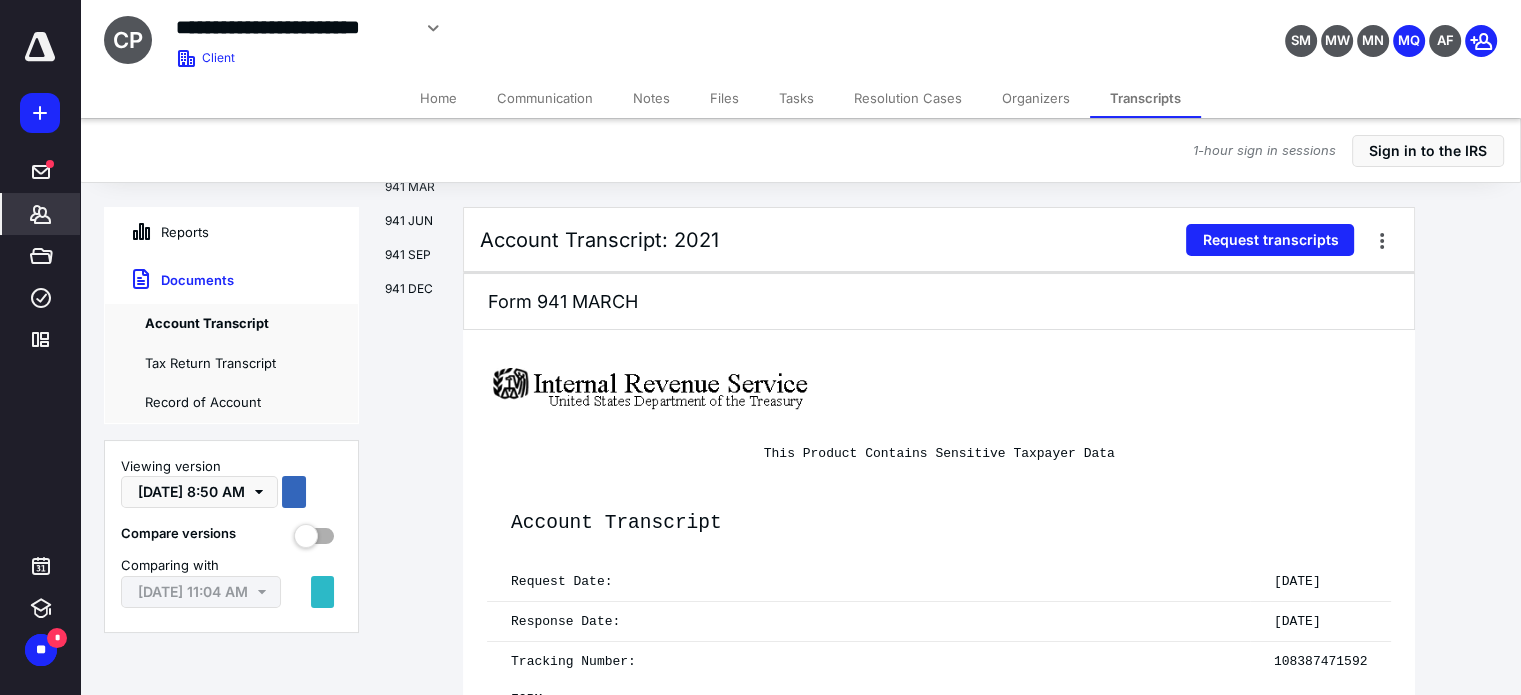 click on "Files" at bounding box center [724, 98] 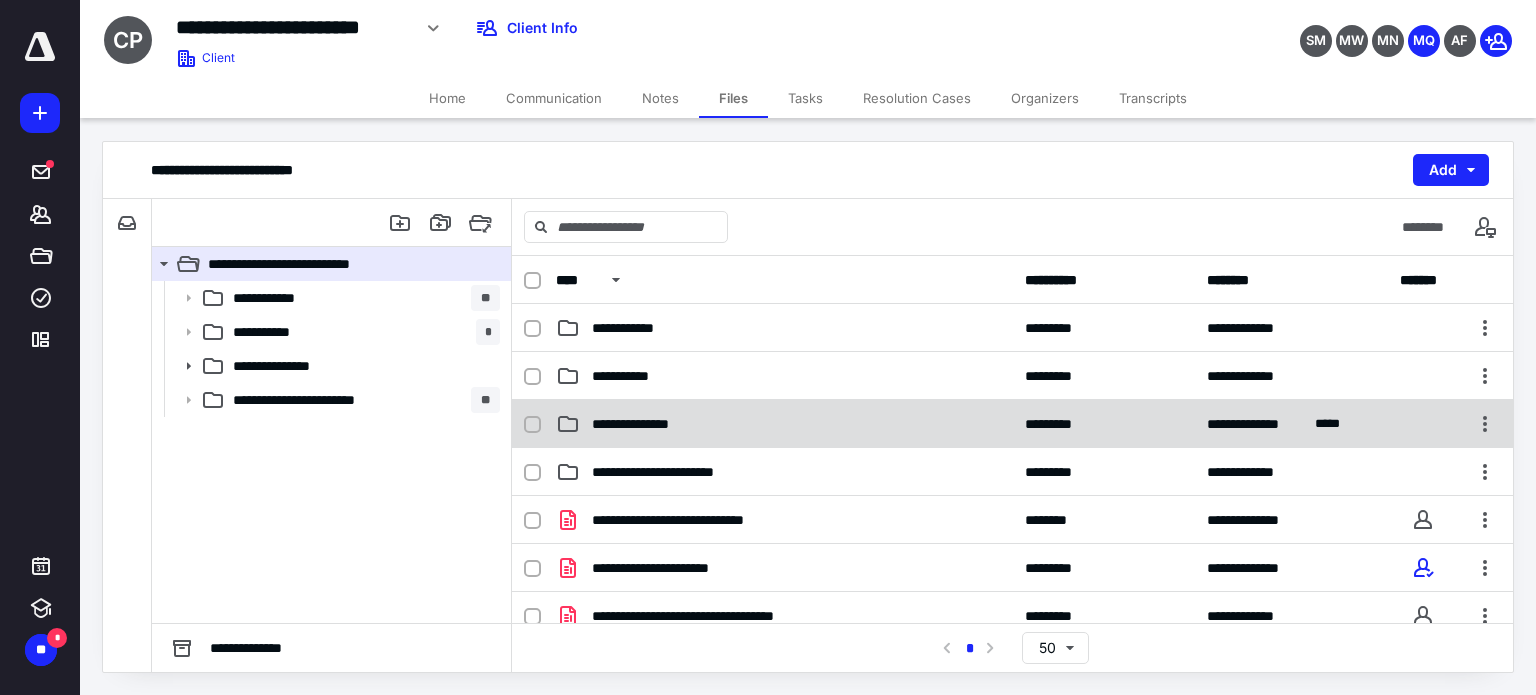 click on "**********" at bounding box center [784, 424] 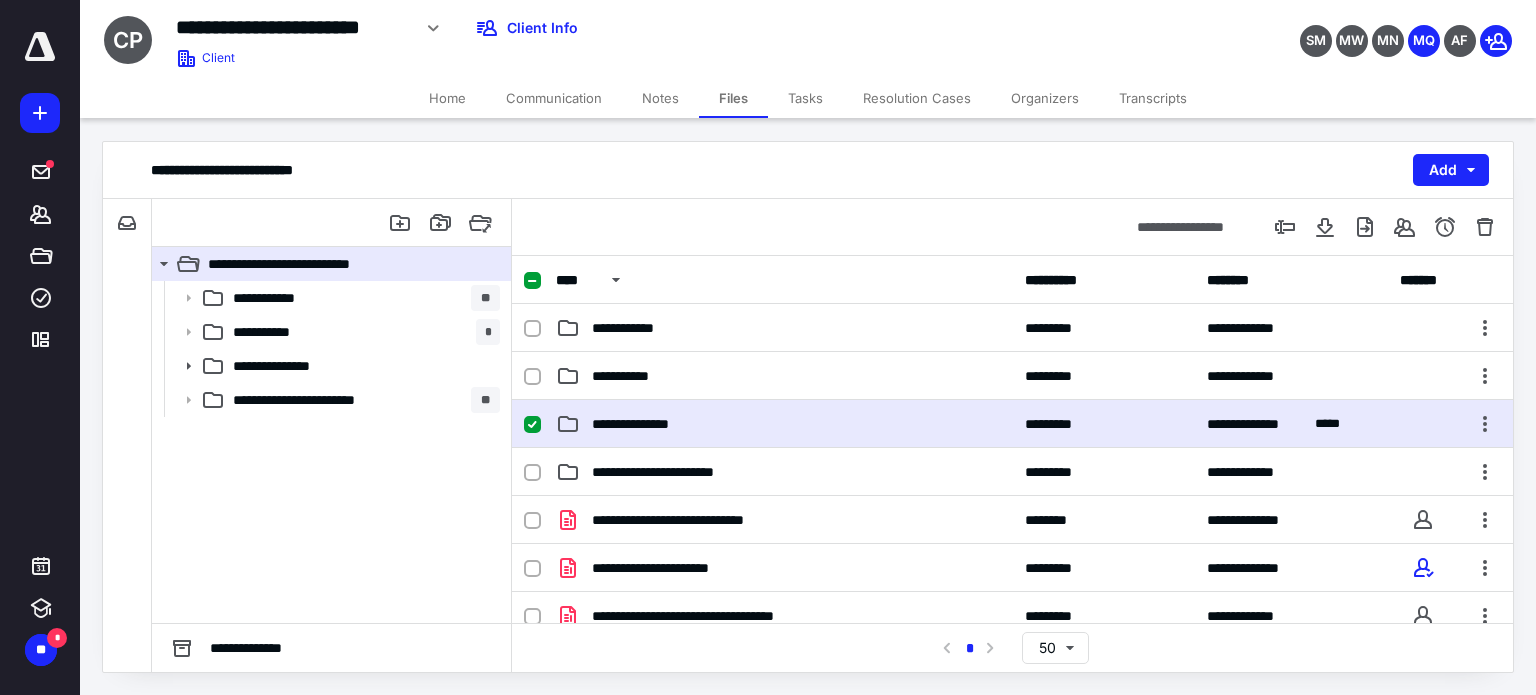 click on "**********" at bounding box center (784, 424) 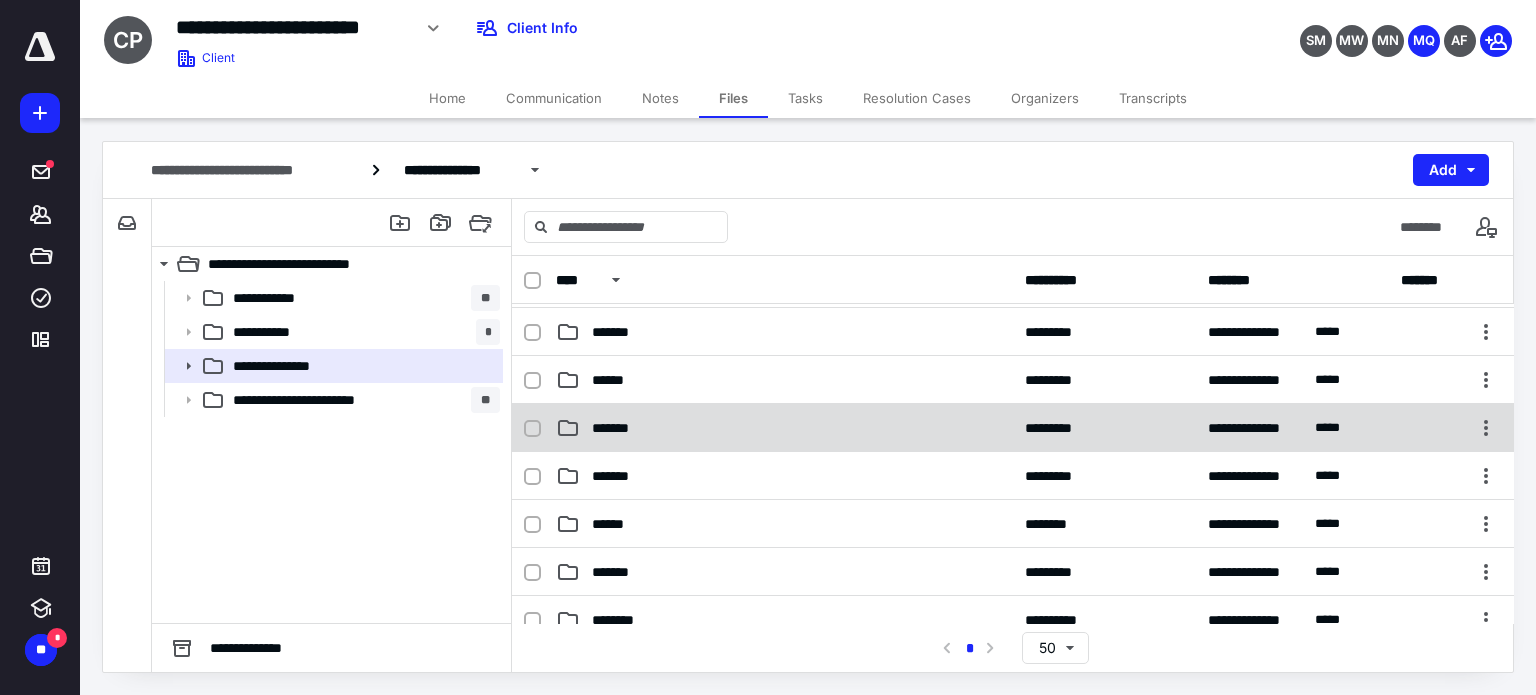 scroll, scrollTop: 400, scrollLeft: 0, axis: vertical 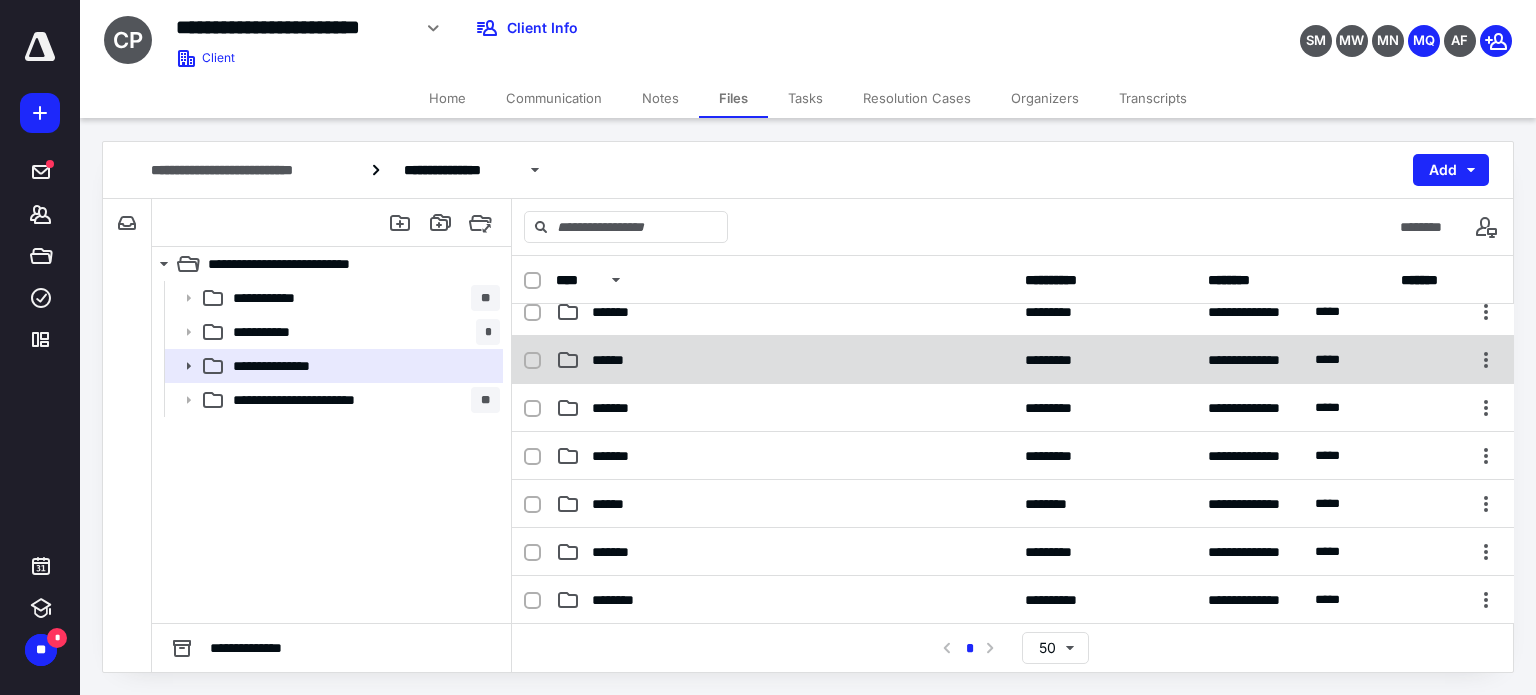 click on "******" at bounding box center (784, 360) 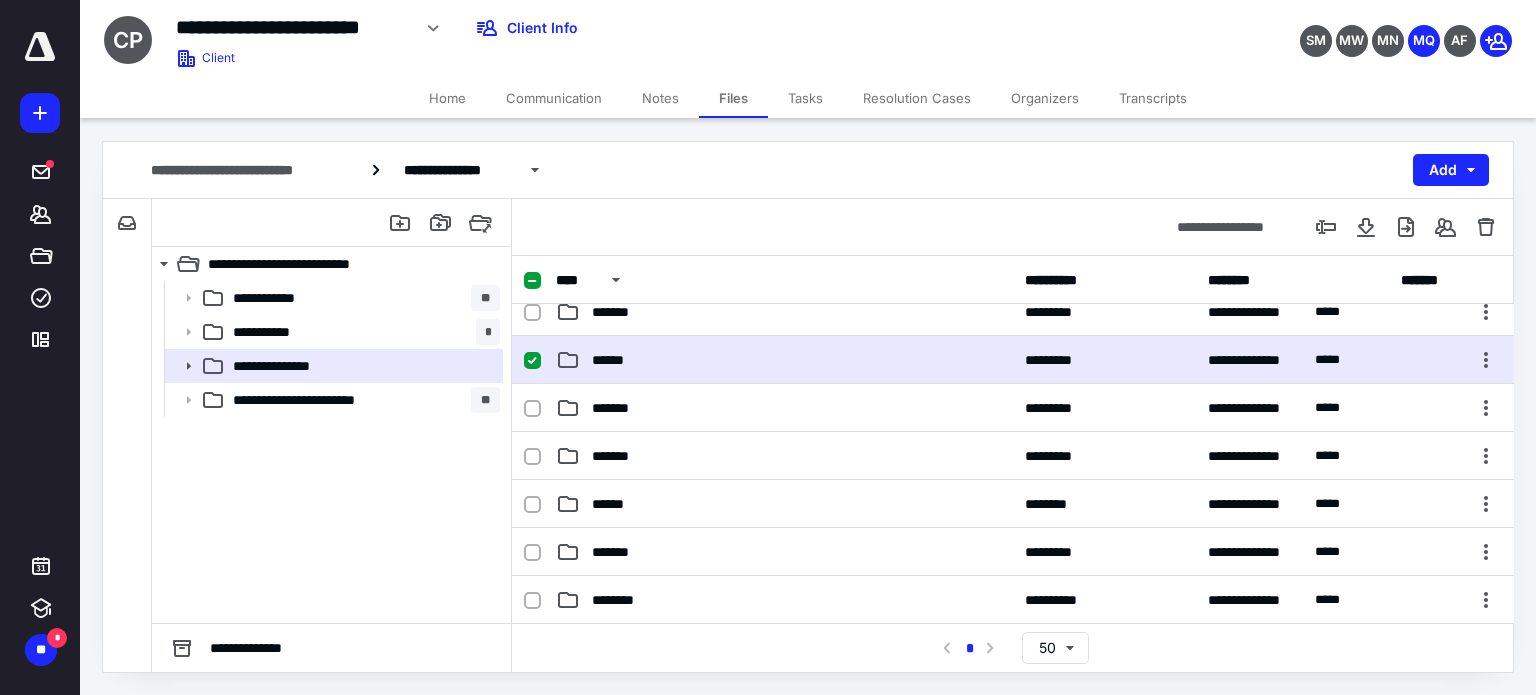click on "******" at bounding box center [784, 360] 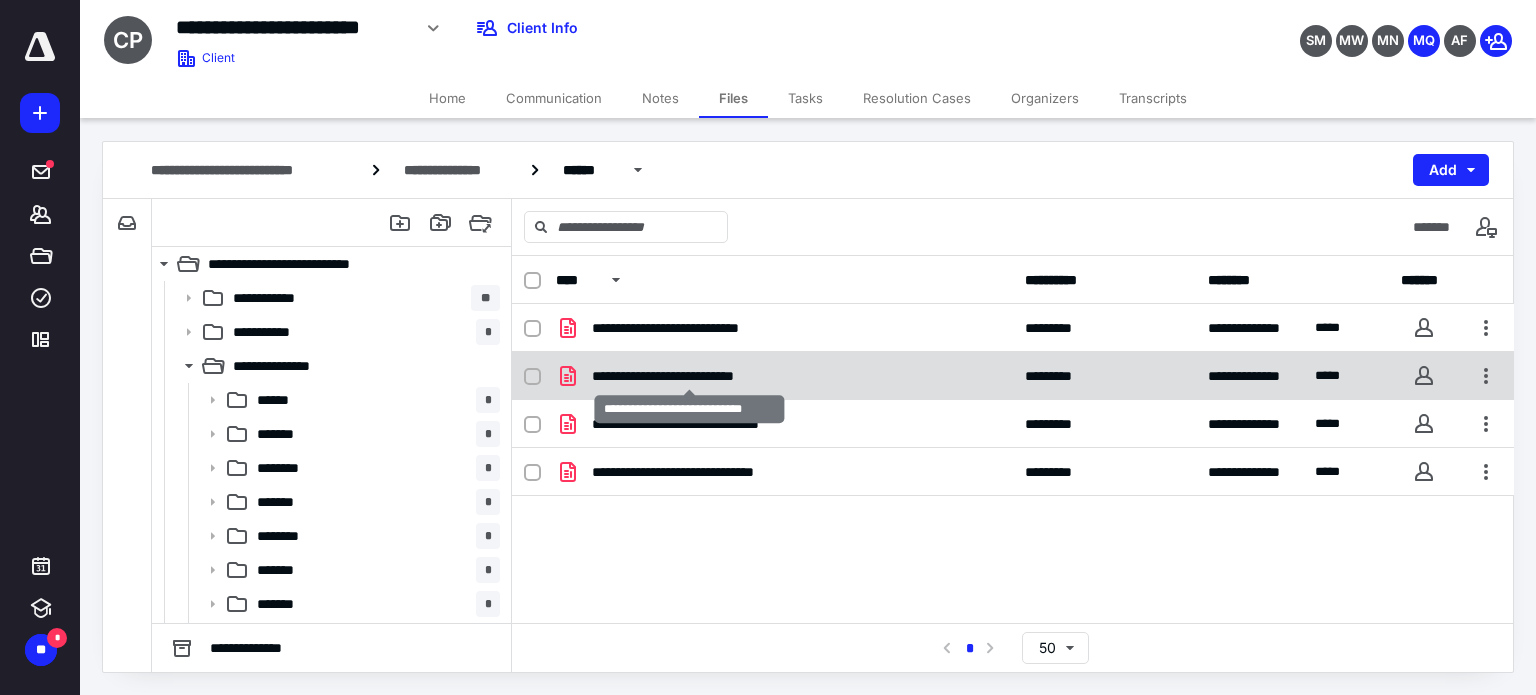 click on "**********" at bounding box center [689, 376] 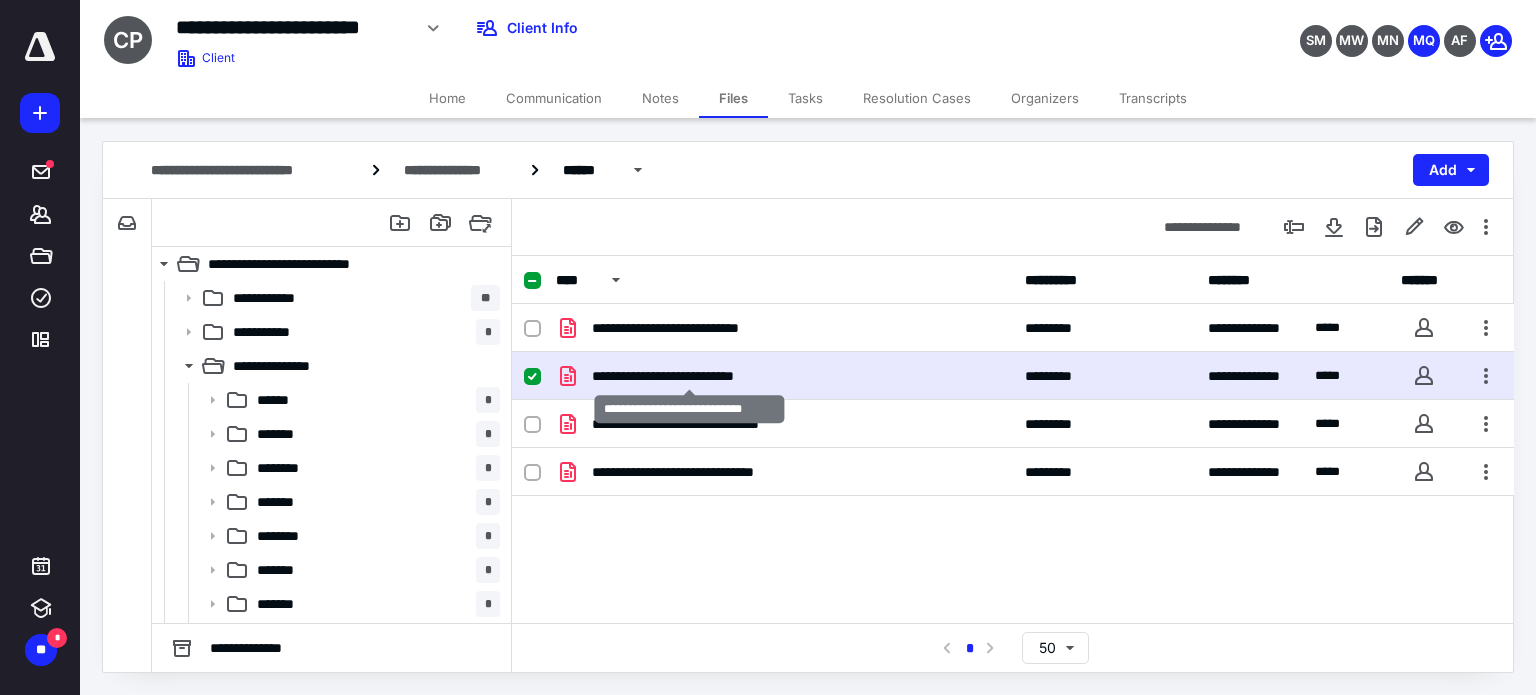 click on "**********" at bounding box center (689, 376) 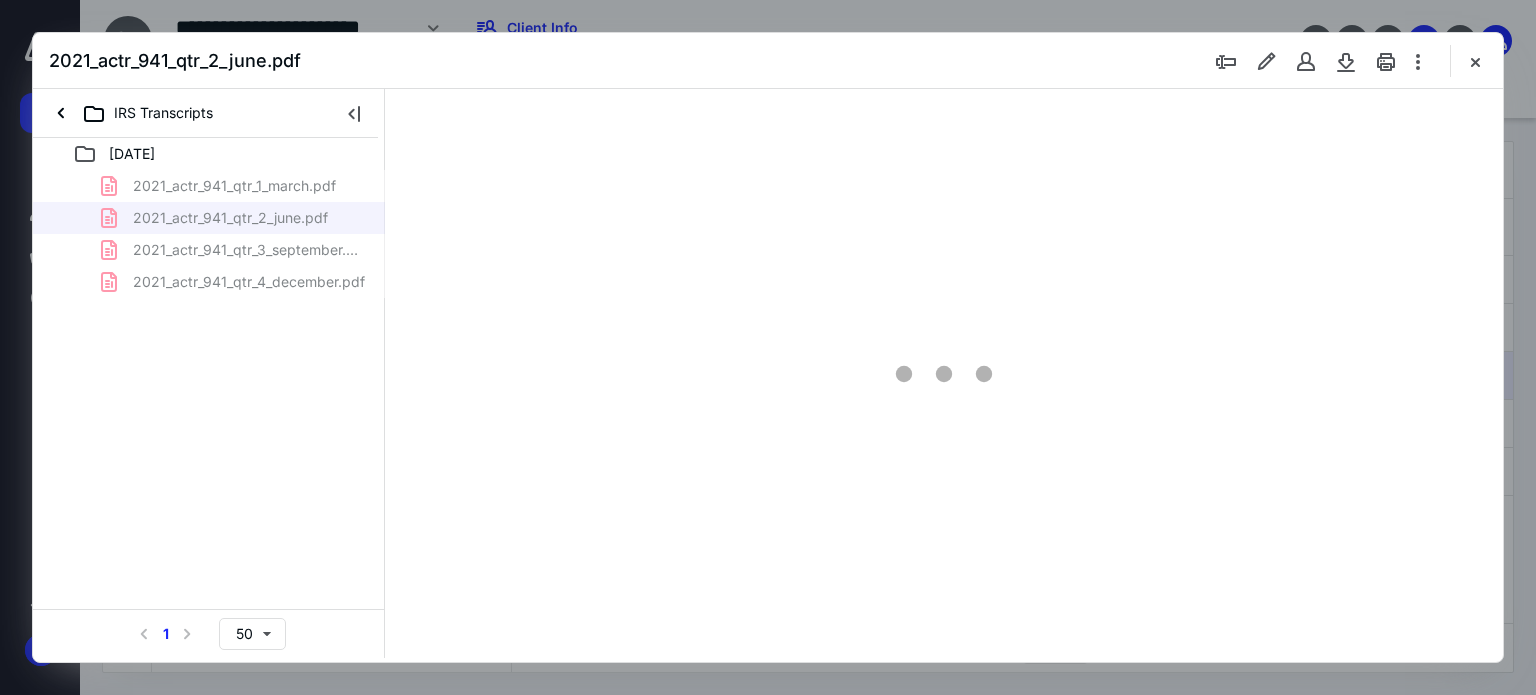 scroll, scrollTop: 0, scrollLeft: 0, axis: both 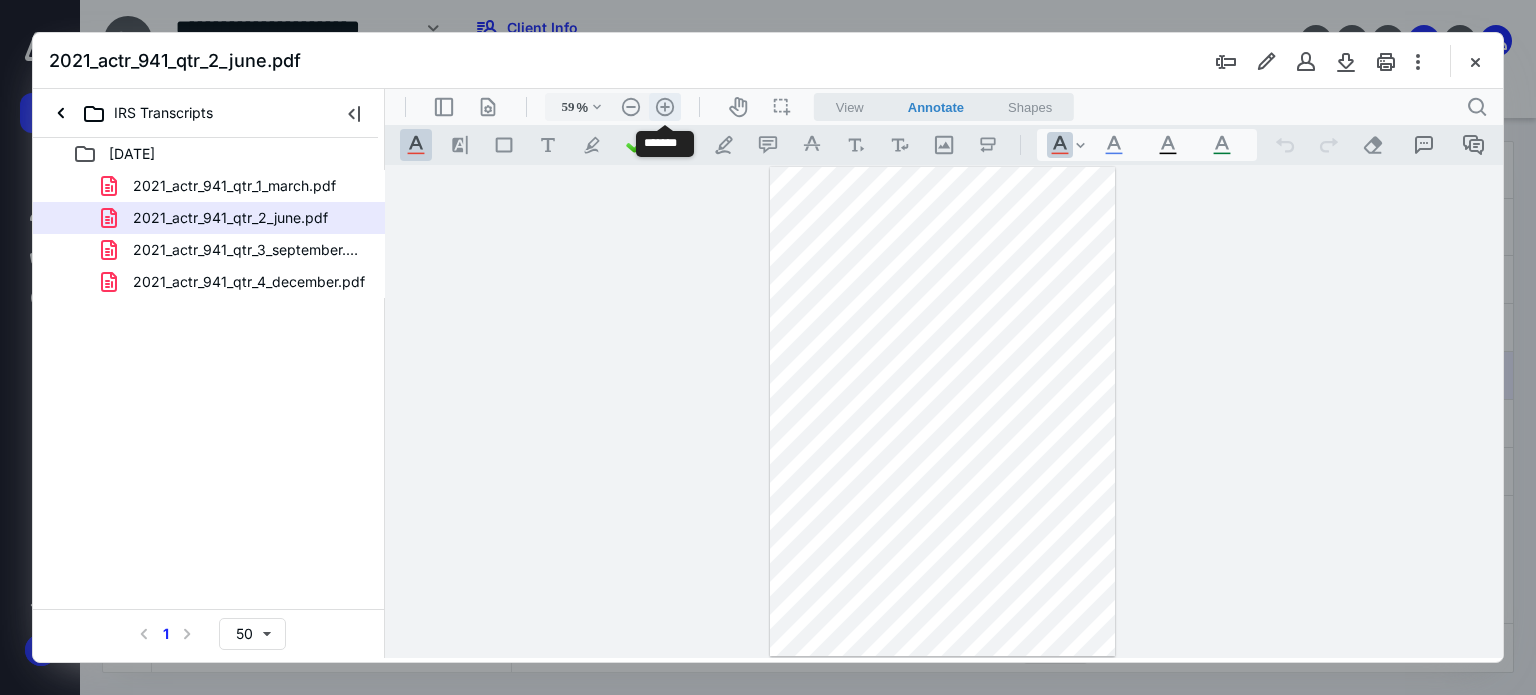 click on ".cls-1{fill:#abb0c4;} icon - header - zoom - in - line" at bounding box center [665, 107] 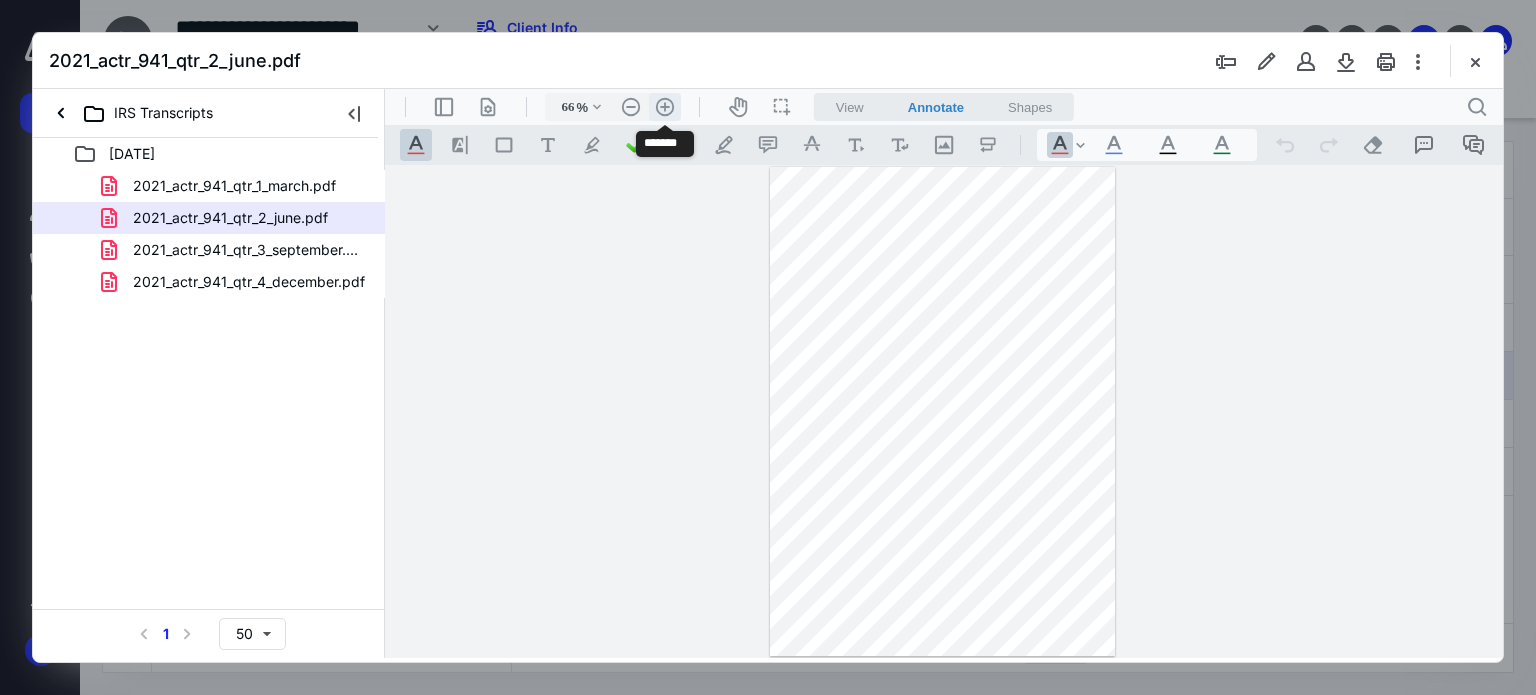 click on ".cls-1{fill:#abb0c4;} icon - header - zoom - in - line" at bounding box center [665, 107] 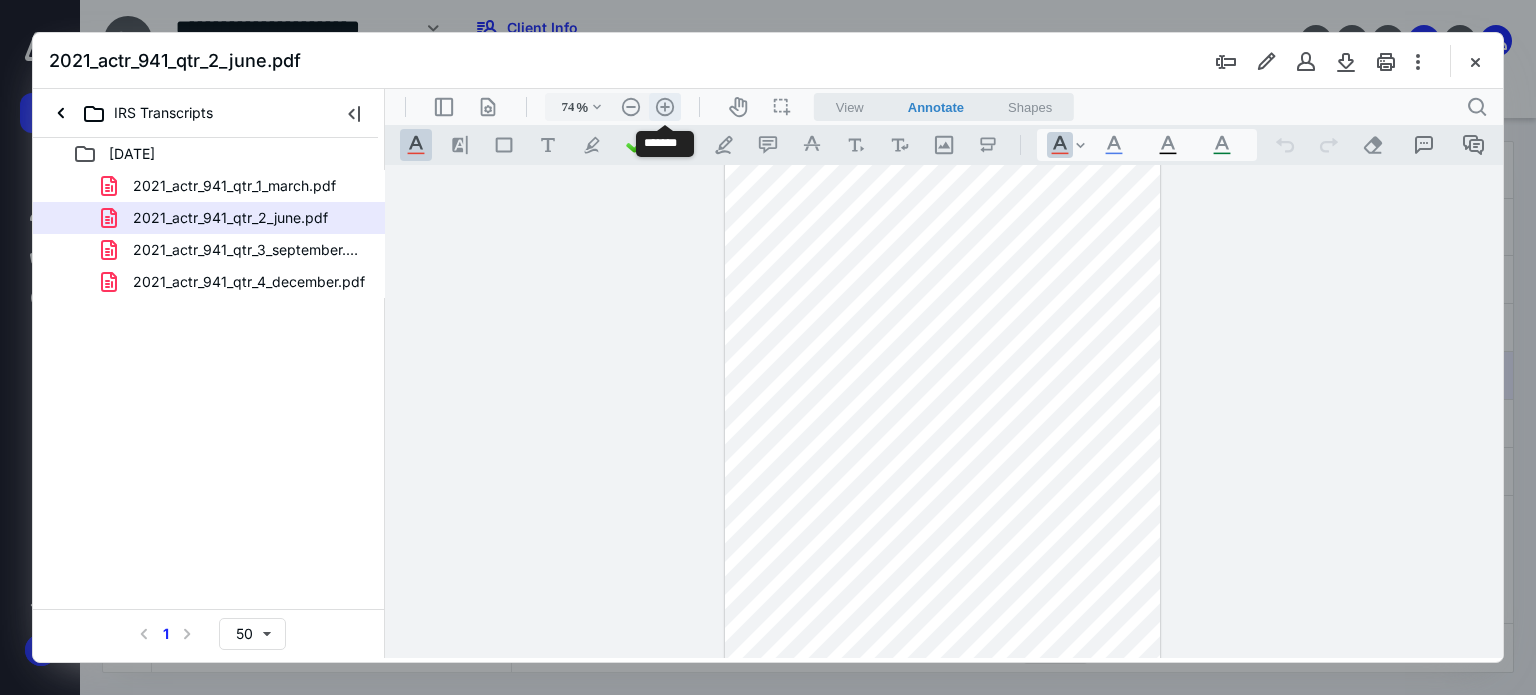 click on ".cls-1{fill:#abb0c4;} icon - header - zoom - in - line" at bounding box center (665, 107) 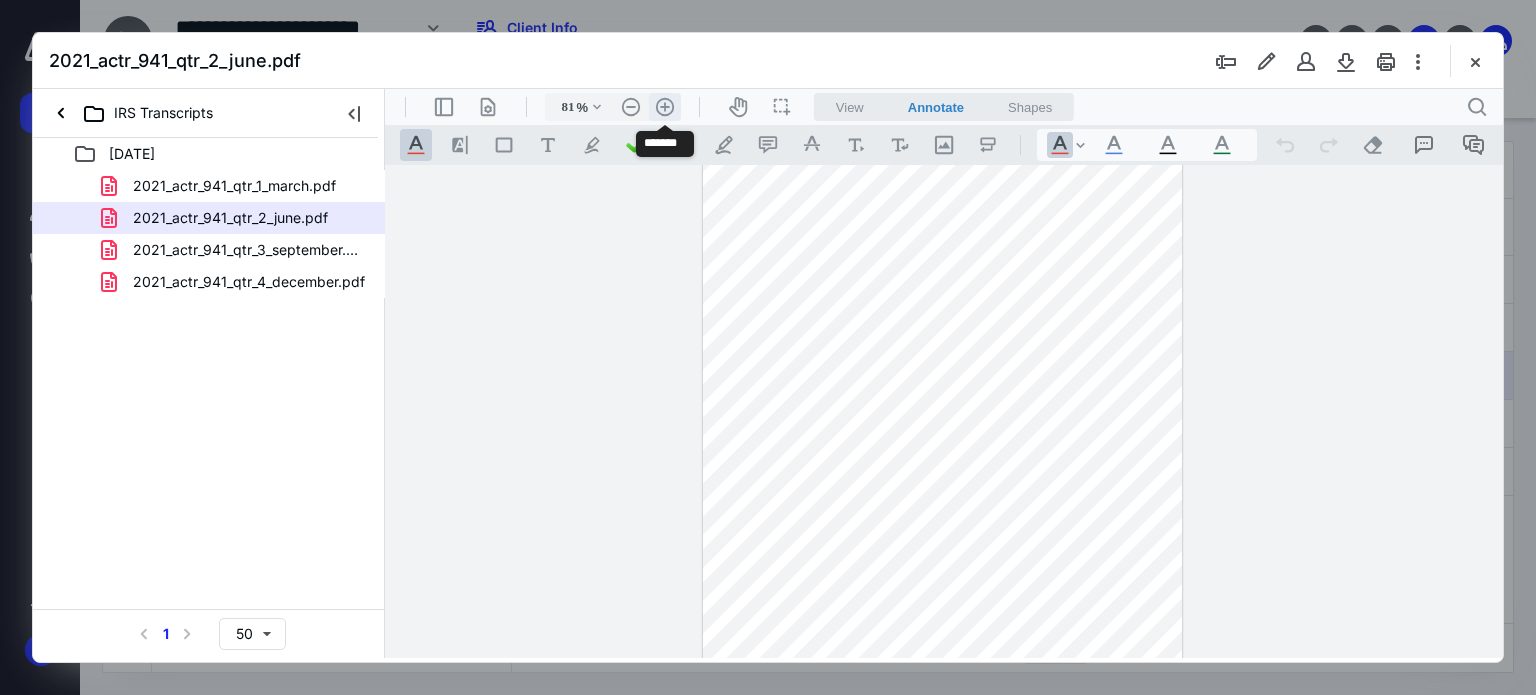 click on ".cls-1{fill:#abb0c4;} icon - header - zoom - in - line" at bounding box center [665, 107] 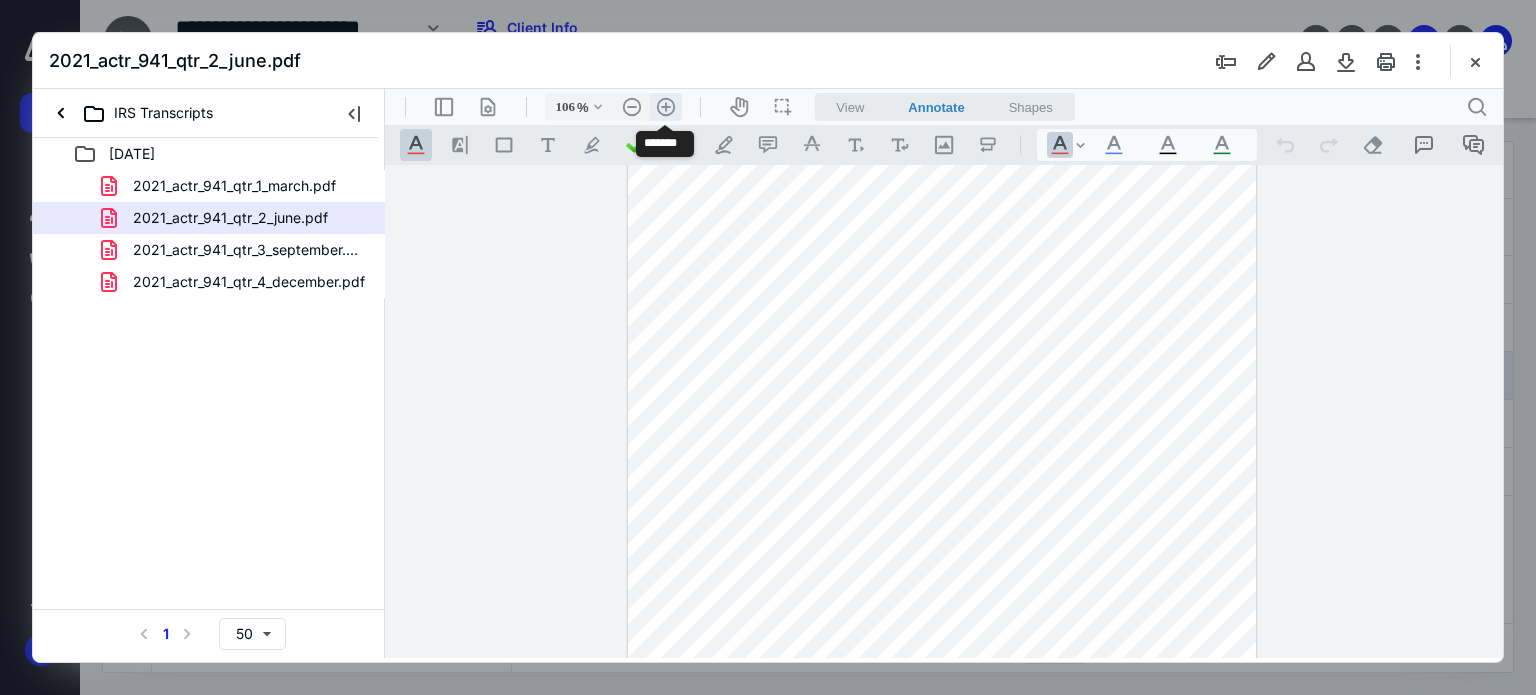 click on ".cls-1{fill:#abb0c4;} icon - header - zoom - in - line" at bounding box center [666, 107] 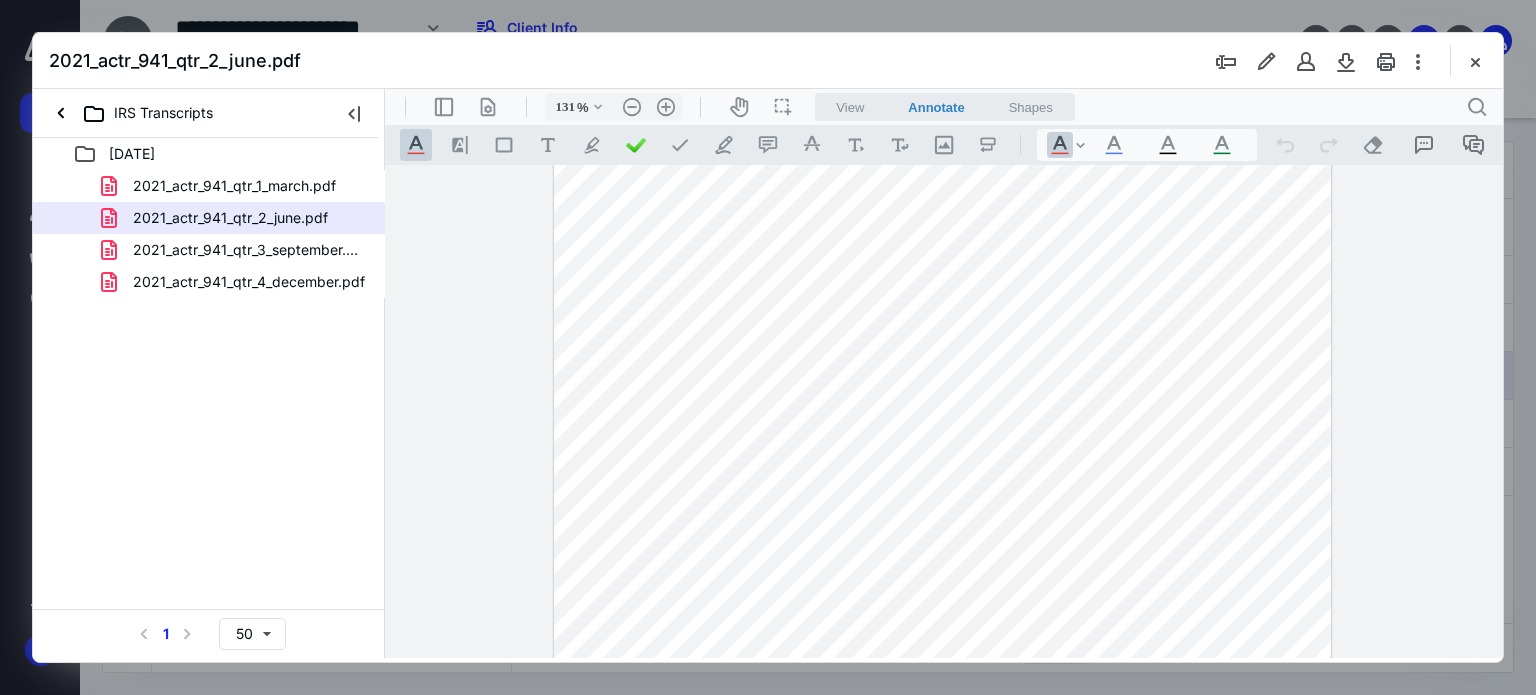 scroll, scrollTop: 615, scrollLeft: 0, axis: vertical 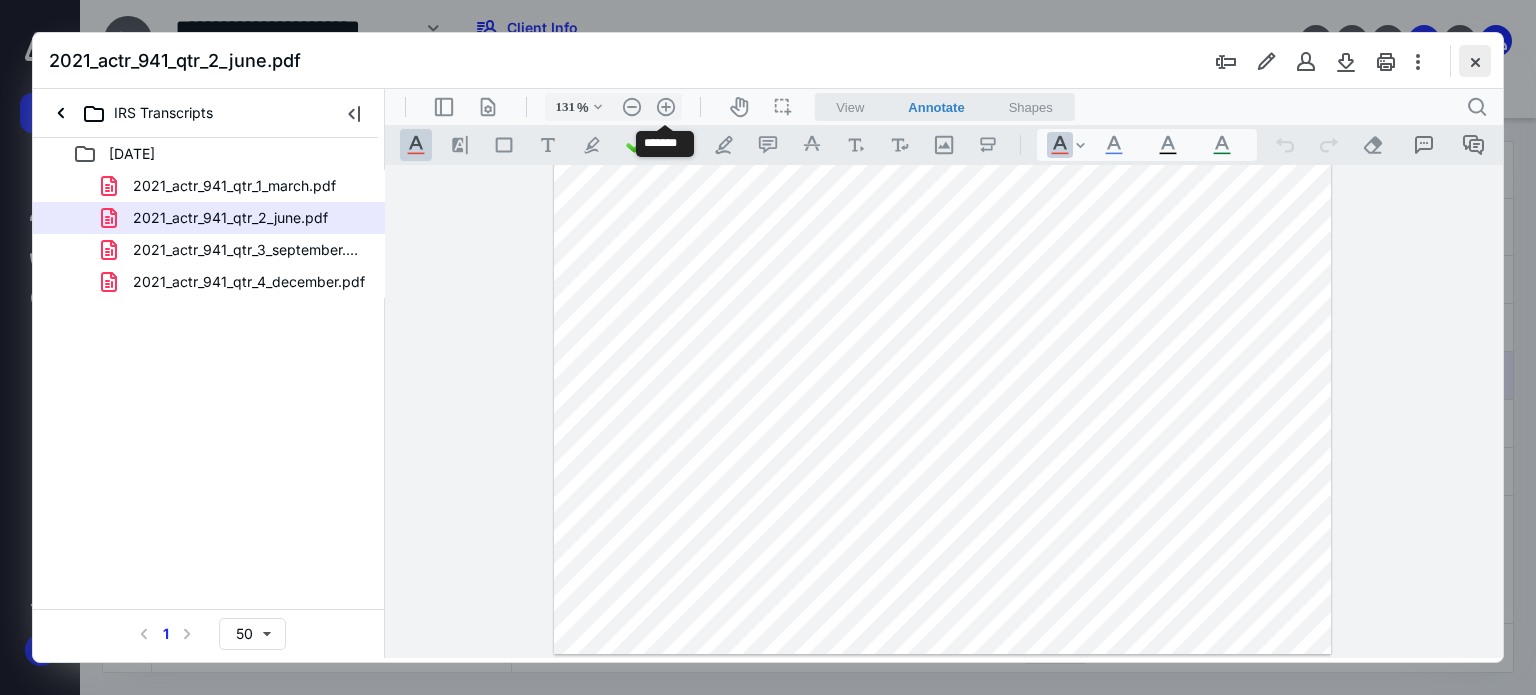 click at bounding box center [1475, 61] 